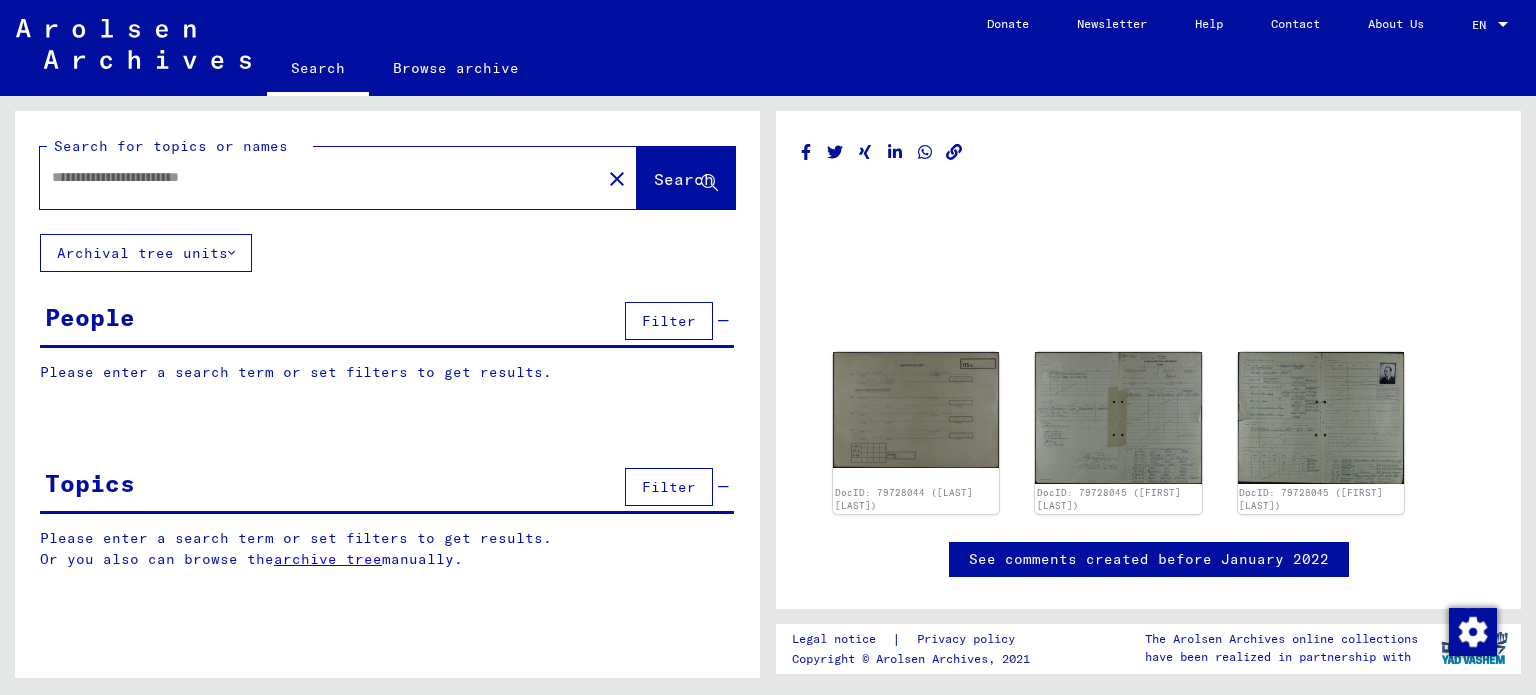 type on "********" 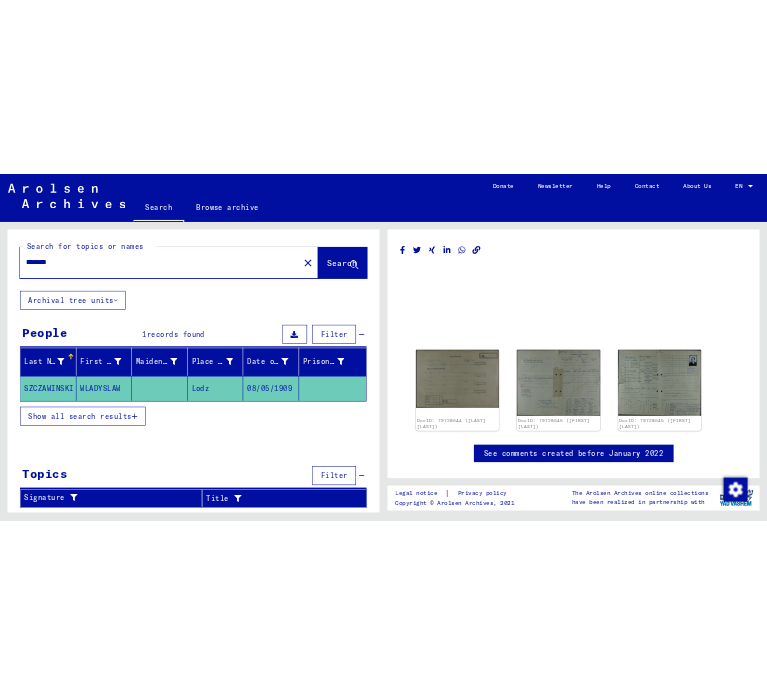 scroll, scrollTop: 0, scrollLeft: 0, axis: both 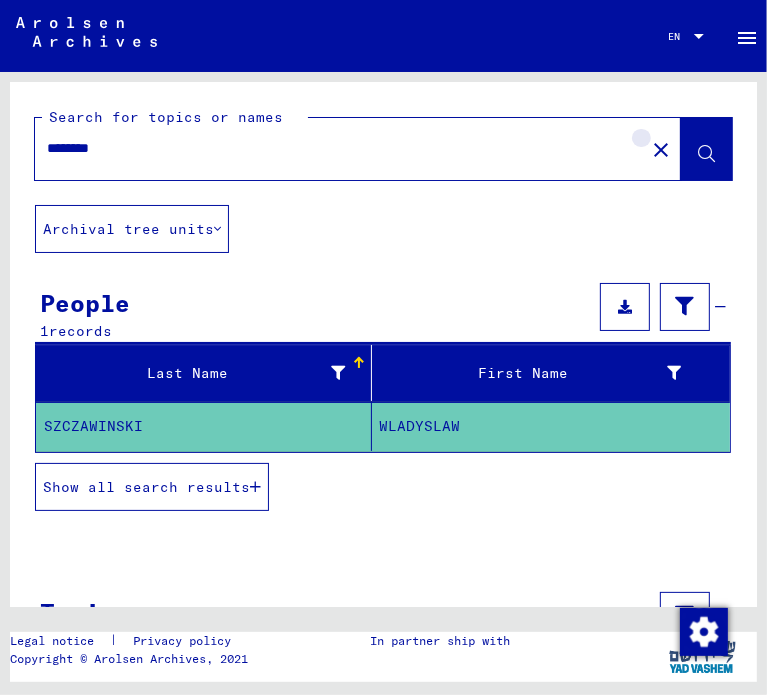 click on "close" 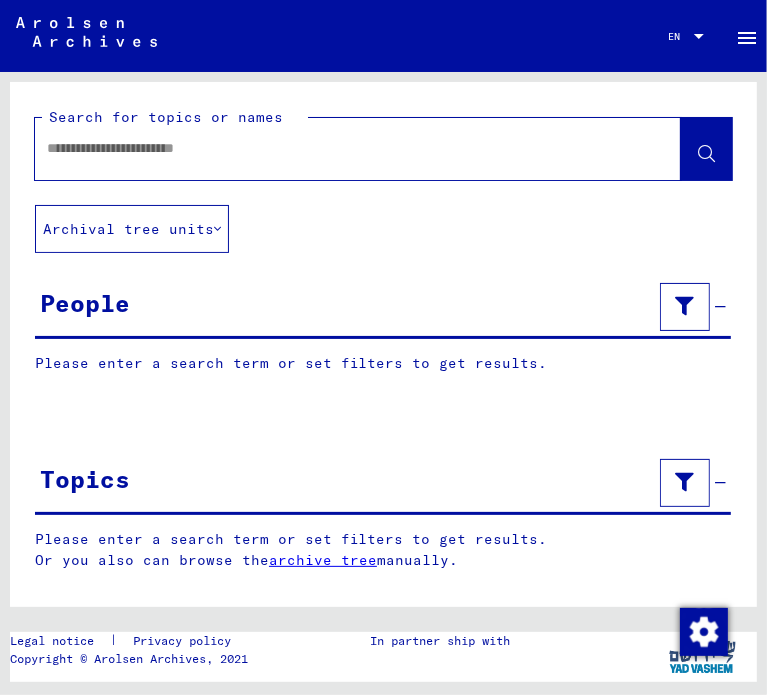 click at bounding box center (340, 148) 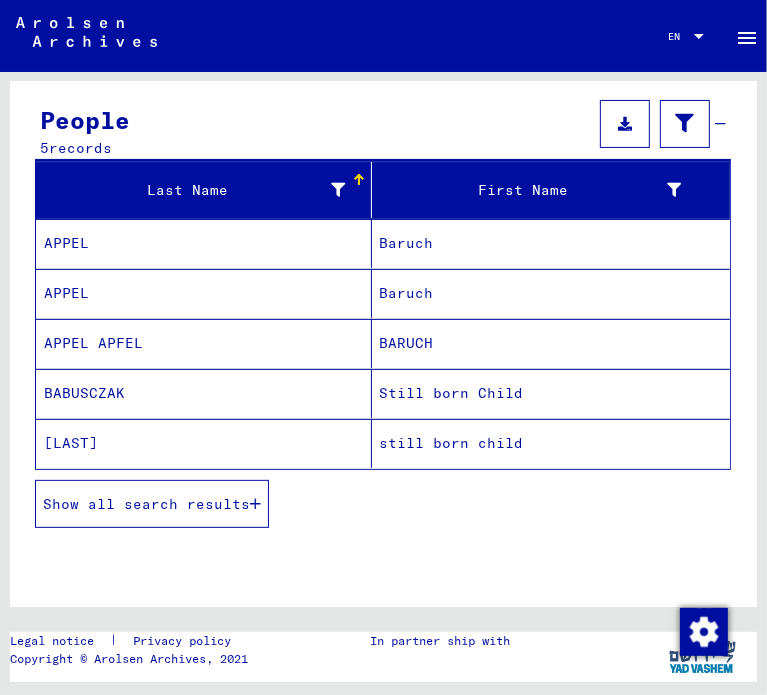 scroll, scrollTop: 187, scrollLeft: 0, axis: vertical 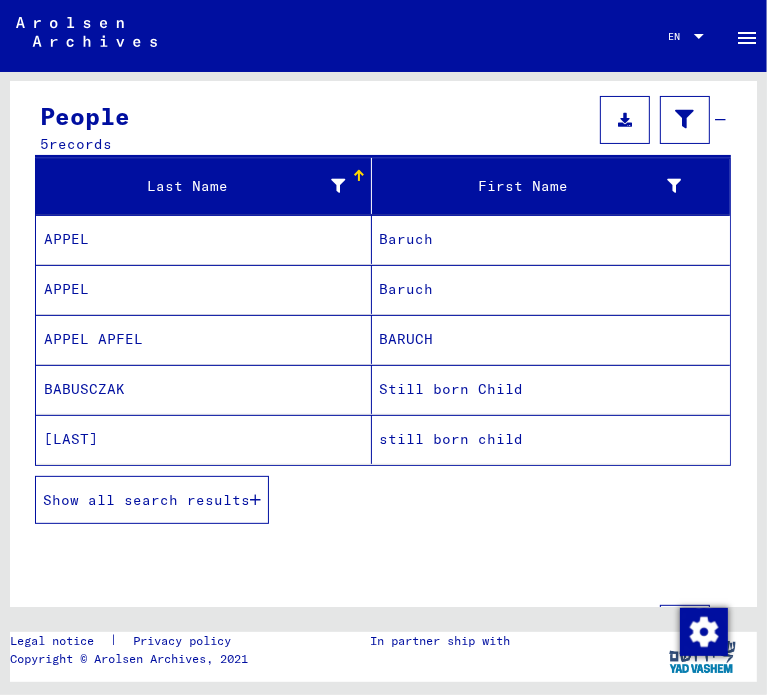 click on "Show all search results" at bounding box center [152, 500] 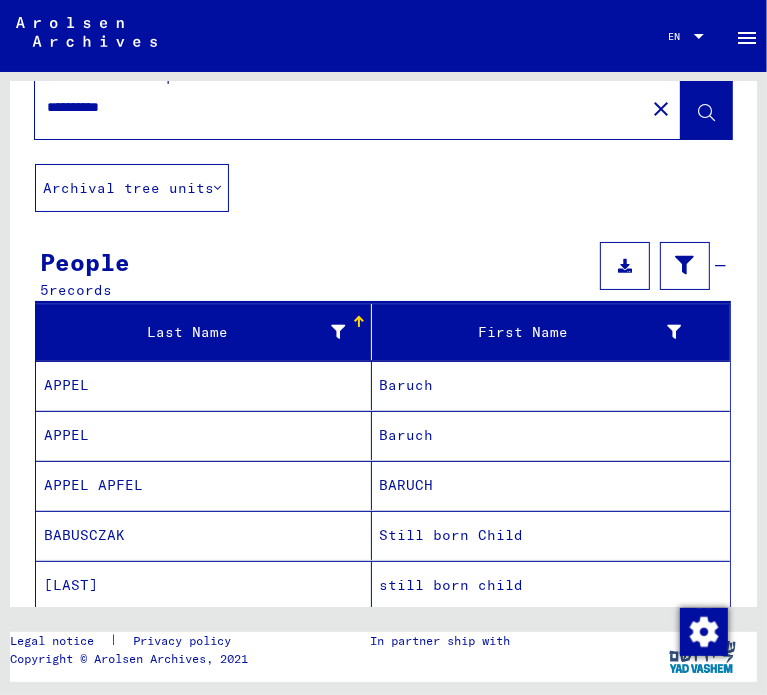 scroll, scrollTop: 28, scrollLeft: 0, axis: vertical 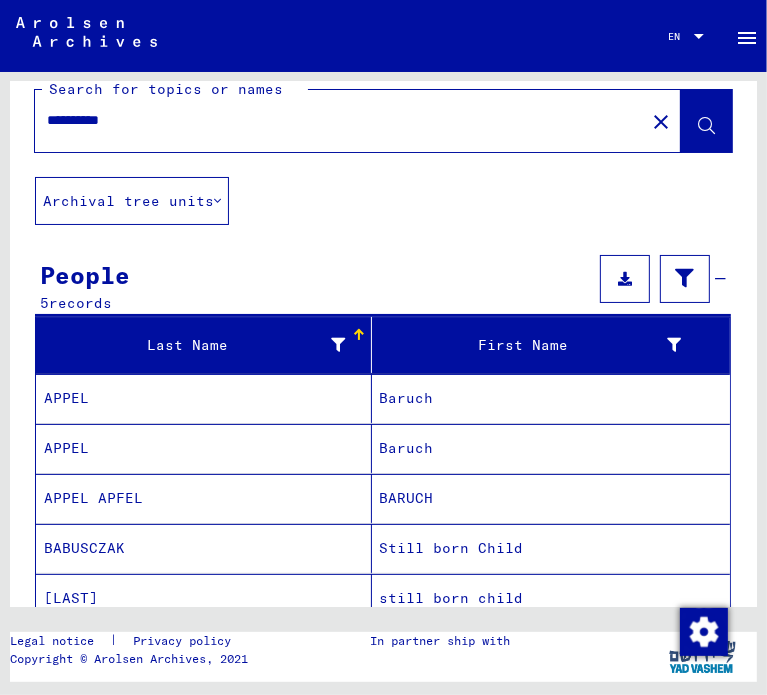 click on "**********" at bounding box center [340, 120] 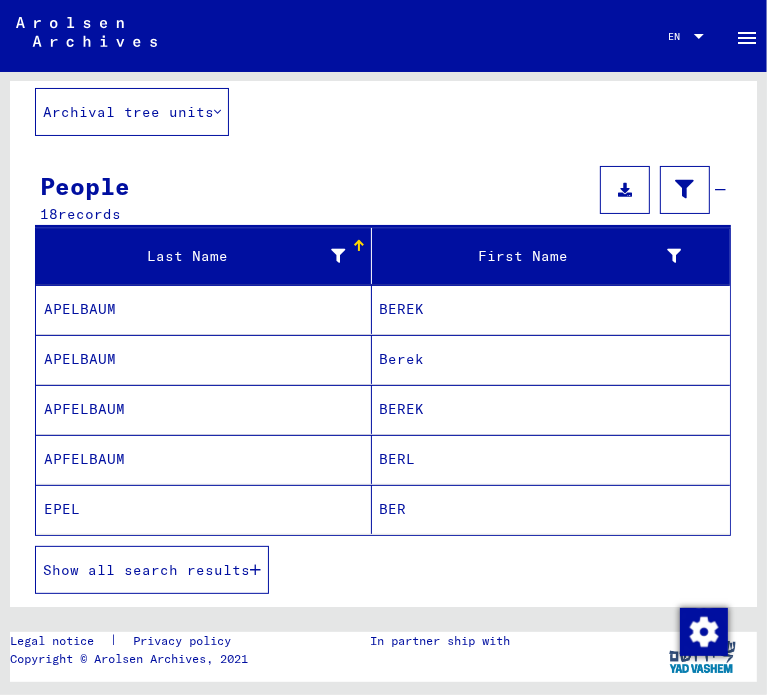 scroll, scrollTop: 177, scrollLeft: 0, axis: vertical 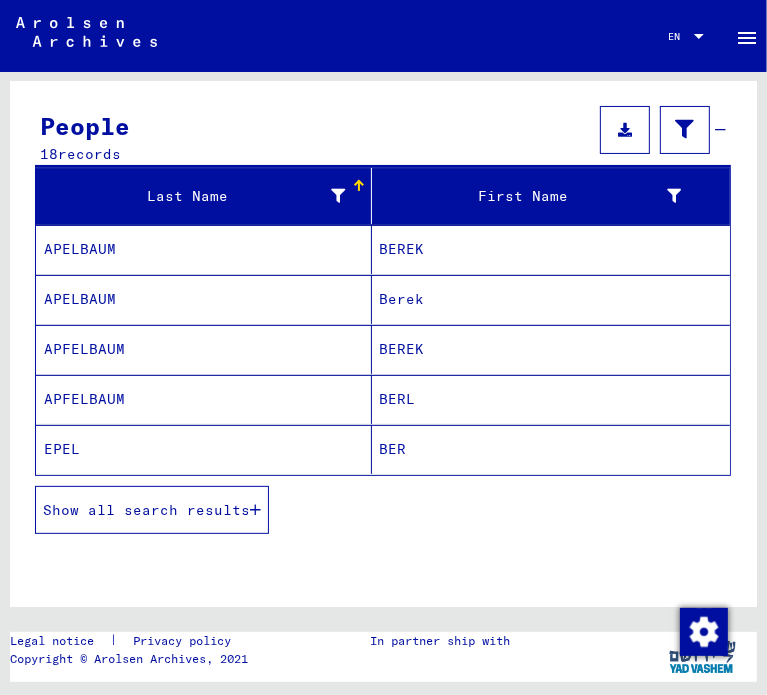 click on "Show all search results" at bounding box center (146, 510) 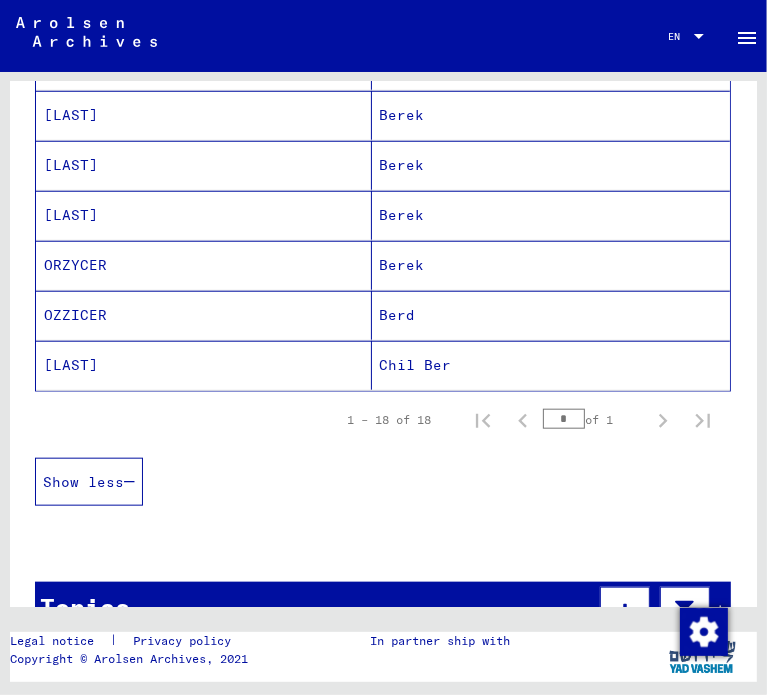 scroll, scrollTop: 960, scrollLeft: 0, axis: vertical 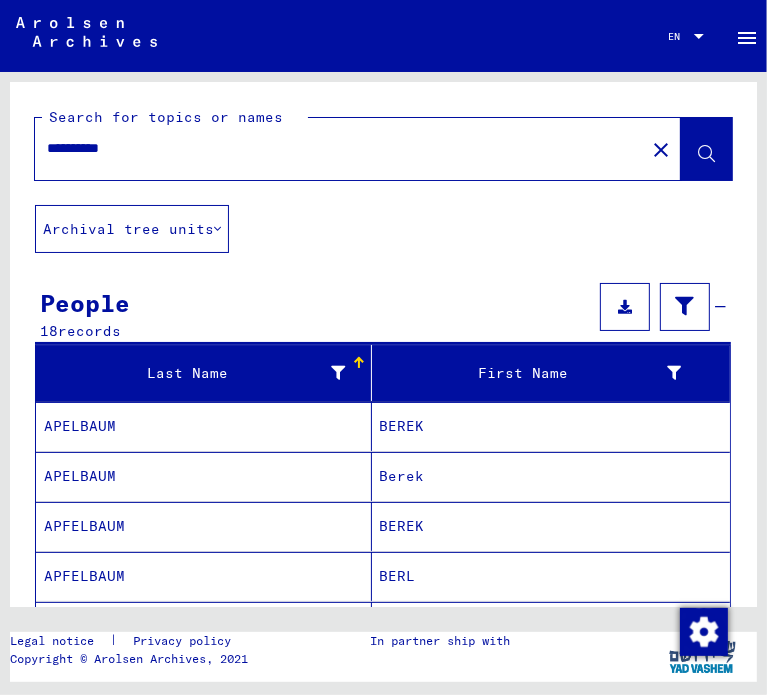 drag, startPoint x: 160, startPoint y: 155, endPoint x: -1, endPoint y: 159, distance: 161.04968 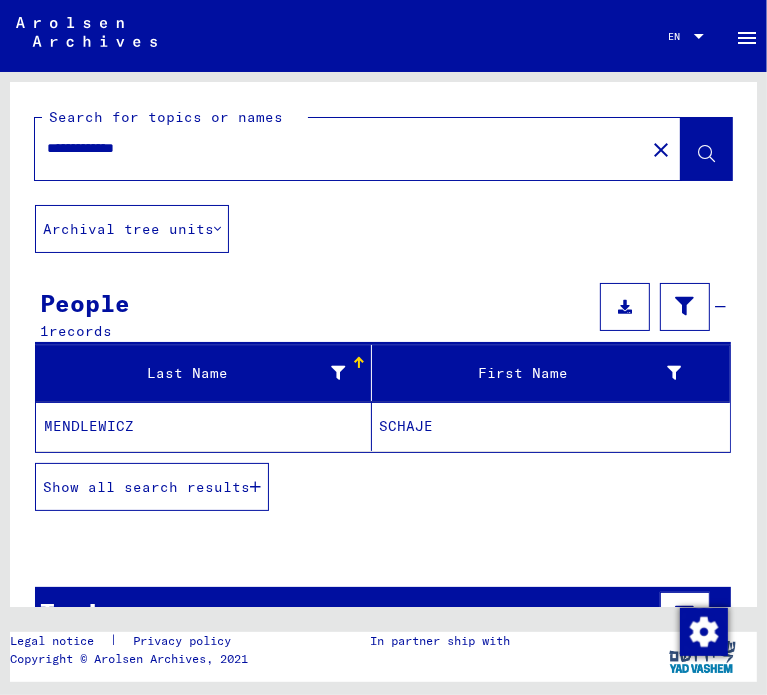 drag, startPoint x: 34, startPoint y: 143, endPoint x: -1, endPoint y: 116, distance: 44.20407 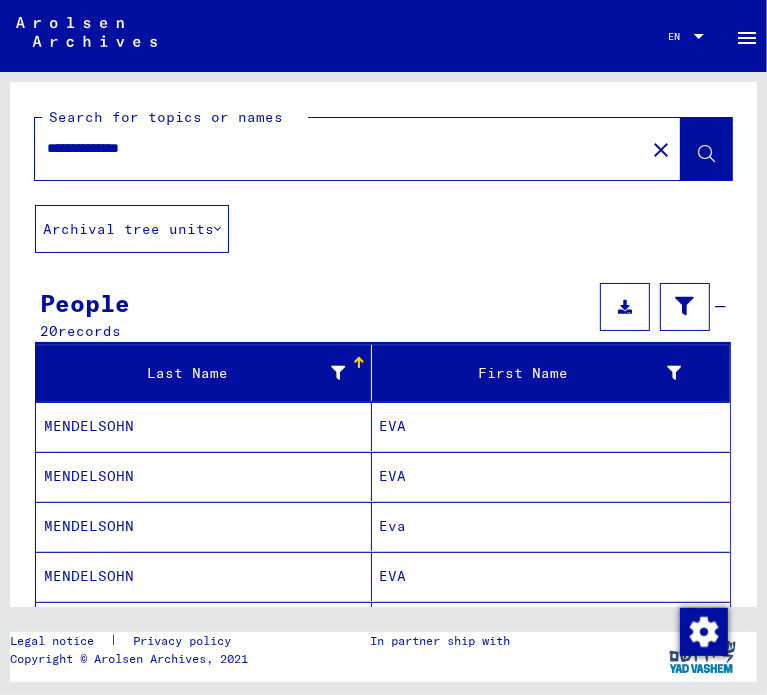 scroll, scrollTop: 122, scrollLeft: 0, axis: vertical 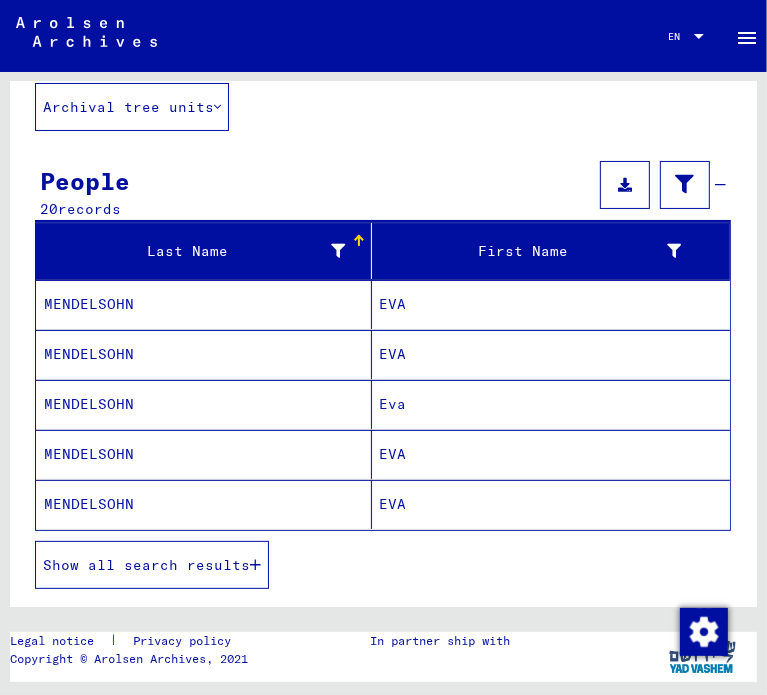 click on "Show all search results" at bounding box center [152, 565] 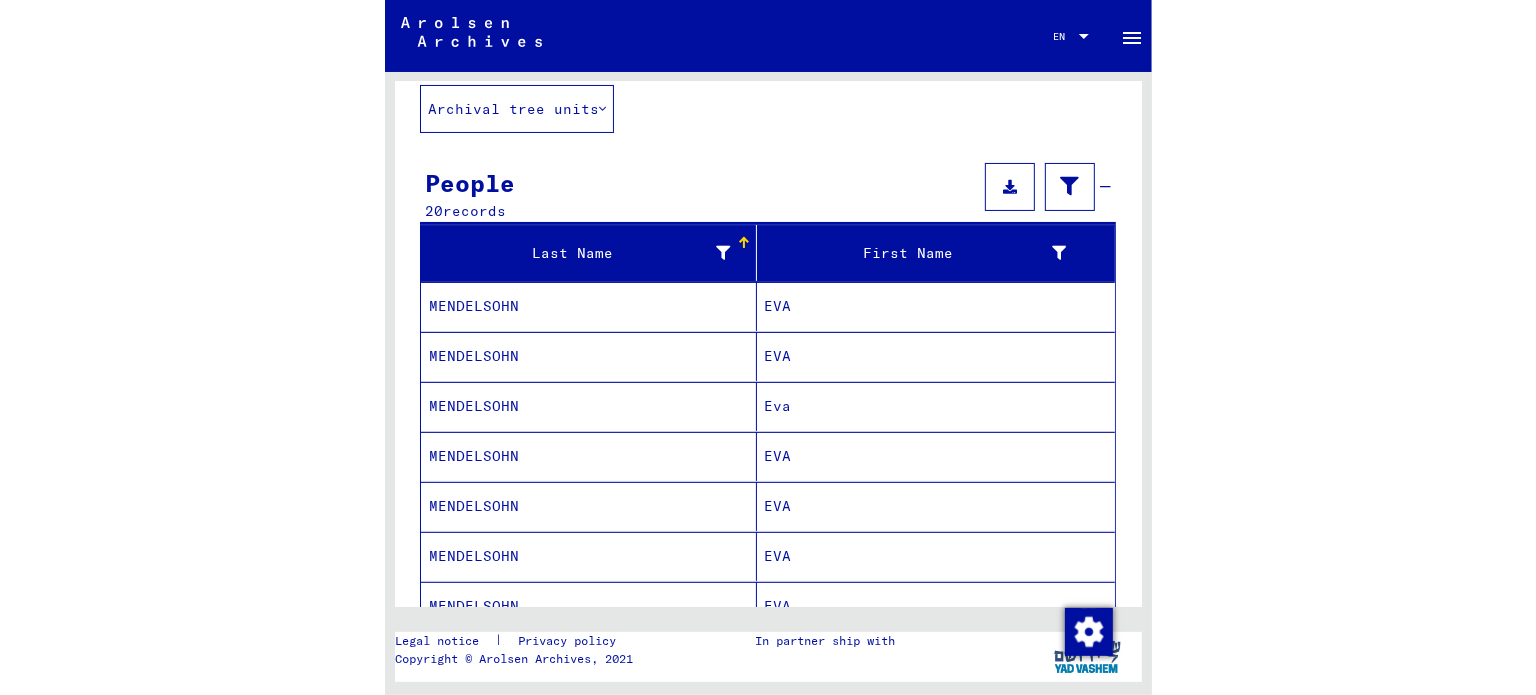 scroll, scrollTop: 23, scrollLeft: 0, axis: vertical 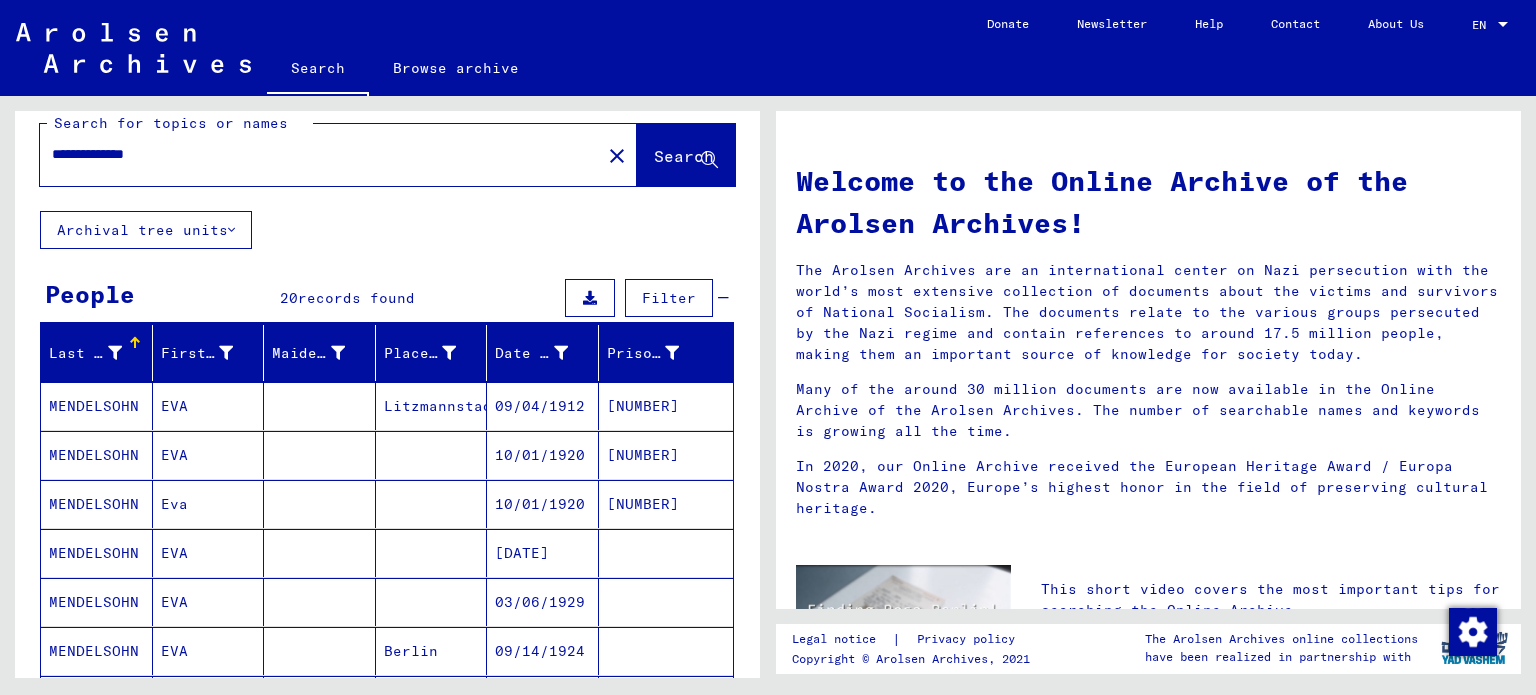 click on "09/04/1912" at bounding box center [543, 455] 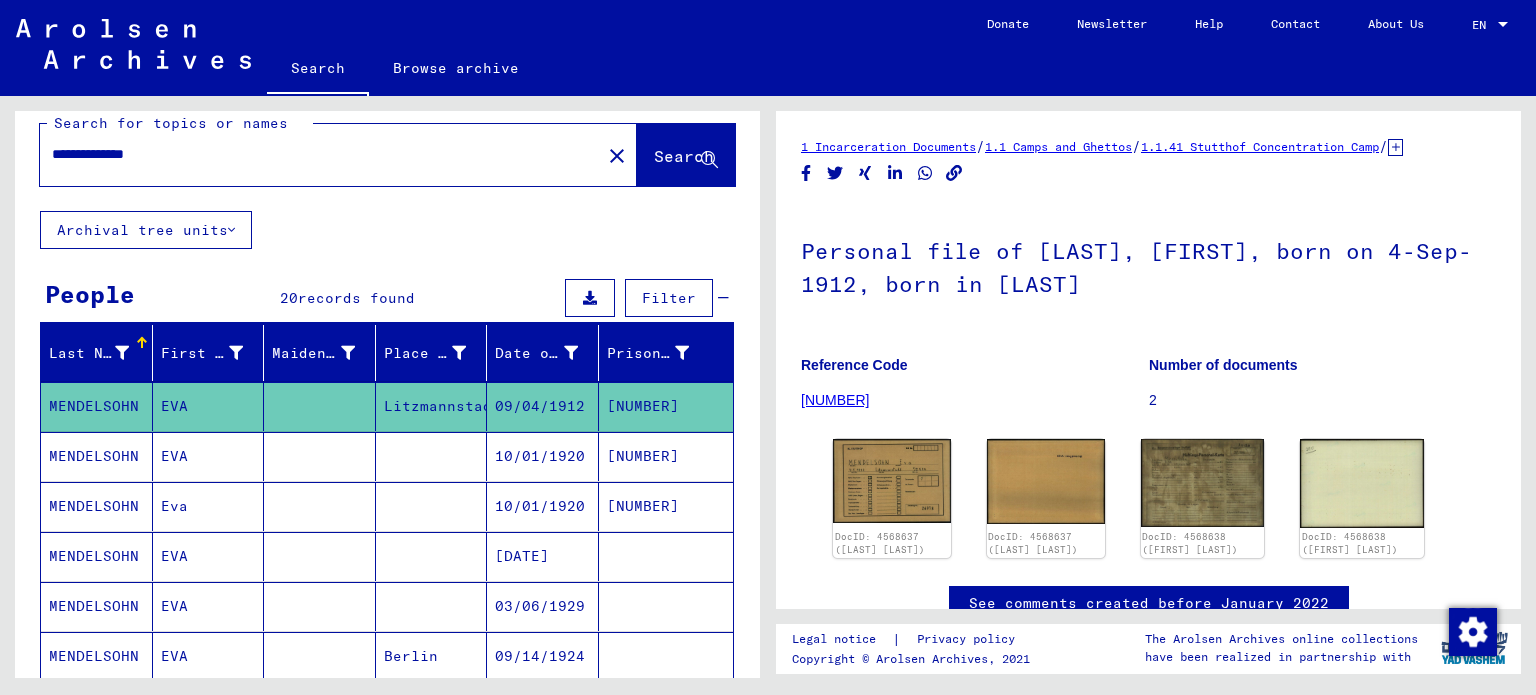 scroll, scrollTop: 0, scrollLeft: 0, axis: both 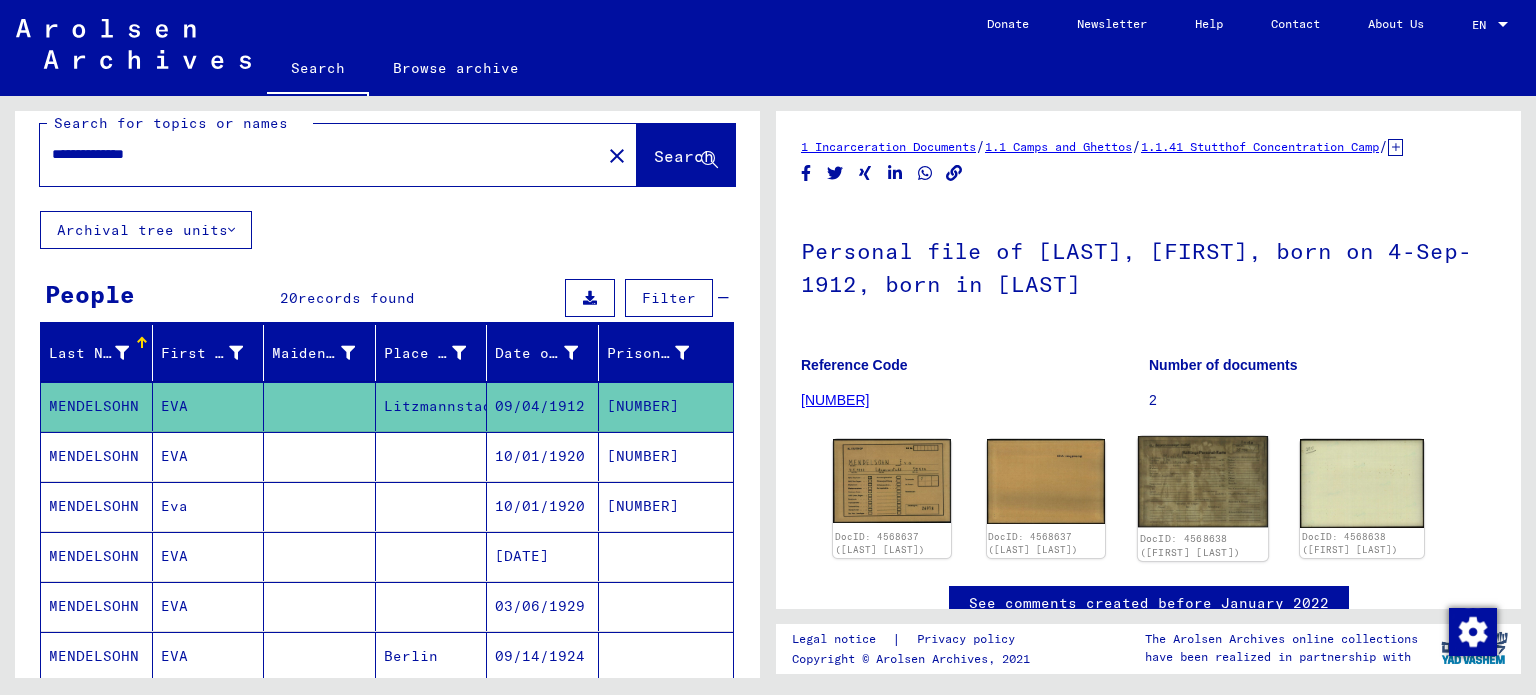 click 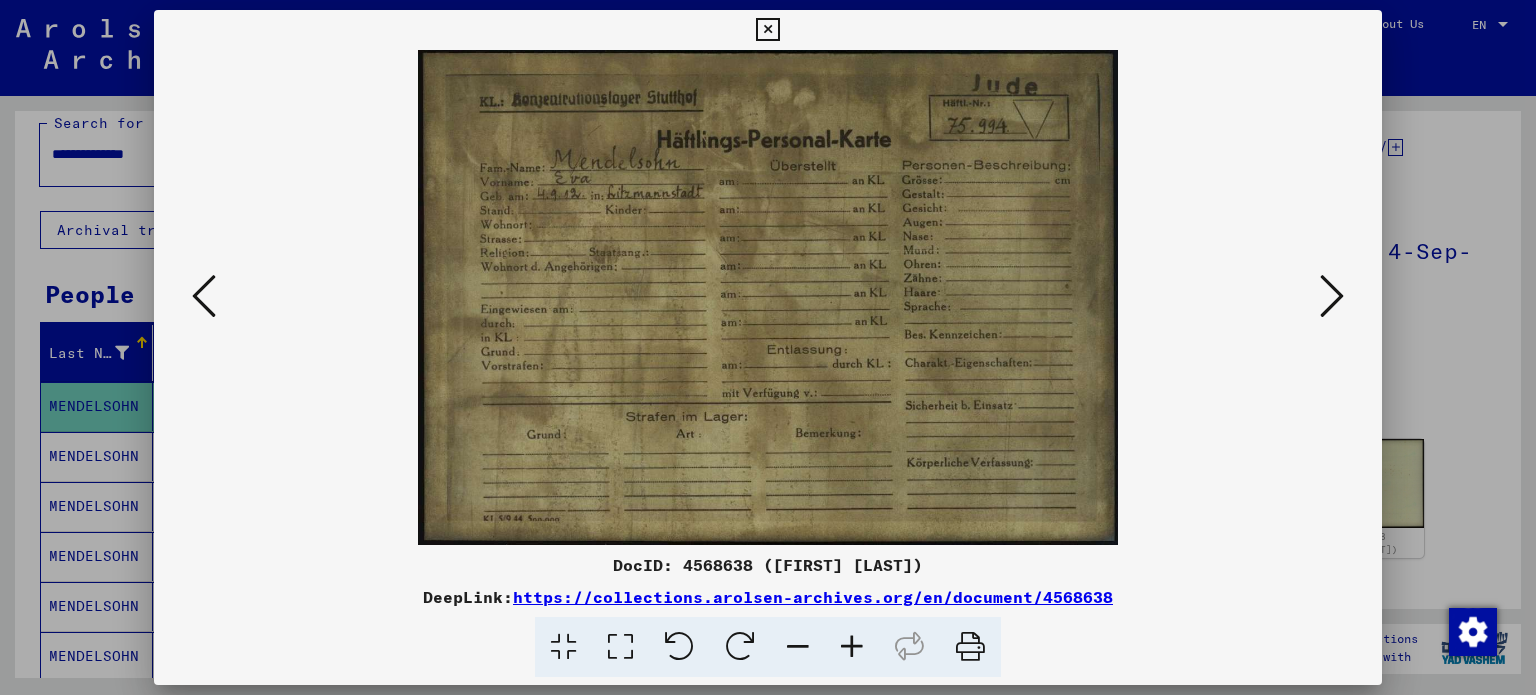 click at bounding box center (1332, 296) 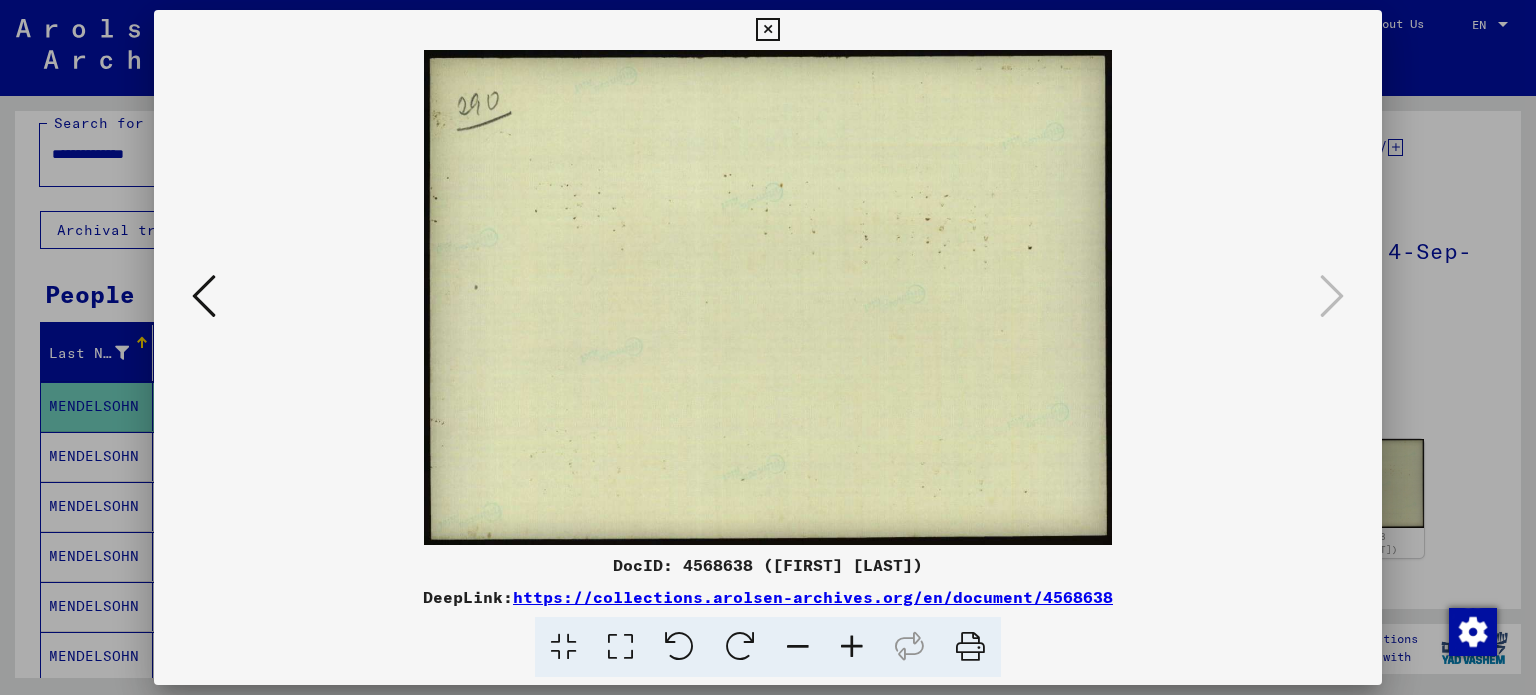 click at bounding box center [204, 297] 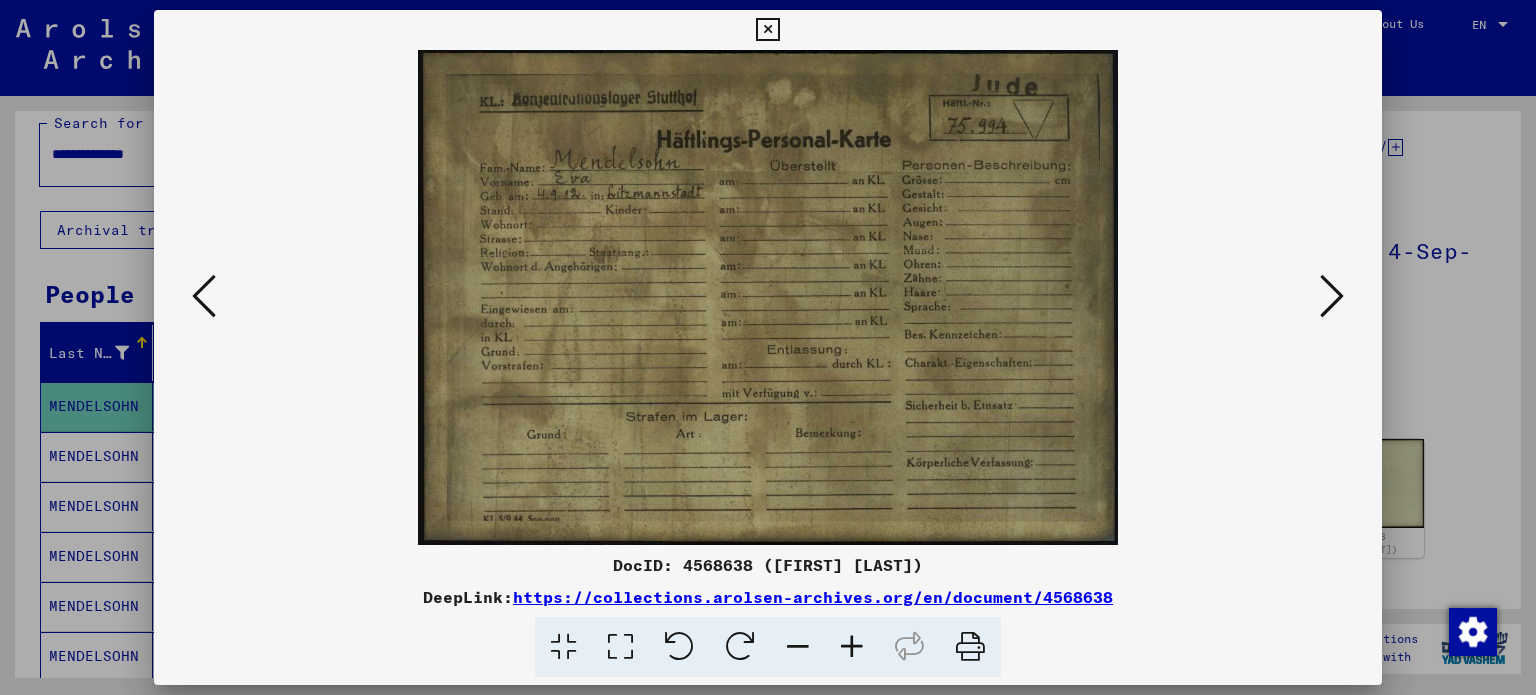 click at bounding box center (204, 297) 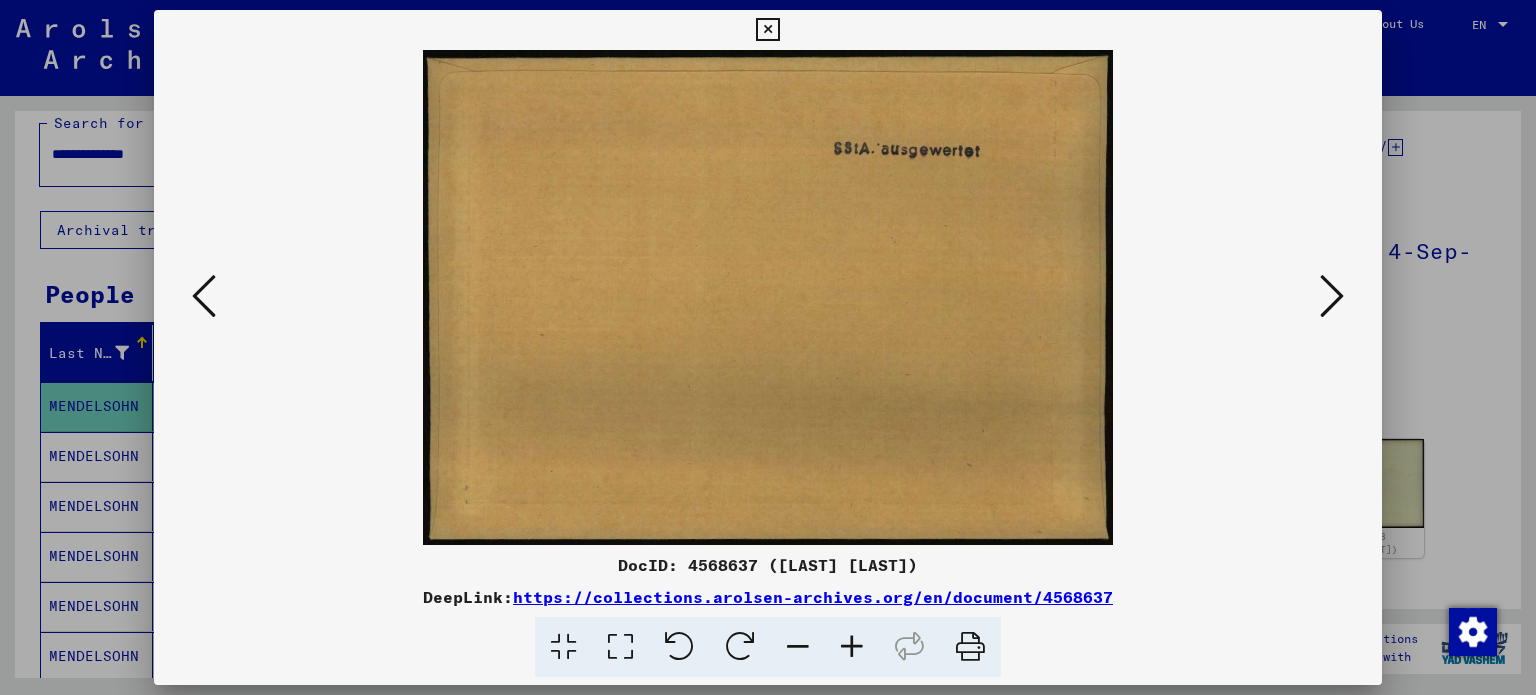 click at bounding box center [204, 297] 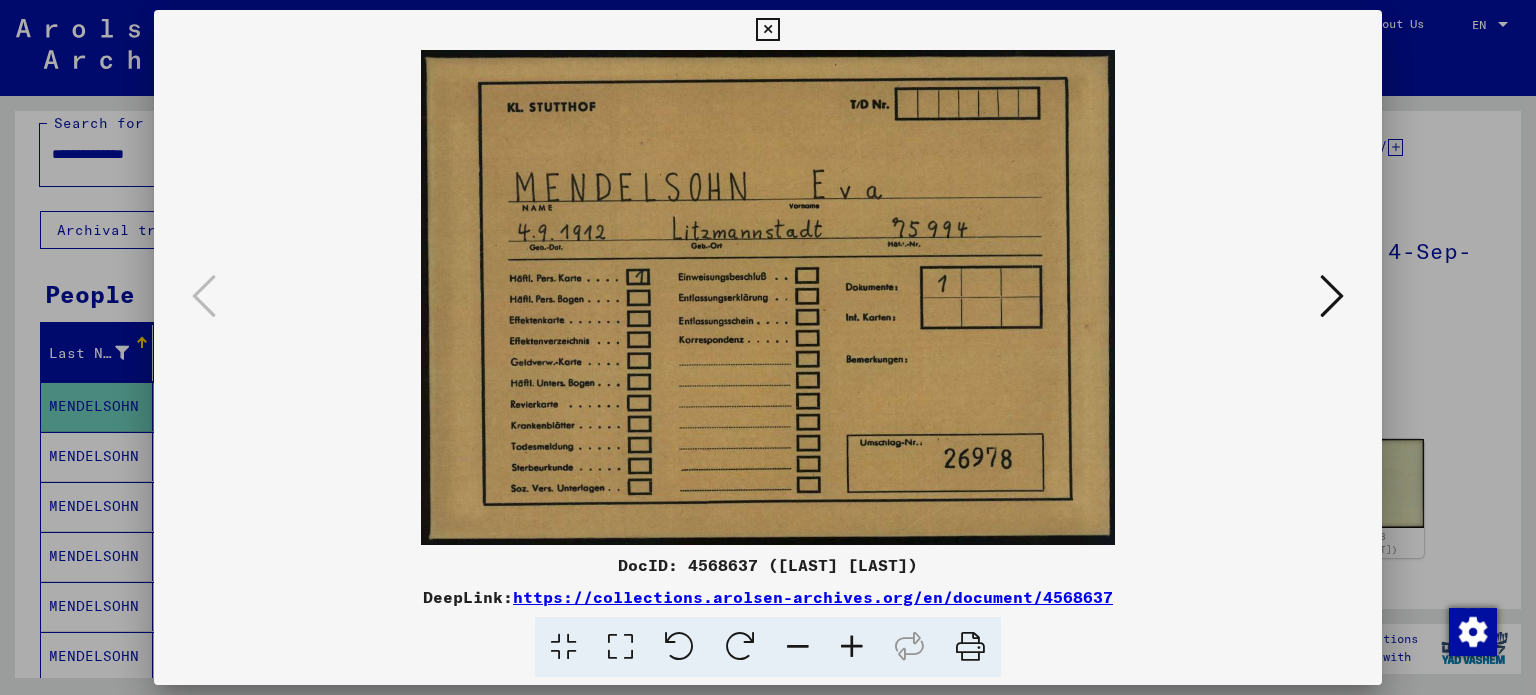click at bounding box center (768, 347) 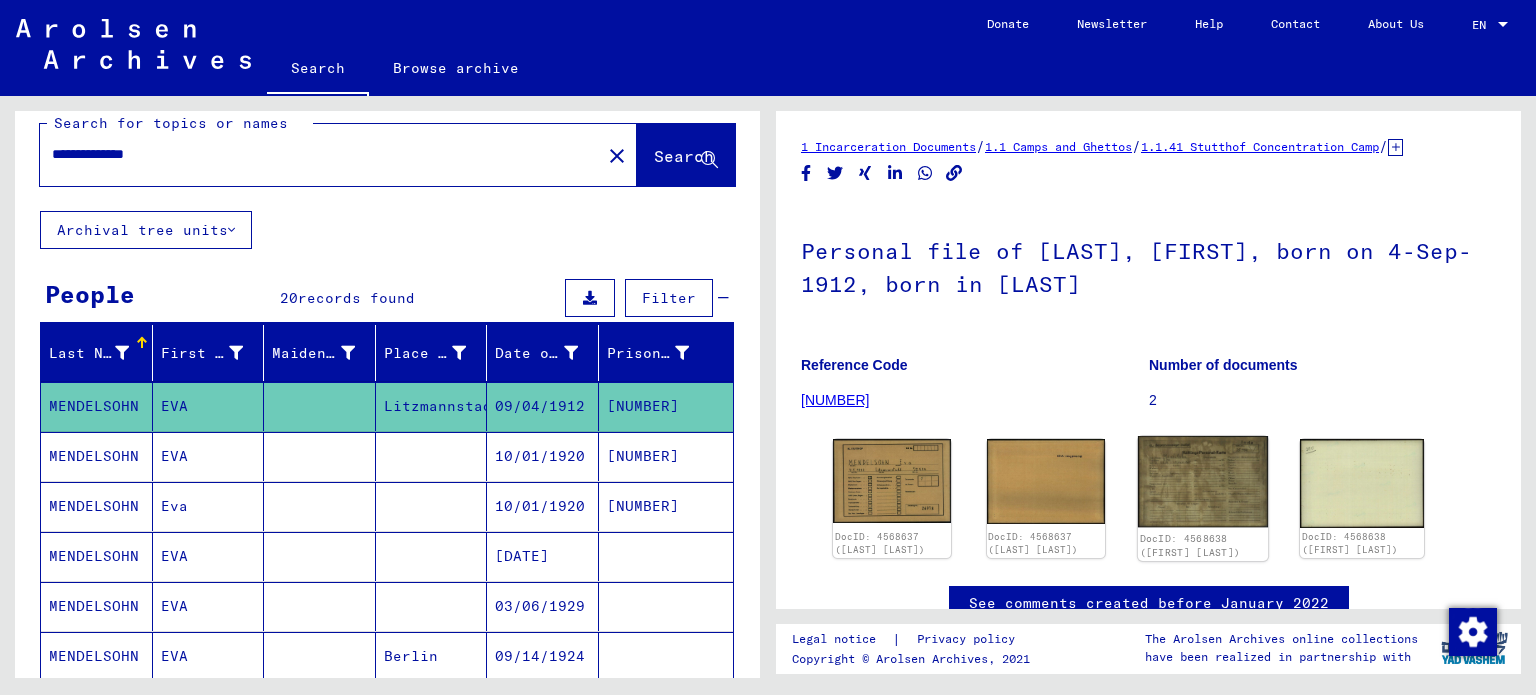 click 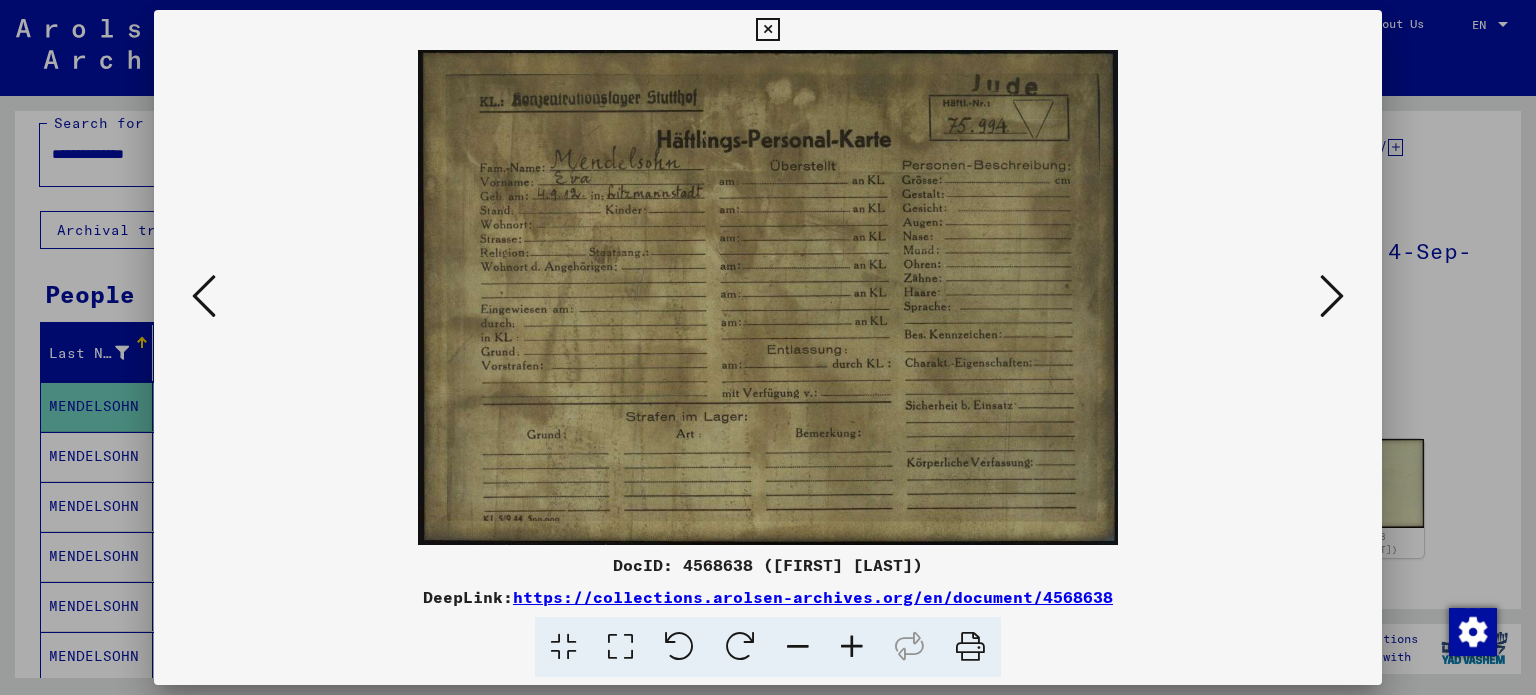 click at bounding box center [768, 347] 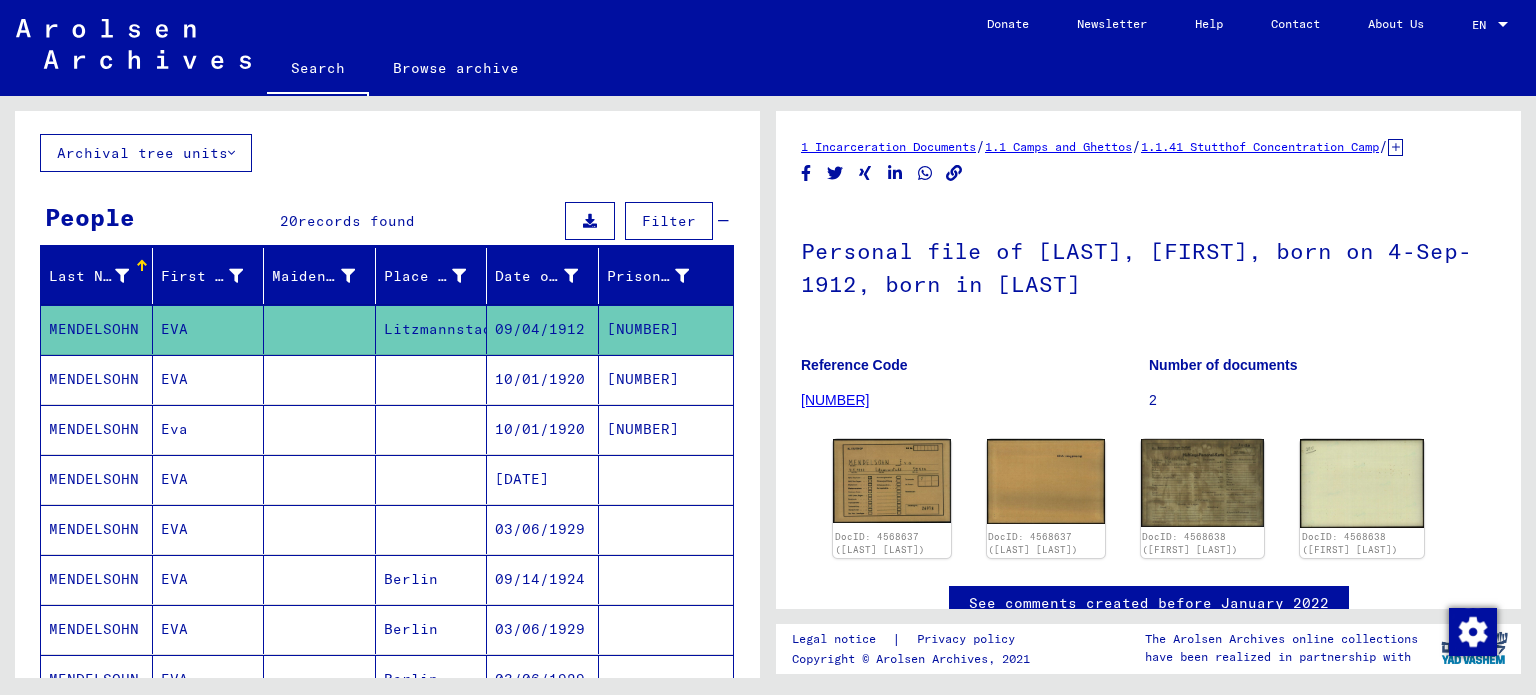 scroll, scrollTop: 99, scrollLeft: 0, axis: vertical 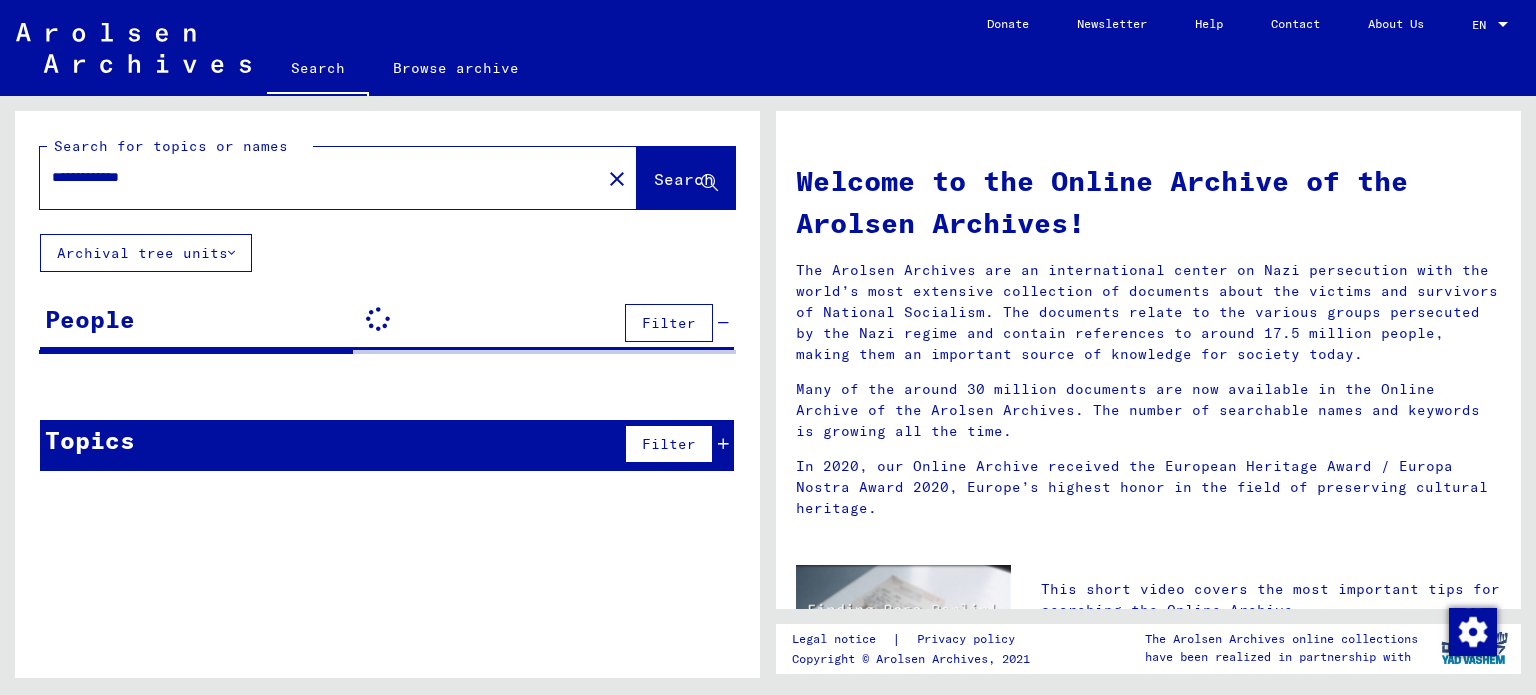 drag, startPoint x: 172, startPoint y: 179, endPoint x: 0, endPoint y: 158, distance: 173.27724 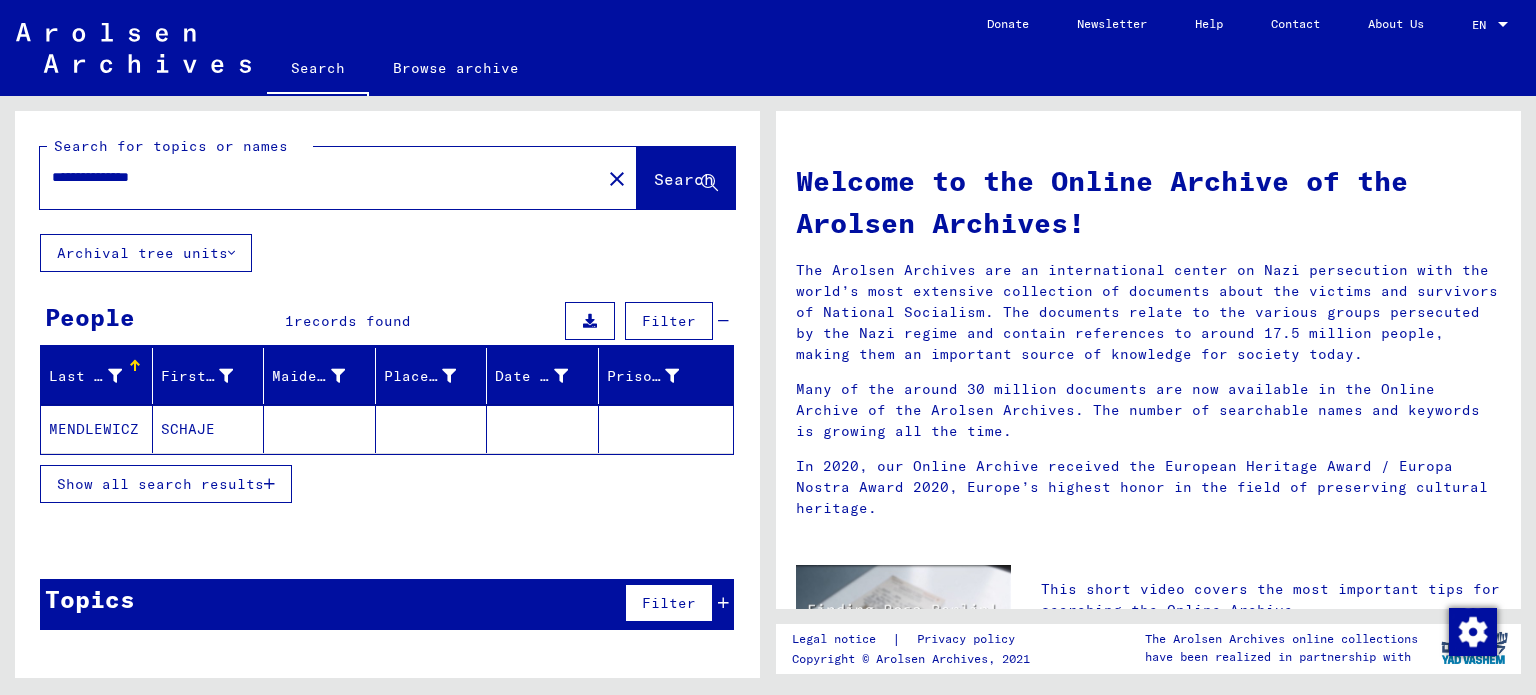 type on "**********" 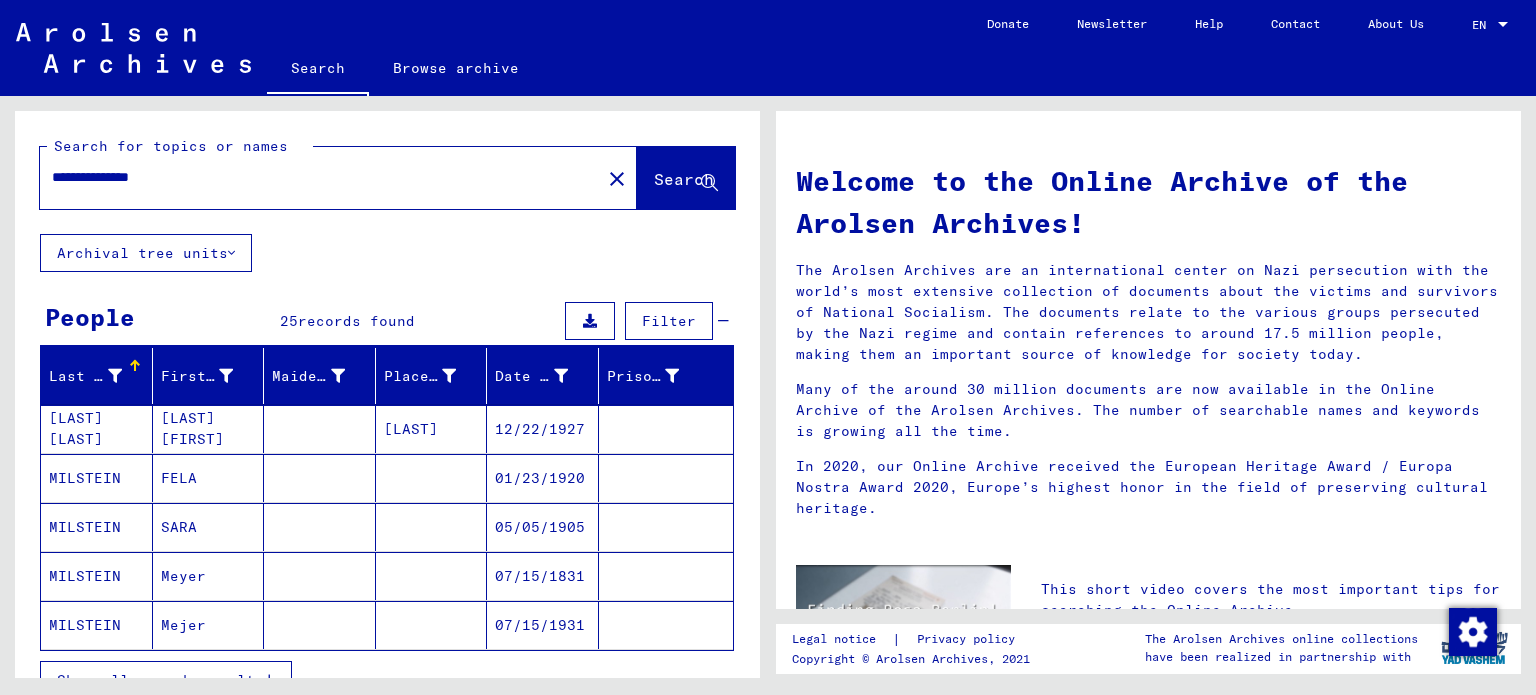 click at bounding box center (269, 680) 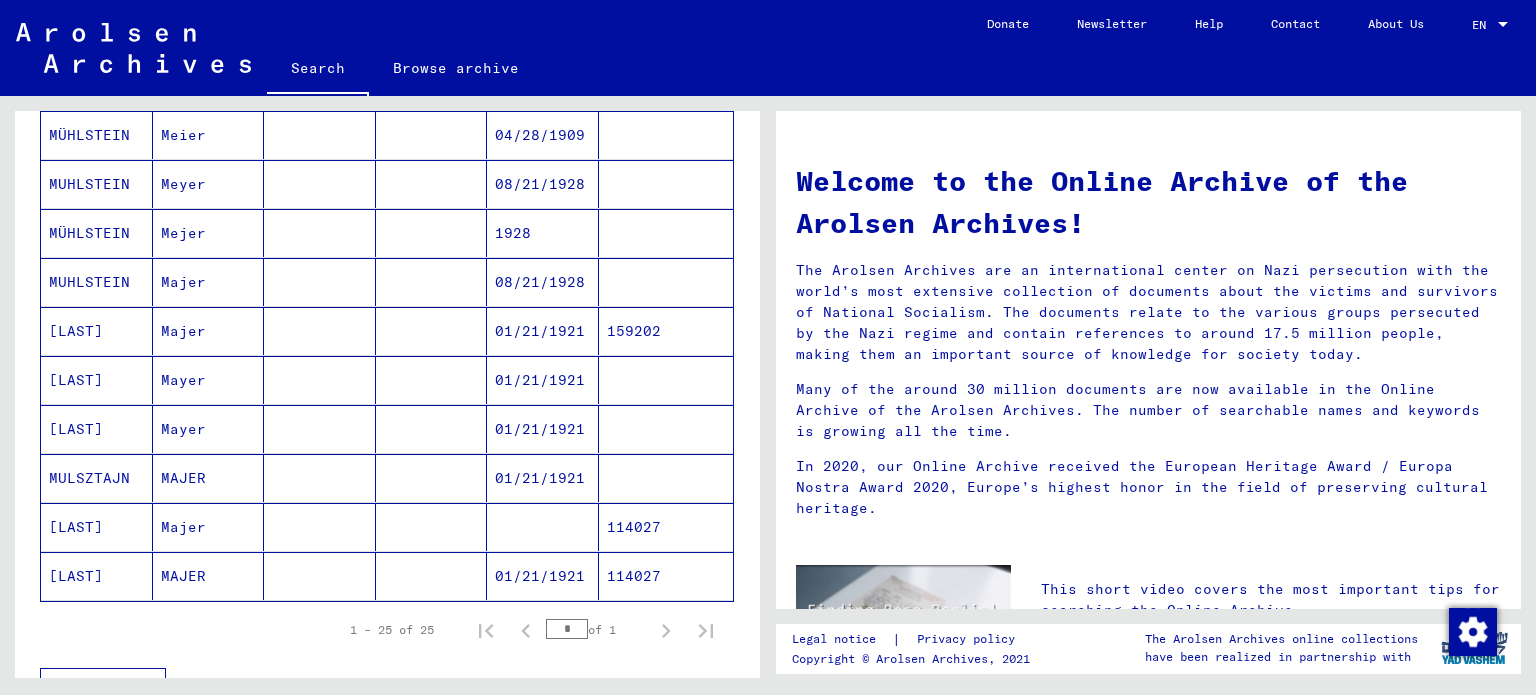 scroll, scrollTop: 1035, scrollLeft: 0, axis: vertical 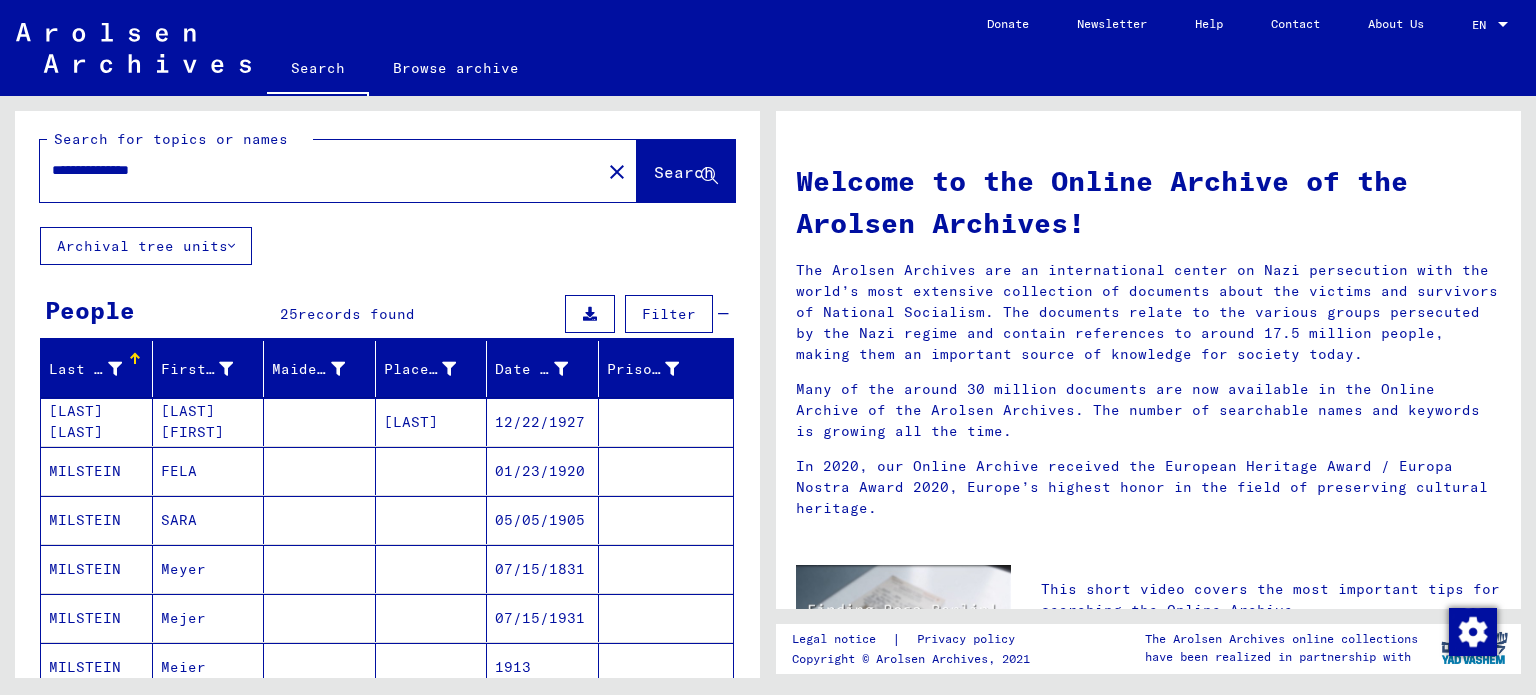 drag, startPoint x: 0, startPoint y: 150, endPoint x: 5, endPoint y: 135, distance: 15.811388 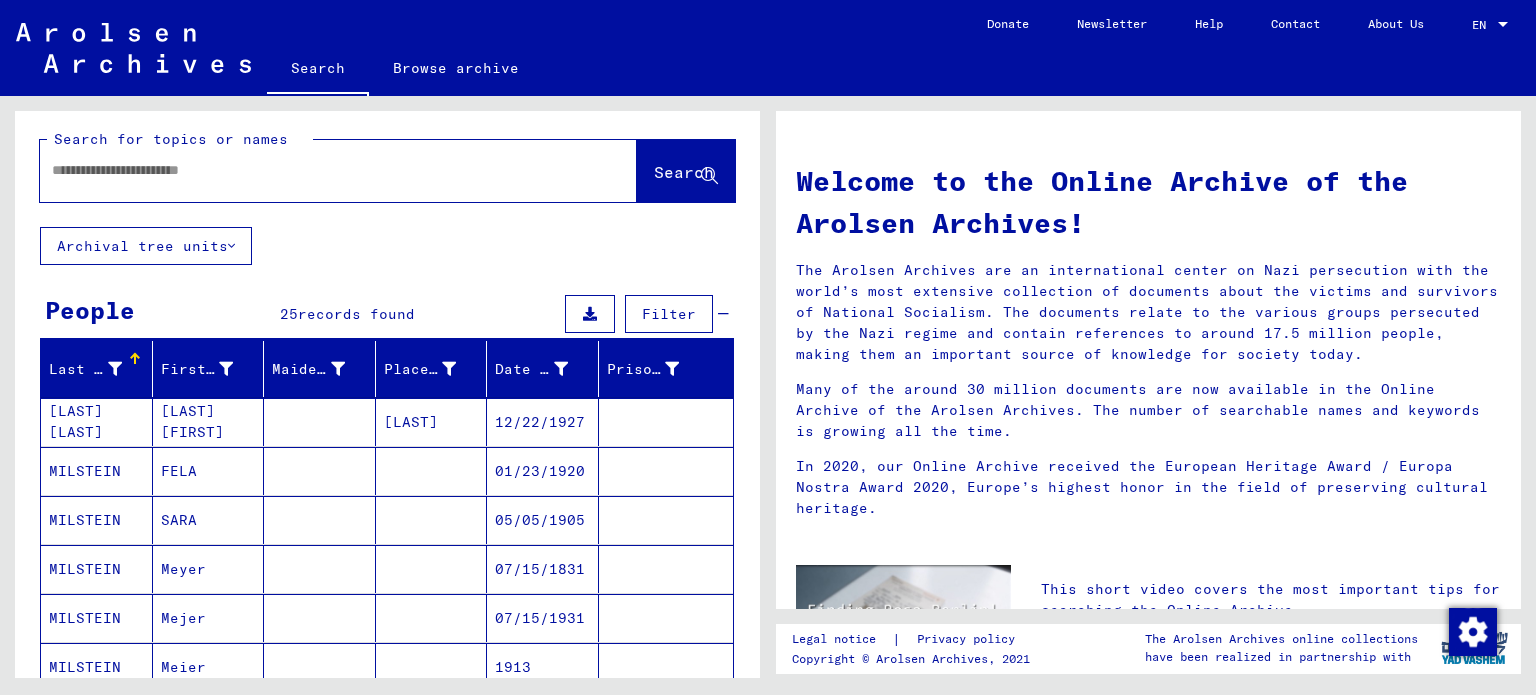 click at bounding box center (314, 170) 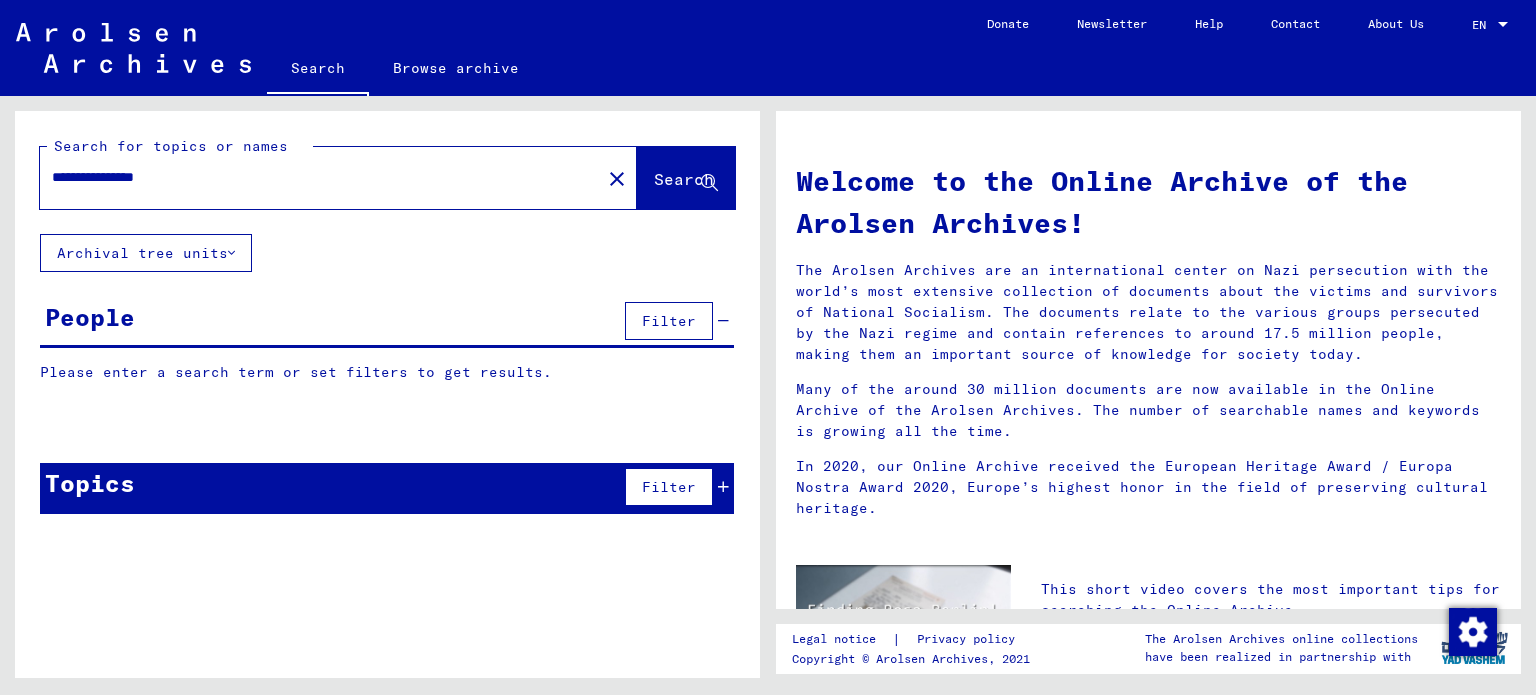 scroll, scrollTop: 0, scrollLeft: 0, axis: both 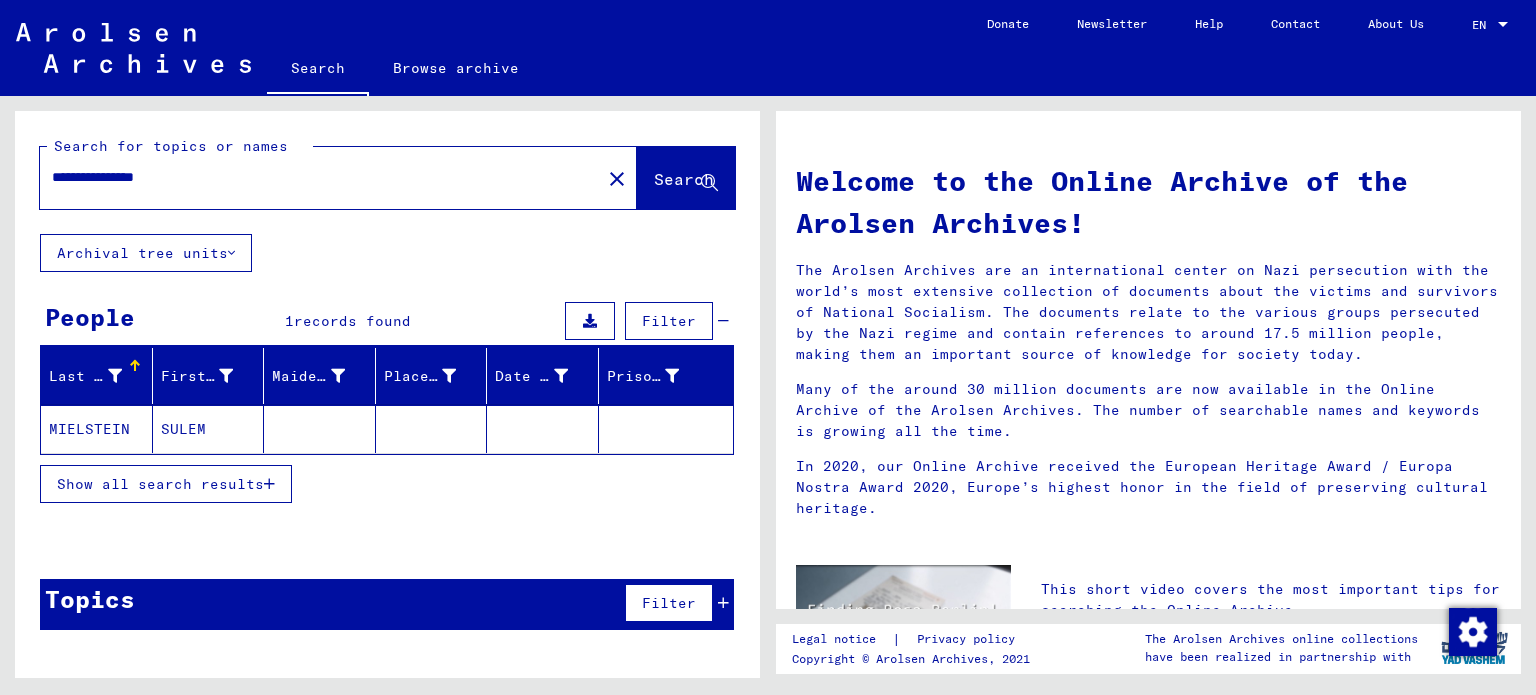 click 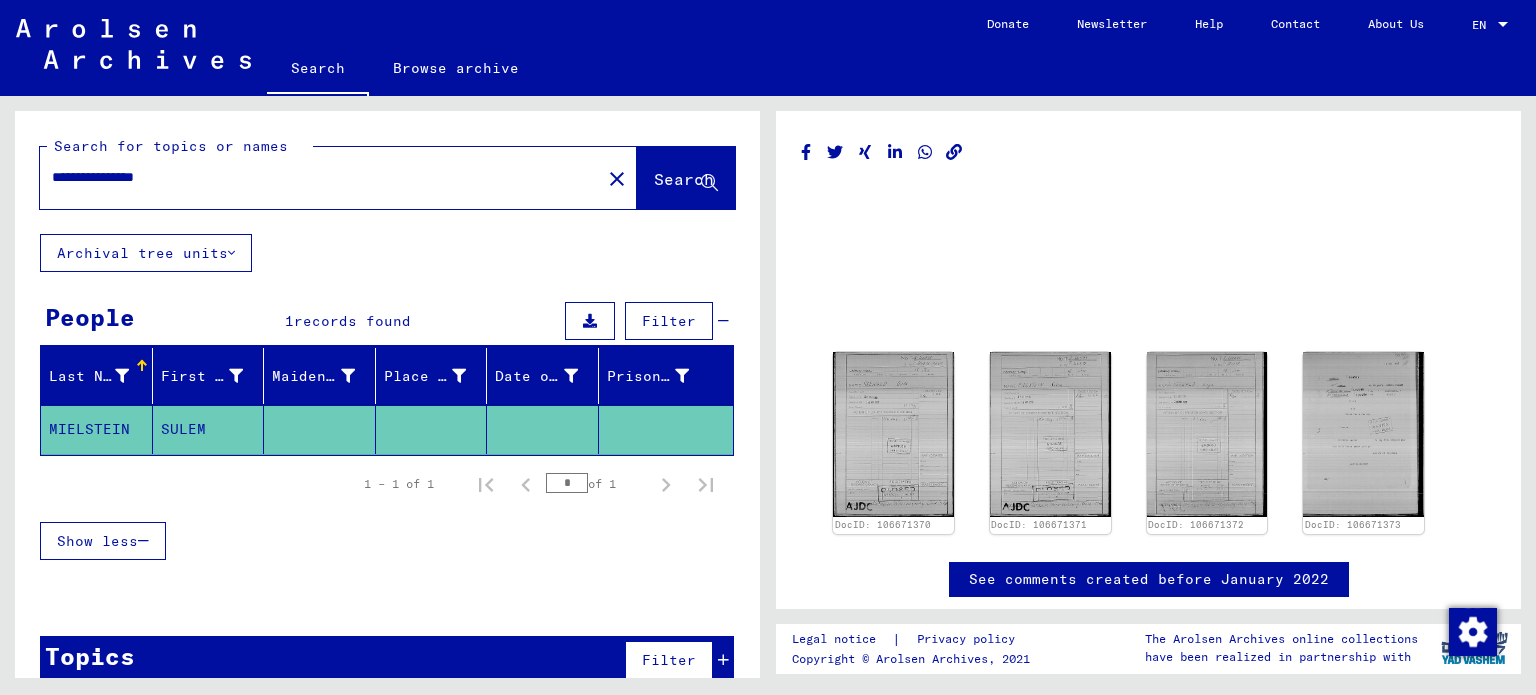 scroll, scrollTop: 0, scrollLeft: 0, axis: both 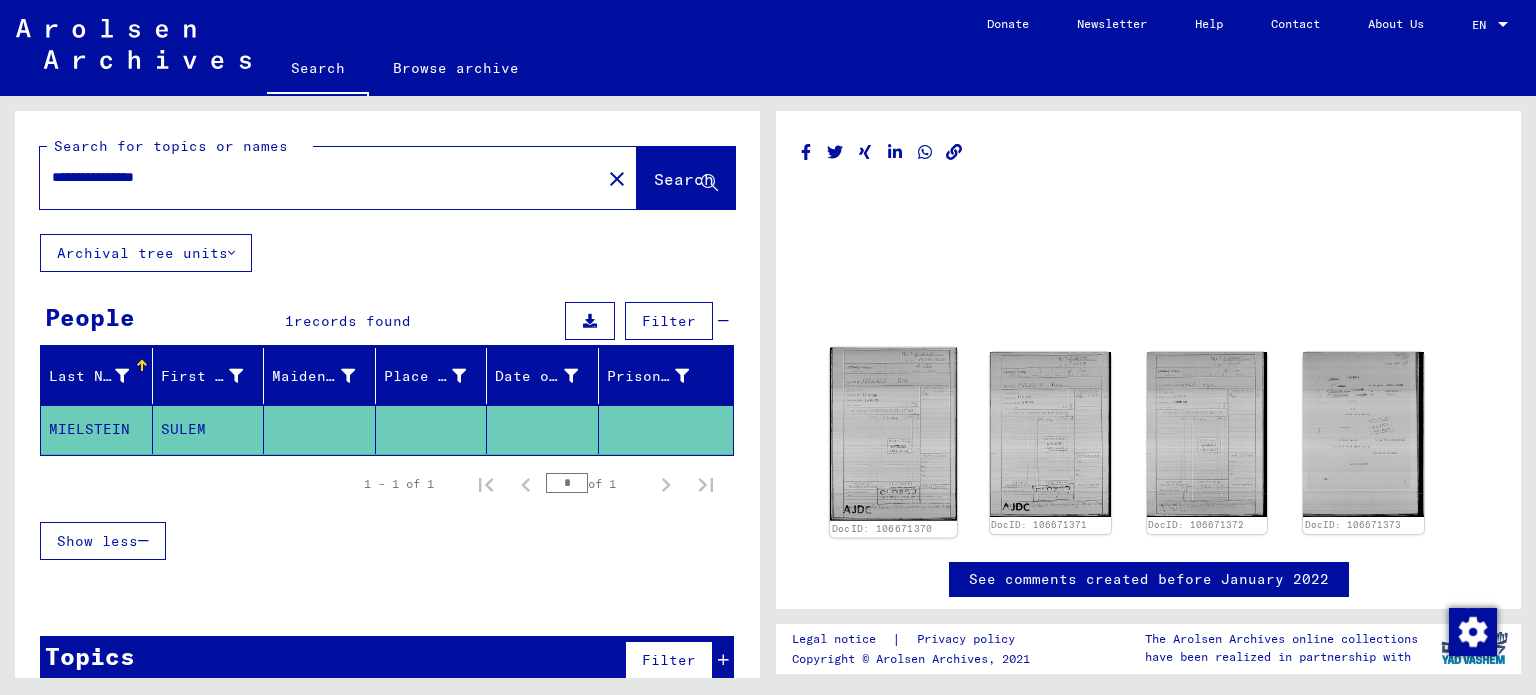 click 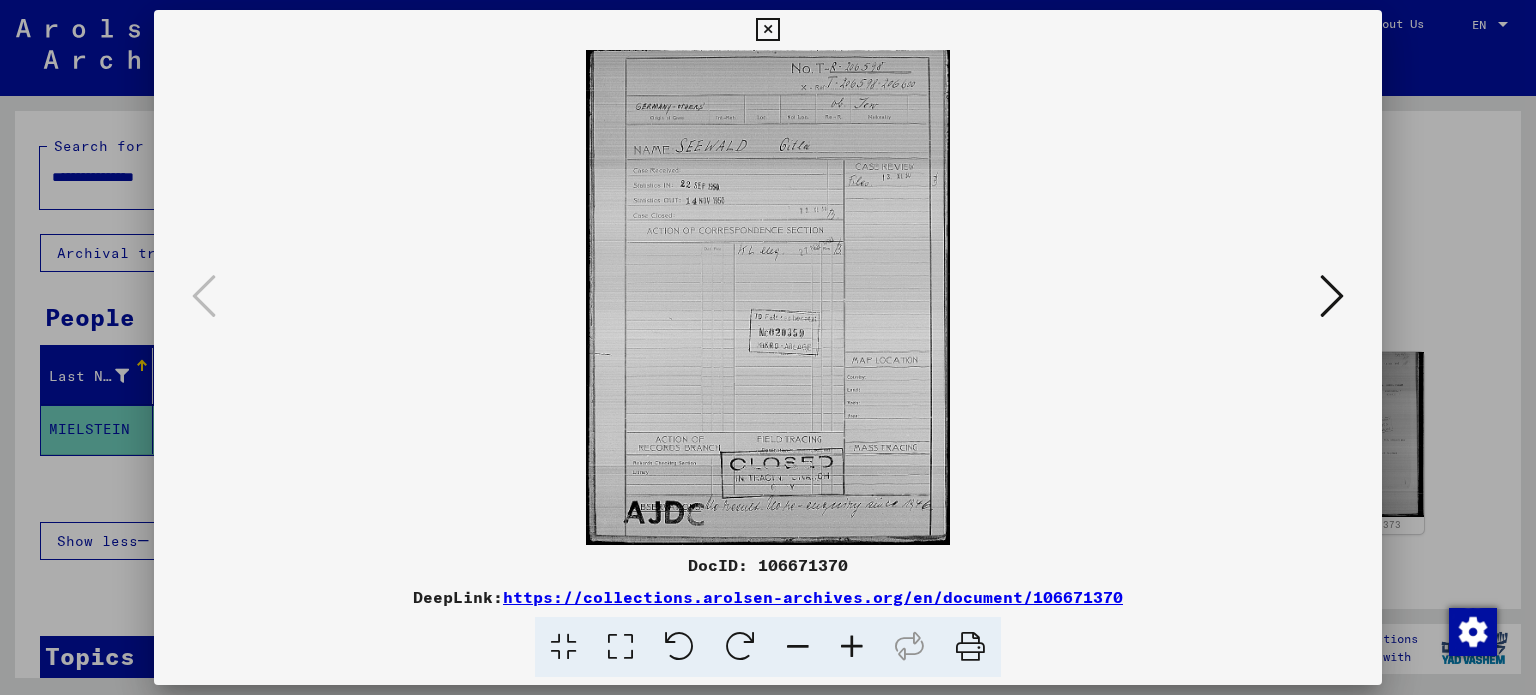 click at bounding box center (1332, 297) 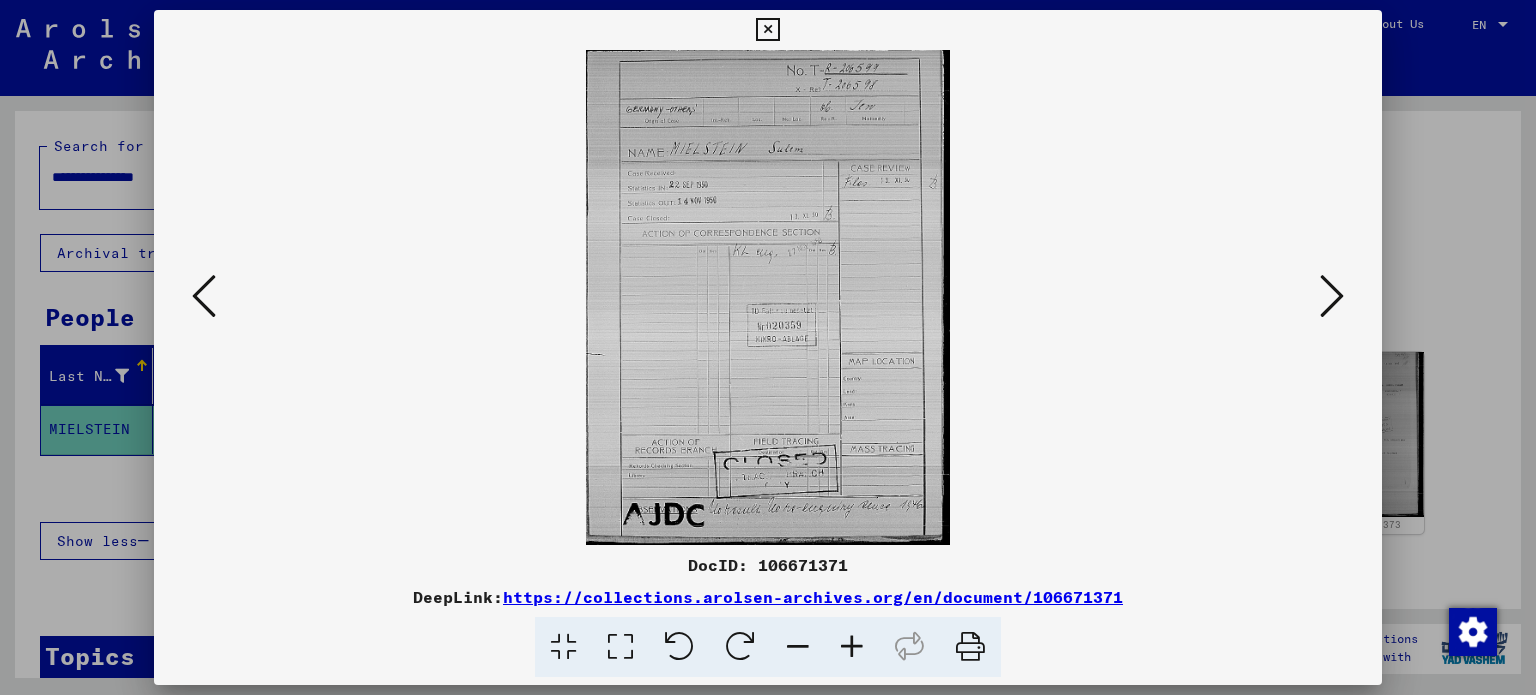click at bounding box center (1332, 296) 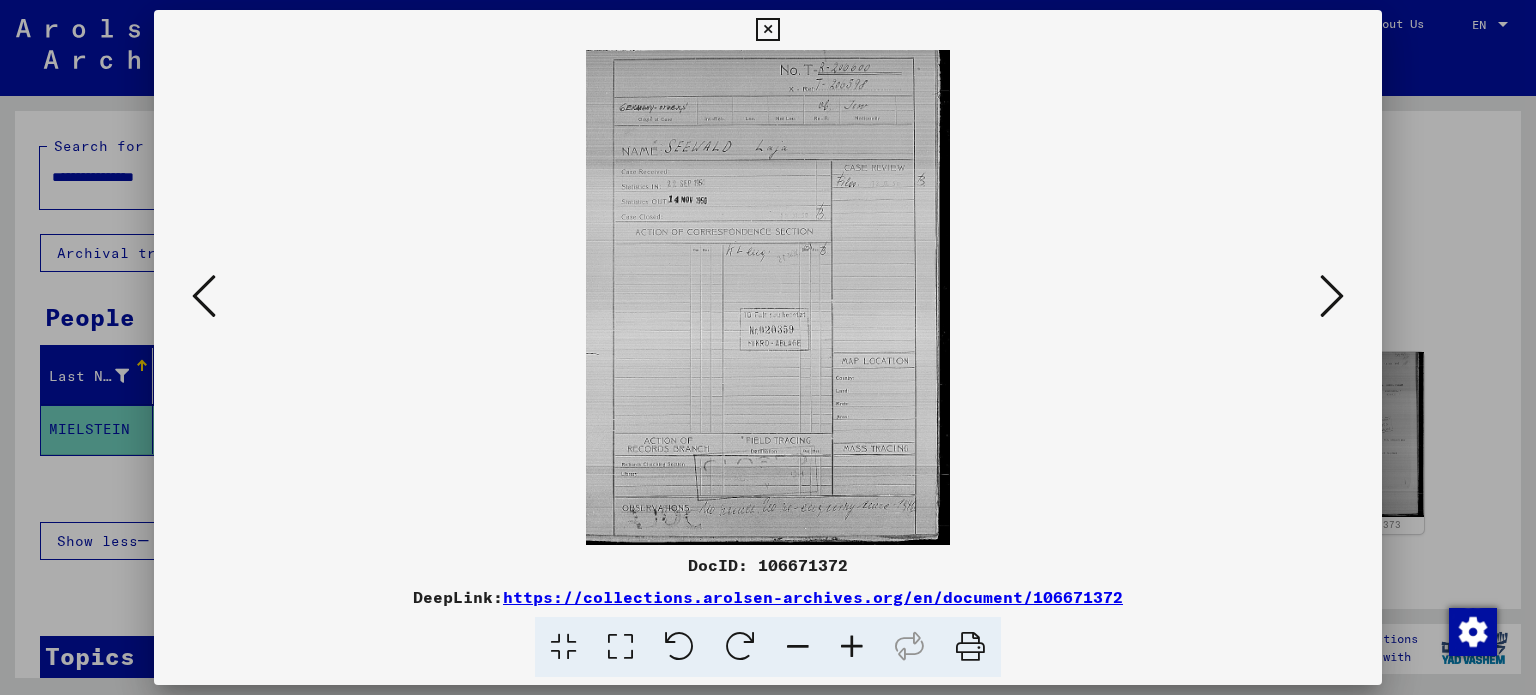 click at bounding box center [1332, 296] 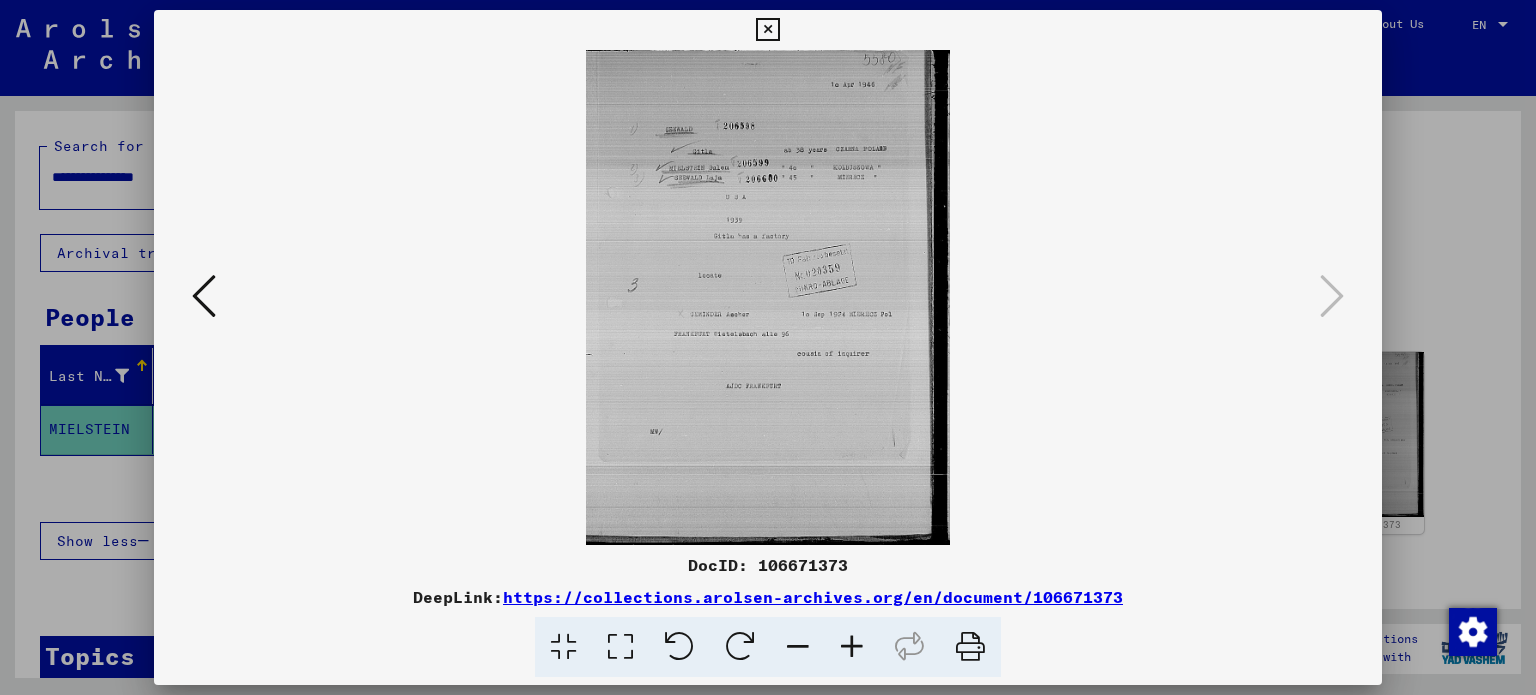 click at bounding box center (204, 296) 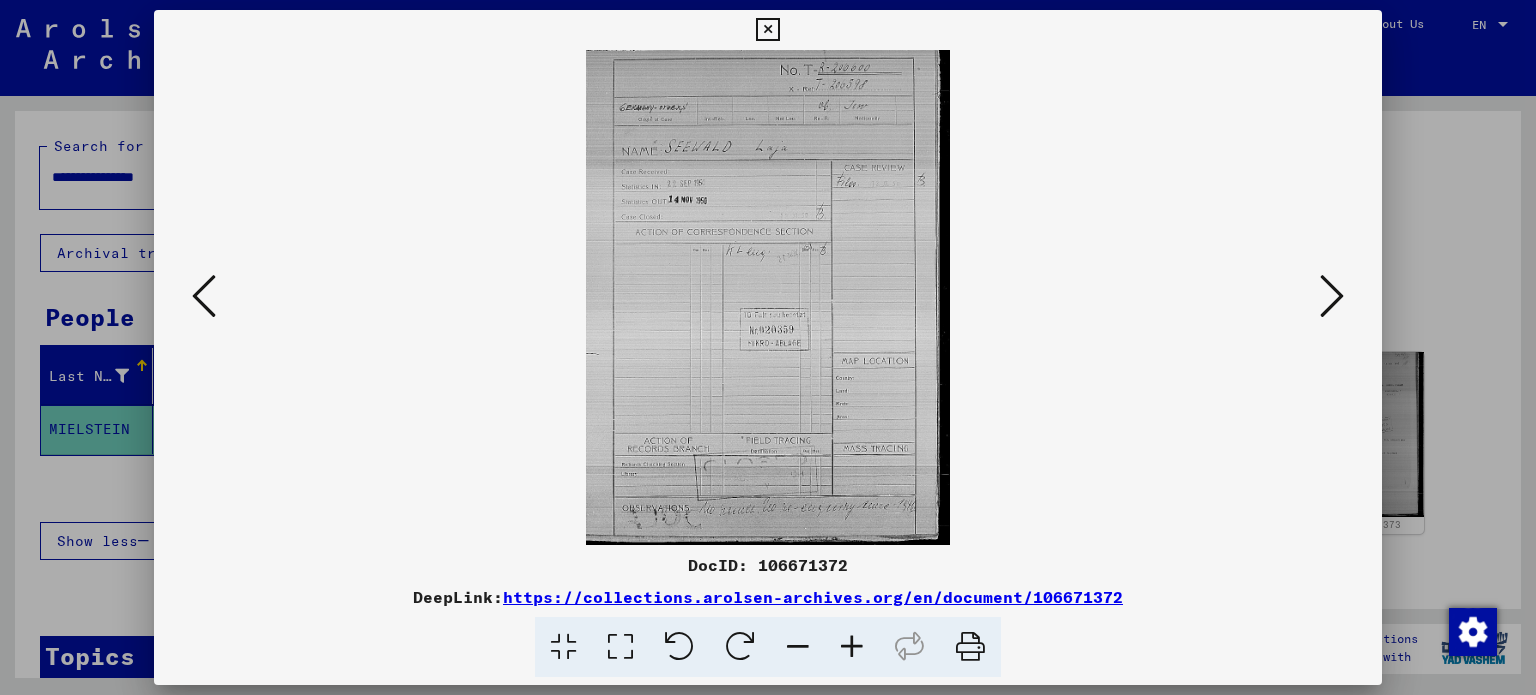 click at bounding box center (204, 296) 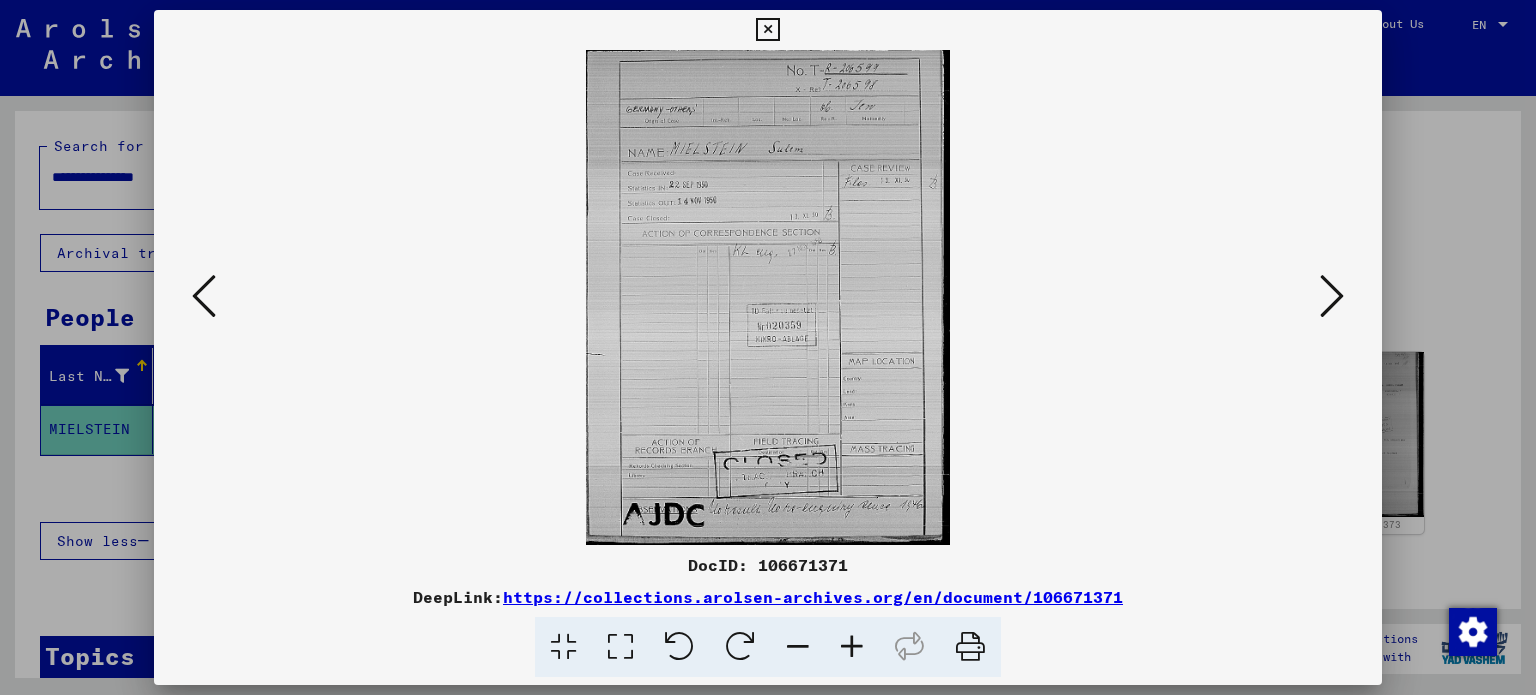 click at bounding box center (852, 647) 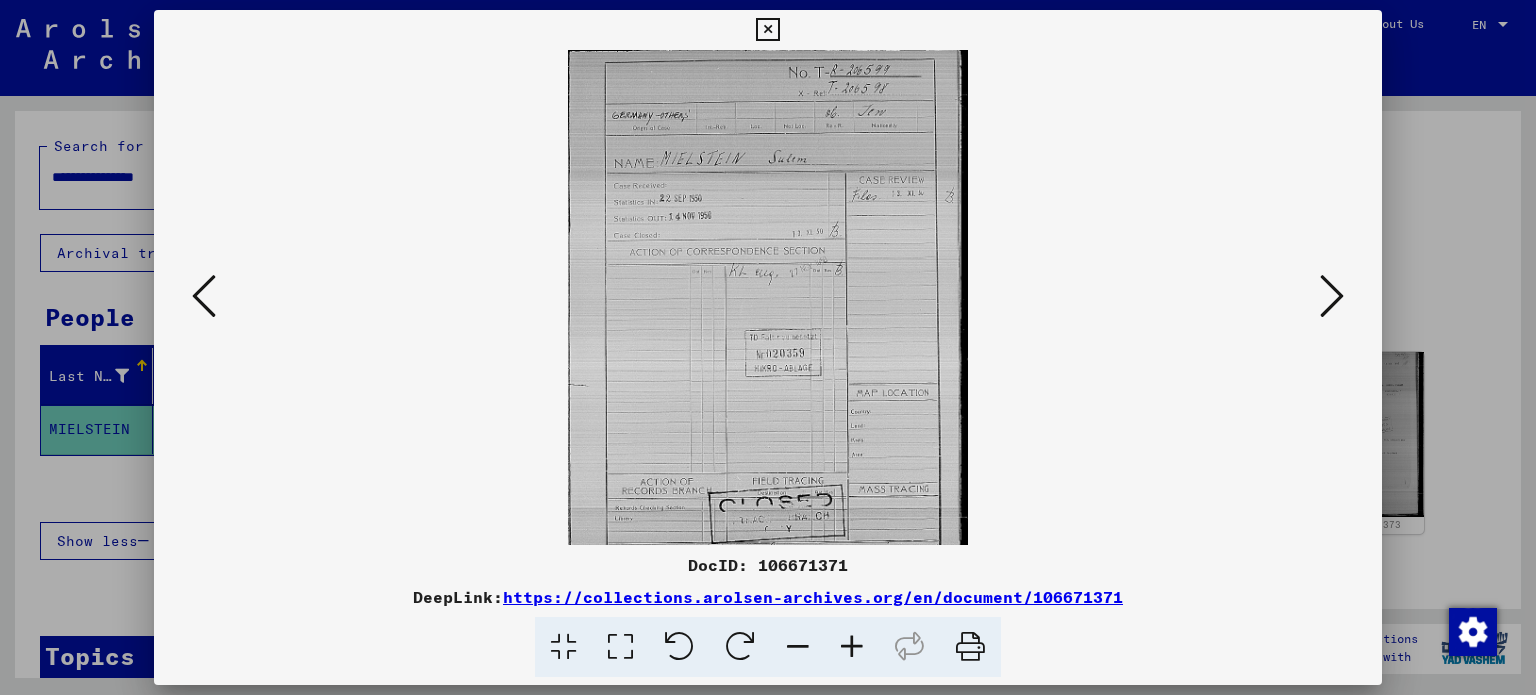click at bounding box center [852, 647] 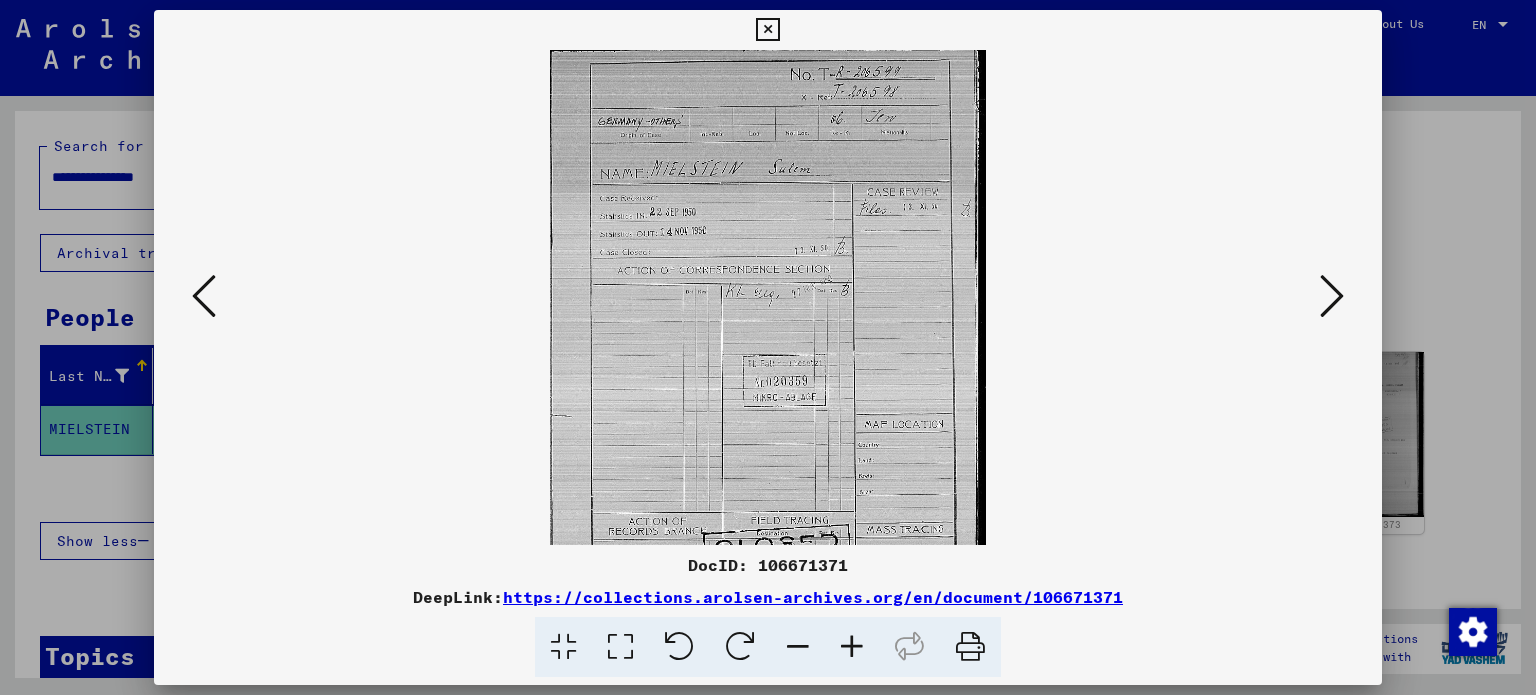 click at bounding box center [852, 647] 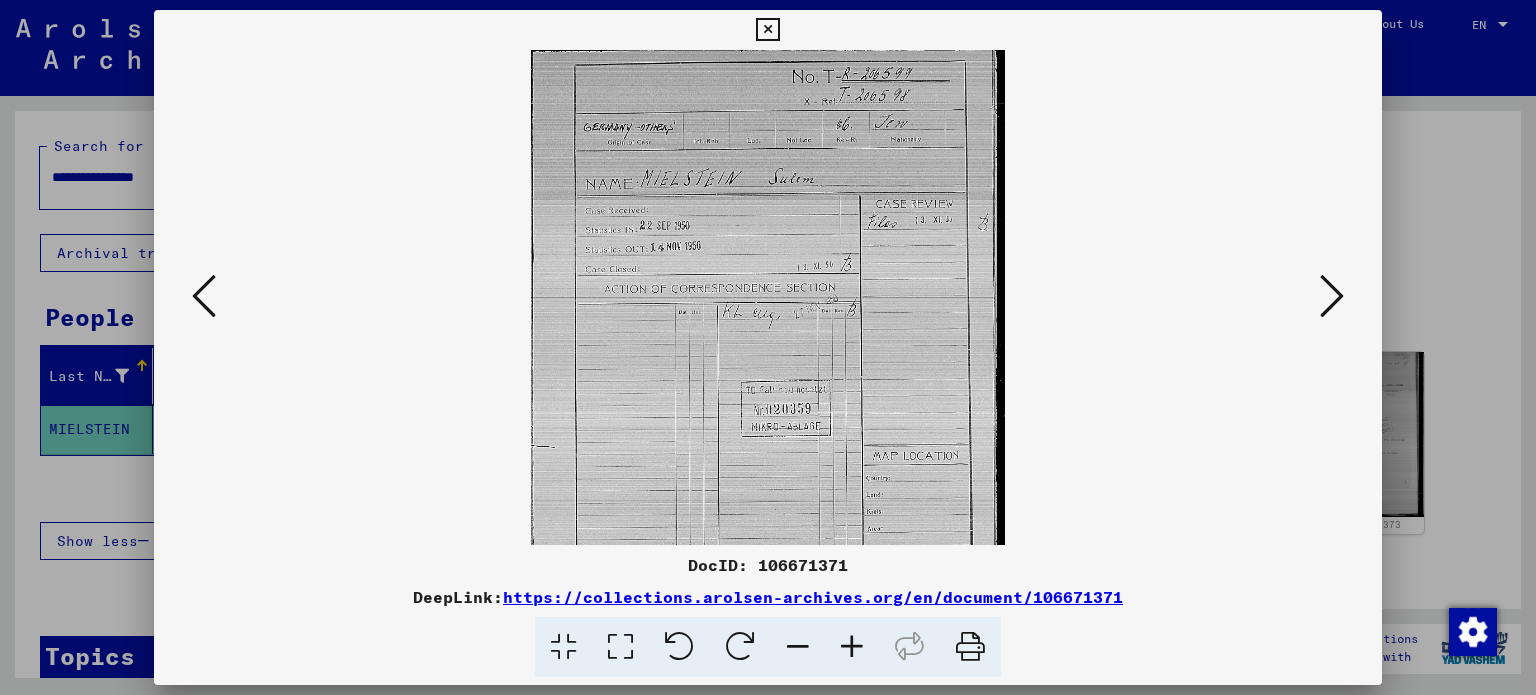 click at bounding box center [852, 647] 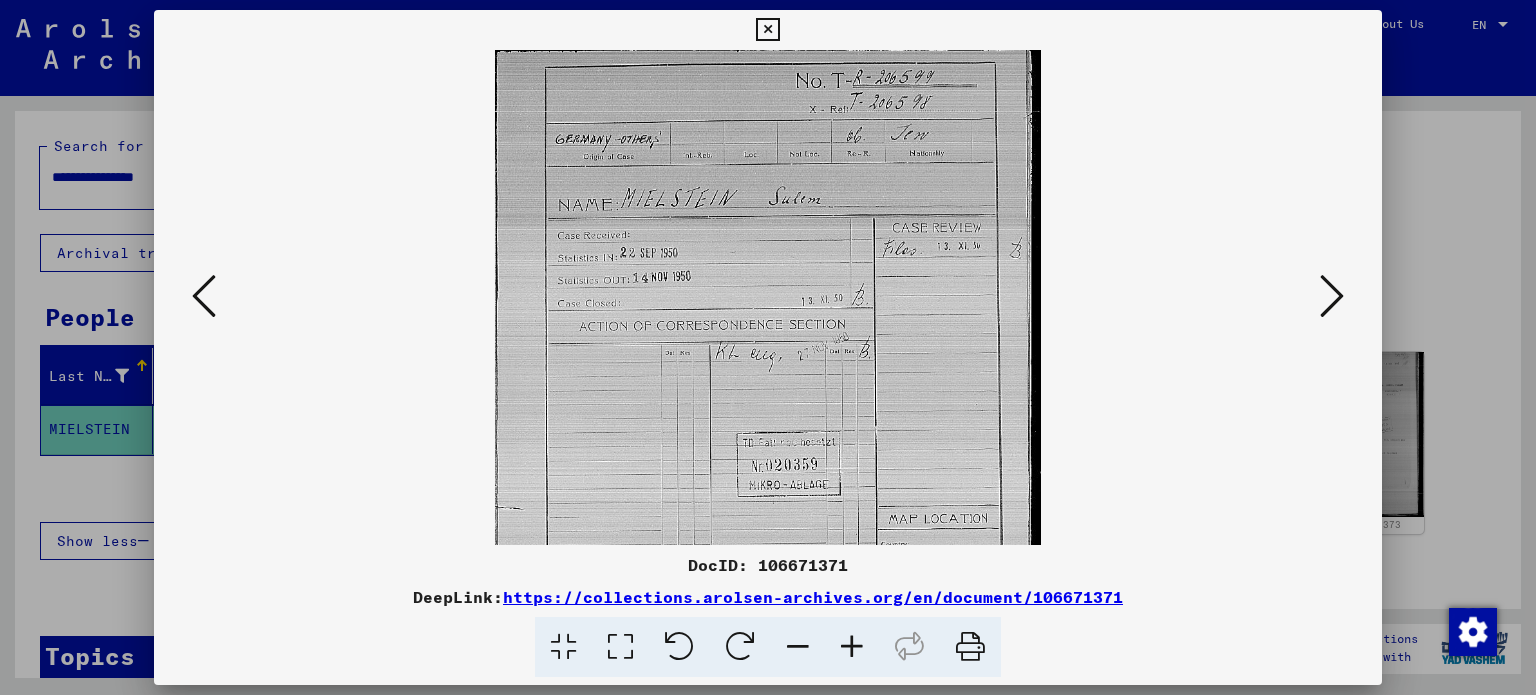 click at bounding box center (852, 647) 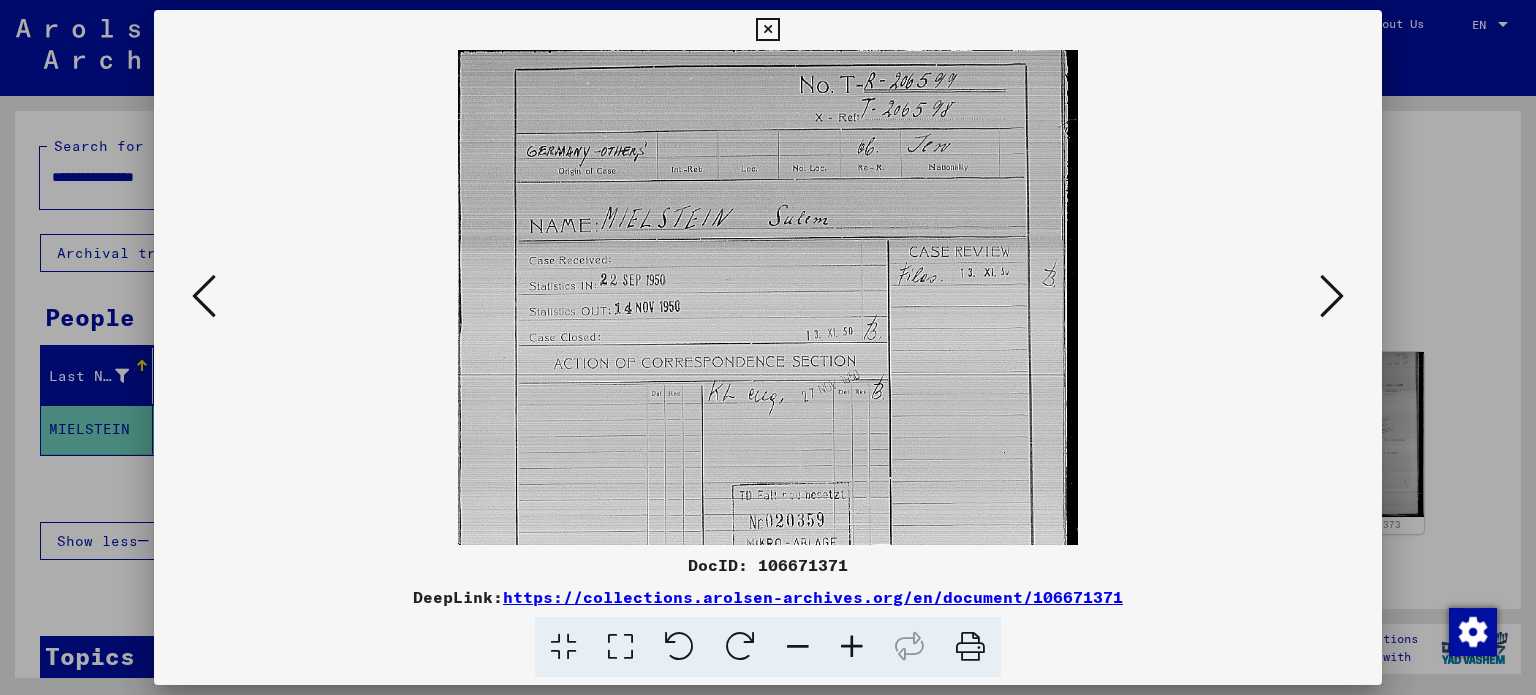 click at bounding box center (852, 647) 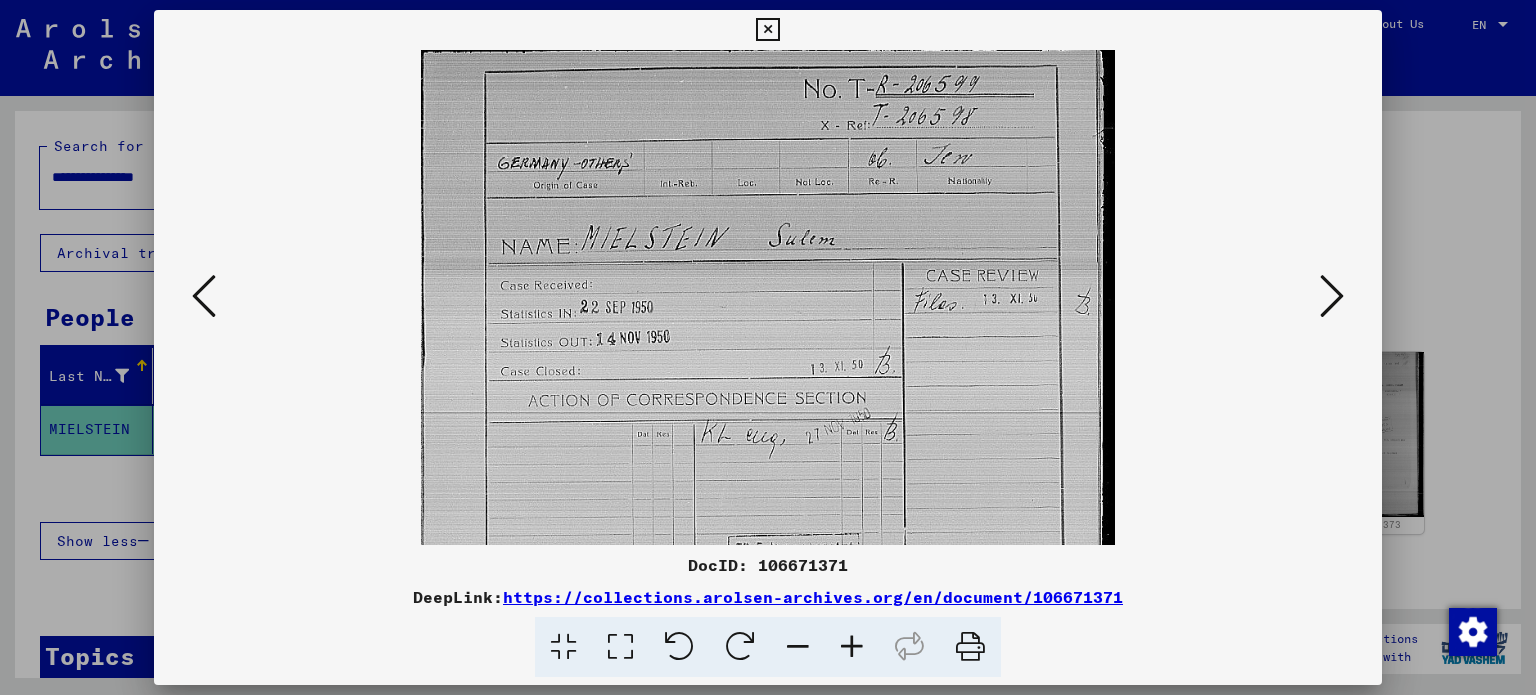 click at bounding box center [852, 647] 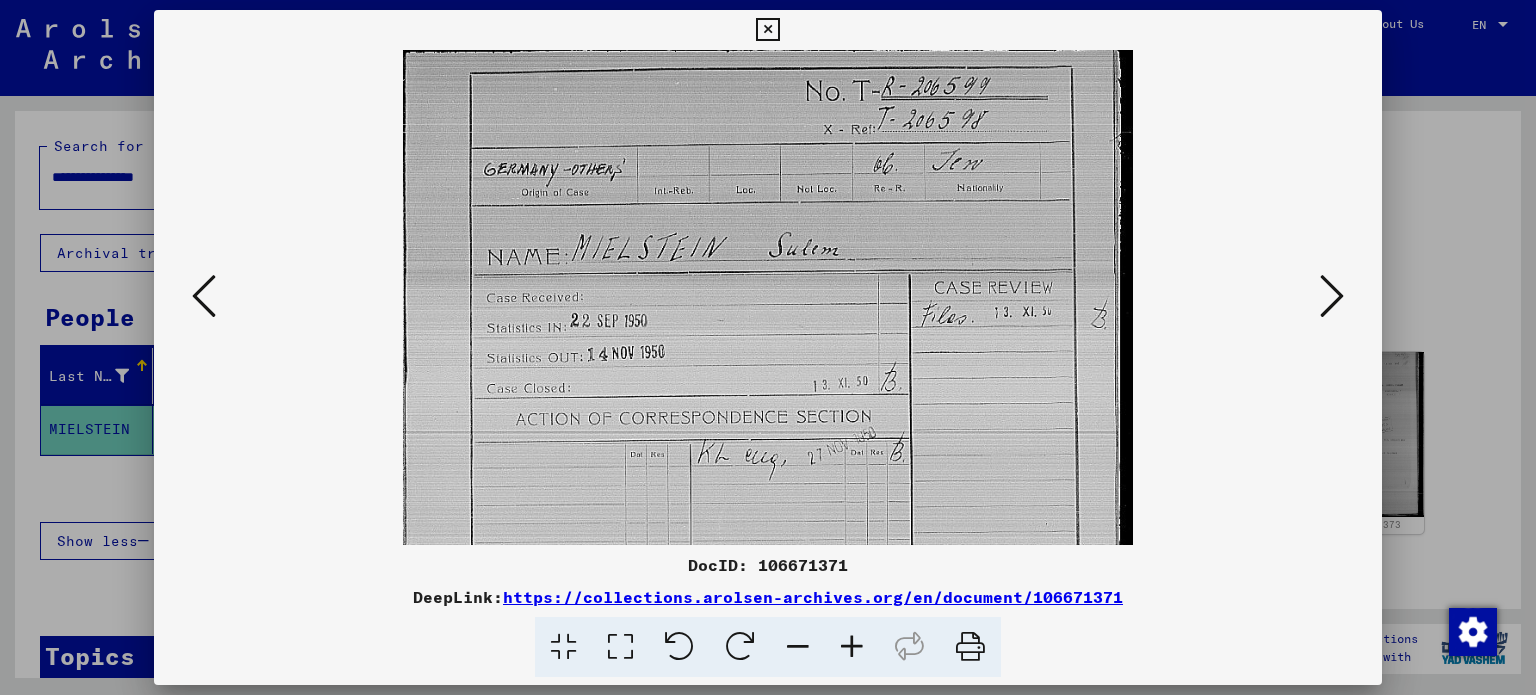 click at bounding box center [852, 647] 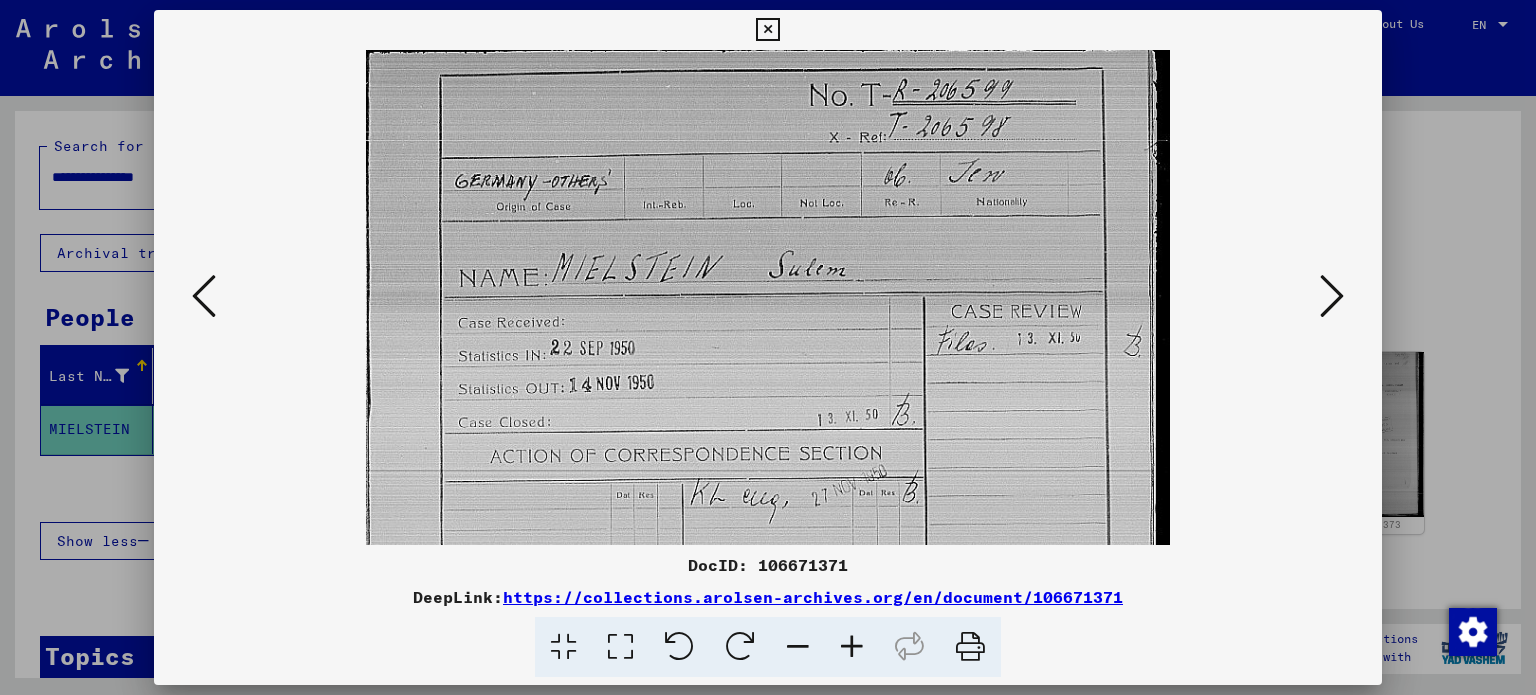 click at bounding box center [852, 647] 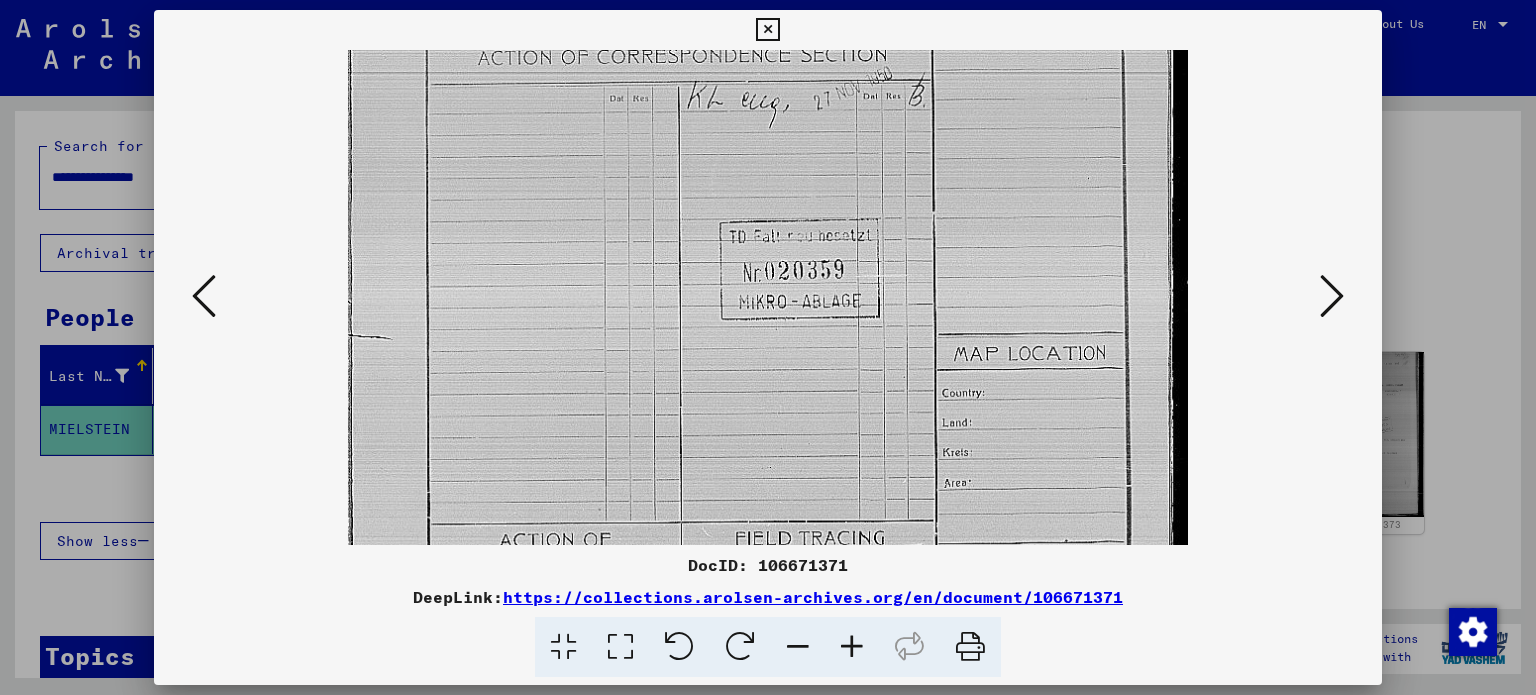 drag, startPoint x: 702, startPoint y: 456, endPoint x: 1239, endPoint y: 62, distance: 666.0368 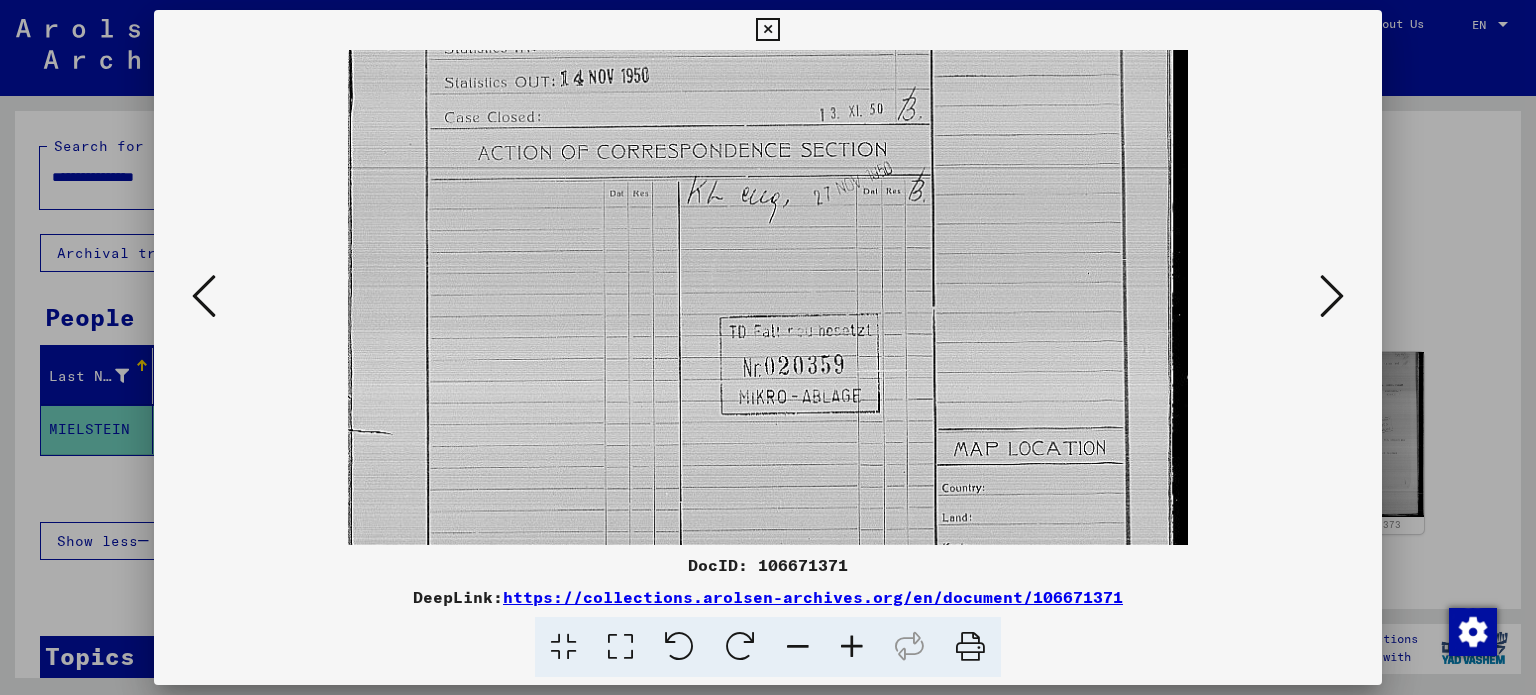 drag, startPoint x: 1100, startPoint y: 347, endPoint x: 1100, endPoint y: 413, distance: 66 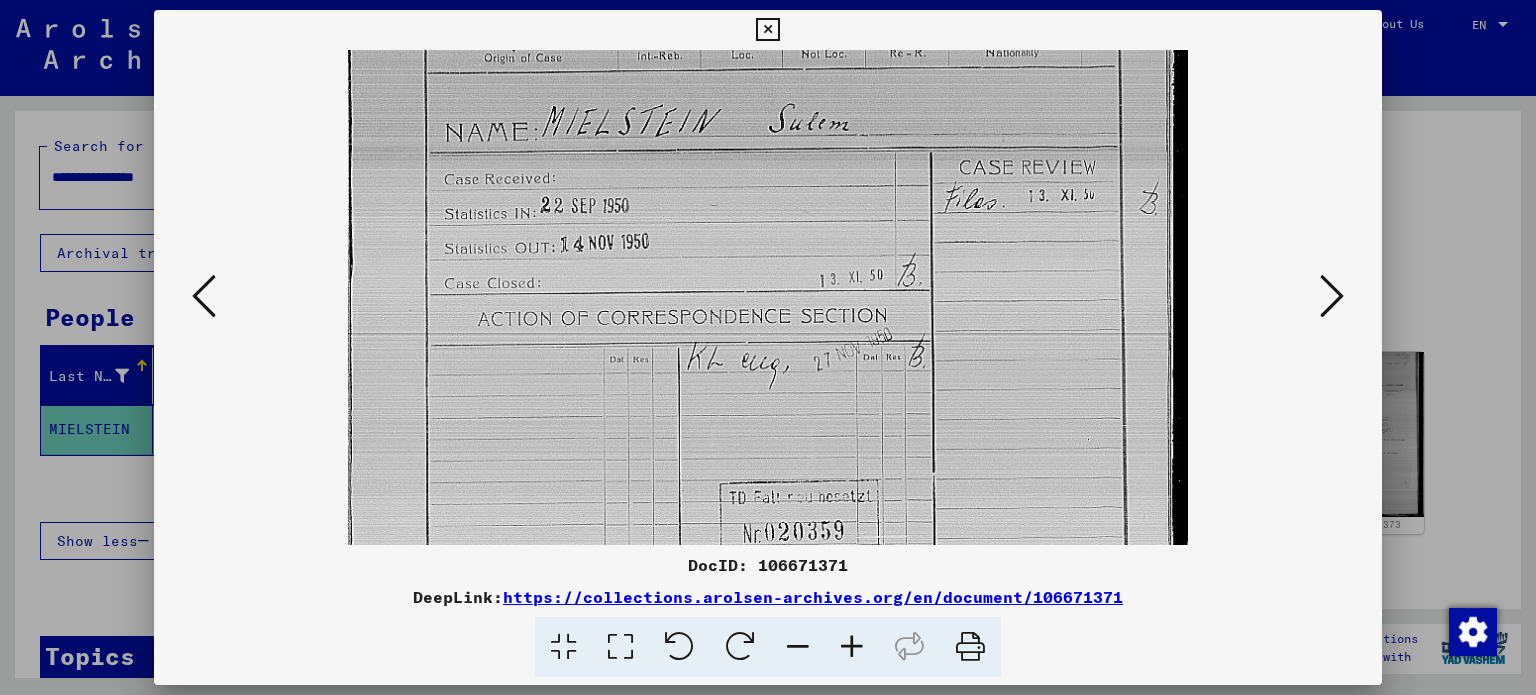 drag, startPoint x: 1077, startPoint y: 227, endPoint x: 1036, endPoint y: 520, distance: 295.8547 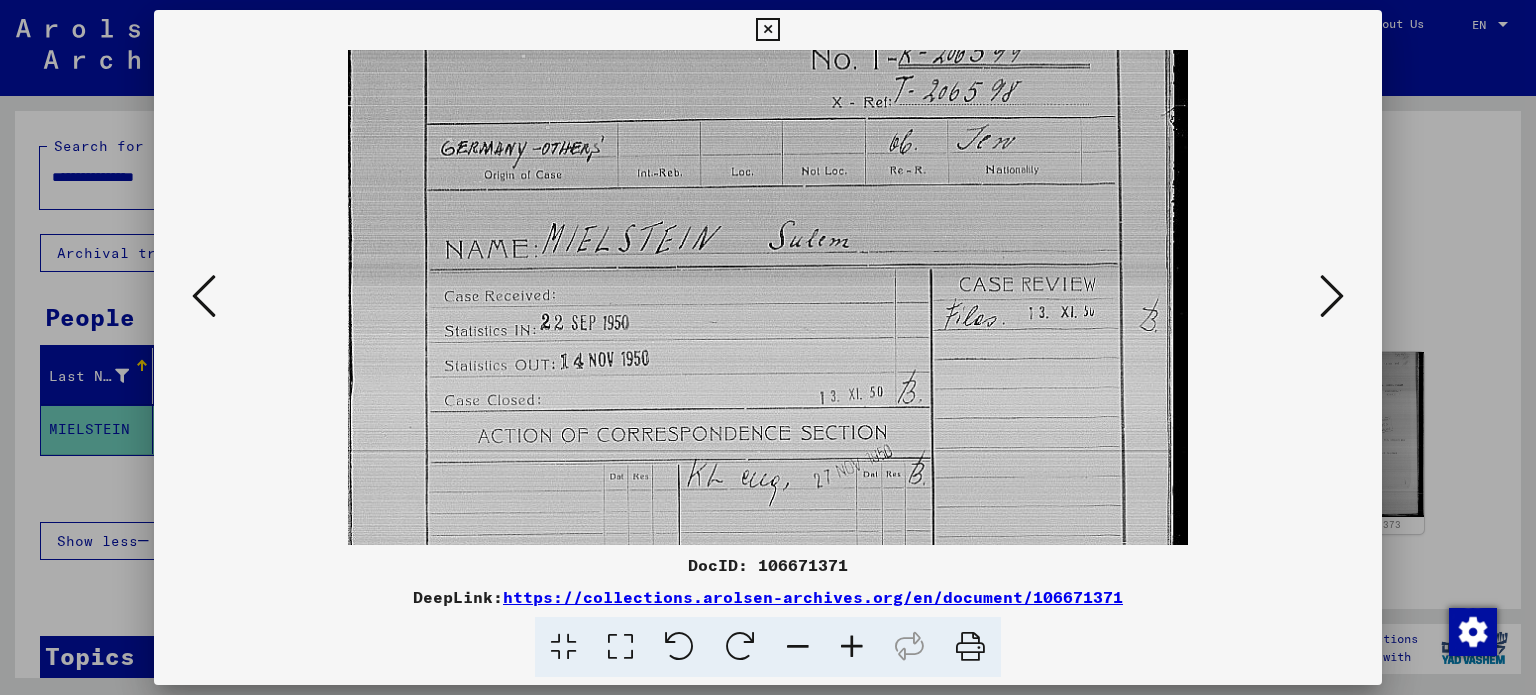click at bounding box center [1332, 296] 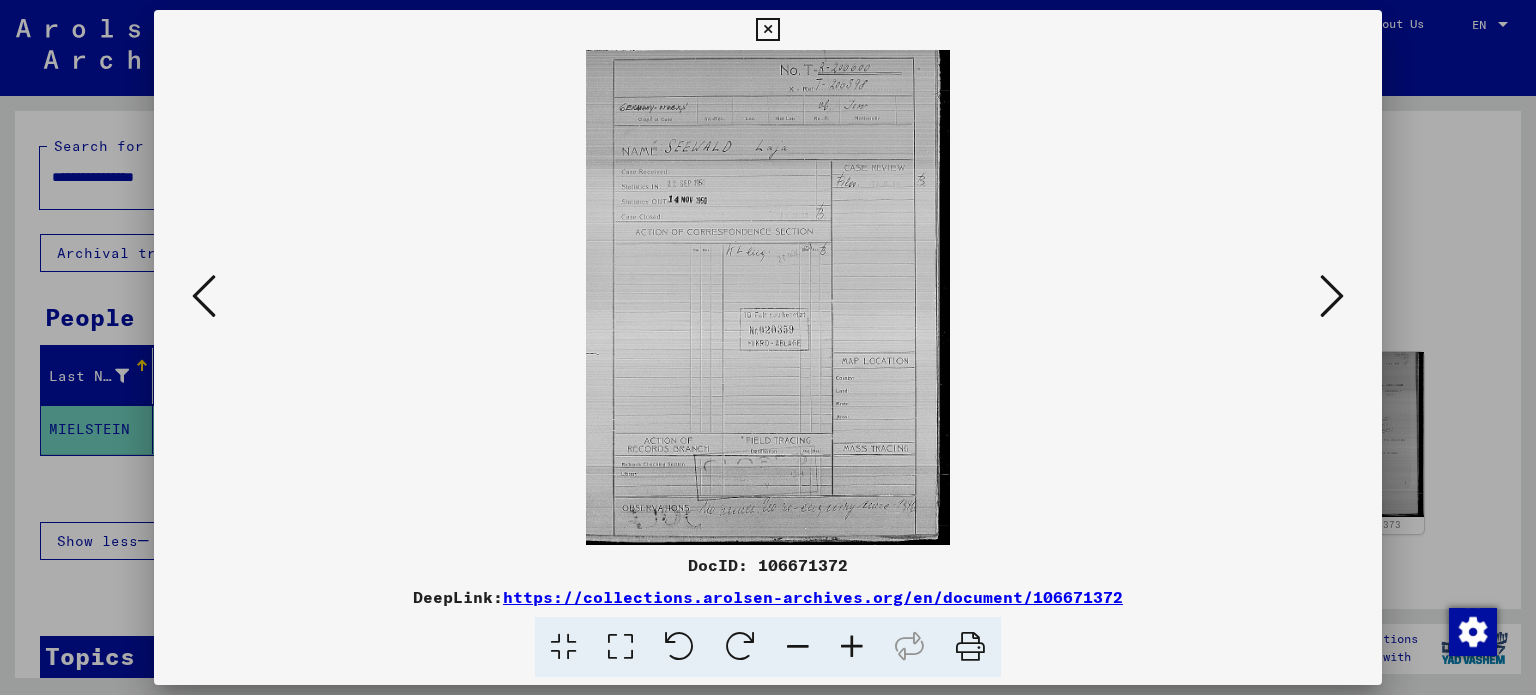 scroll, scrollTop: 0, scrollLeft: 0, axis: both 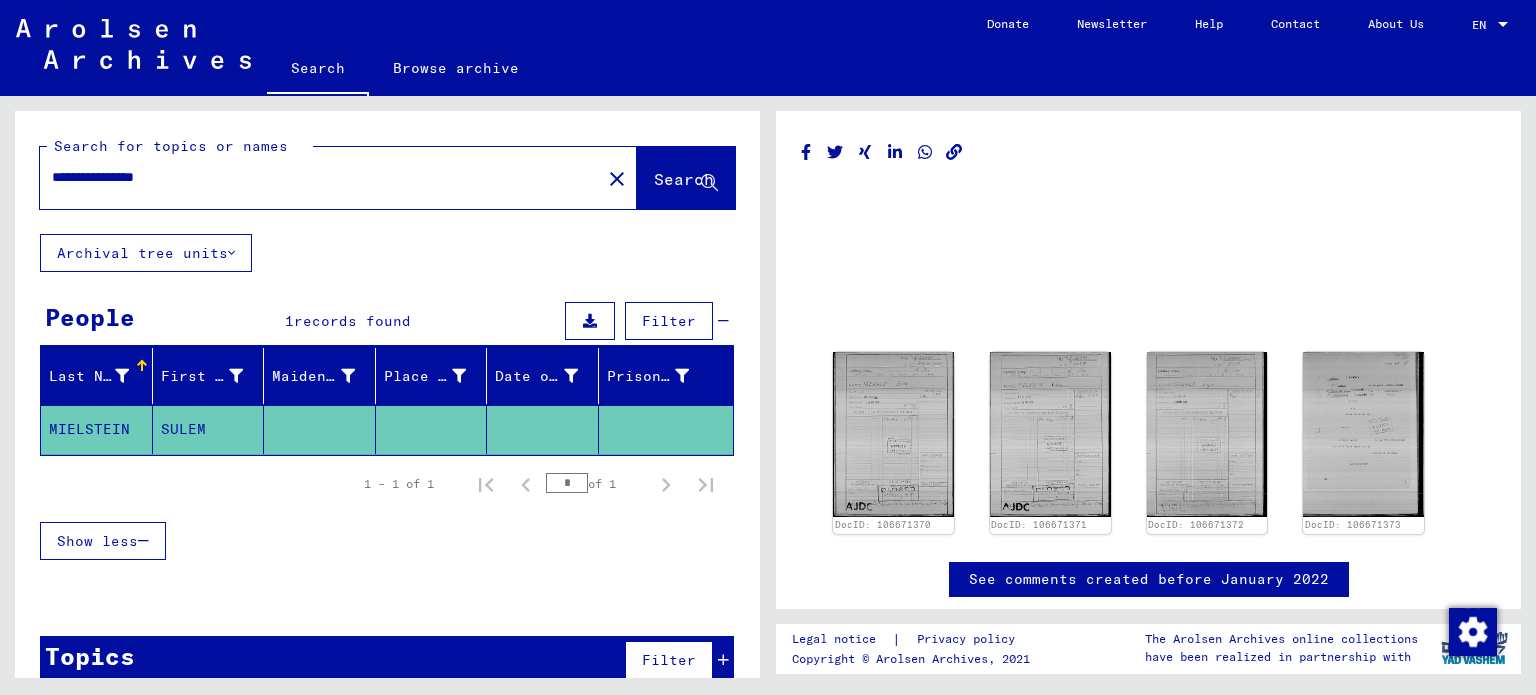 drag, startPoint x: 318, startPoint y: 177, endPoint x: 0, endPoint y: 96, distance: 328.15393 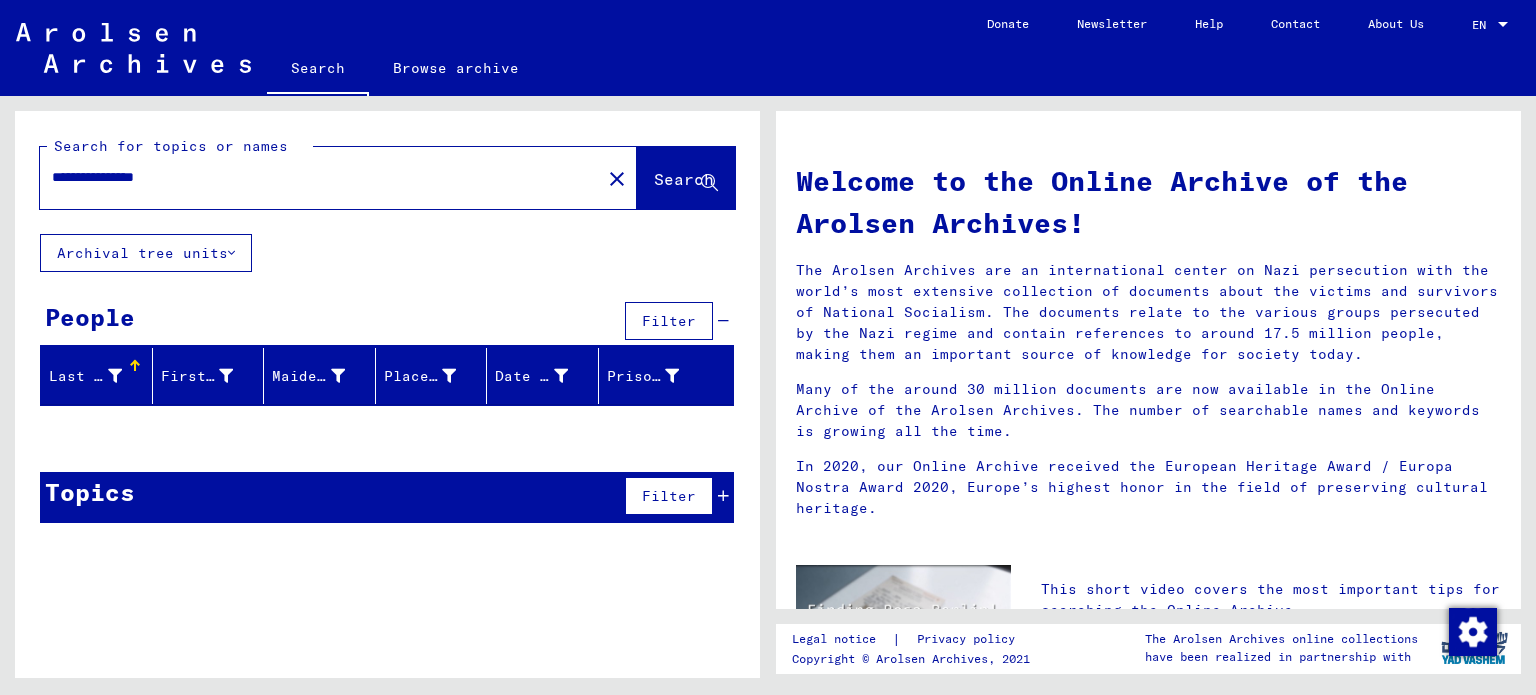 drag, startPoint x: 160, startPoint y: 179, endPoint x: 0, endPoint y: 164, distance: 160.70158 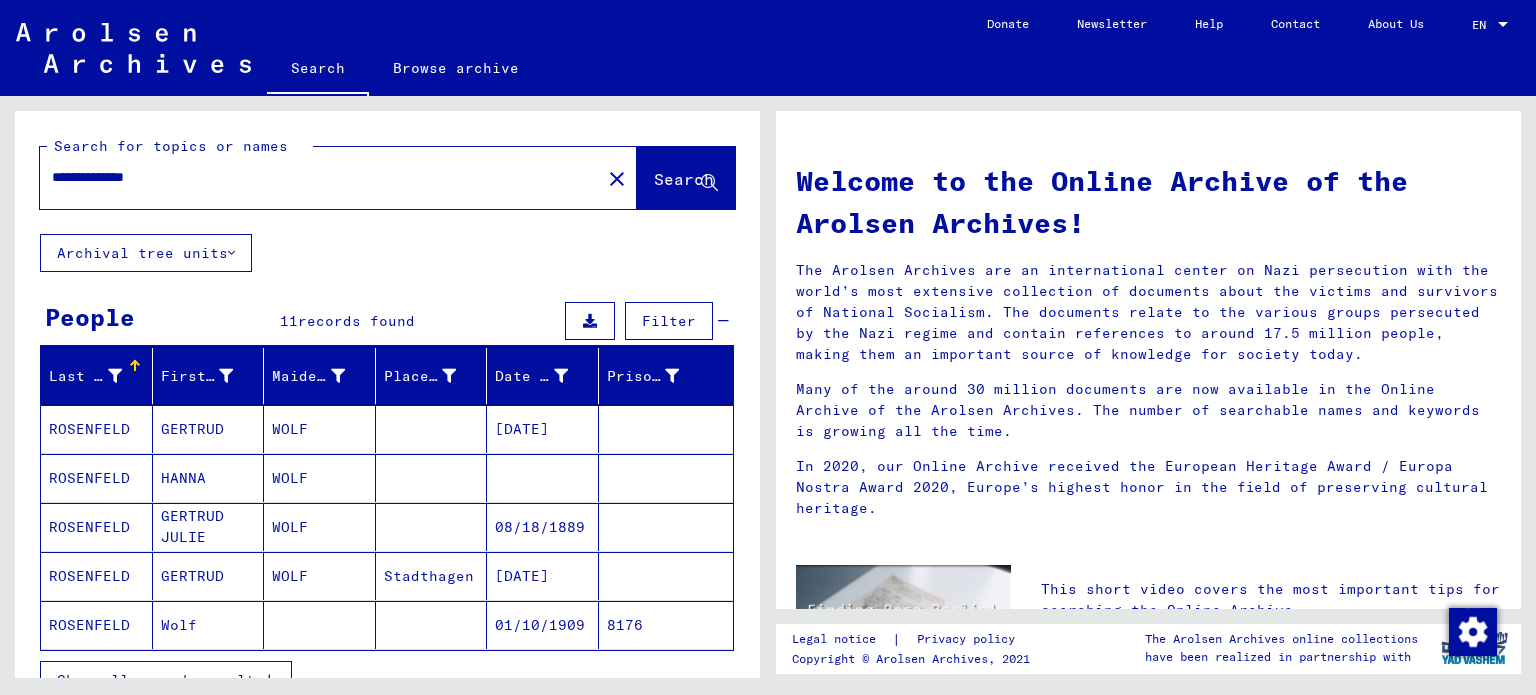click on "Show all search results" at bounding box center [166, 680] 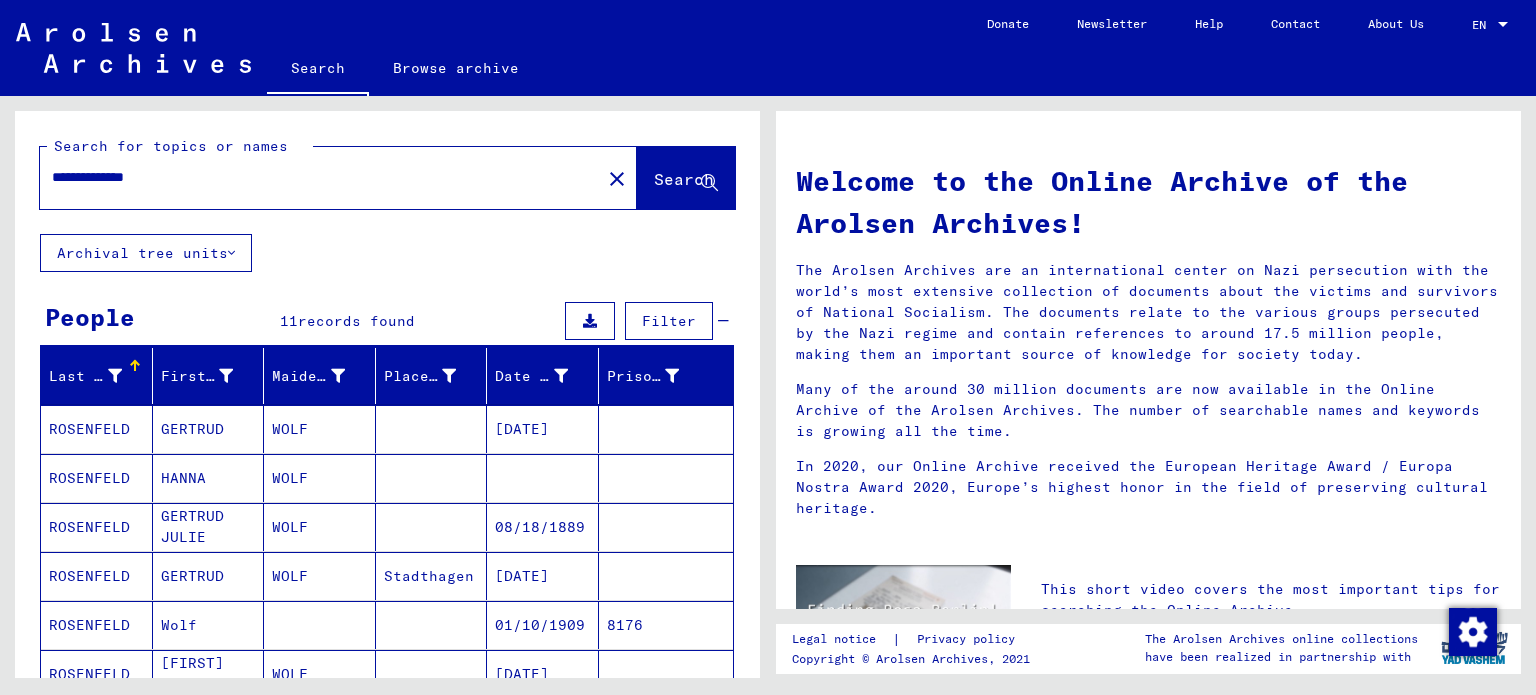 click on "[DATE]" at bounding box center [543, 478] 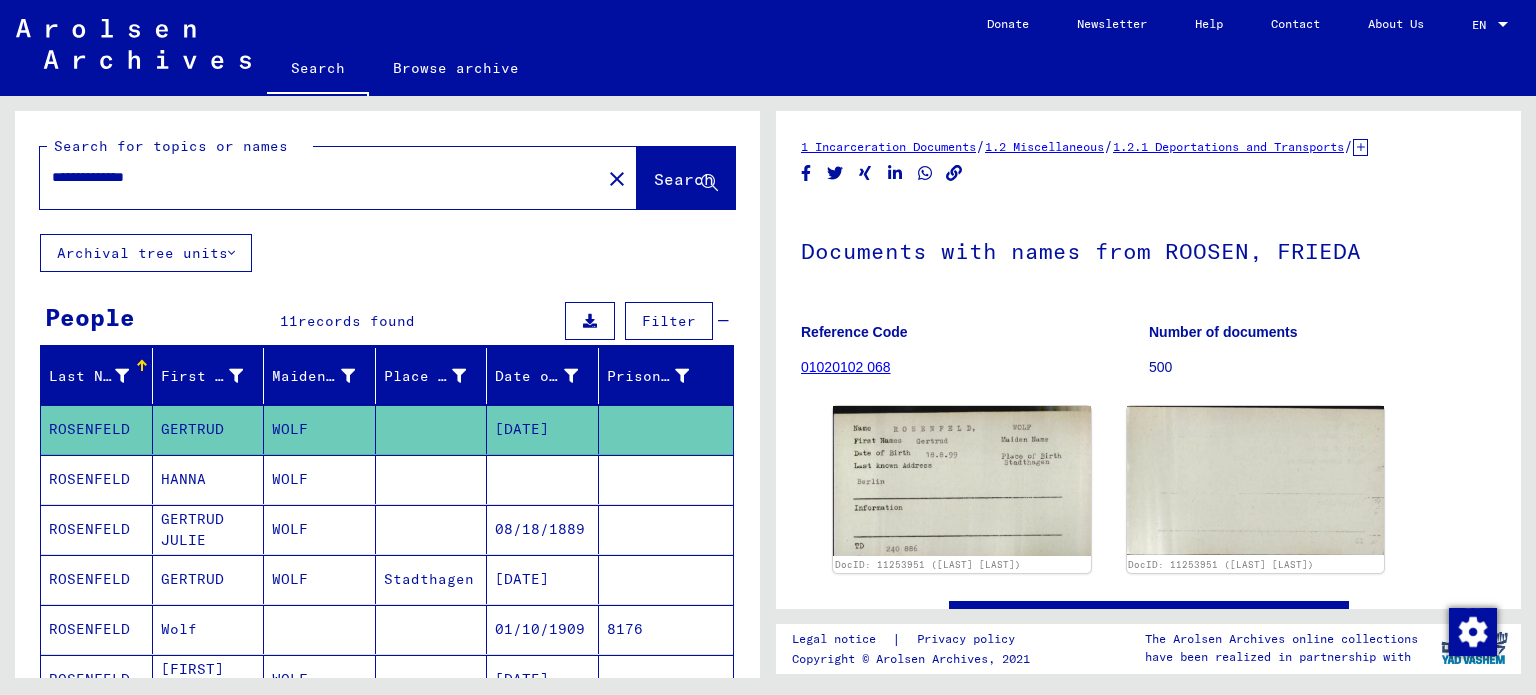 scroll, scrollTop: 0, scrollLeft: 0, axis: both 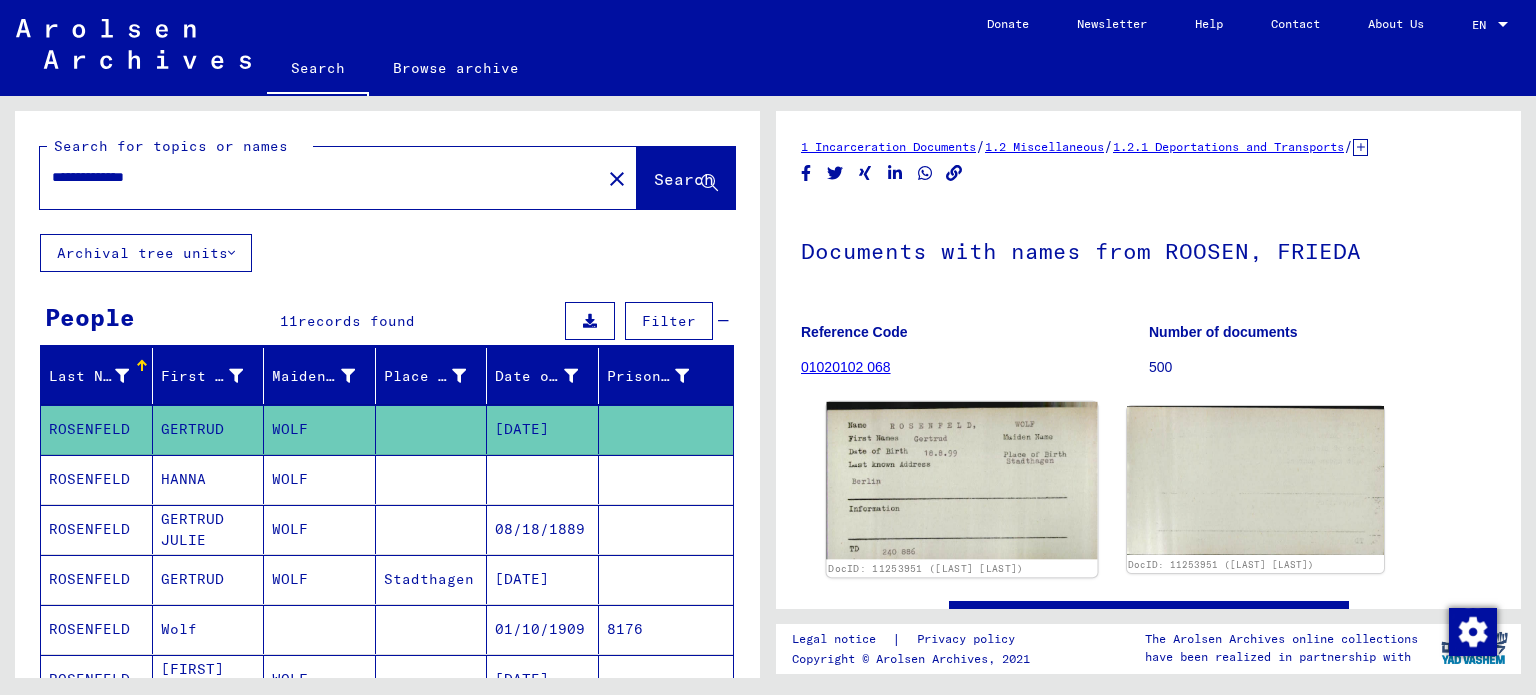 click 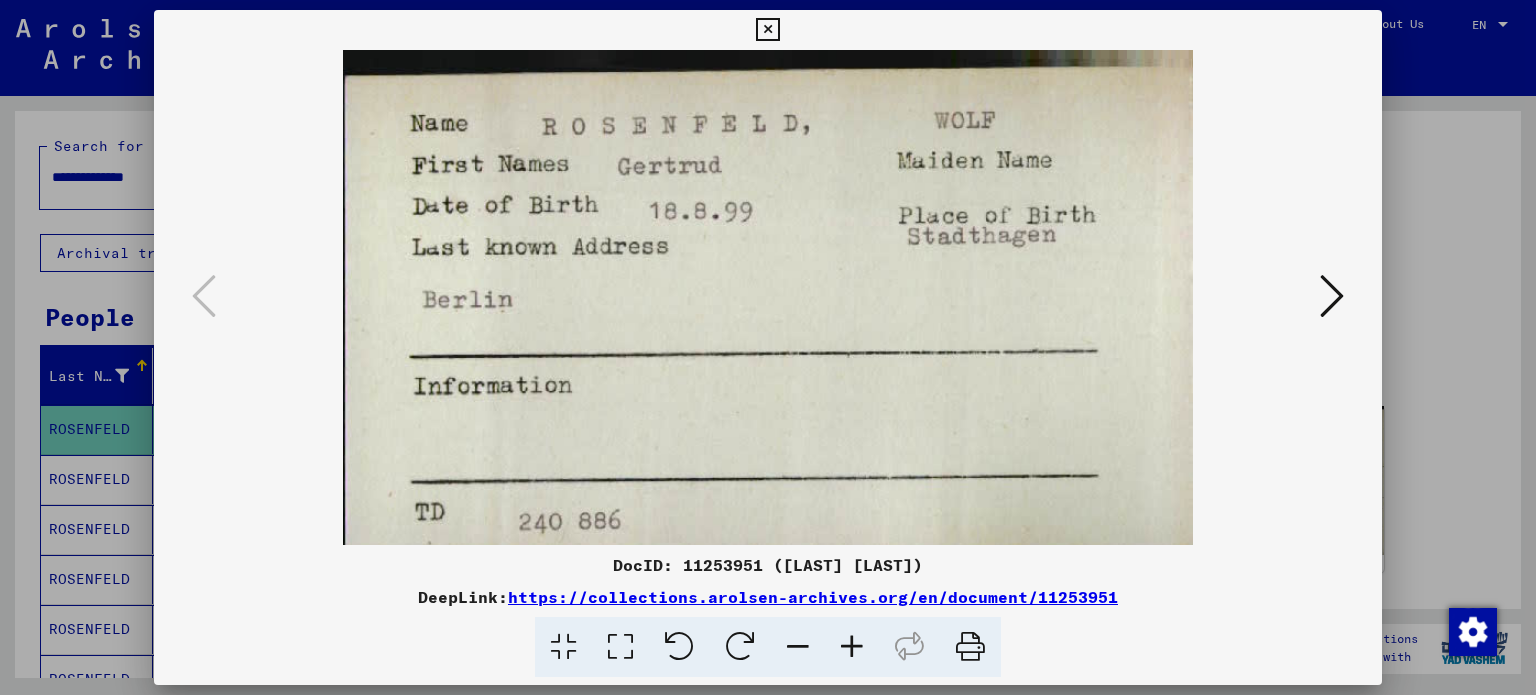 click at bounding box center (768, 347) 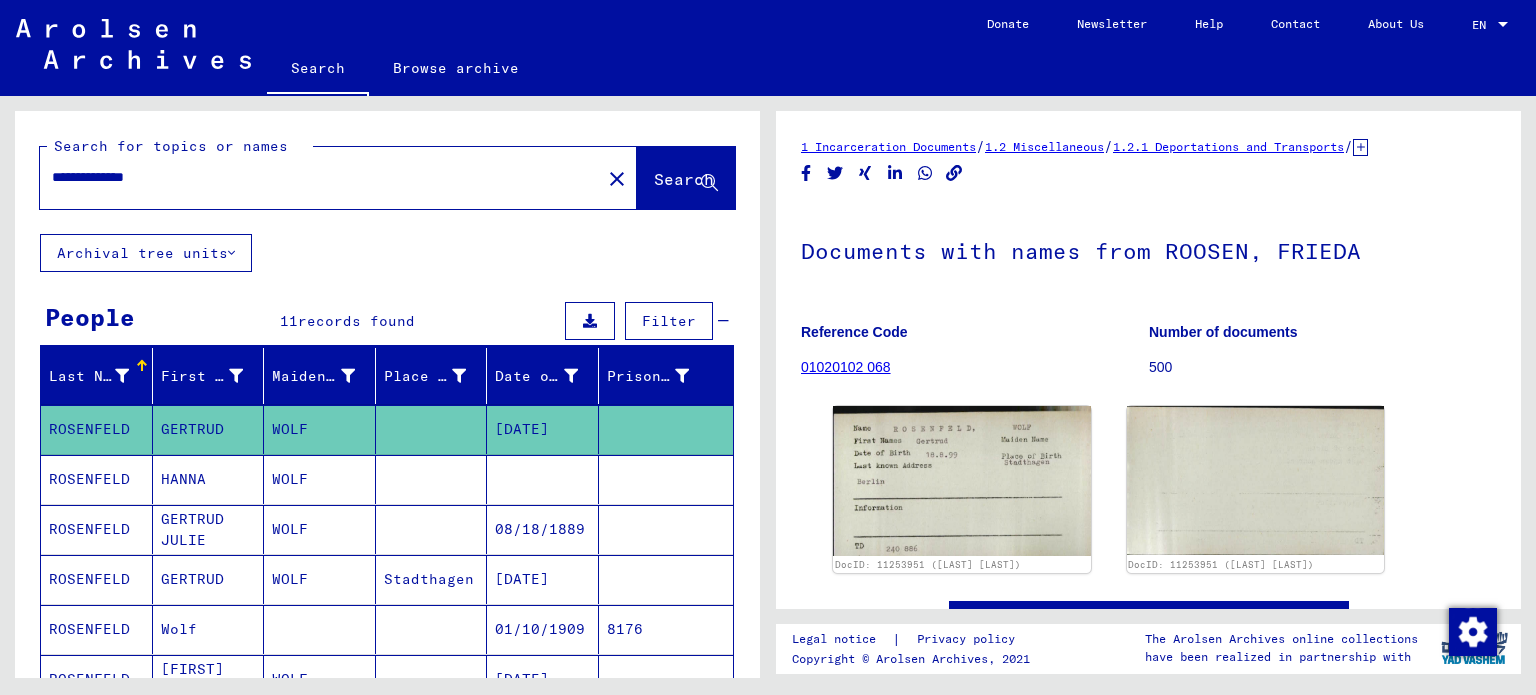 click on "08/18/1889" at bounding box center [543, 579] 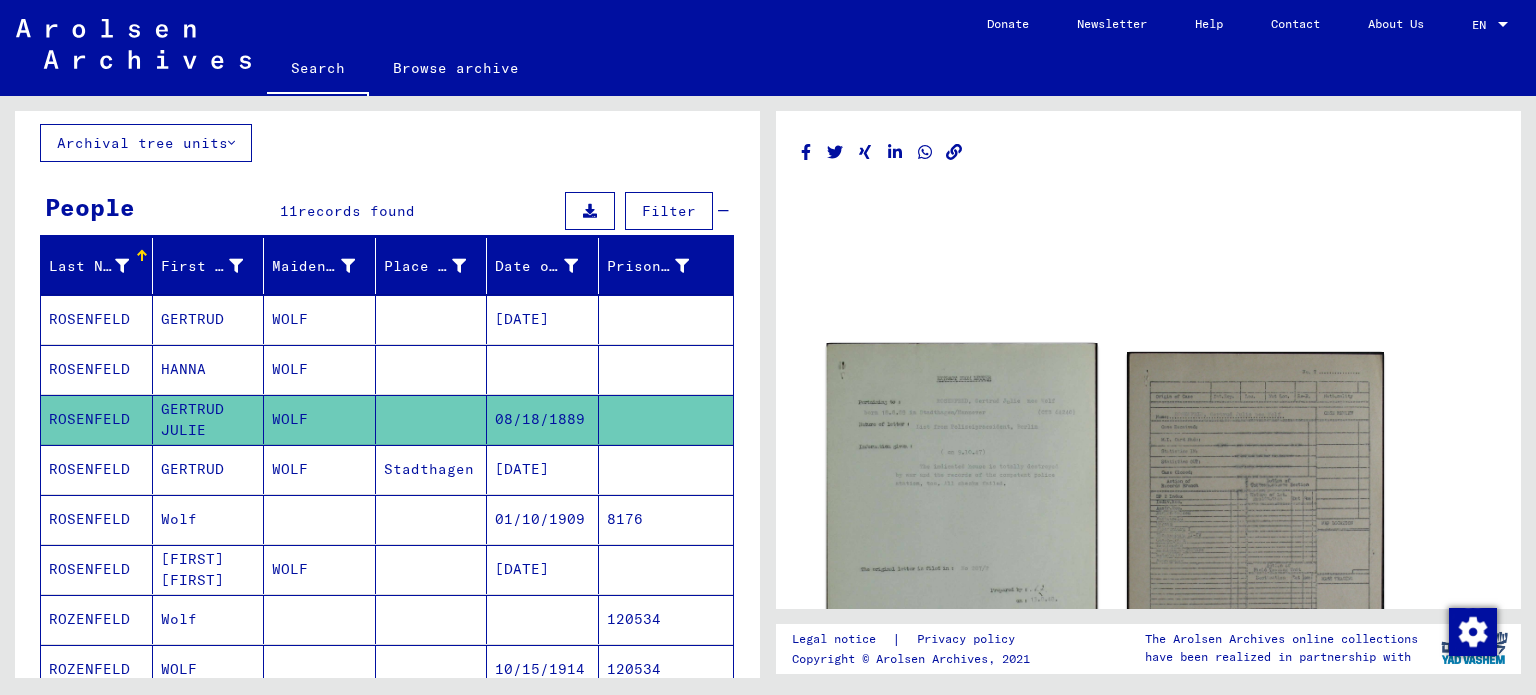 scroll, scrollTop: 156, scrollLeft: 0, axis: vertical 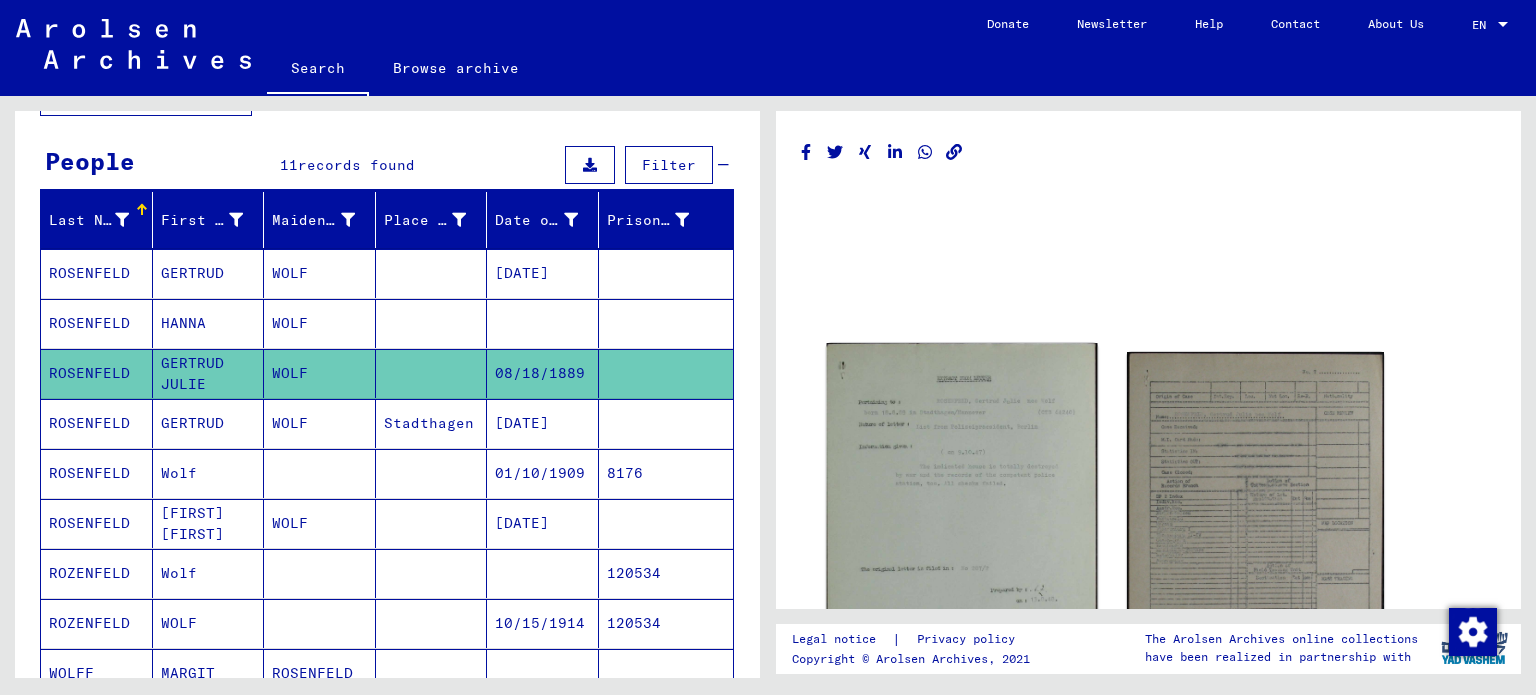 click 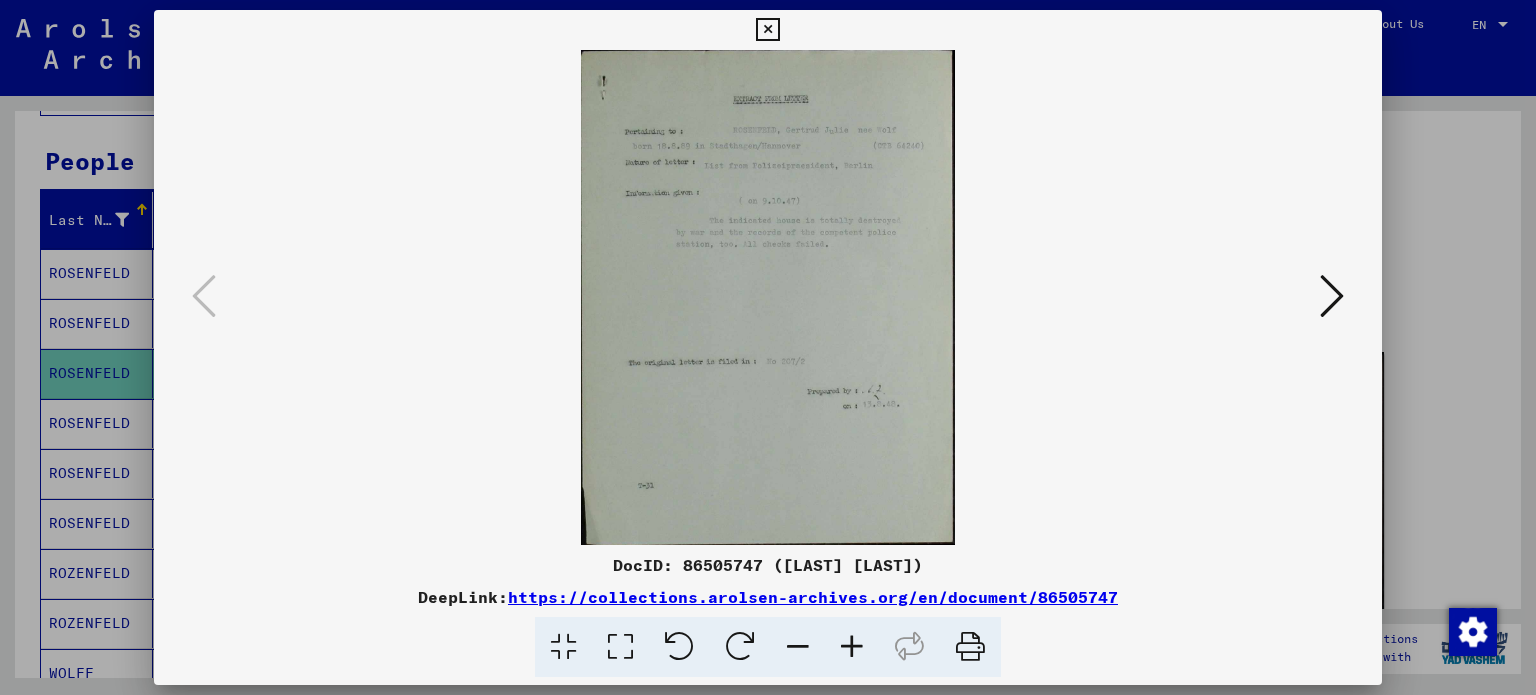 click at bounding box center (852, 647) 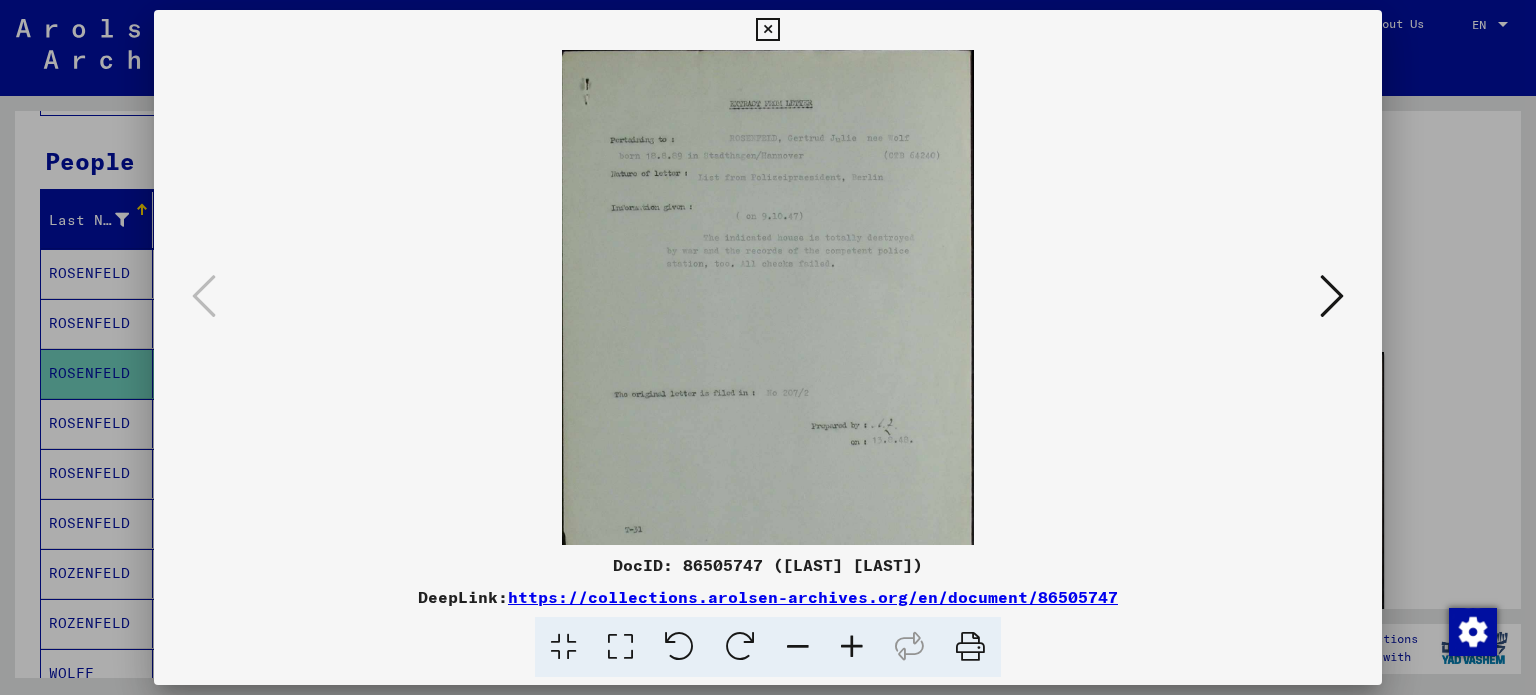 click at bounding box center (852, 647) 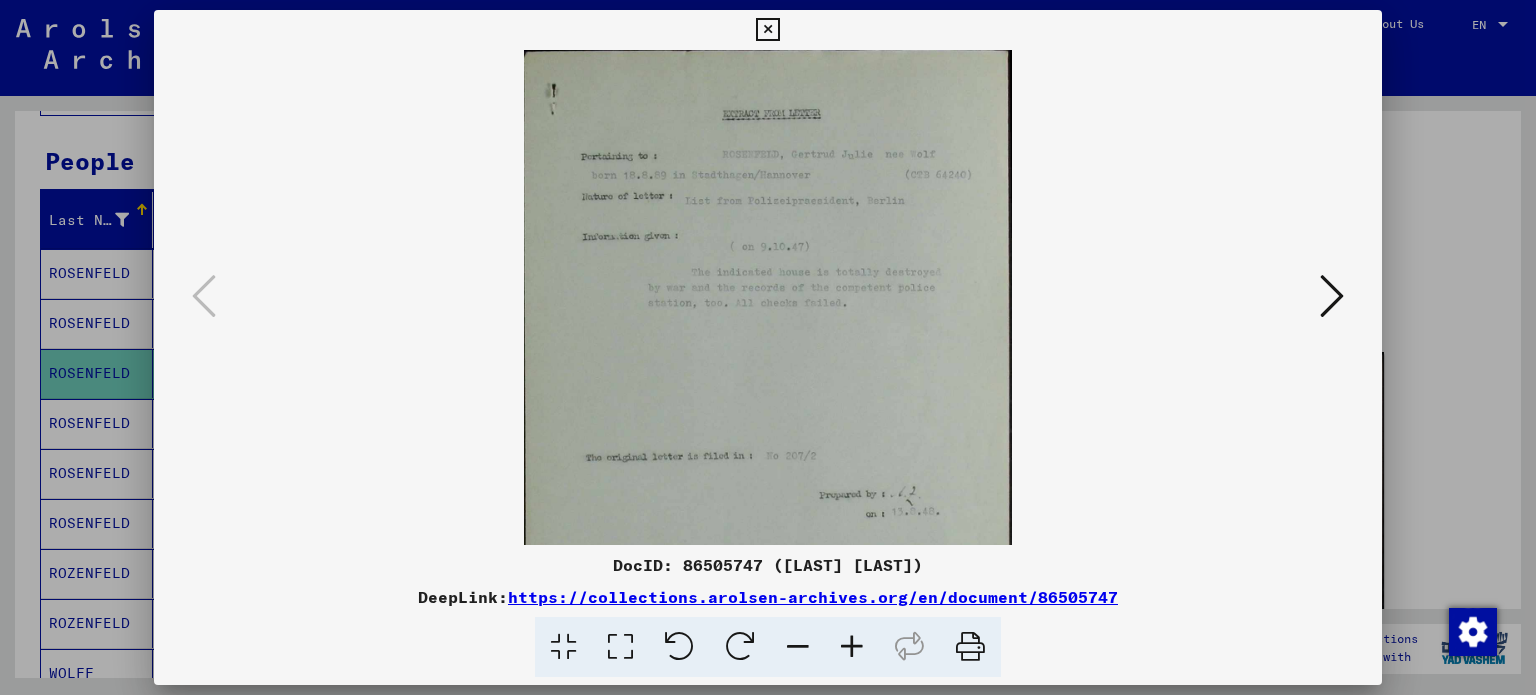 click at bounding box center (852, 647) 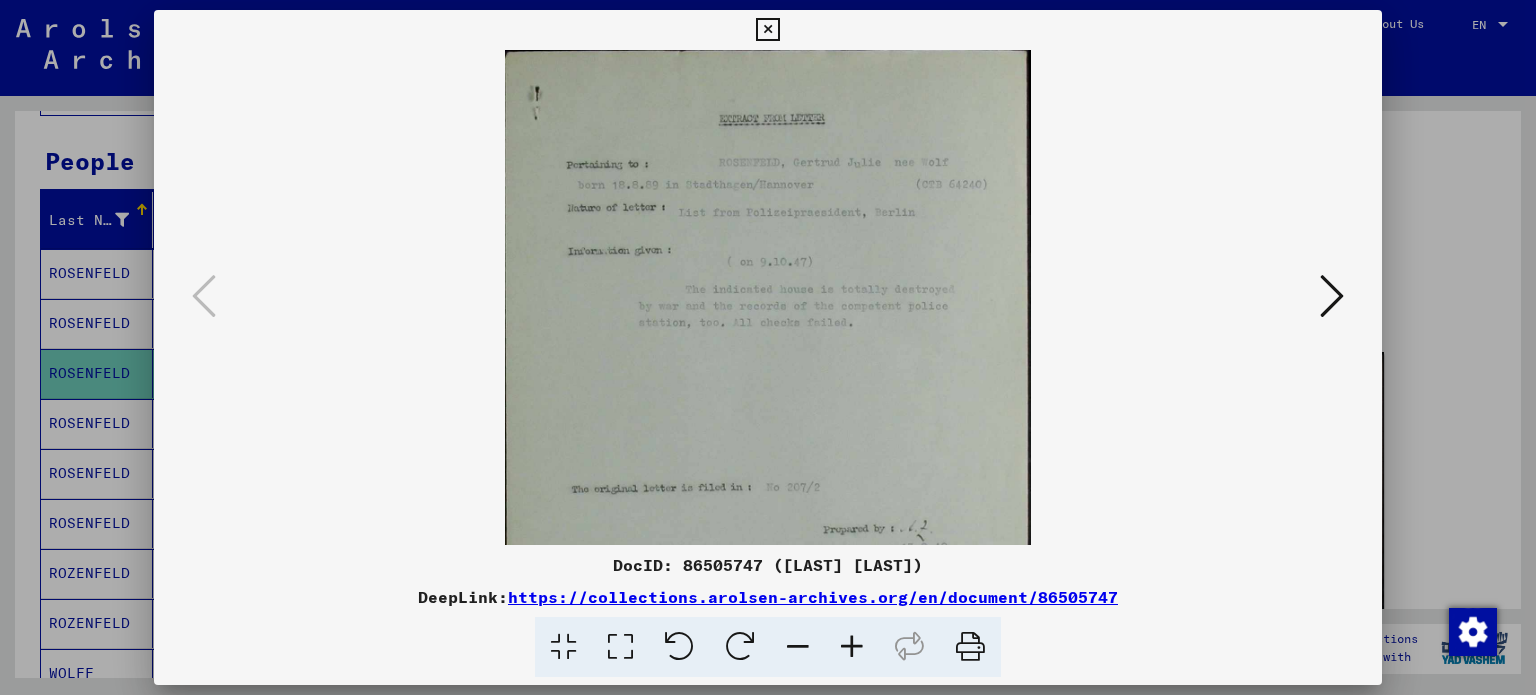 click at bounding box center [852, 647] 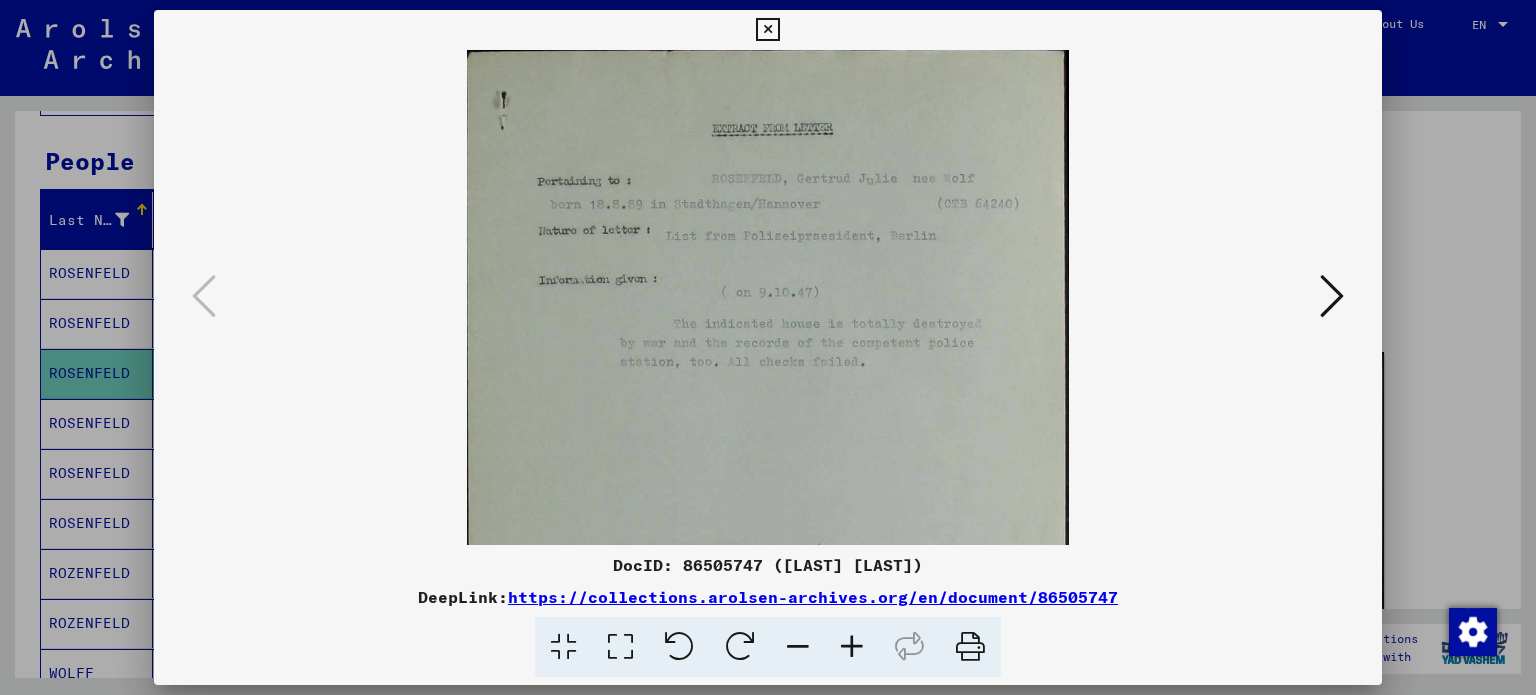 click at bounding box center (852, 647) 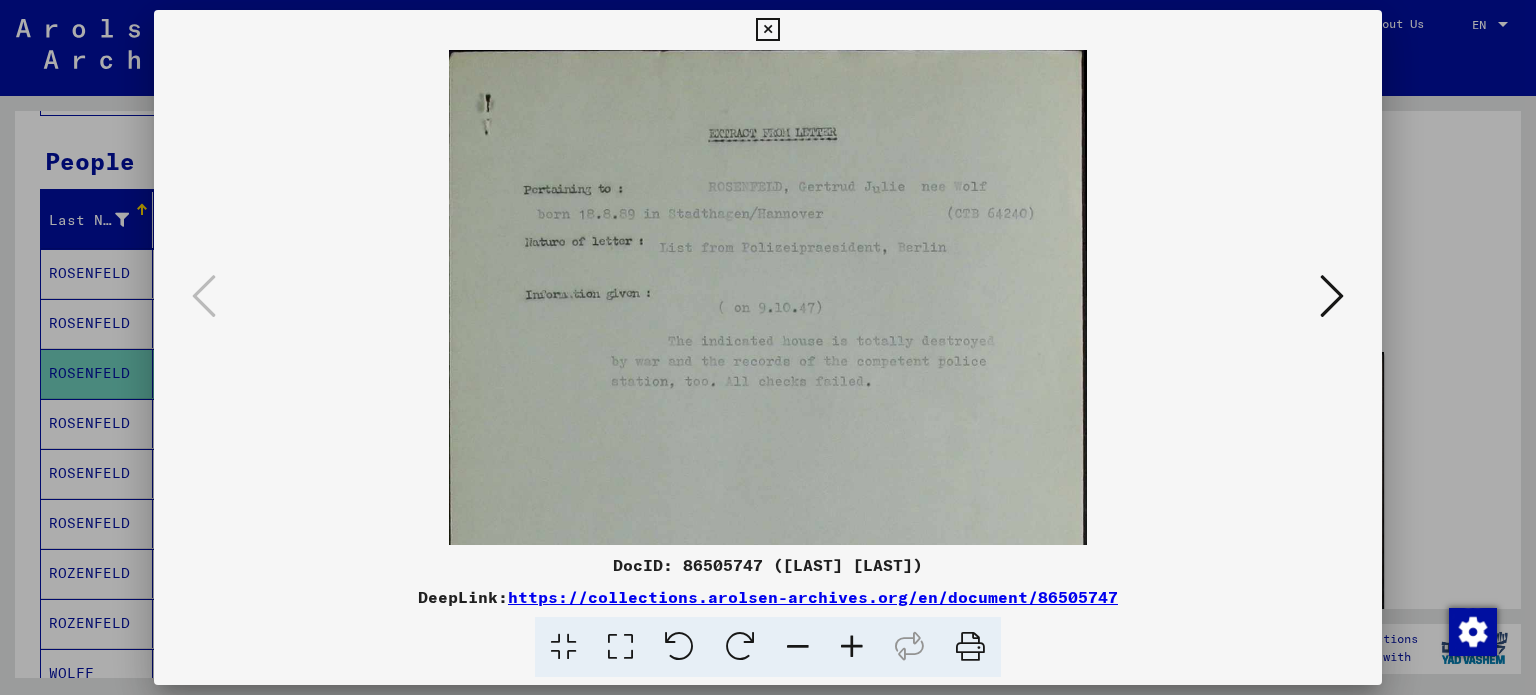 click at bounding box center [852, 647] 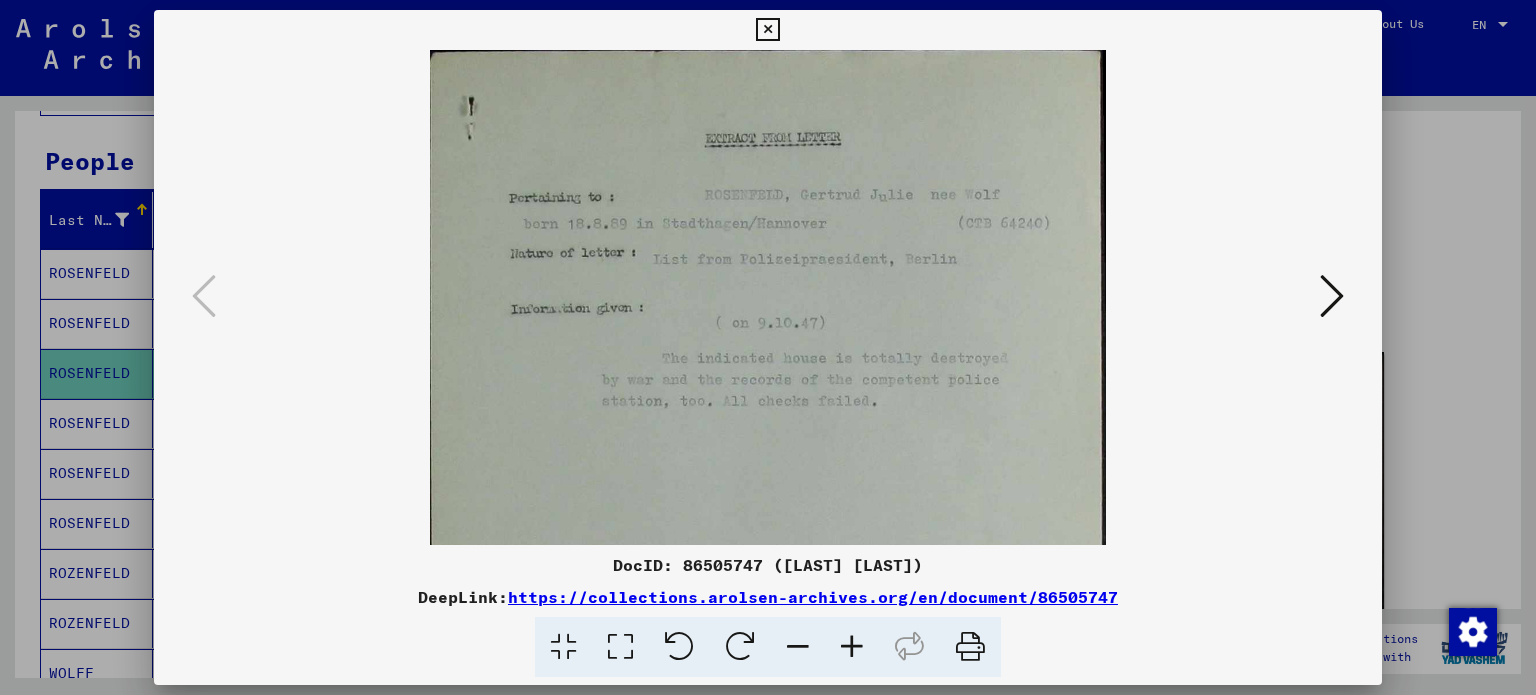 click at bounding box center (852, 647) 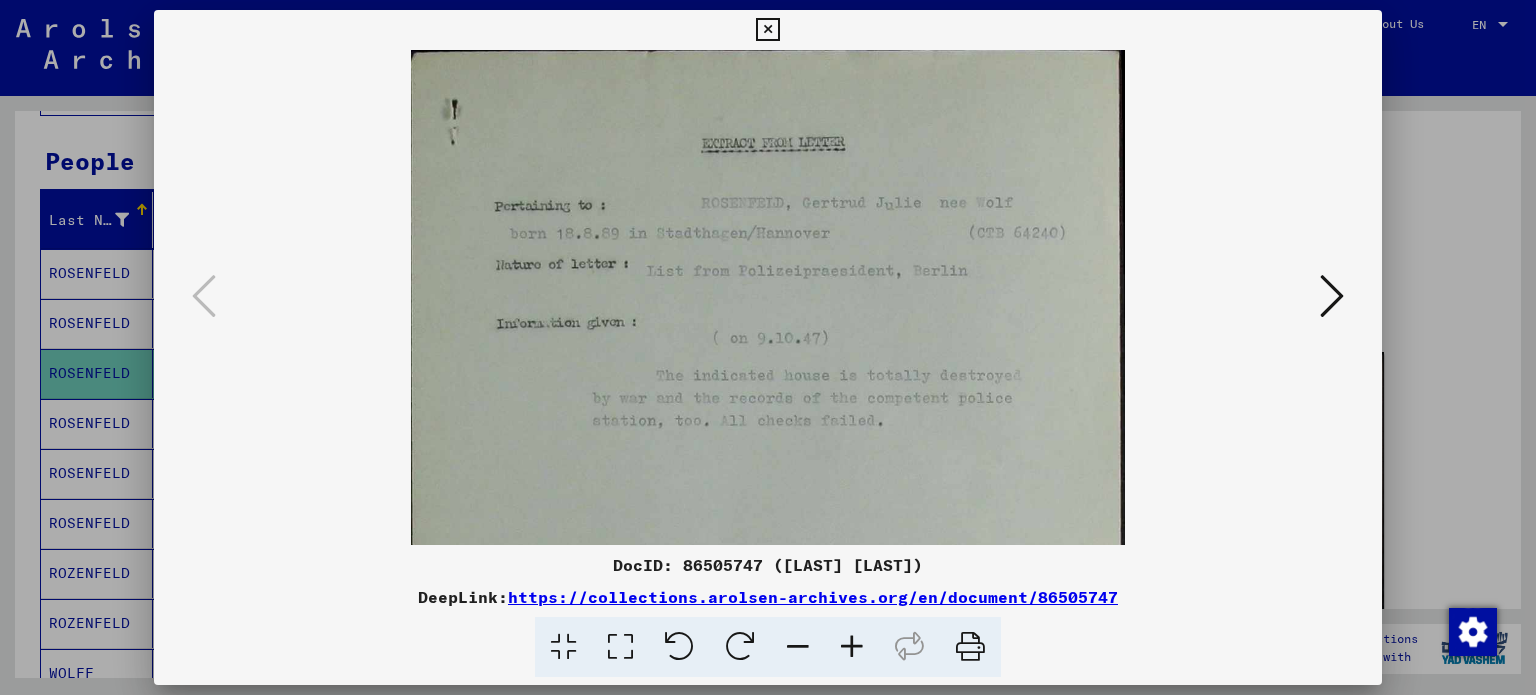 click at bounding box center (852, 647) 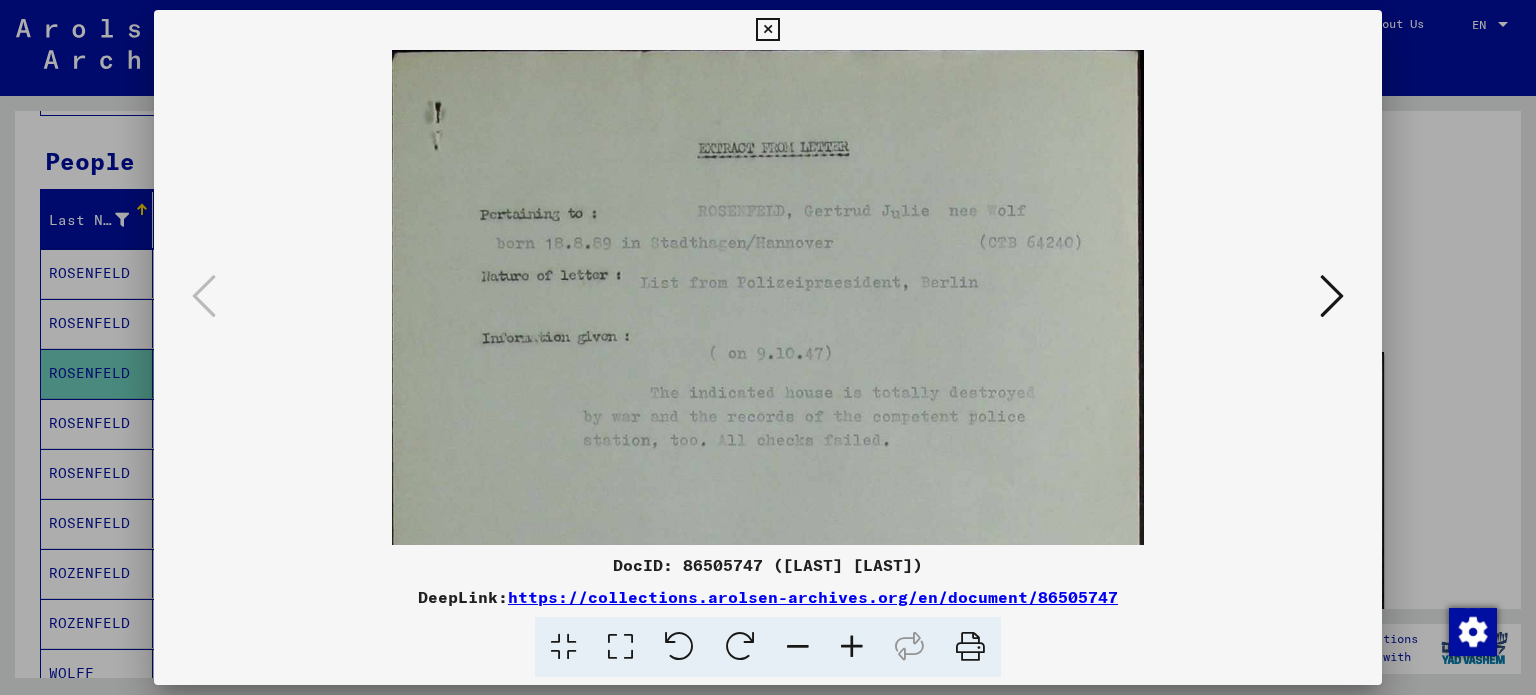 click at bounding box center [852, 647] 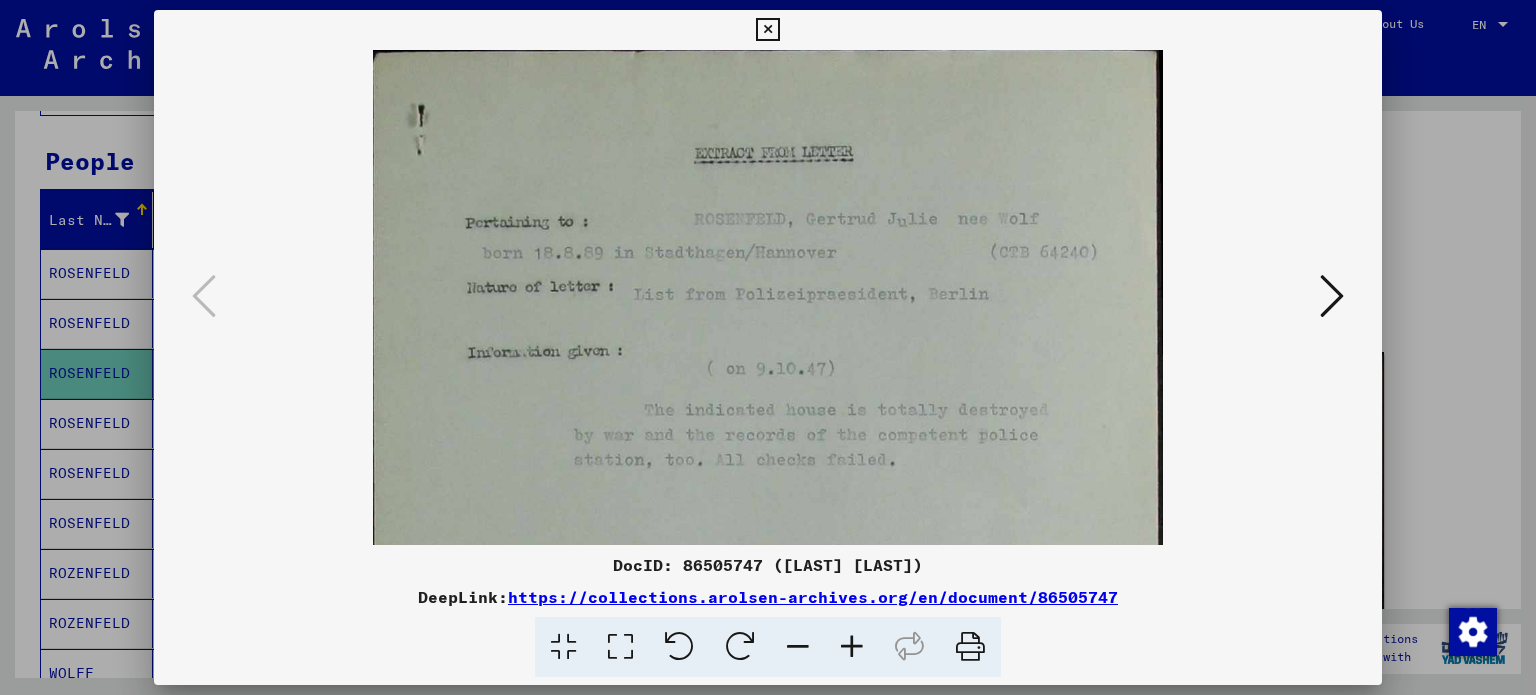 click at bounding box center (1332, 296) 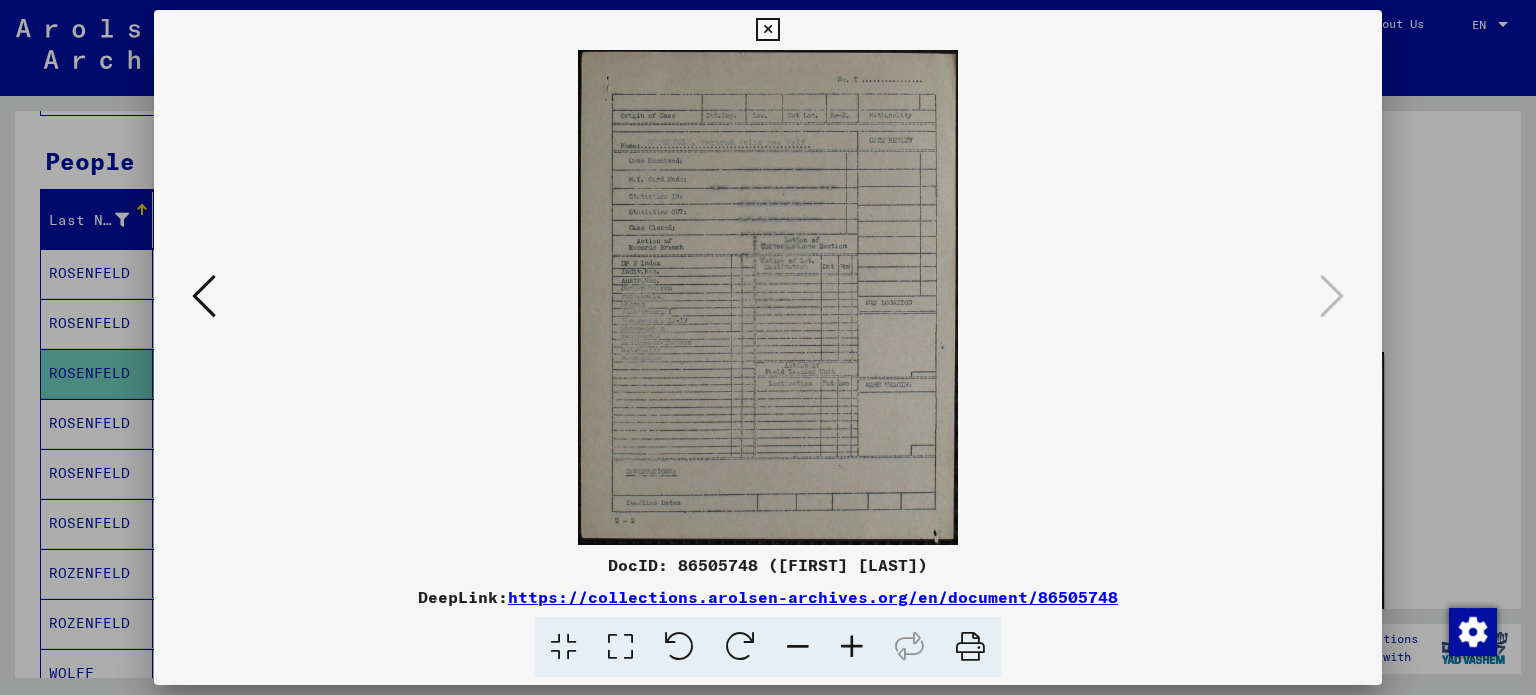 click at bounding box center [852, 647] 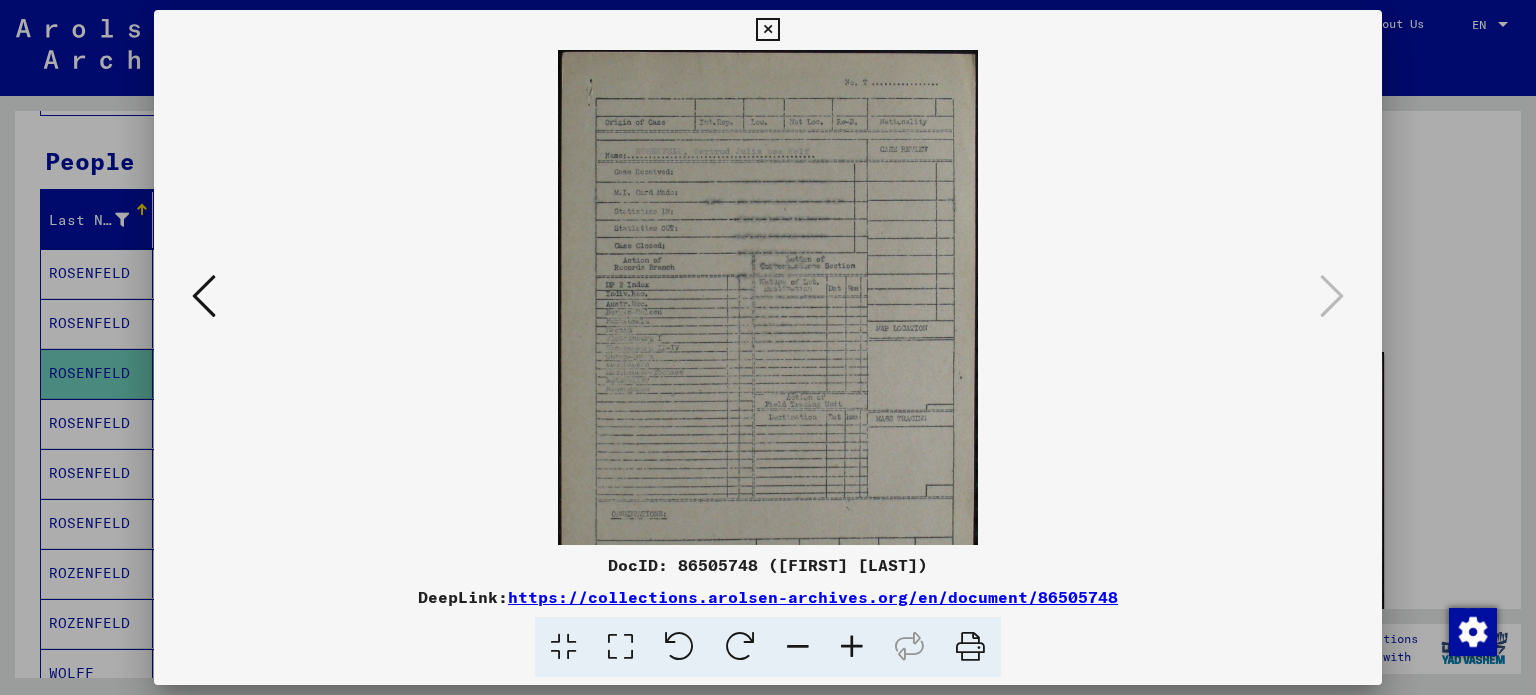 click at bounding box center [852, 647] 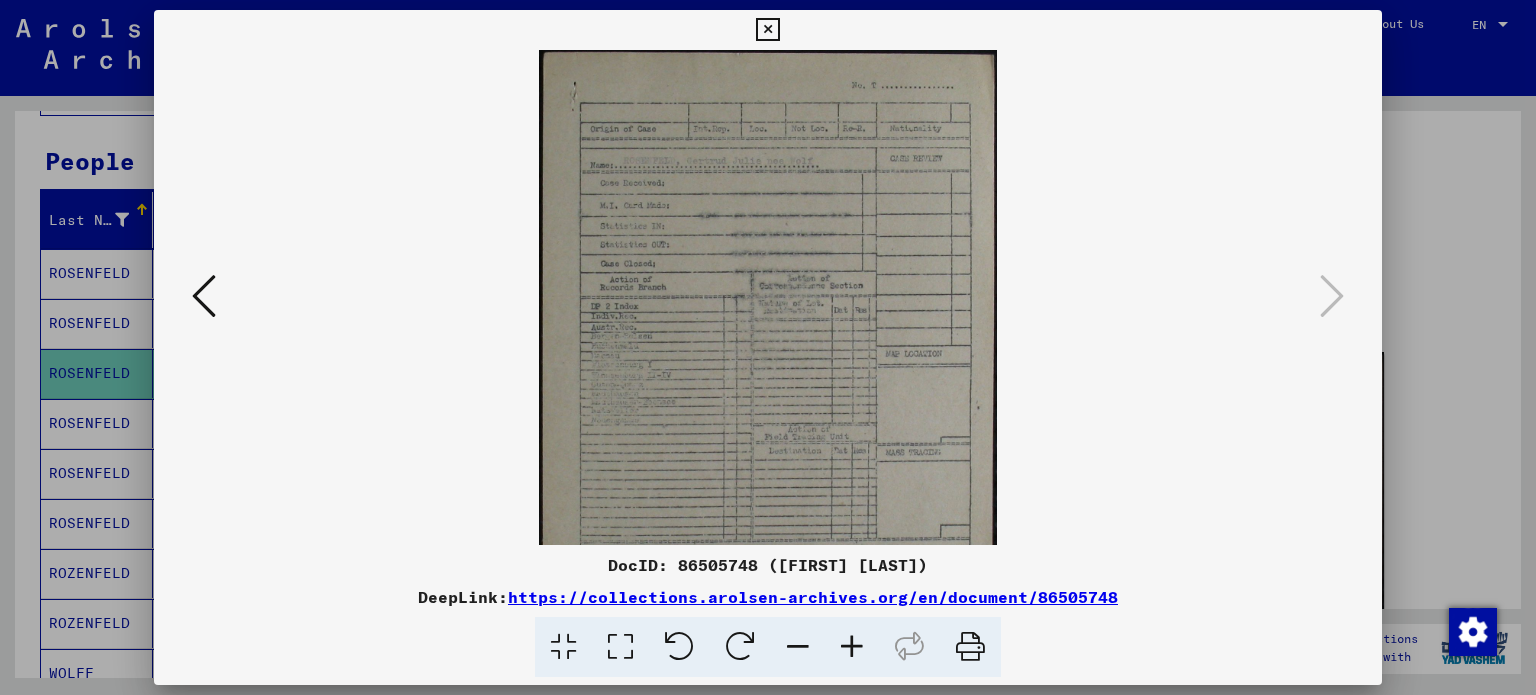 click at bounding box center [852, 647] 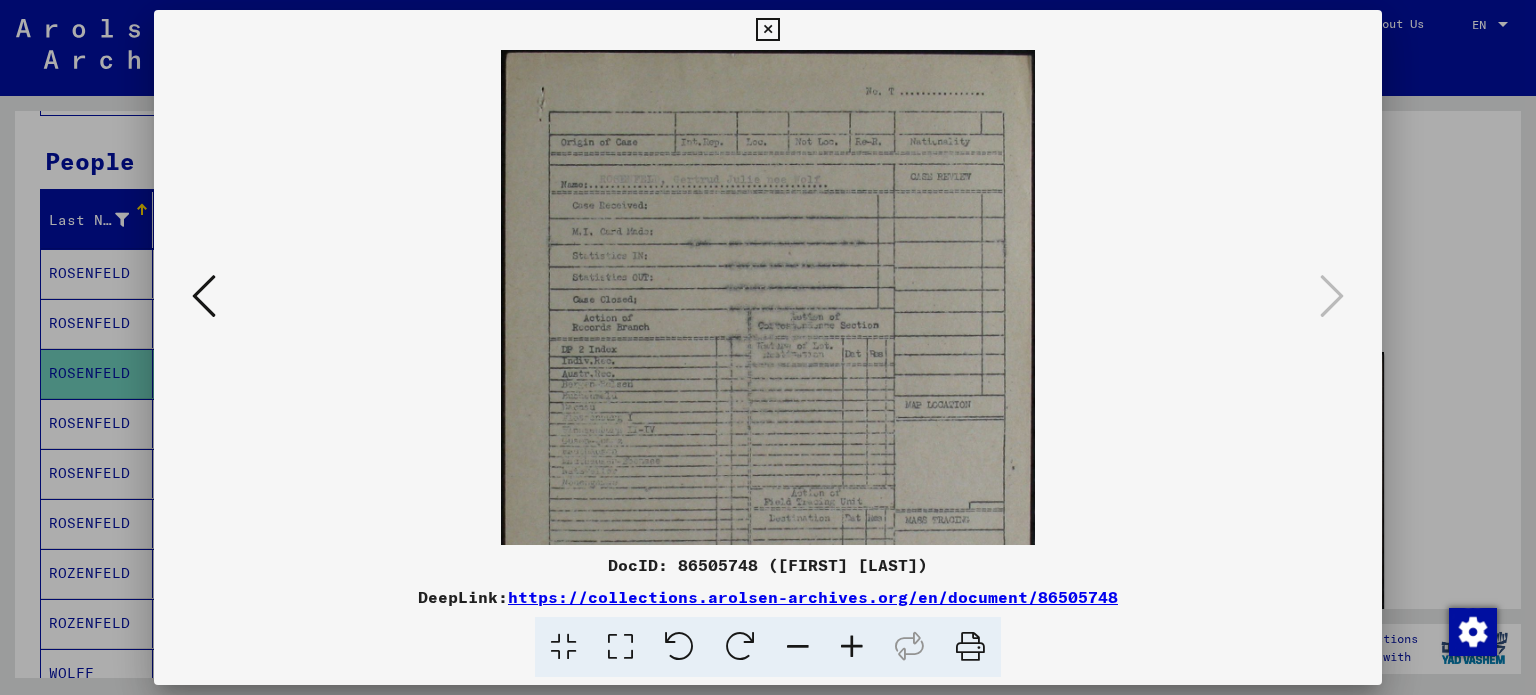 click at bounding box center [852, 647] 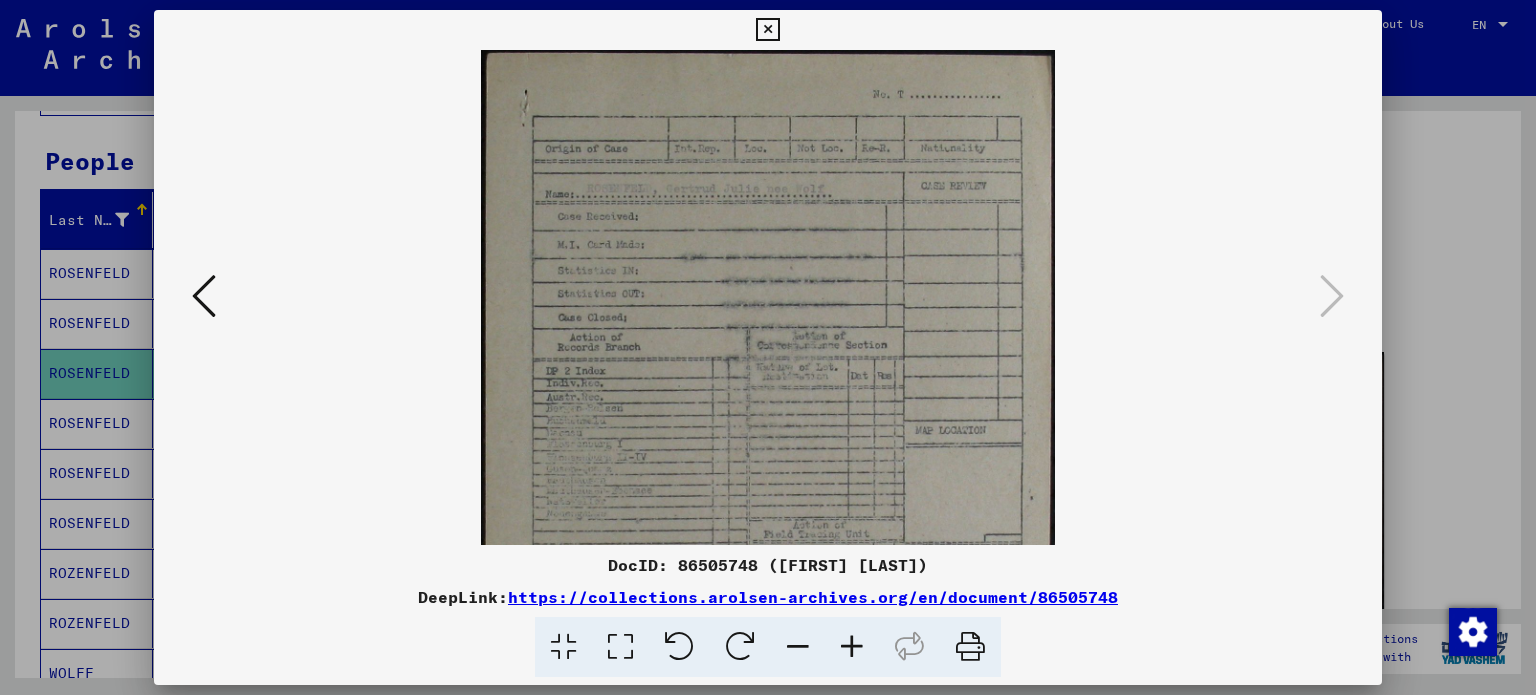 click at bounding box center (852, 647) 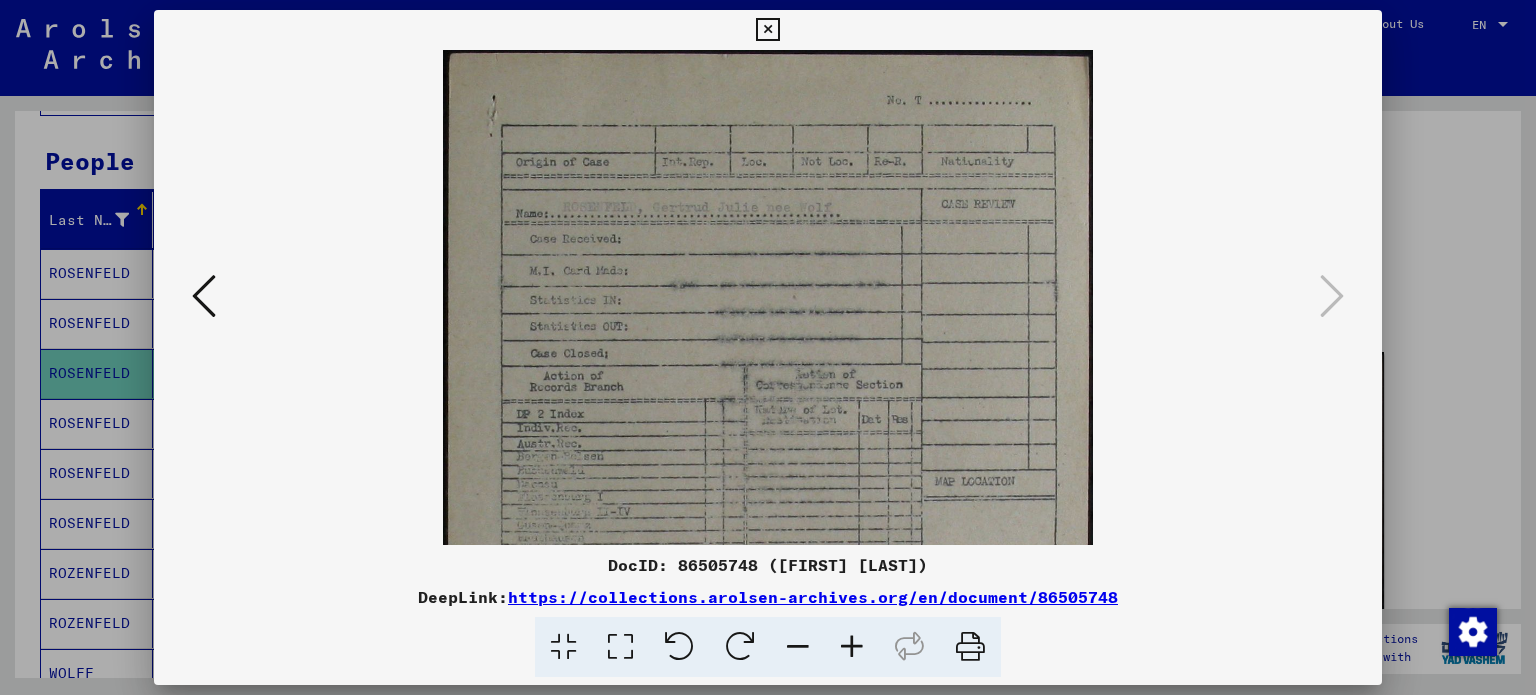 click at bounding box center (852, 647) 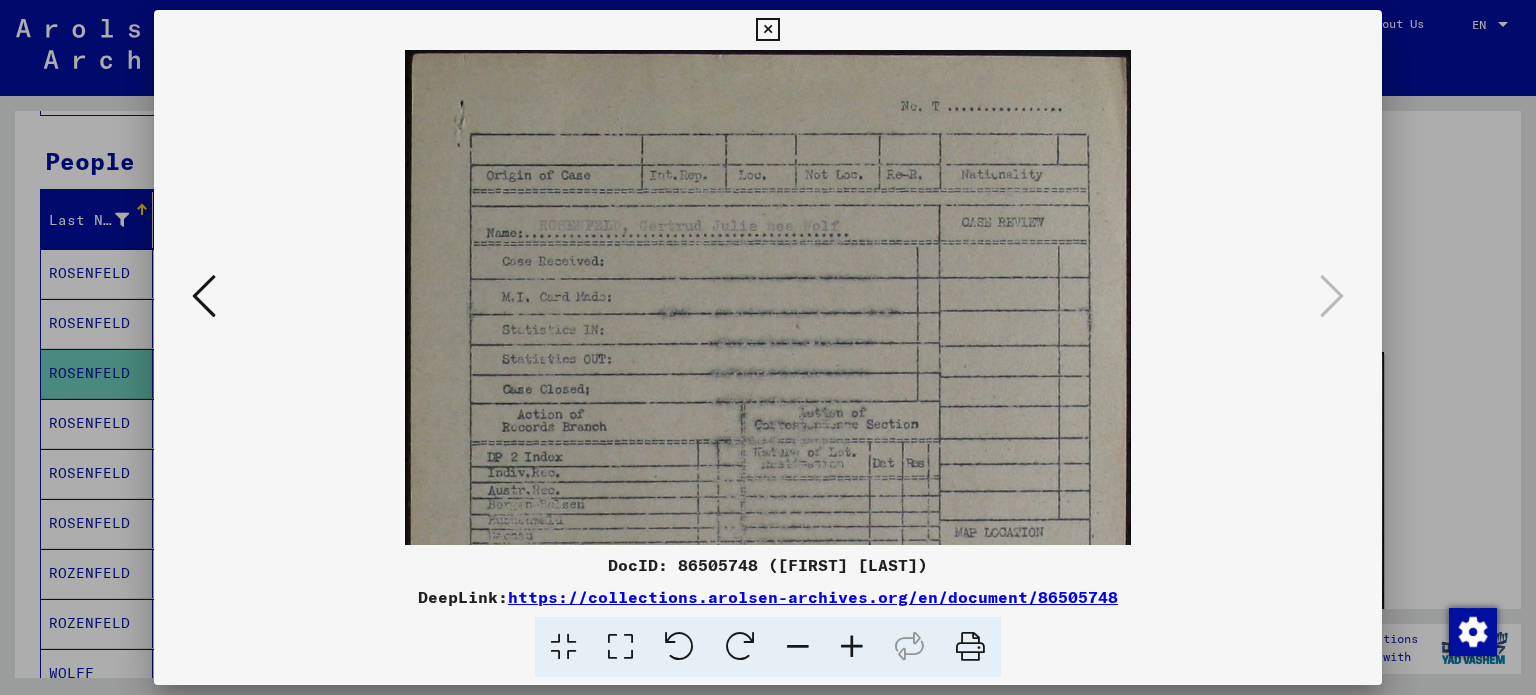 click at bounding box center (852, 647) 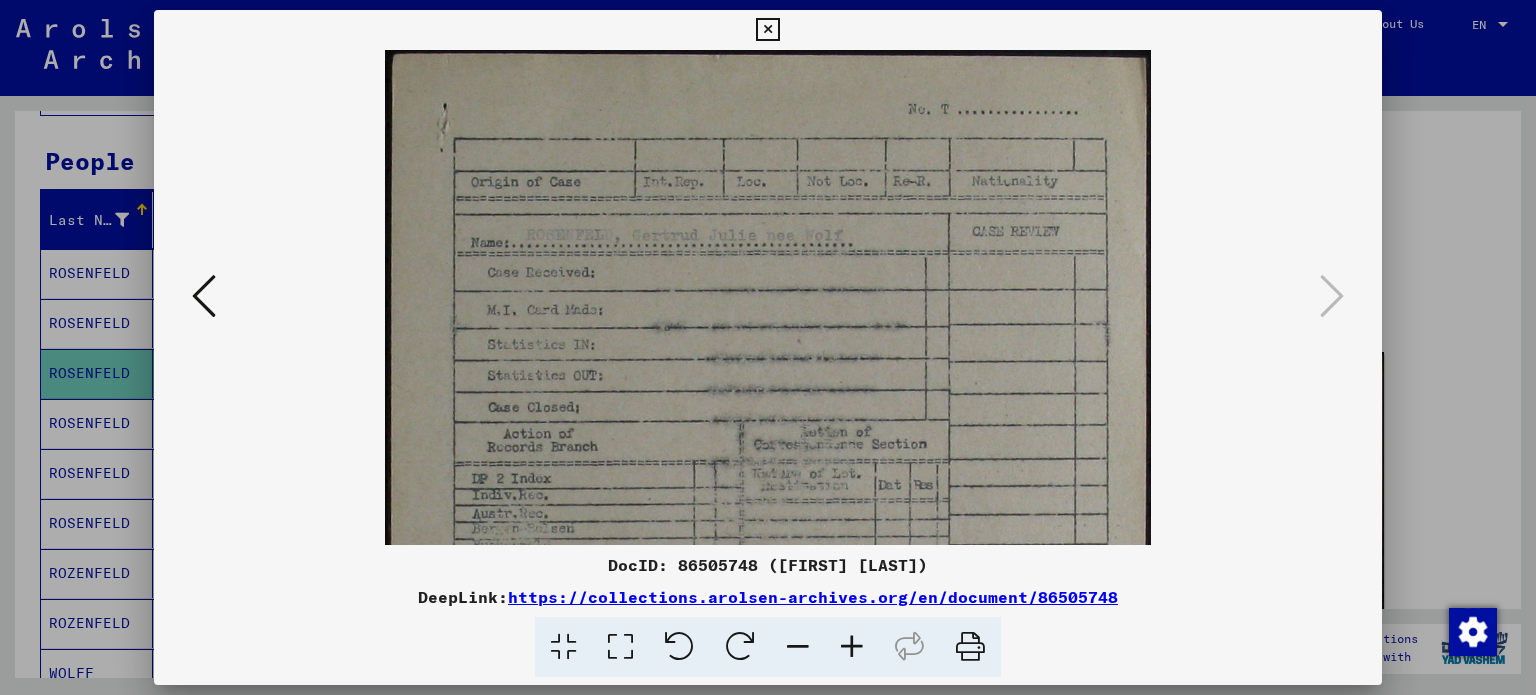 click at bounding box center [852, 647] 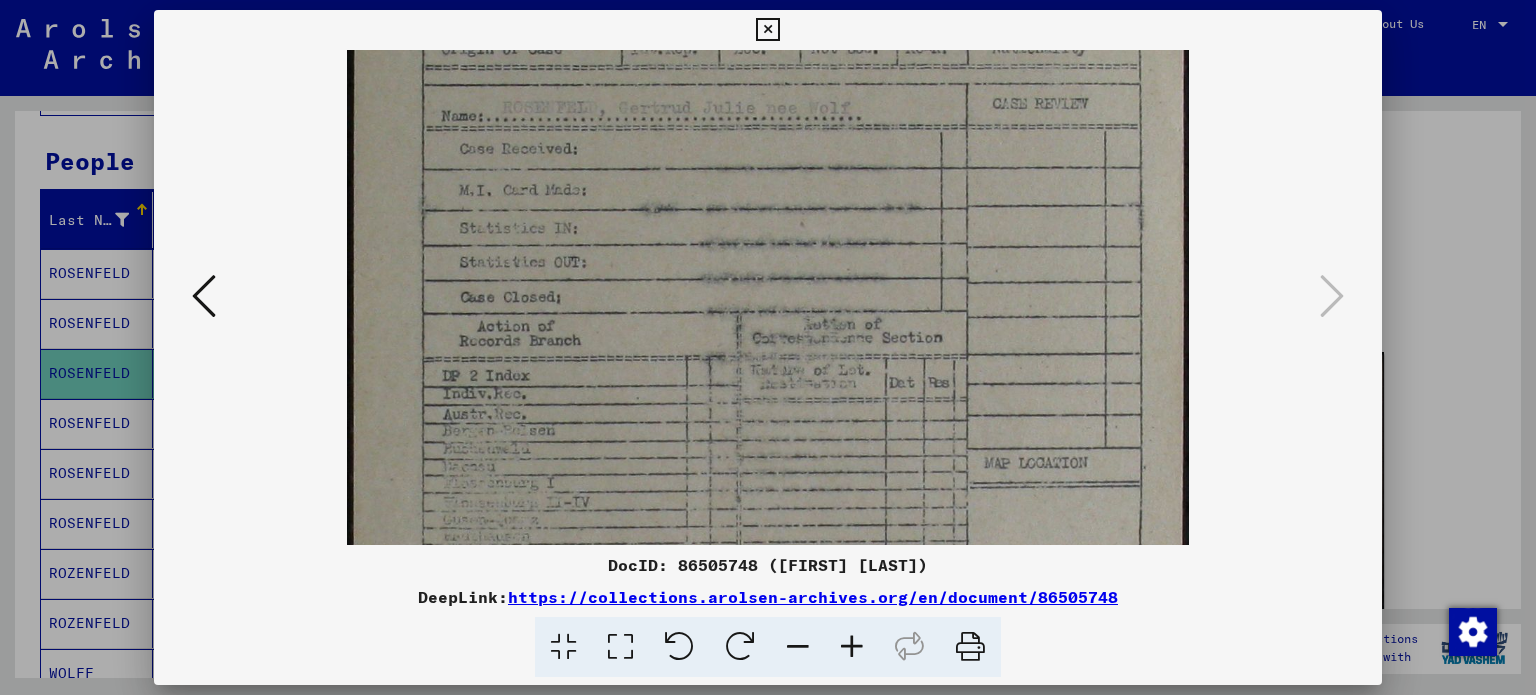 drag, startPoint x: 680, startPoint y: 449, endPoint x: 678, endPoint y: 230, distance: 219.00912 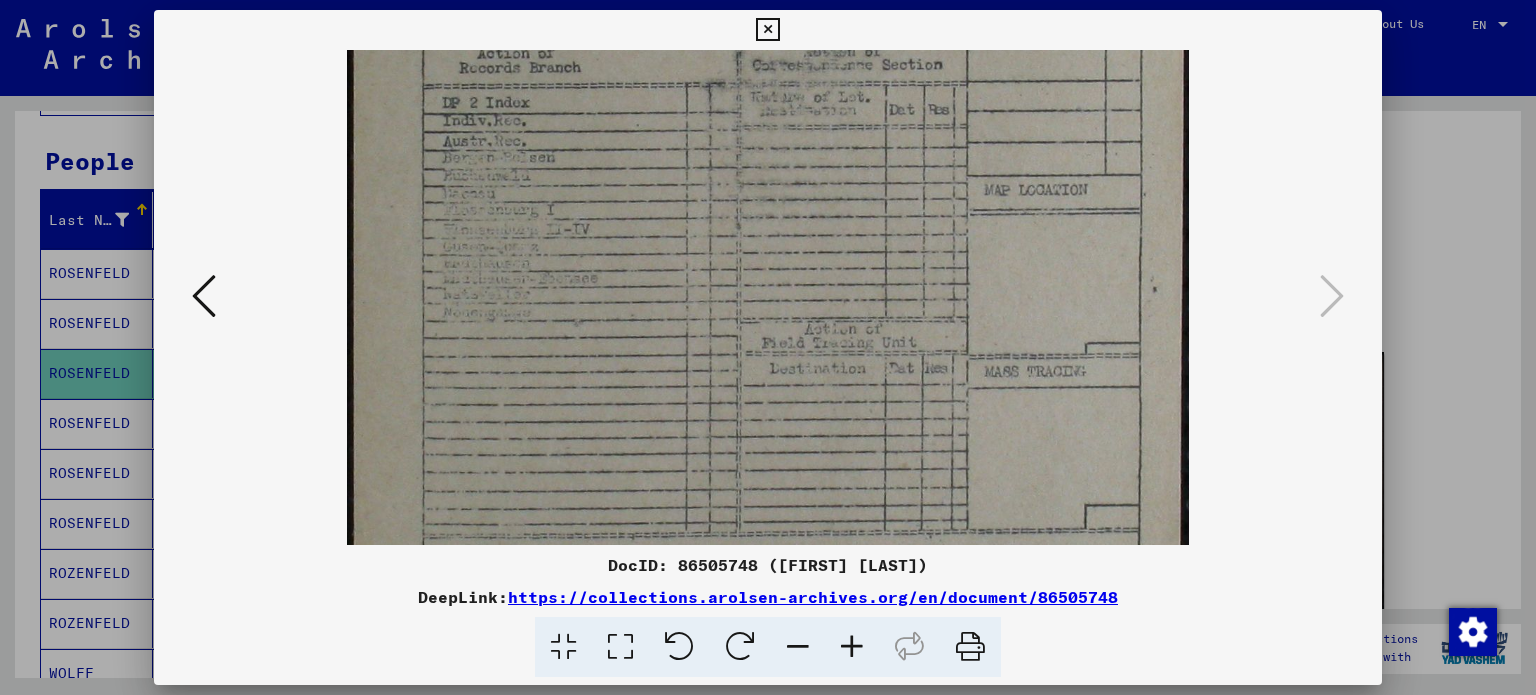 drag, startPoint x: 679, startPoint y: 376, endPoint x: 680, endPoint y: 235, distance: 141.00354 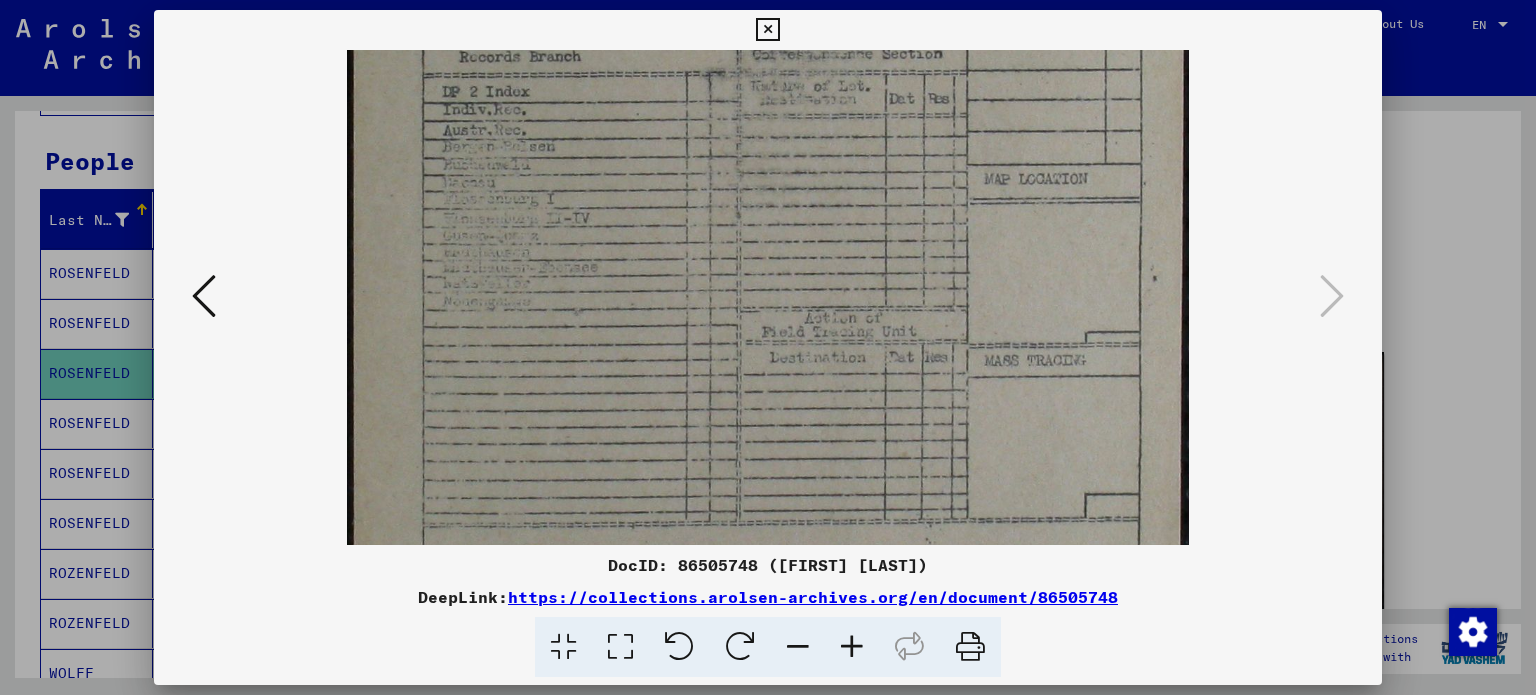 click at bounding box center (768, 347) 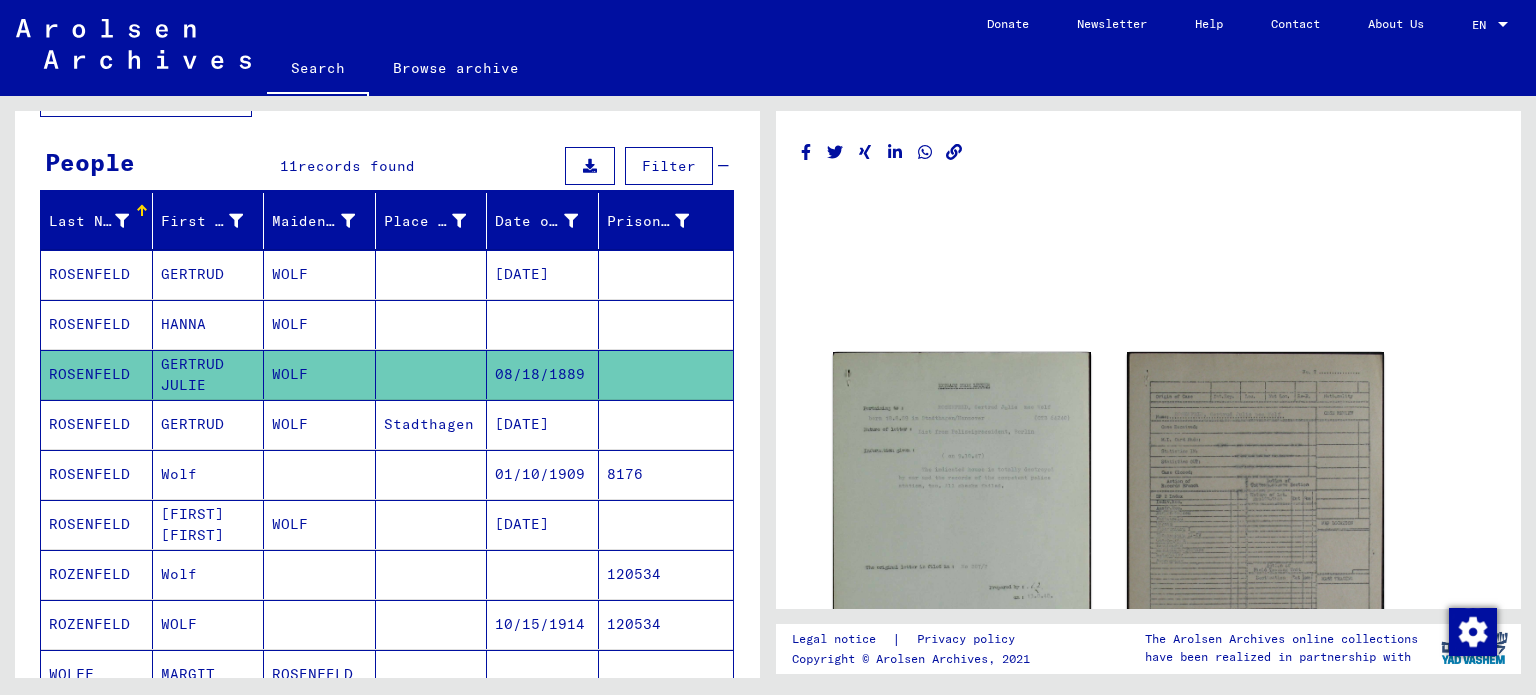drag, startPoint x: 749, startPoint y: 335, endPoint x: 720, endPoint y: 312, distance: 37.01351 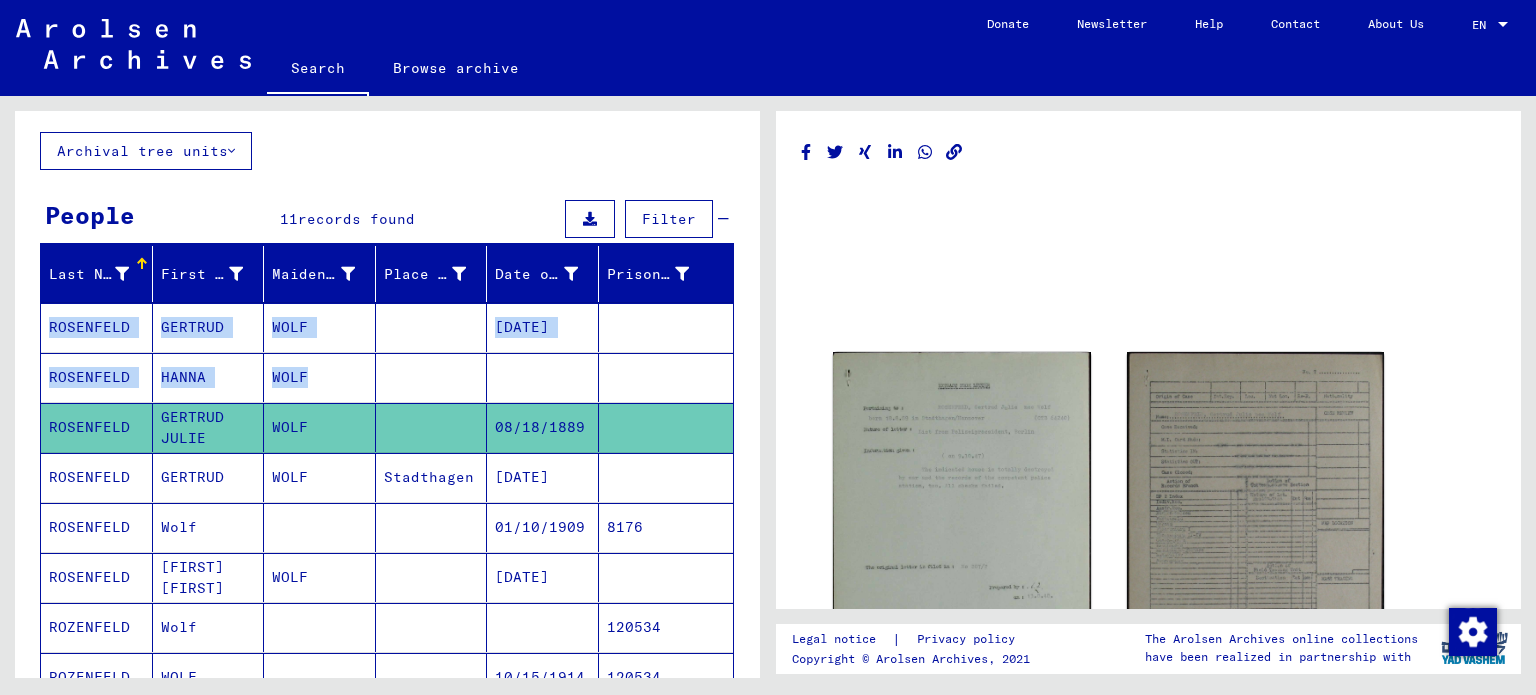 drag, startPoint x: 738, startPoint y: 295, endPoint x: 737, endPoint y: 368, distance: 73.00685 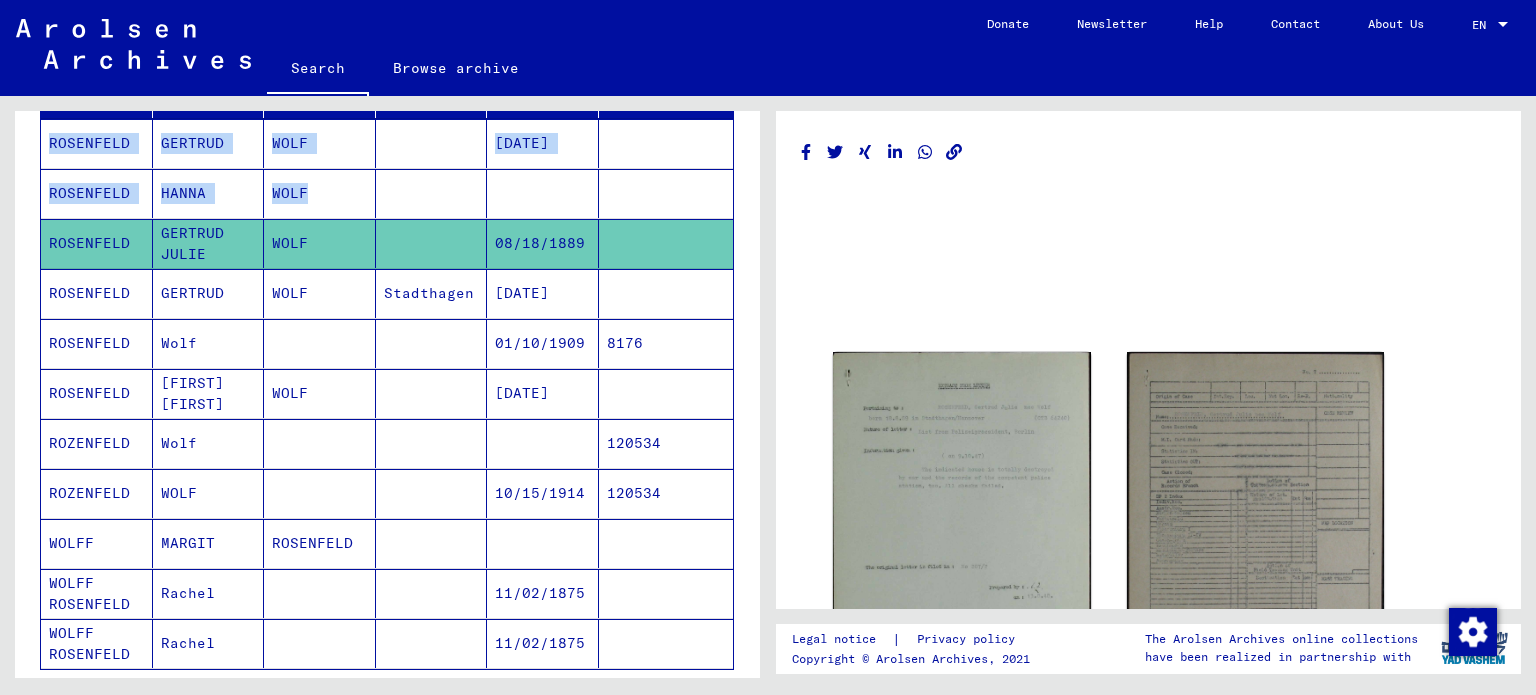 scroll, scrollTop: 361, scrollLeft: 0, axis: vertical 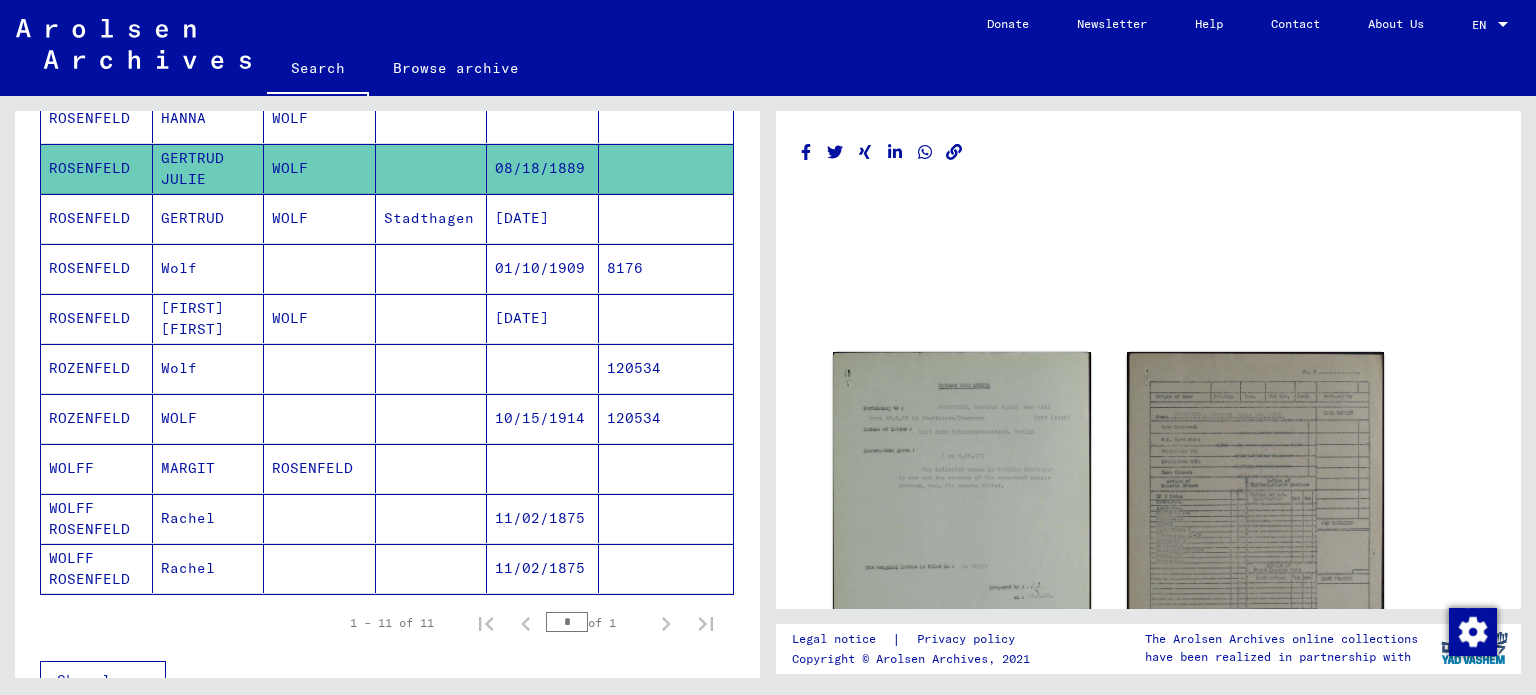 click at bounding box center (543, 418) 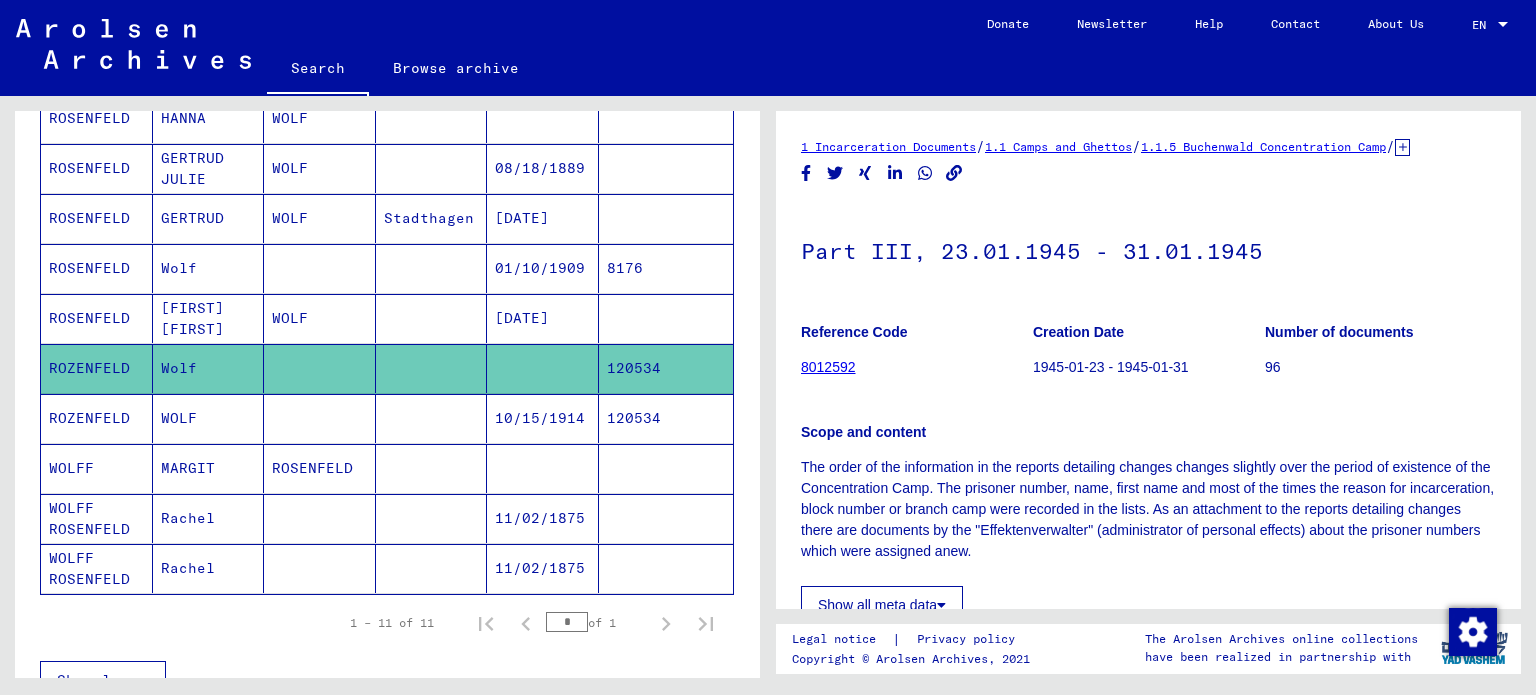 scroll, scrollTop: 0, scrollLeft: 0, axis: both 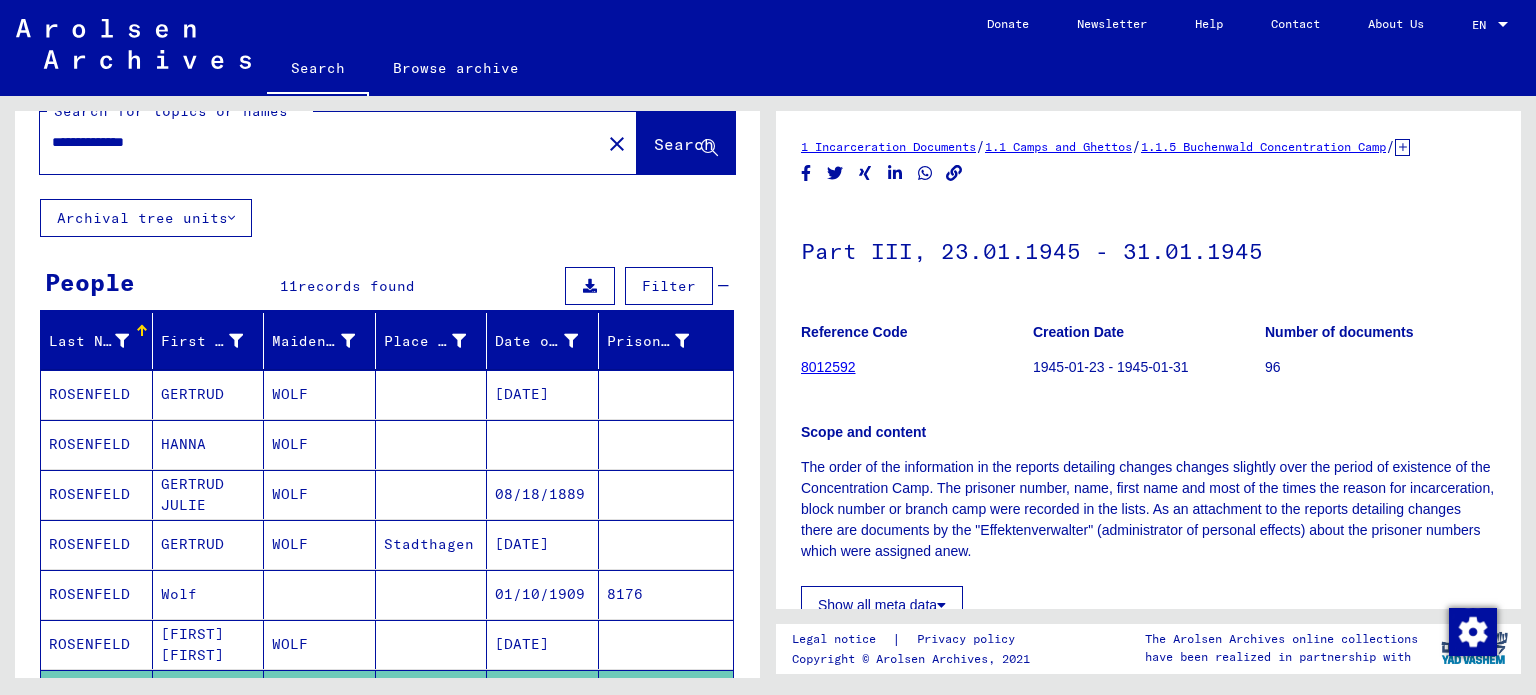 drag, startPoint x: 214, startPoint y: 148, endPoint x: 0, endPoint y: 128, distance: 214.93254 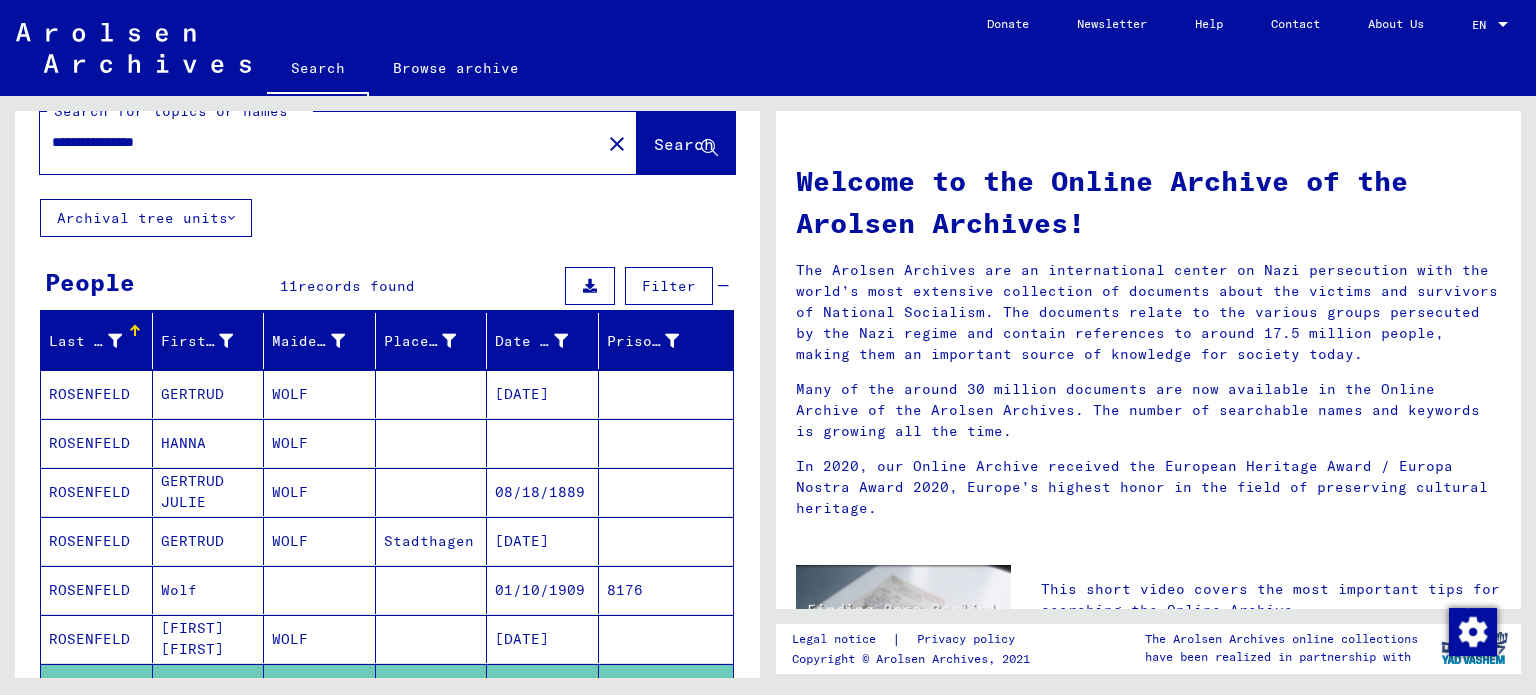 scroll, scrollTop: 0, scrollLeft: 0, axis: both 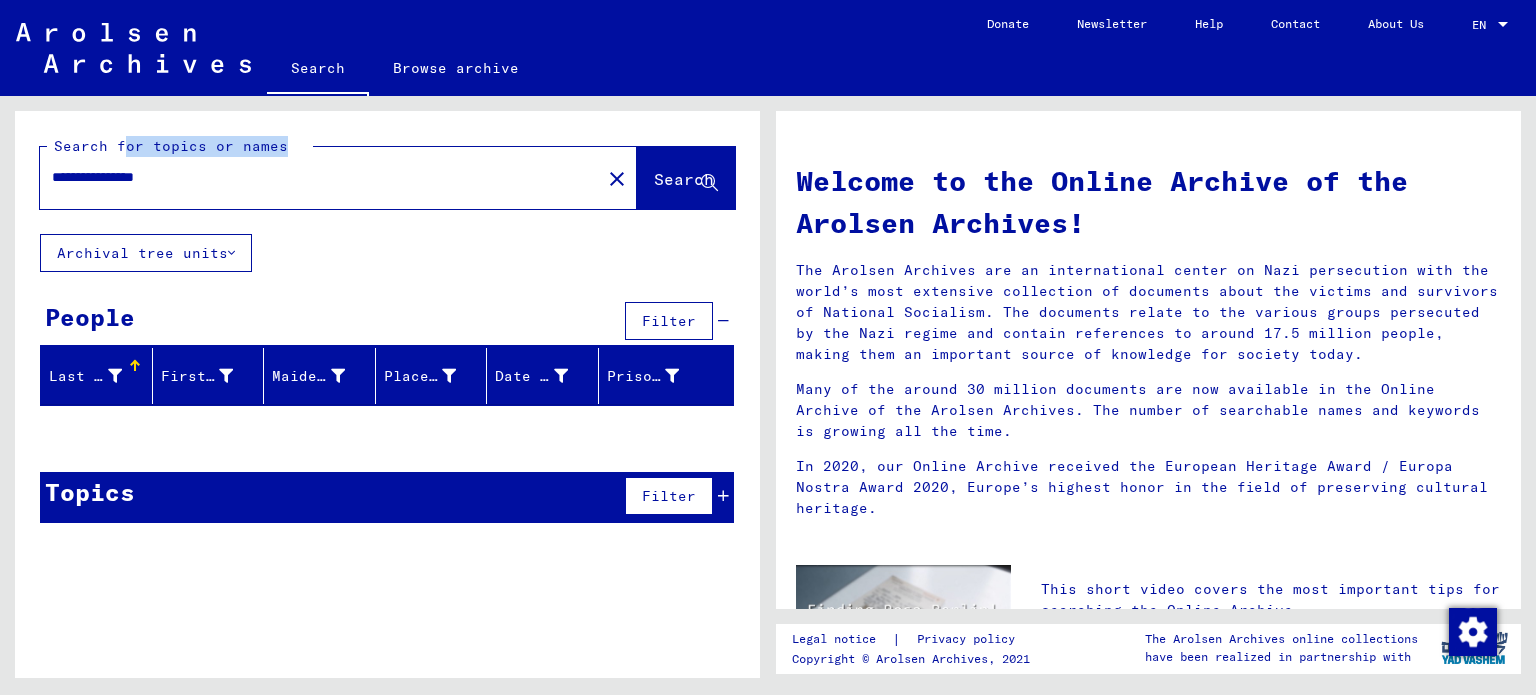 drag, startPoint x: 164, startPoint y: 159, endPoint x: 132, endPoint y: 158, distance: 32.01562 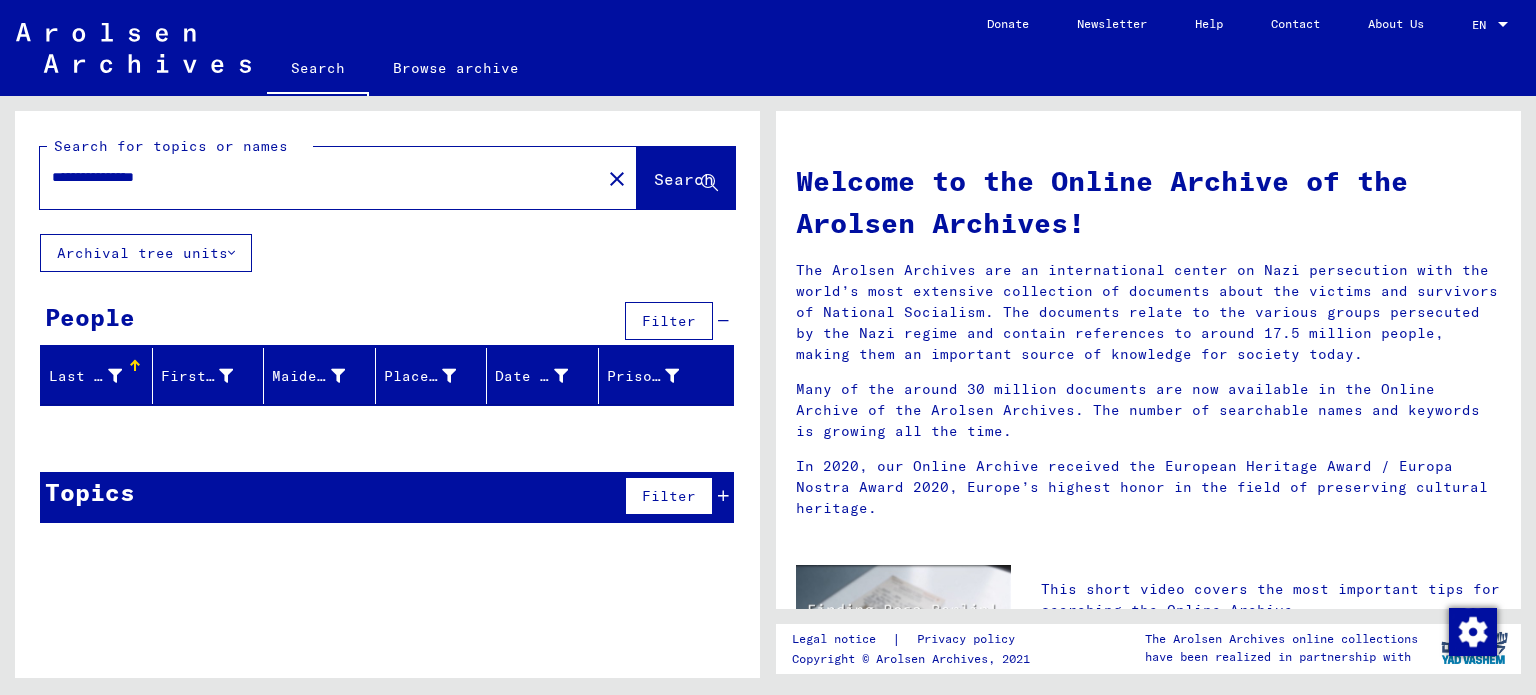 click on "**********" at bounding box center (314, 177) 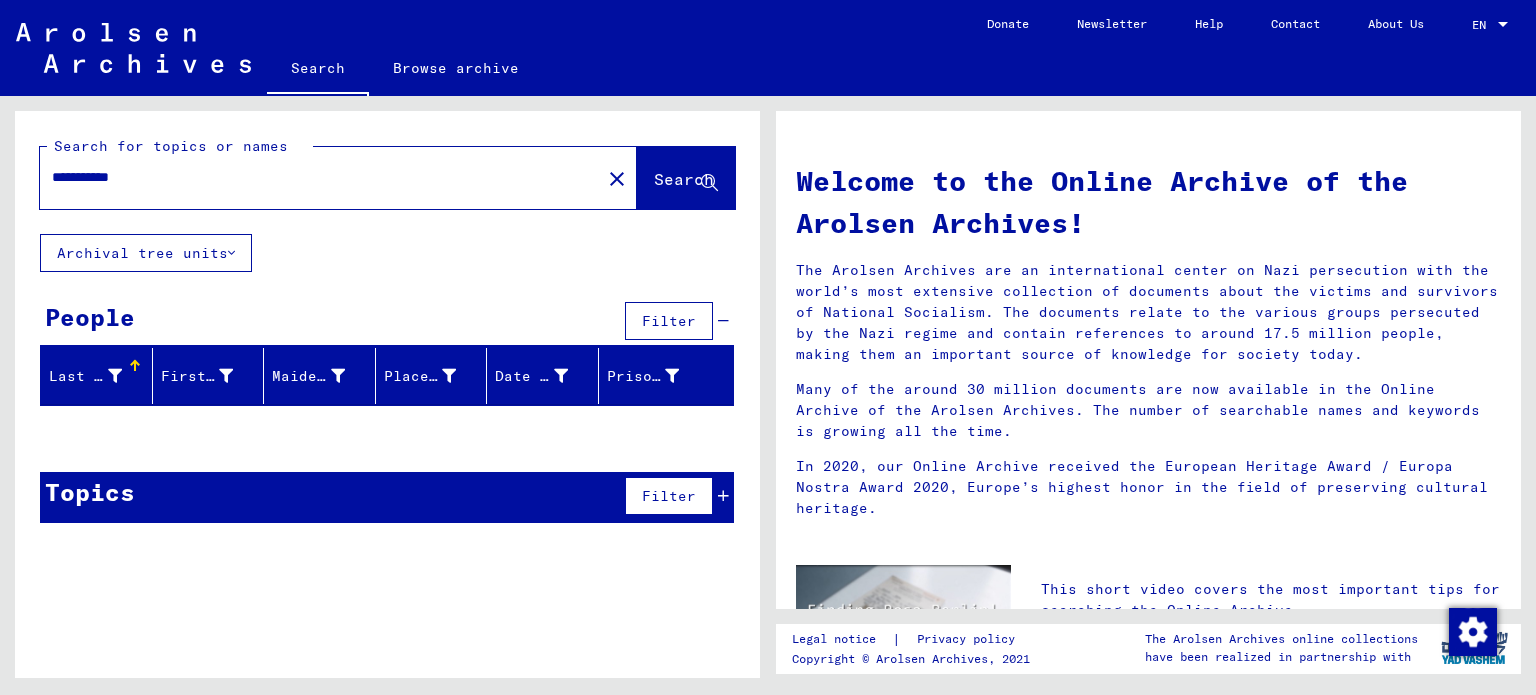 drag, startPoint x: 228, startPoint y: 174, endPoint x: 0, endPoint y: 142, distance: 230.23466 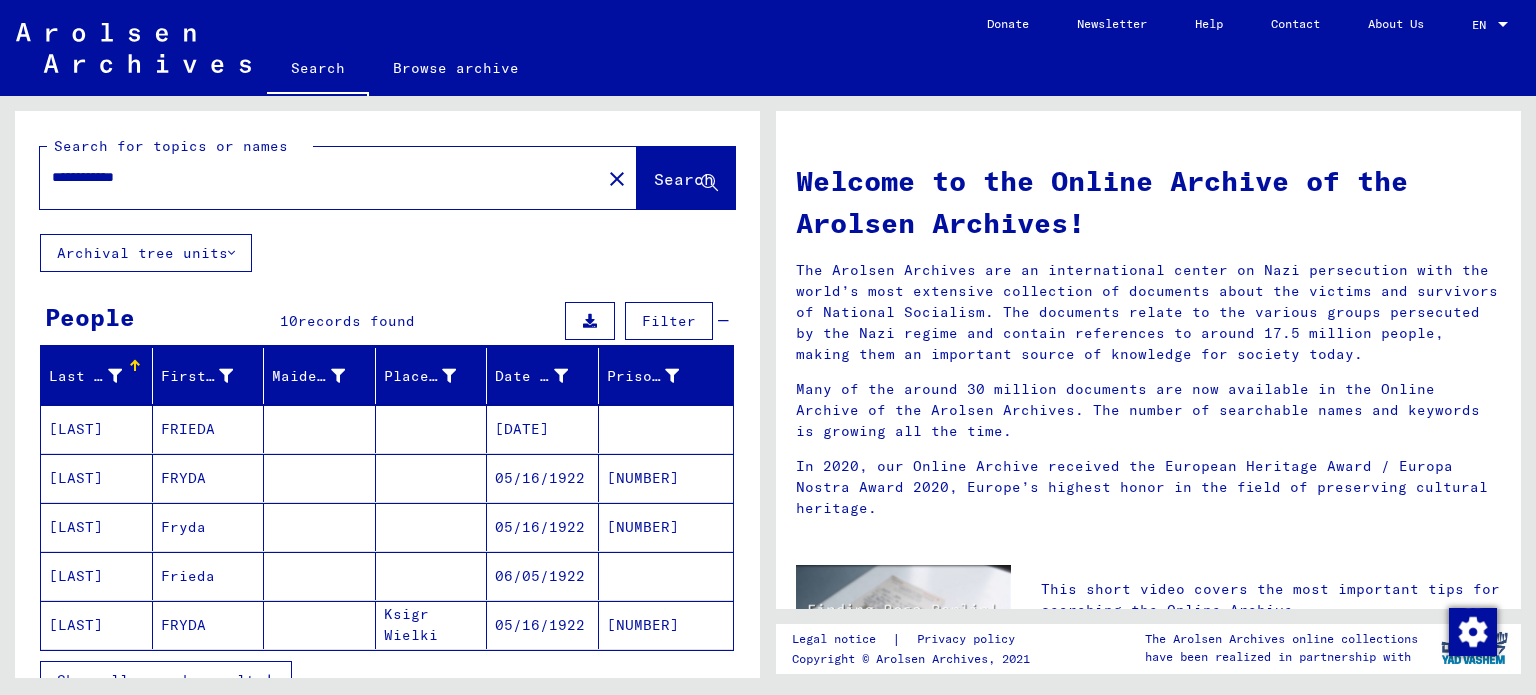 click on "Show all search results" at bounding box center [166, 680] 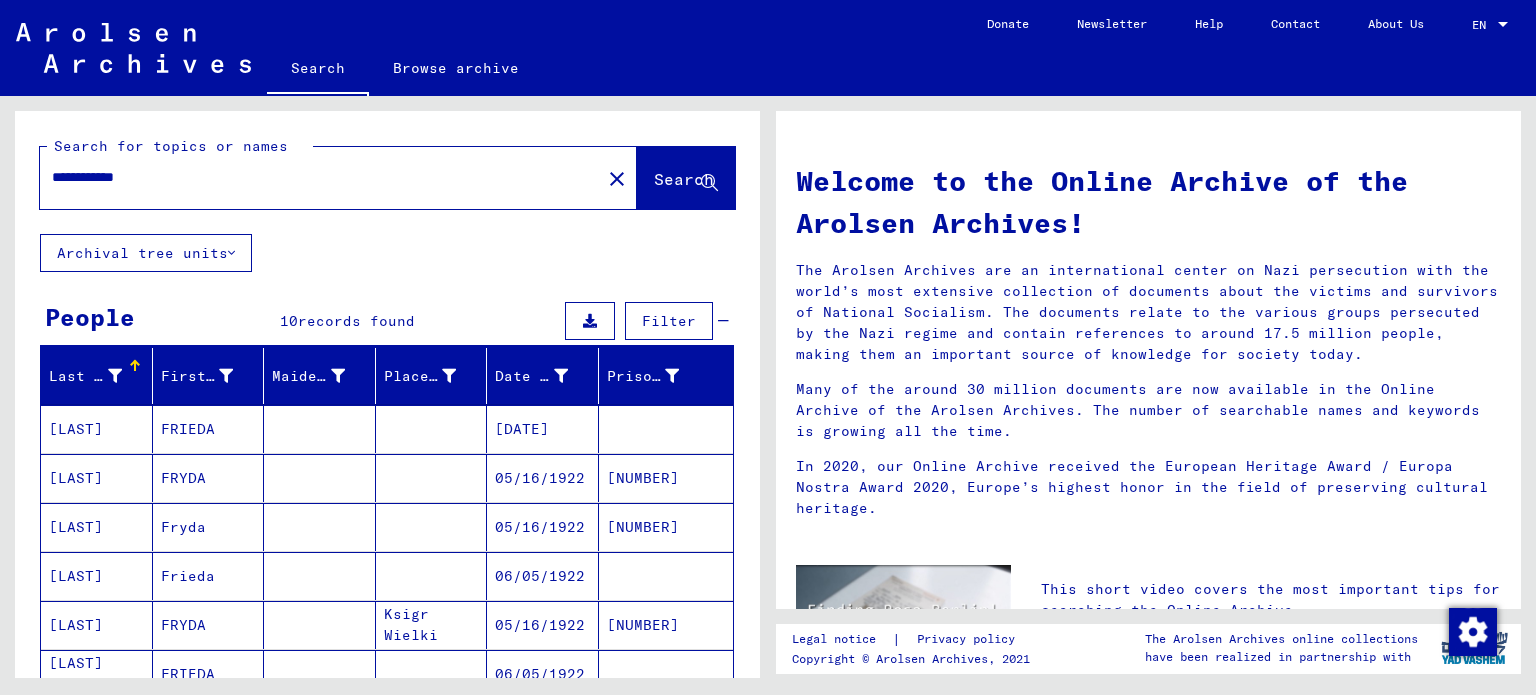 click on "05/16/1922" at bounding box center (543, 527) 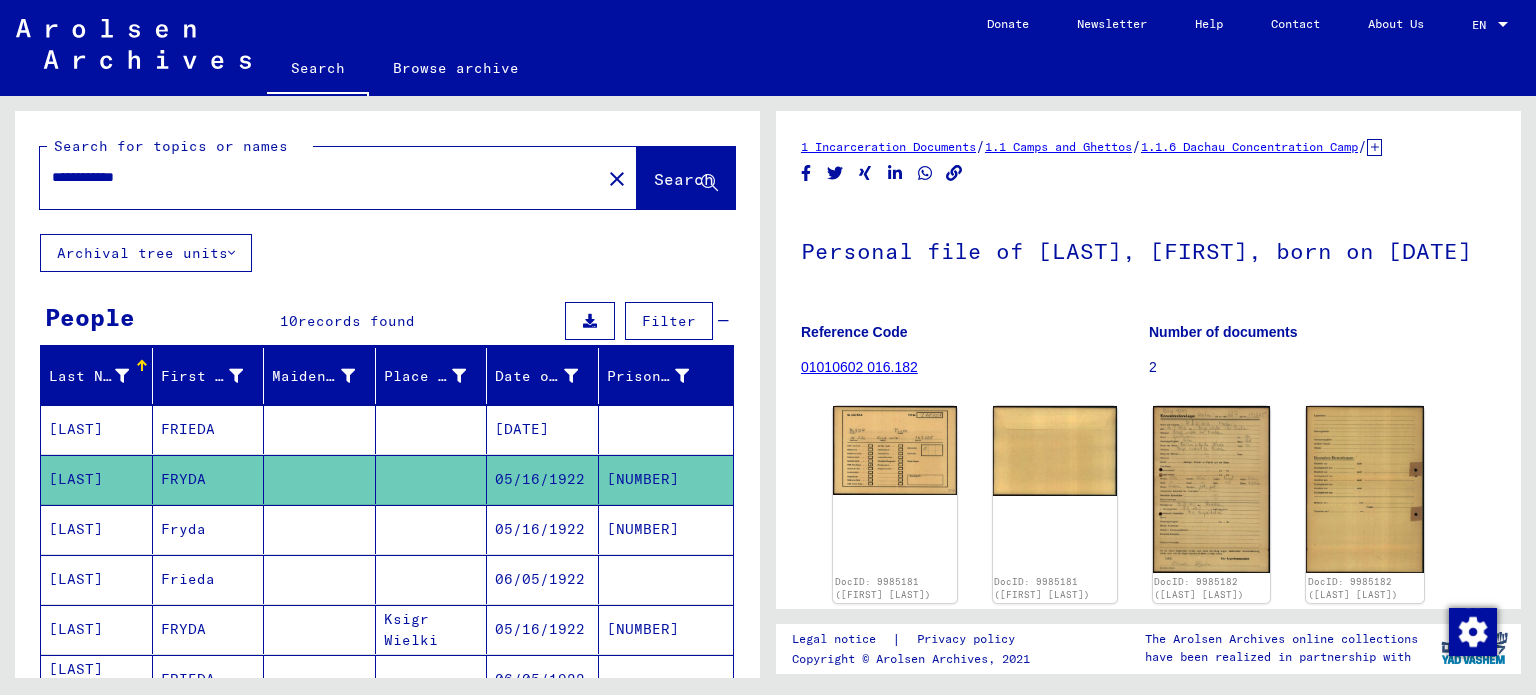 scroll, scrollTop: 0, scrollLeft: 0, axis: both 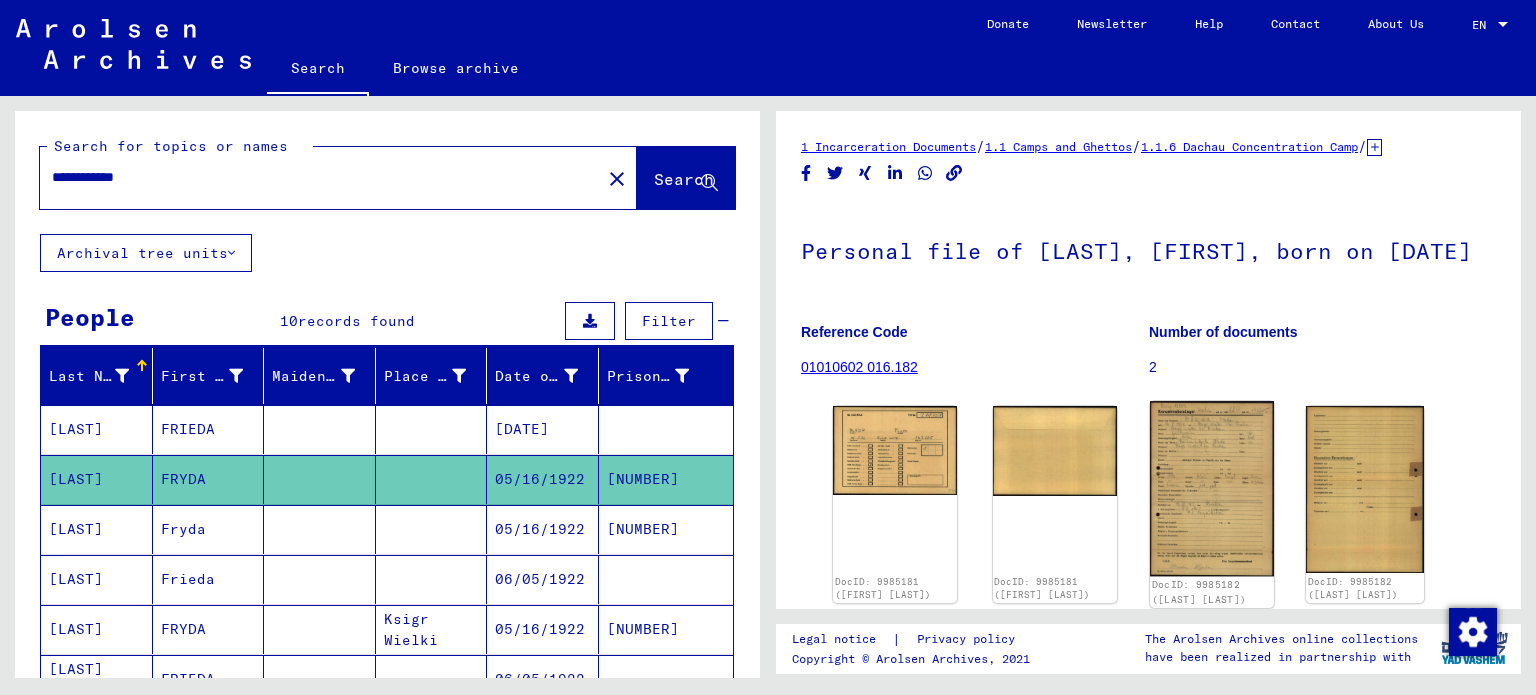 click 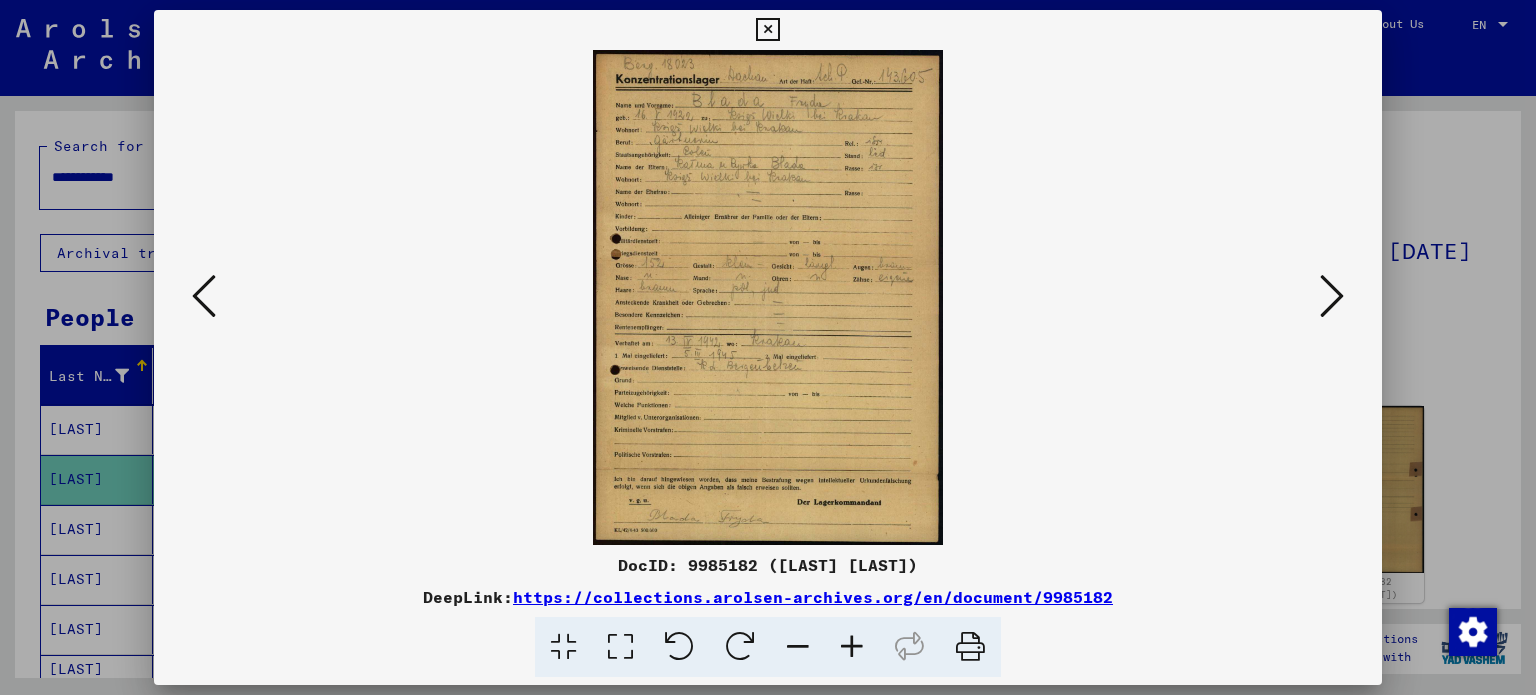 click at bounding box center (852, 647) 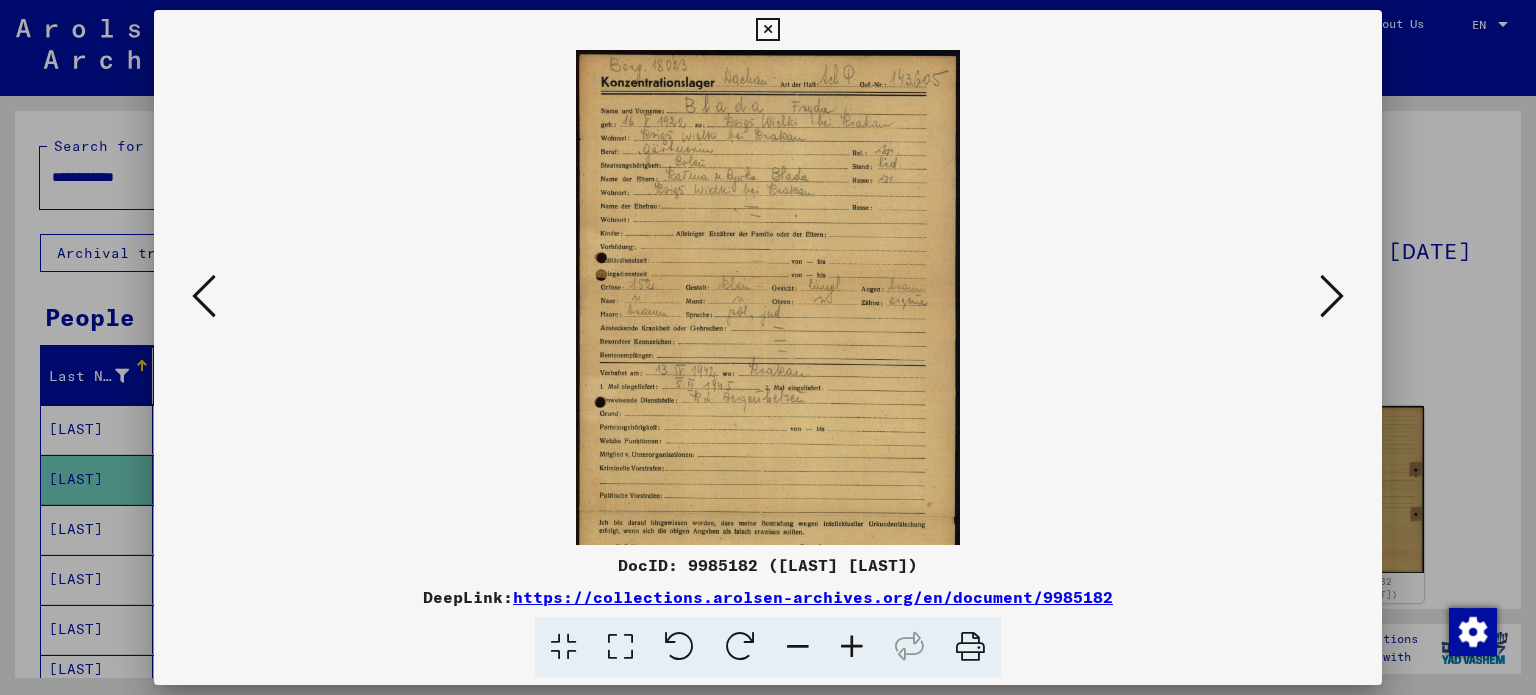 click at bounding box center [852, 647] 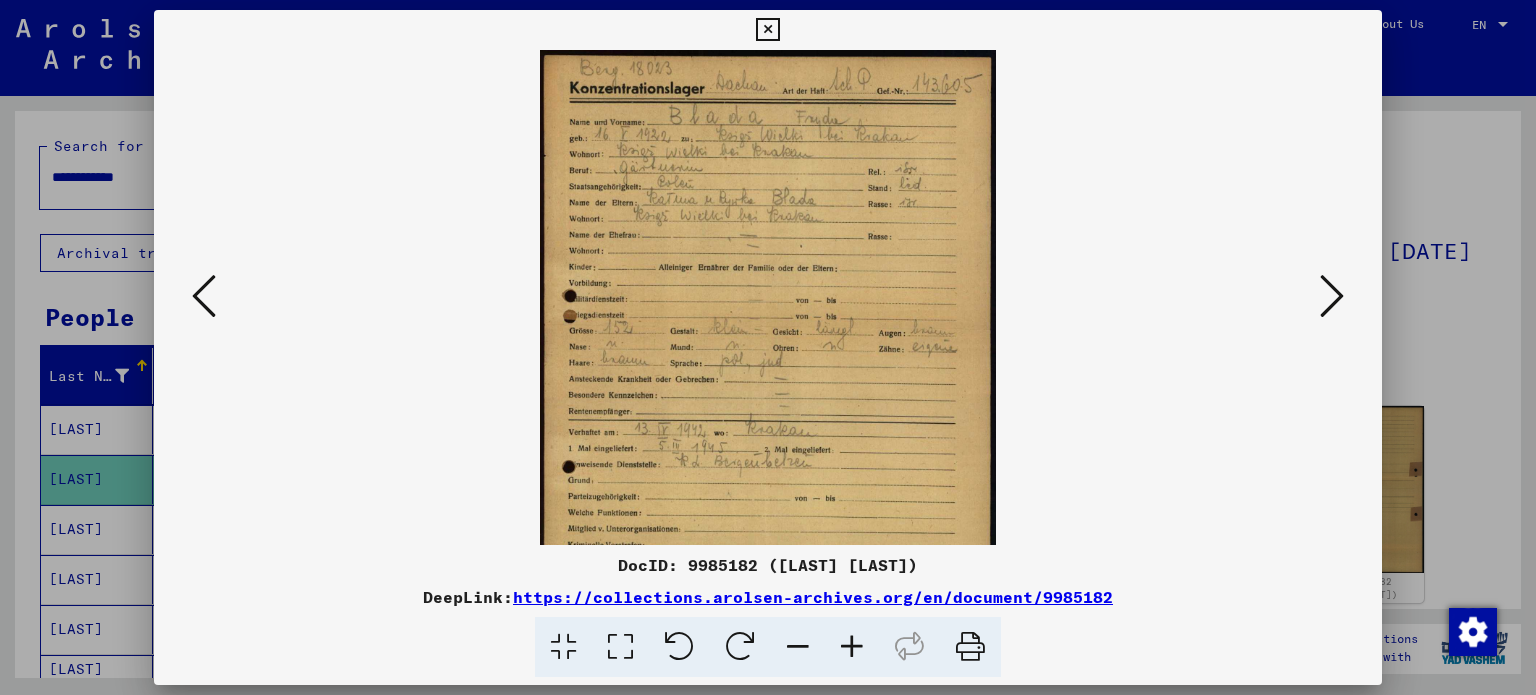 click at bounding box center [852, 647] 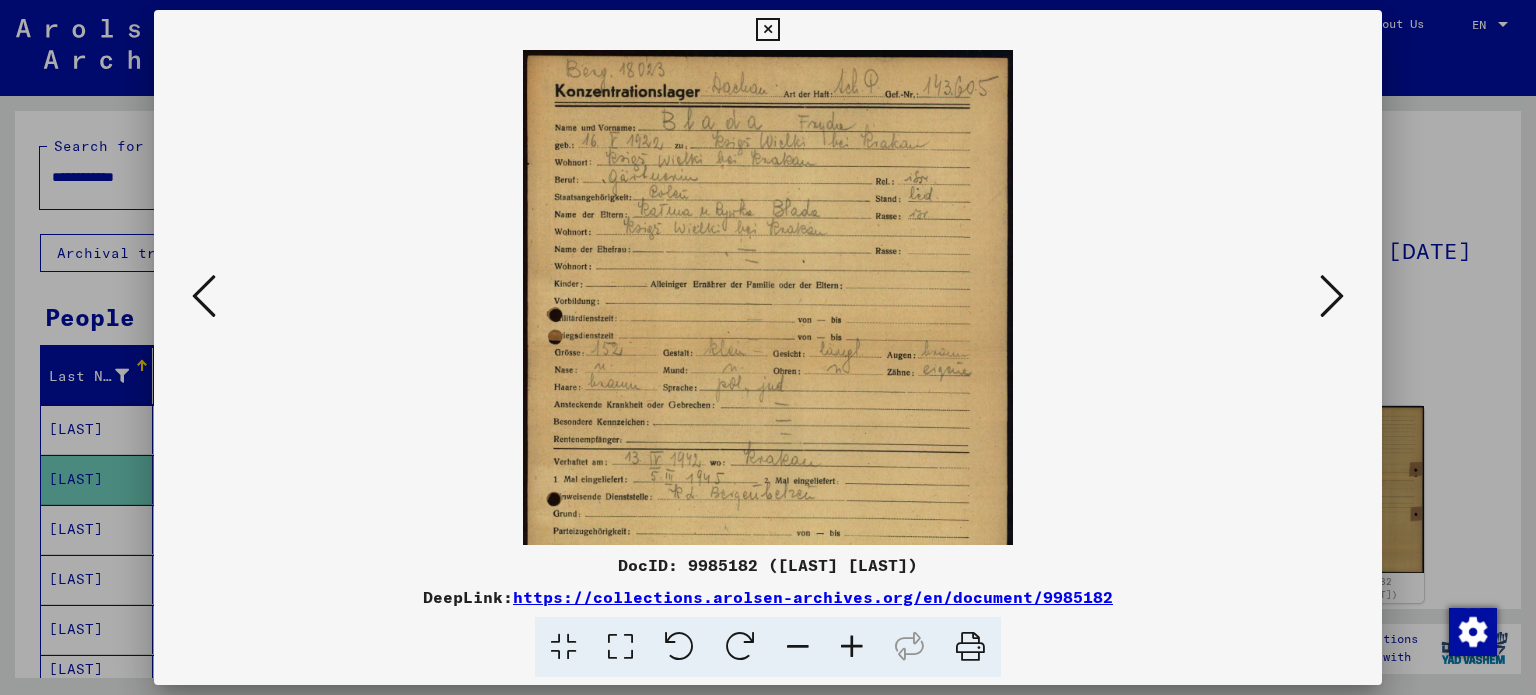 click at bounding box center (852, 647) 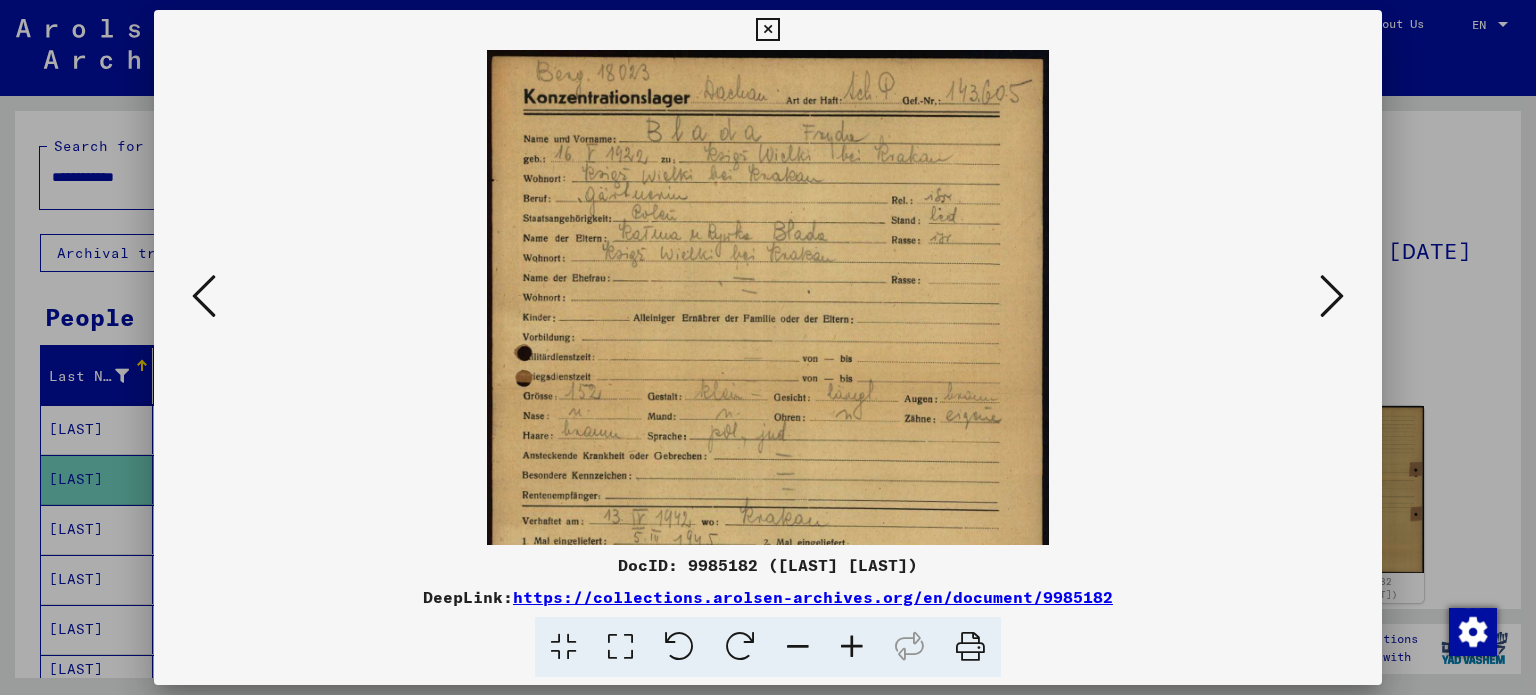 click at bounding box center [852, 647] 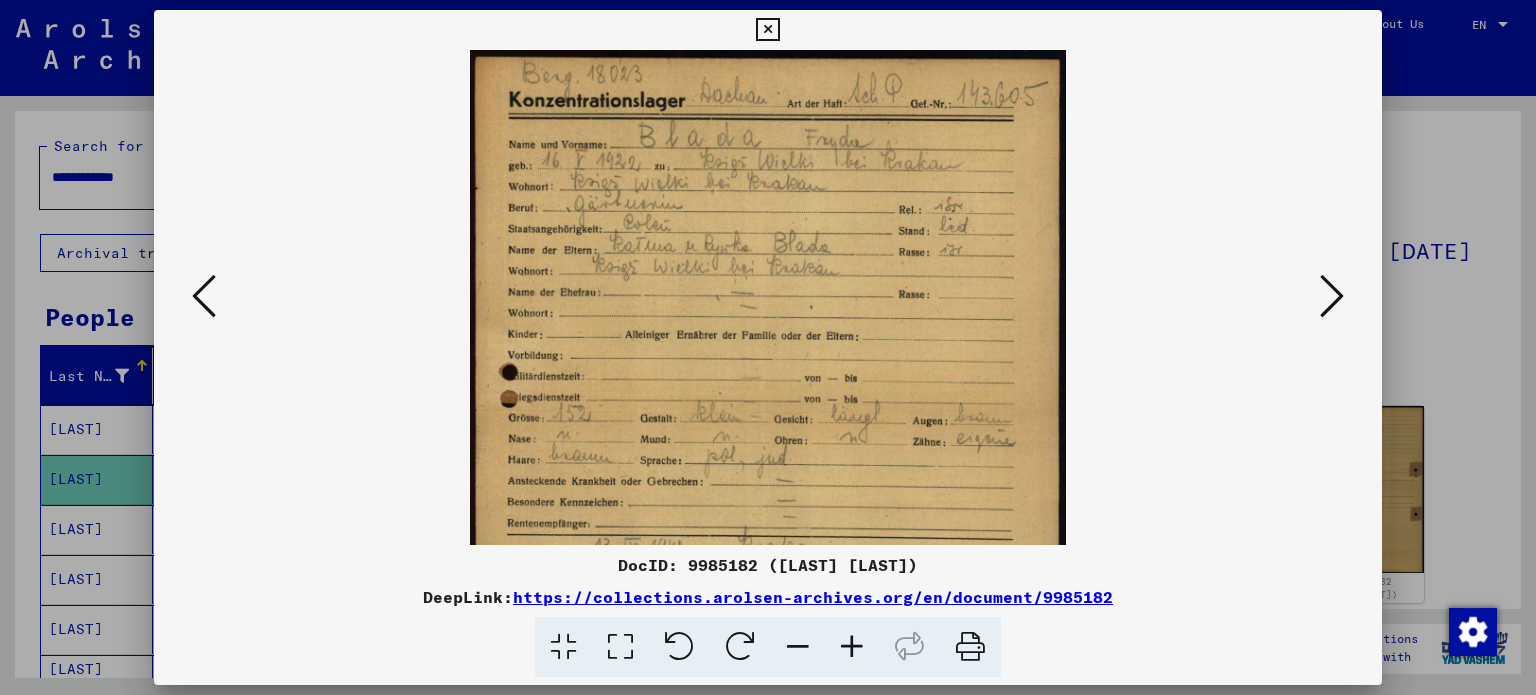 click at bounding box center [852, 647] 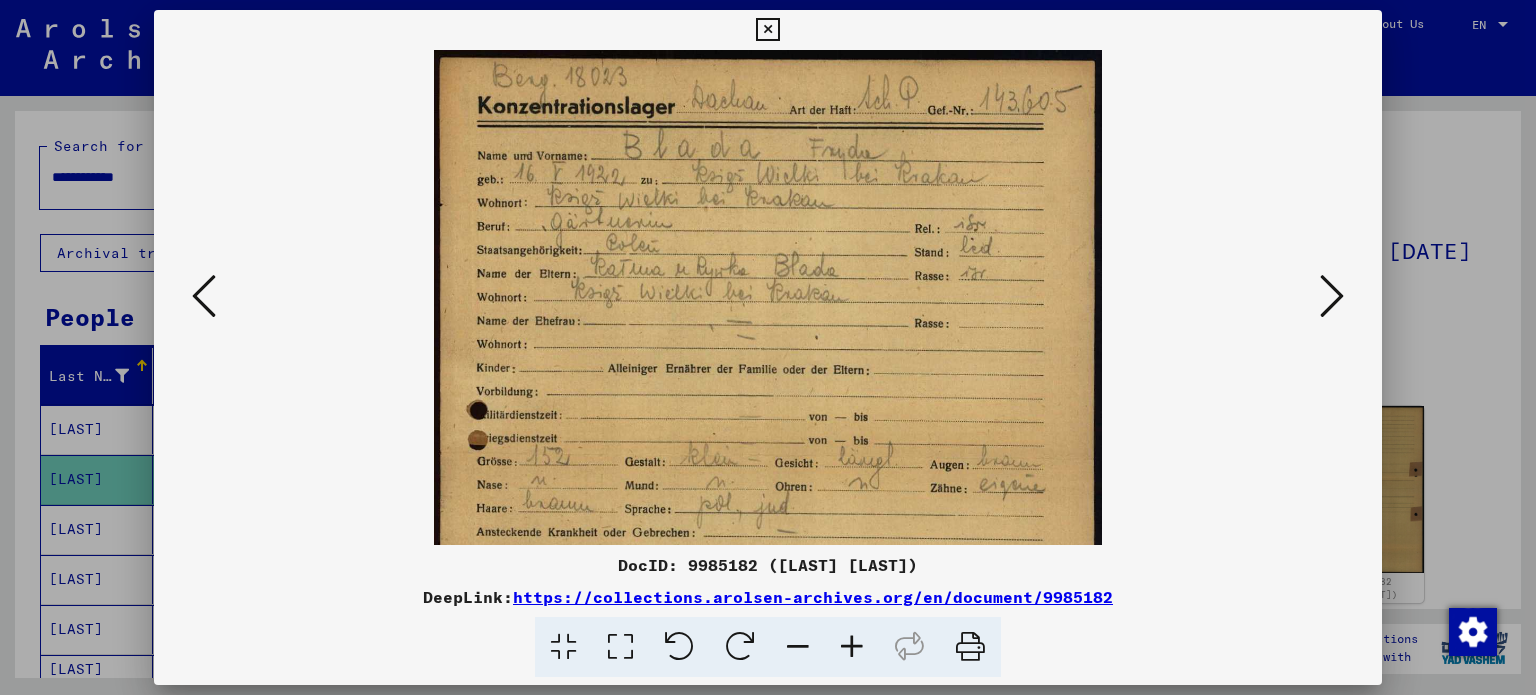click at bounding box center [852, 647] 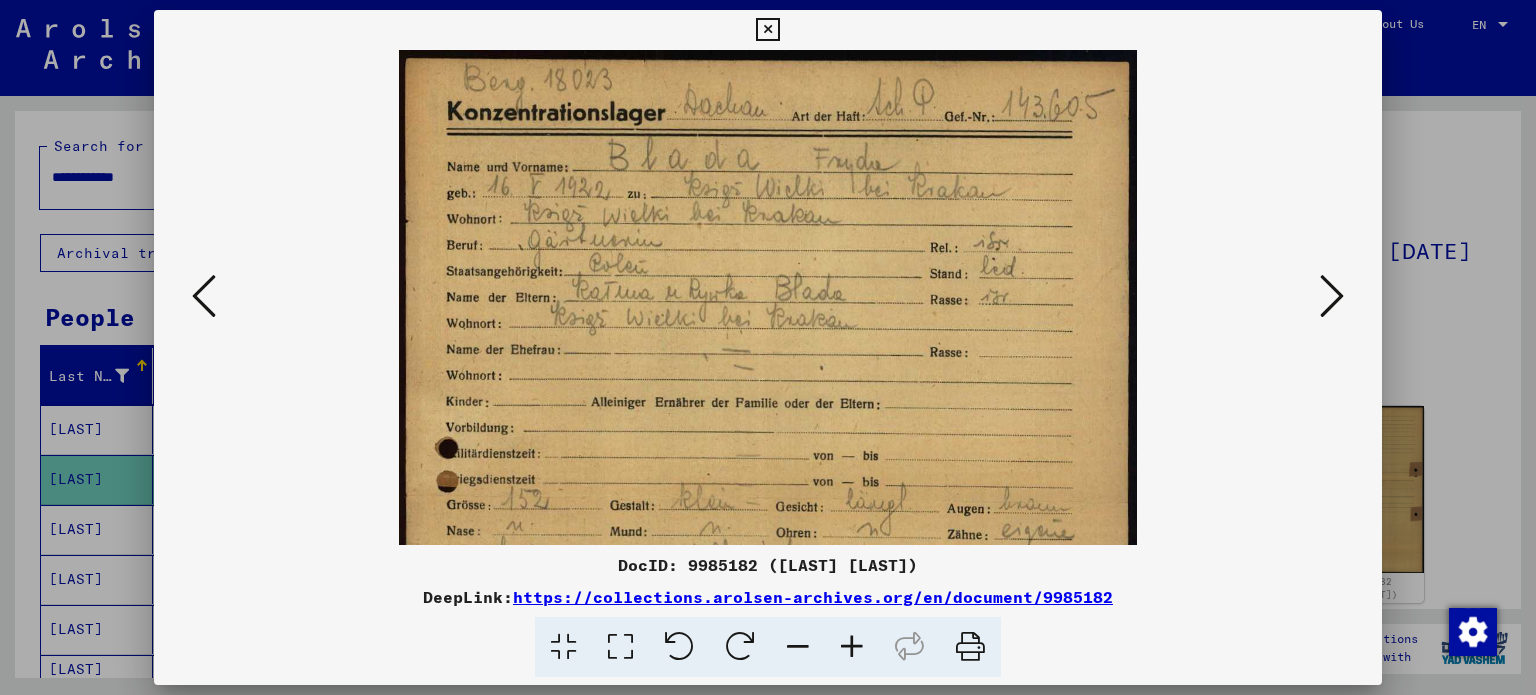 click at bounding box center (852, 647) 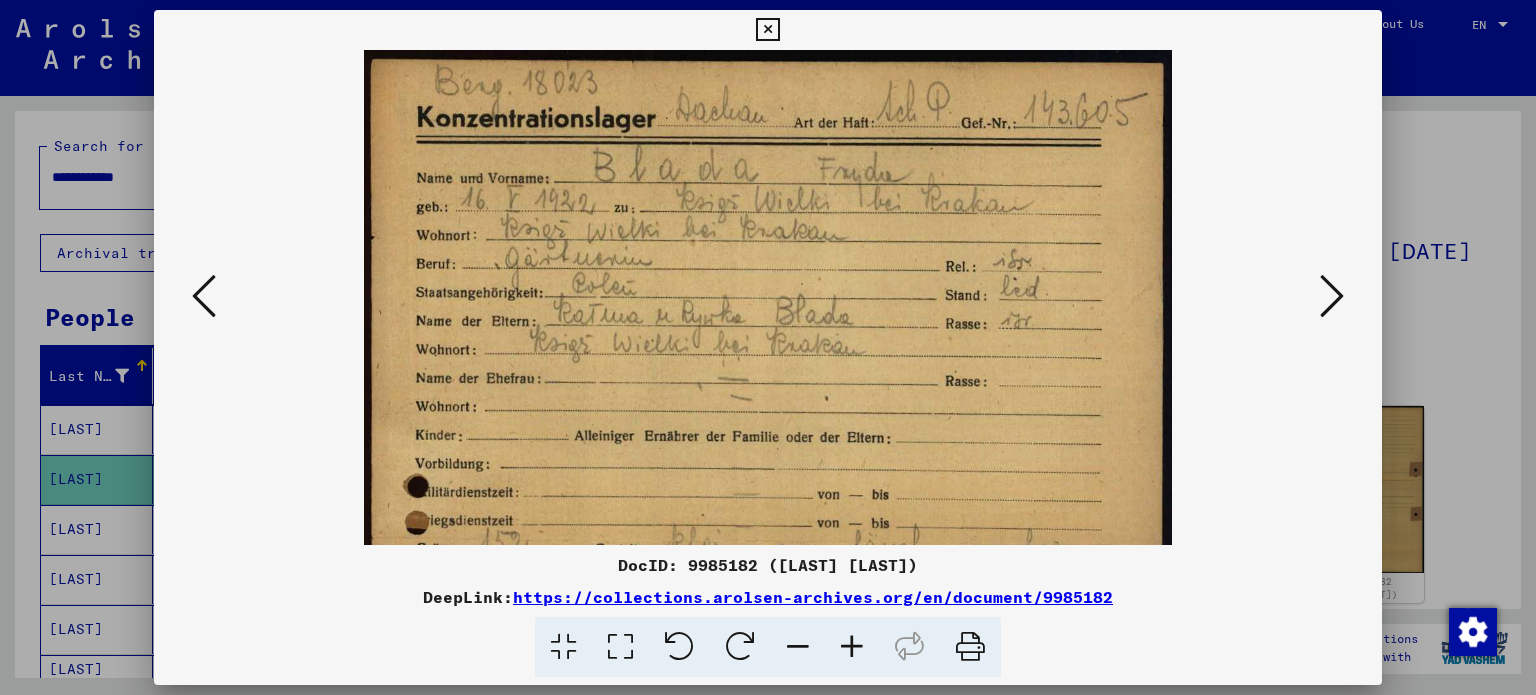 click at bounding box center (852, 647) 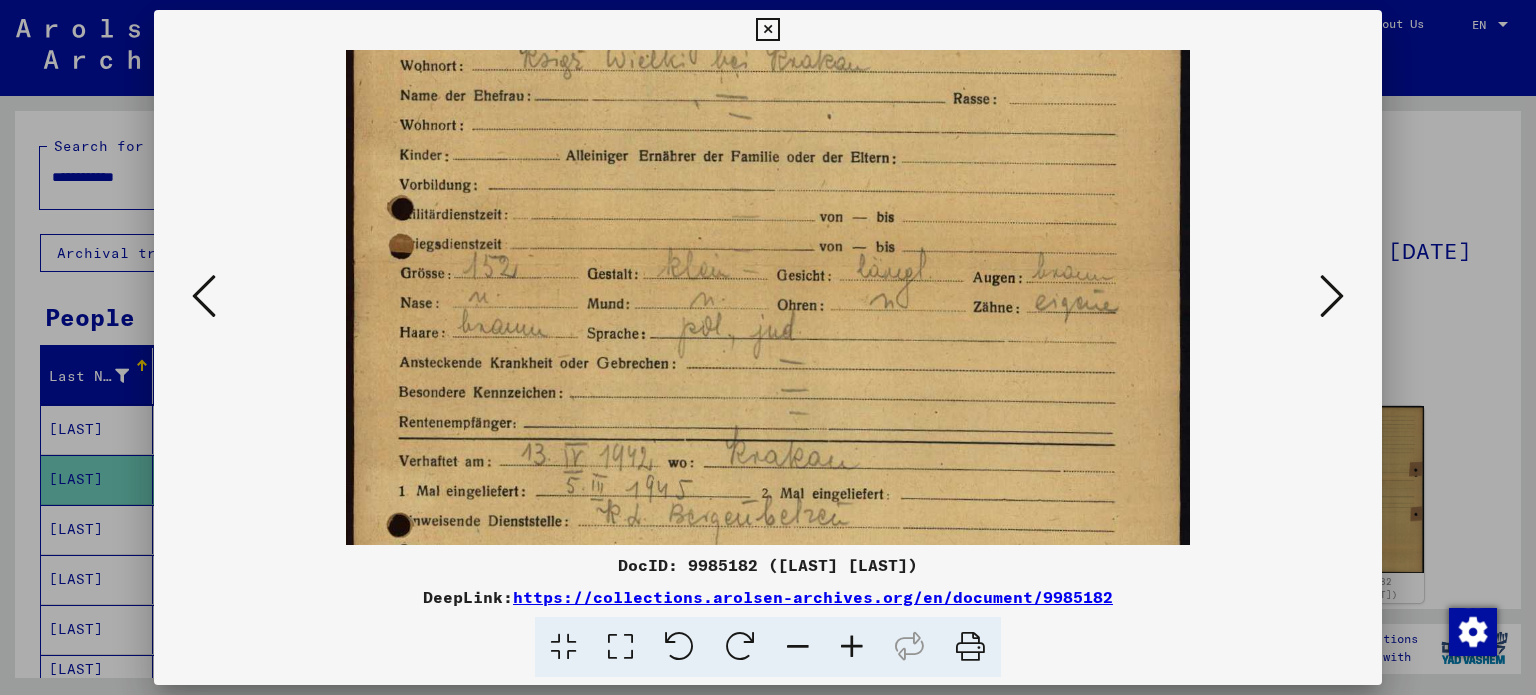 drag, startPoint x: 803, startPoint y: 497, endPoint x: 764, endPoint y: 199, distance: 300.54117 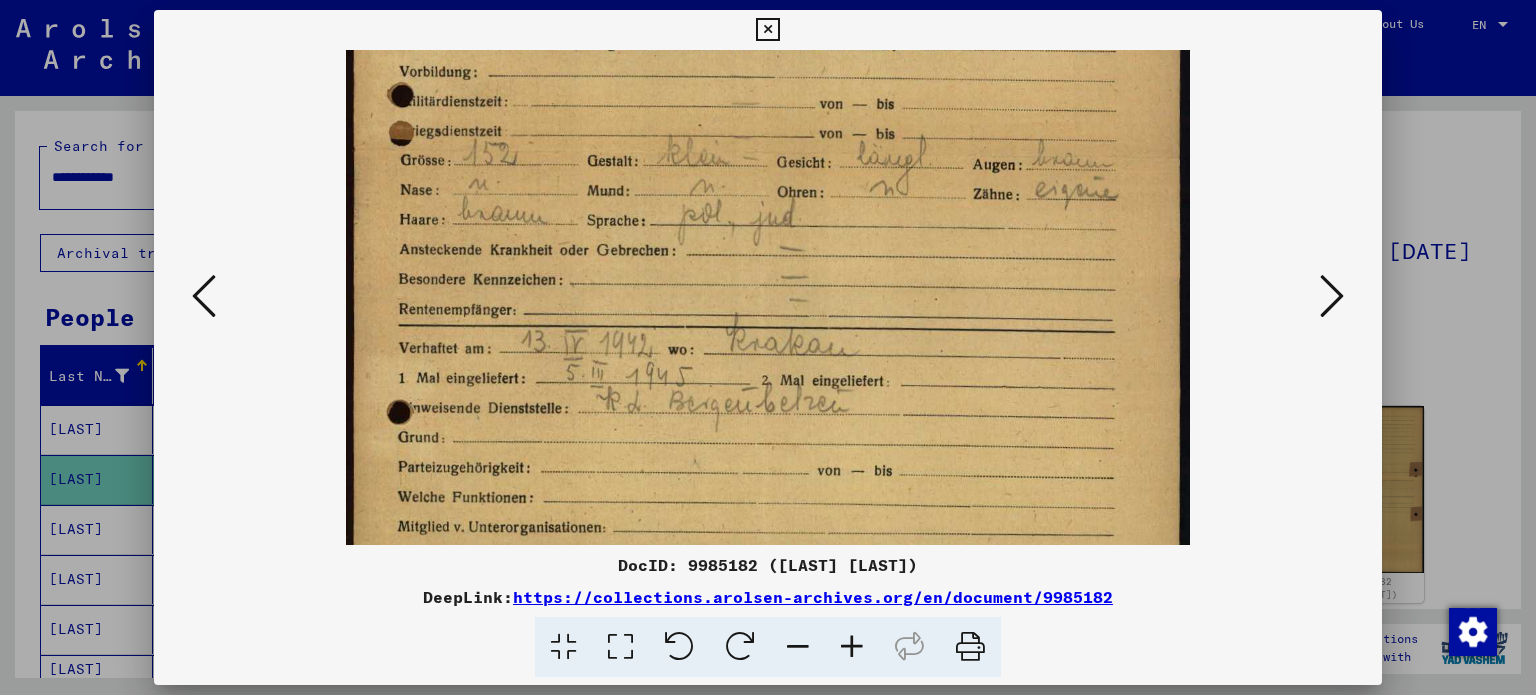 drag, startPoint x: 740, startPoint y: 358, endPoint x: 728, endPoint y: 245, distance: 113.63538 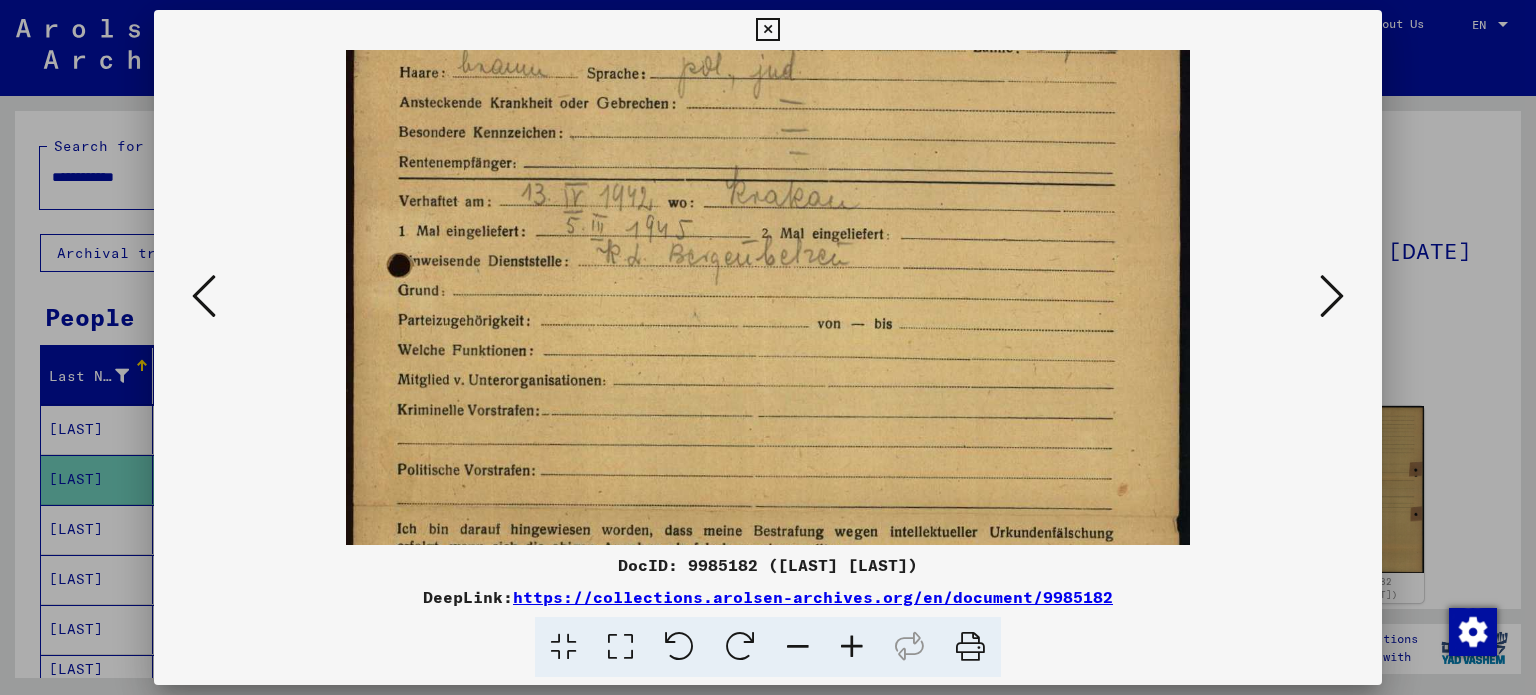drag, startPoint x: 683, startPoint y: 392, endPoint x: 652, endPoint y: 152, distance: 241.9938 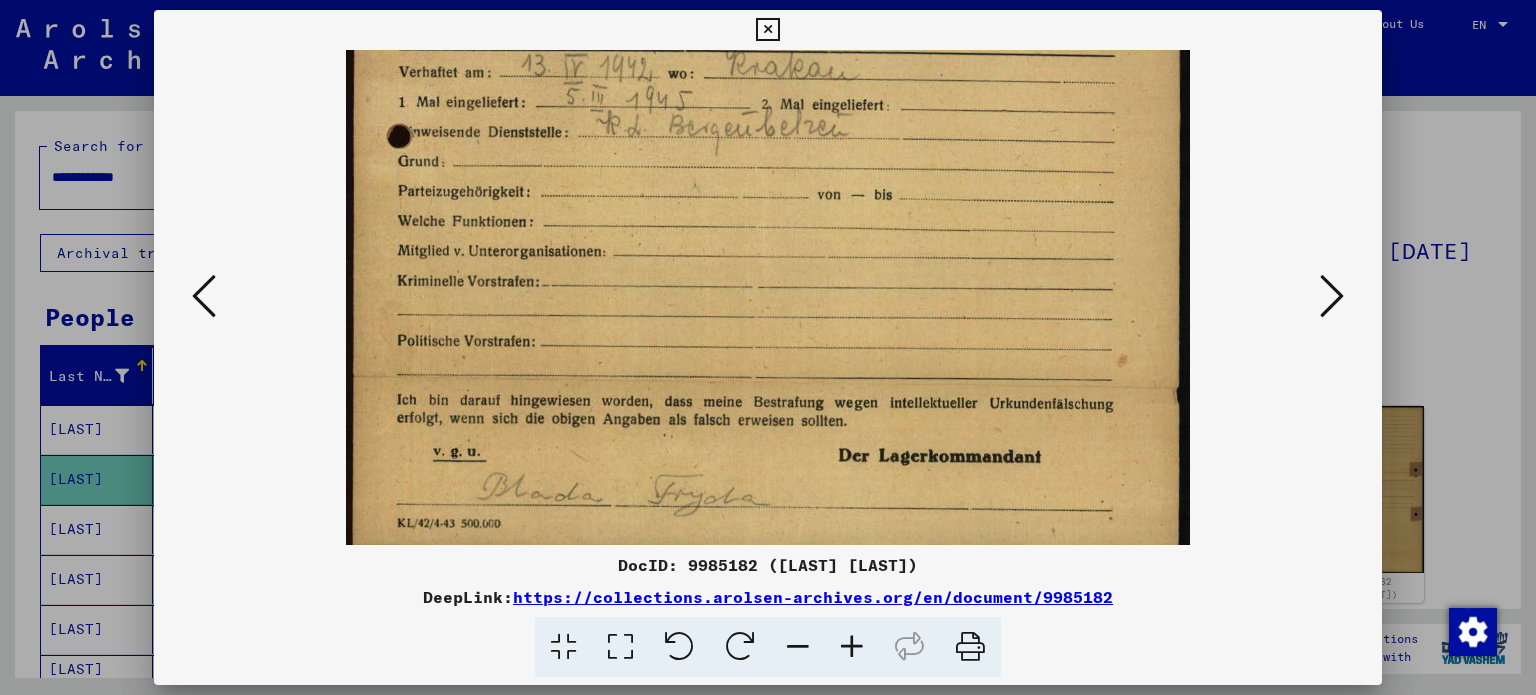 click at bounding box center [1332, 296] 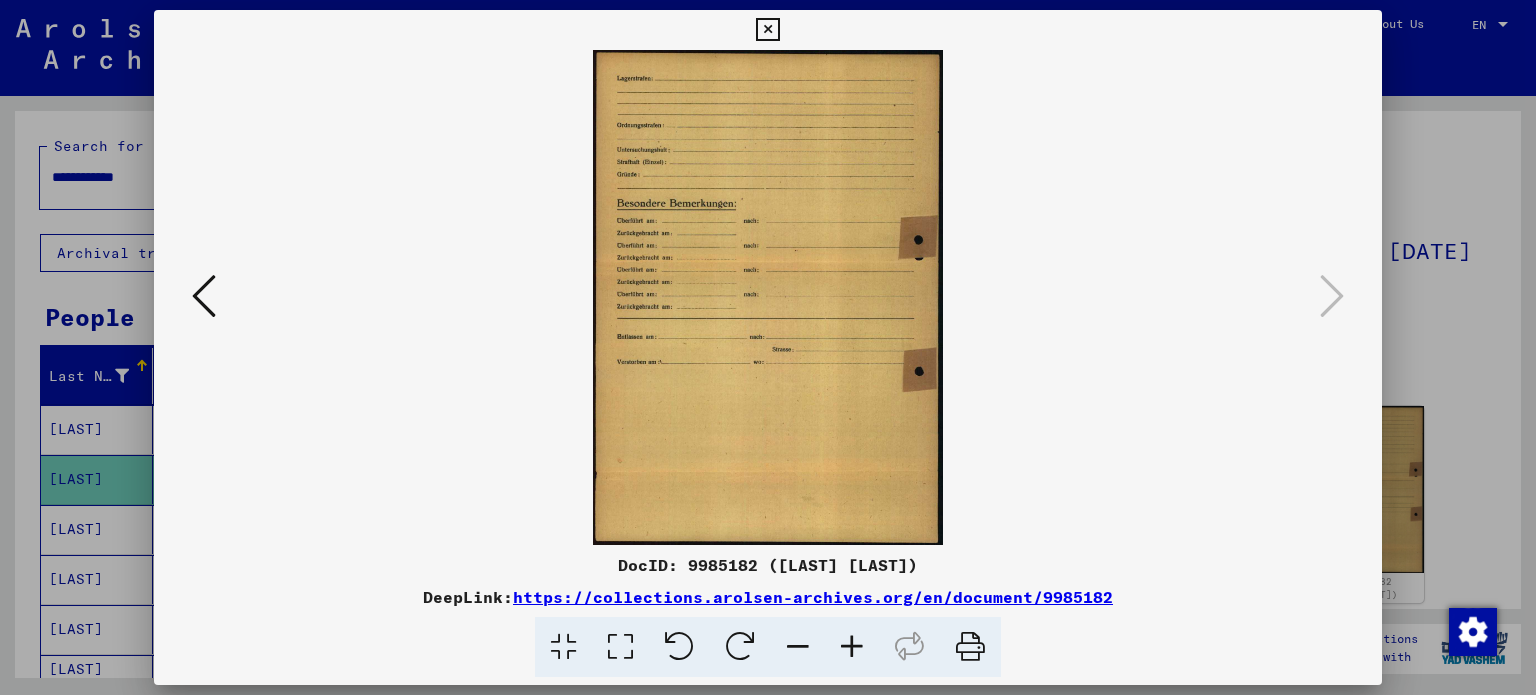 scroll, scrollTop: 0, scrollLeft: 0, axis: both 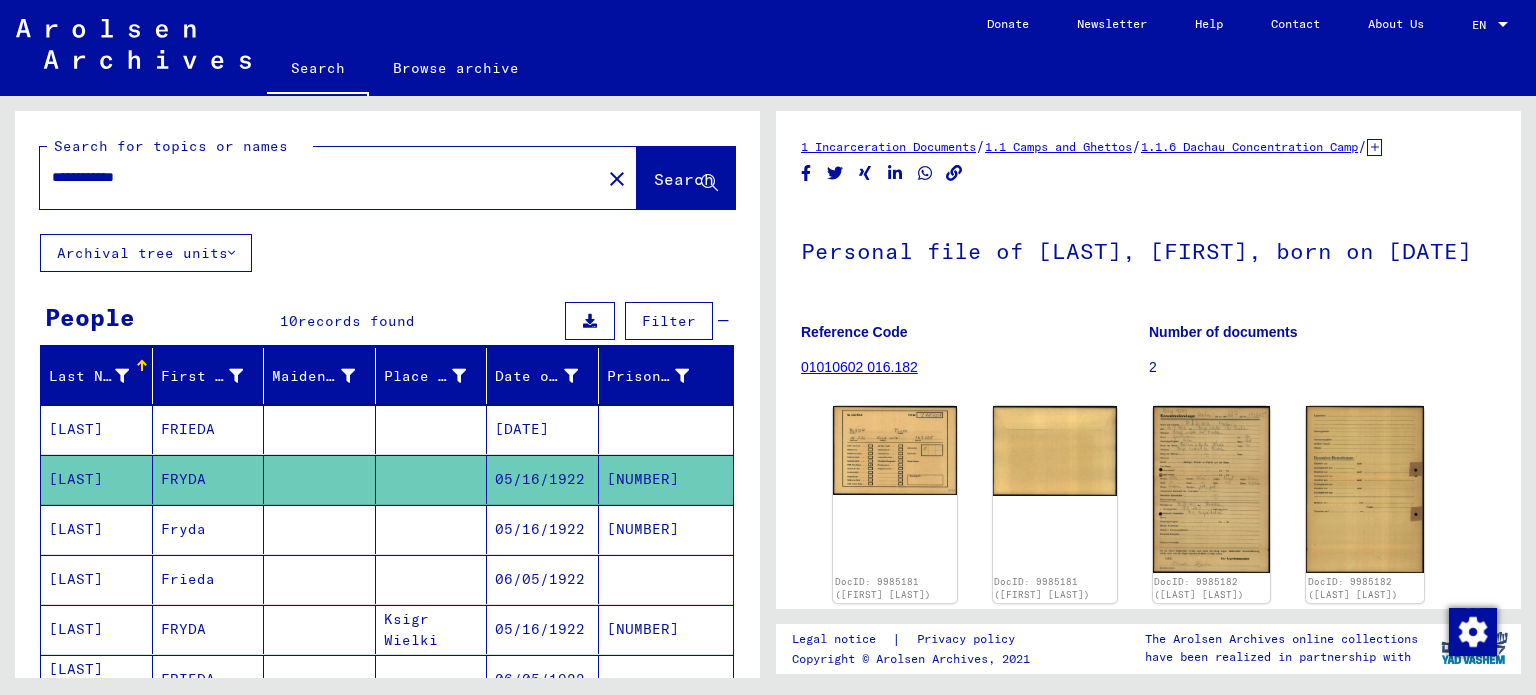 click on "05/16/1922" at bounding box center [543, 579] 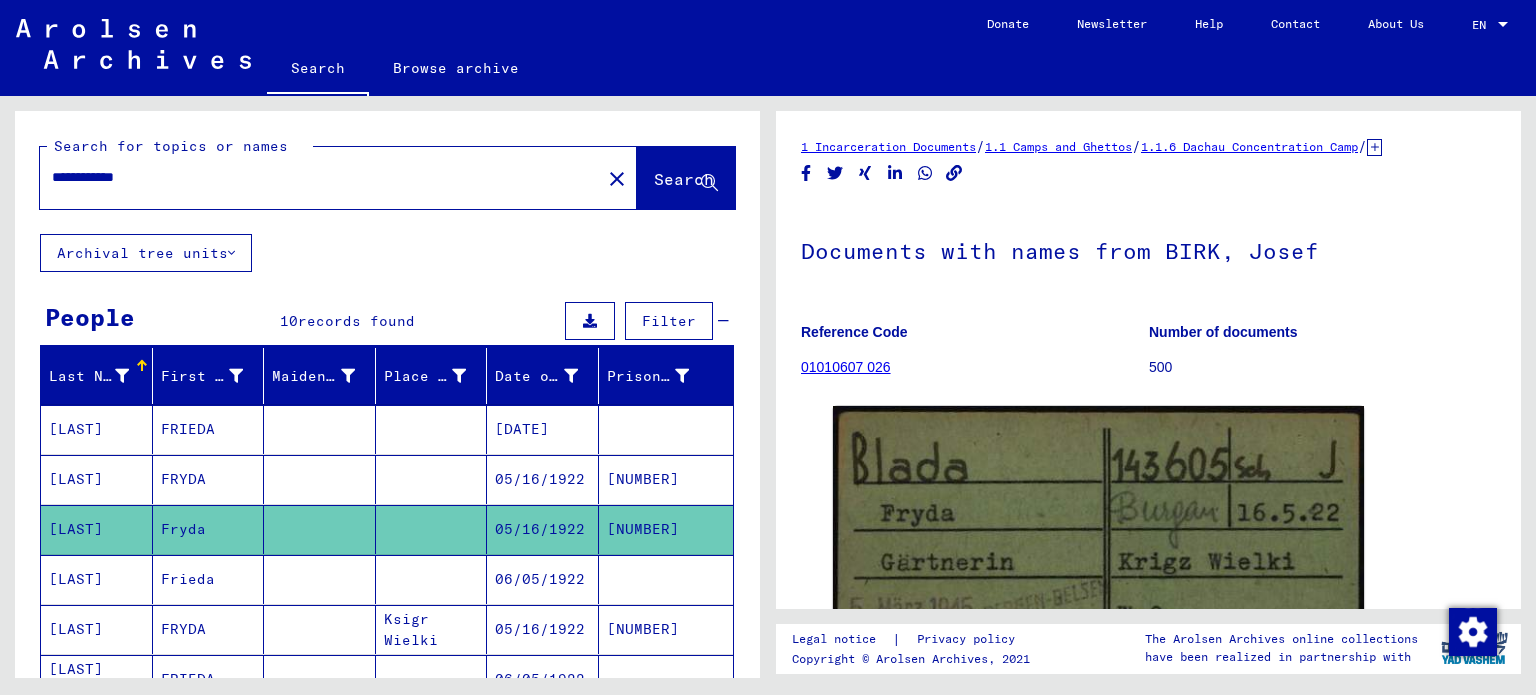 scroll, scrollTop: 0, scrollLeft: 0, axis: both 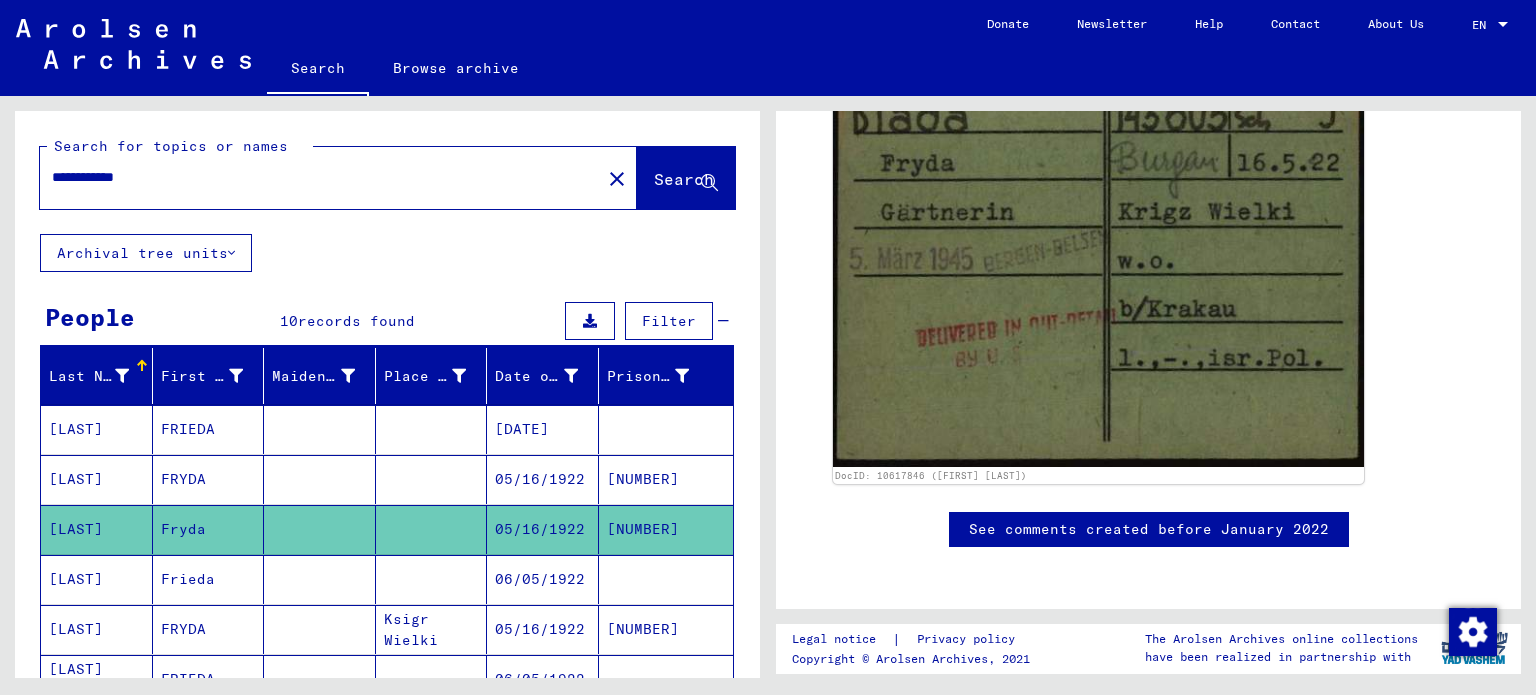 click on "06/05/1922" at bounding box center [543, 629] 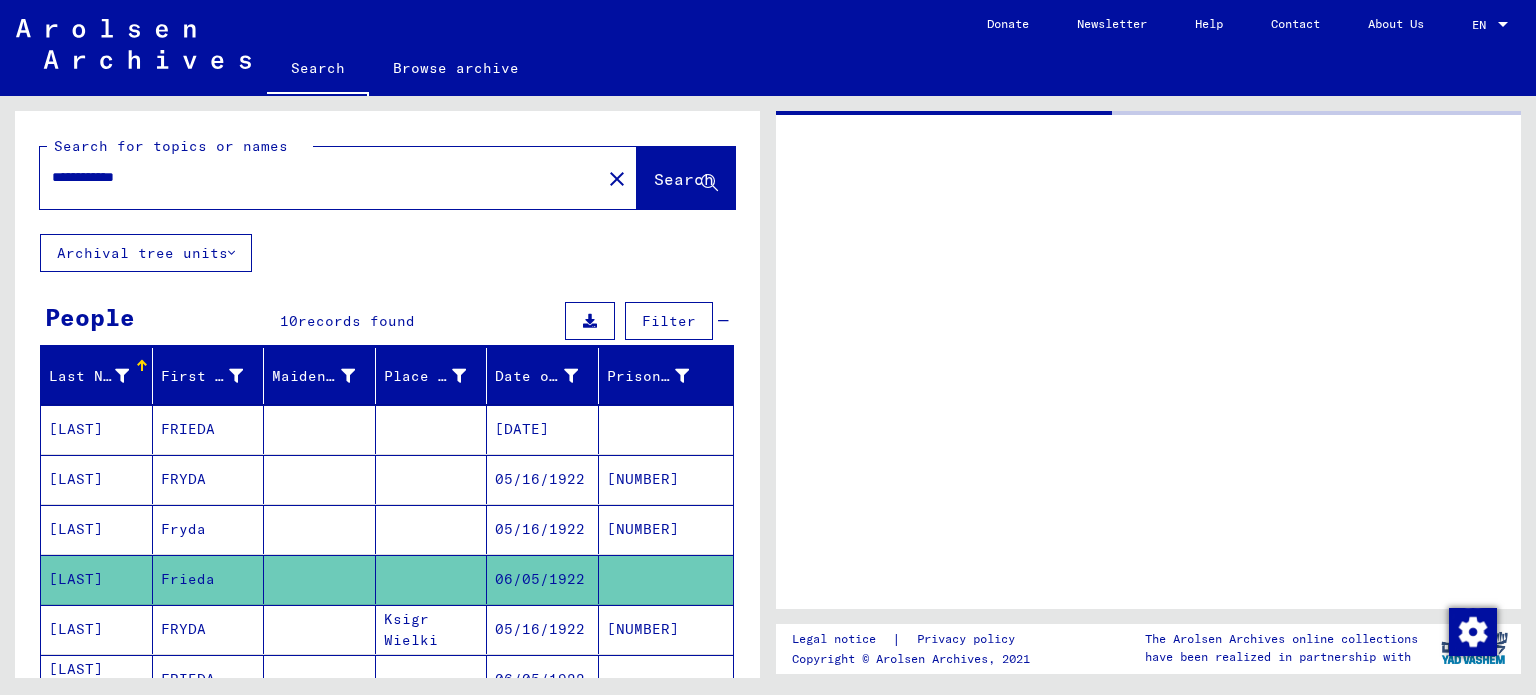 scroll, scrollTop: 0, scrollLeft: 0, axis: both 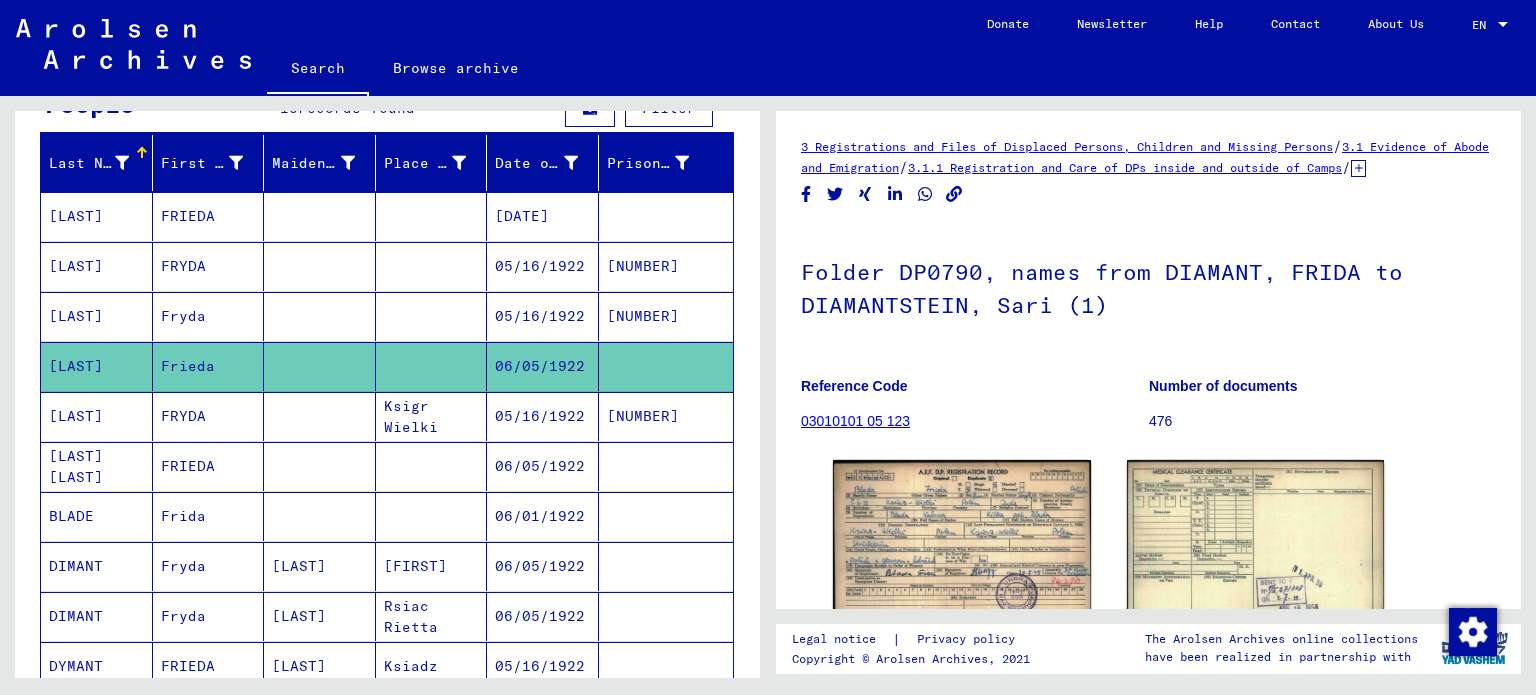 click on "06/05/1922" at bounding box center [543, 516] 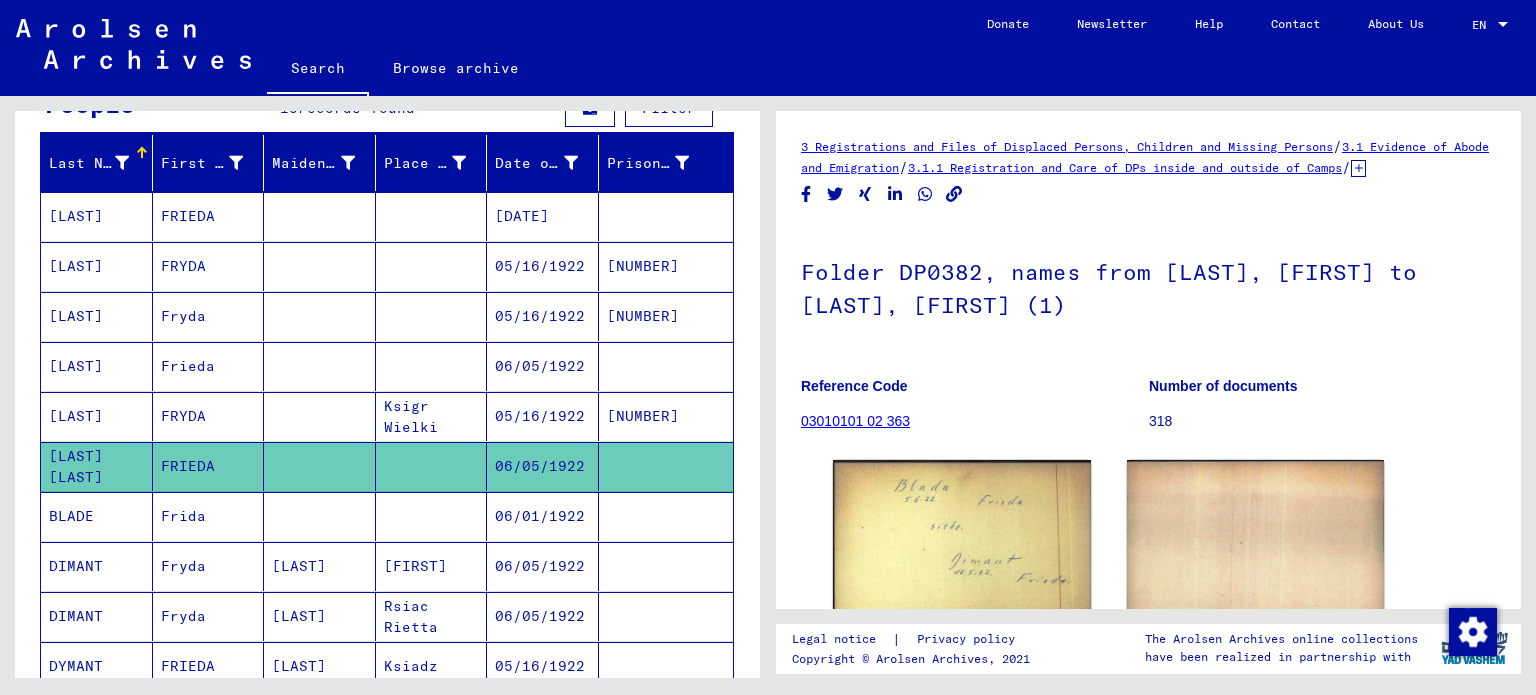 scroll, scrollTop: 0, scrollLeft: 0, axis: both 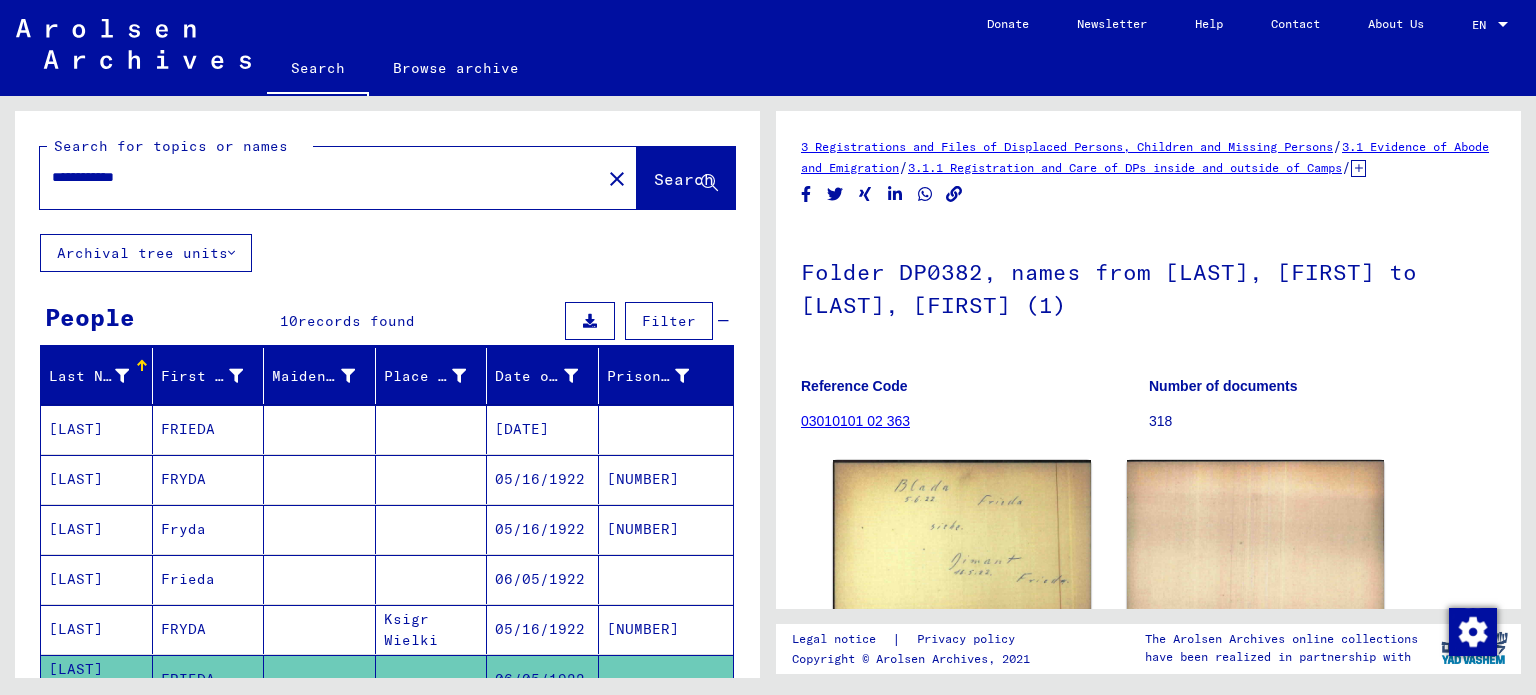 drag, startPoint x: 212, startPoint y: 179, endPoint x: 0, endPoint y: 91, distance: 229.53867 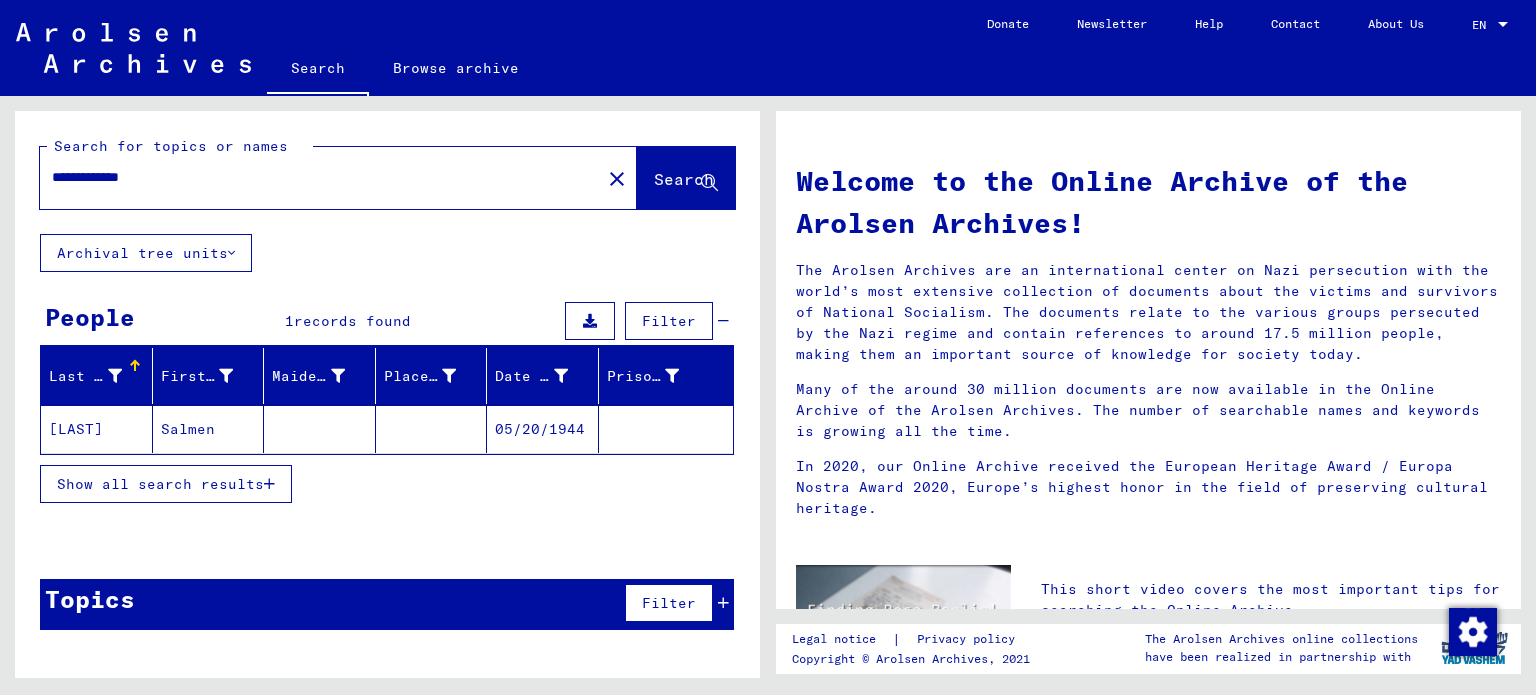 click on "Show all search results" at bounding box center [160, 484] 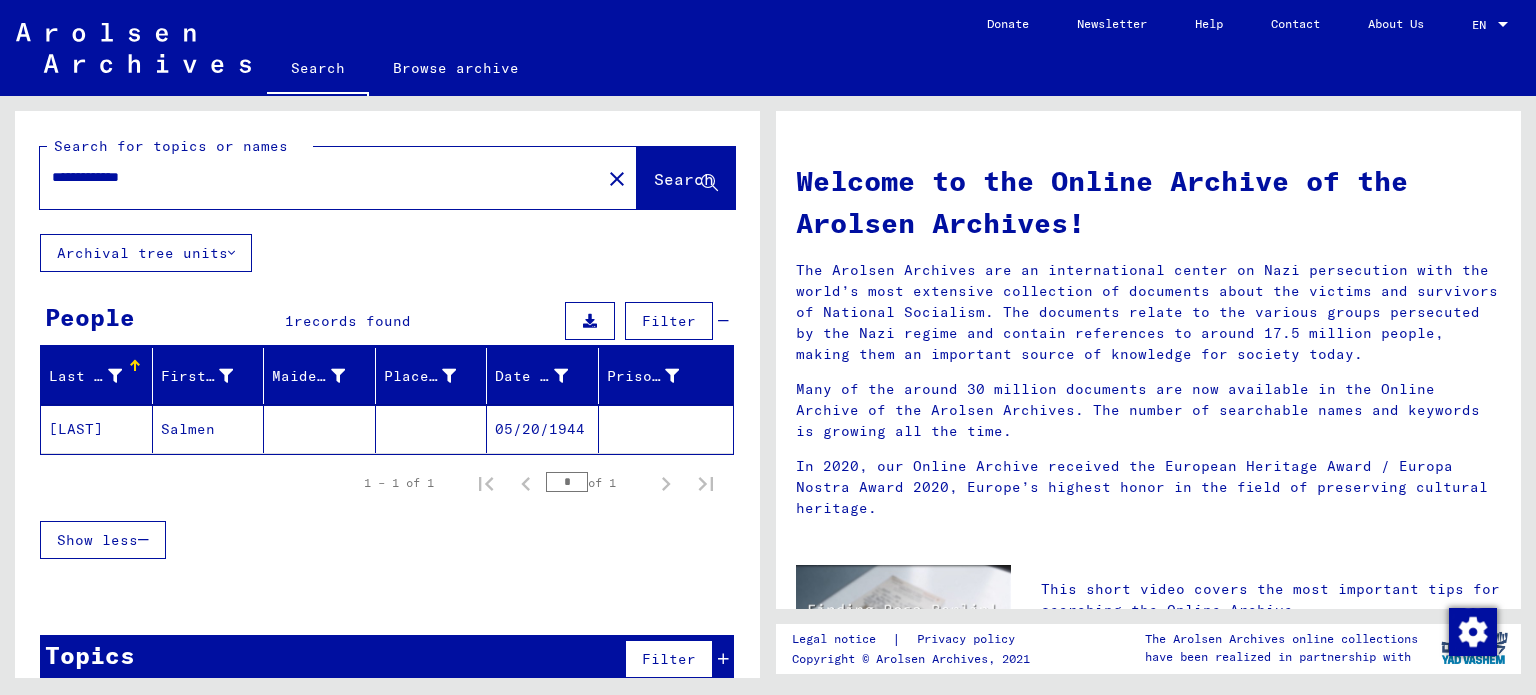 click 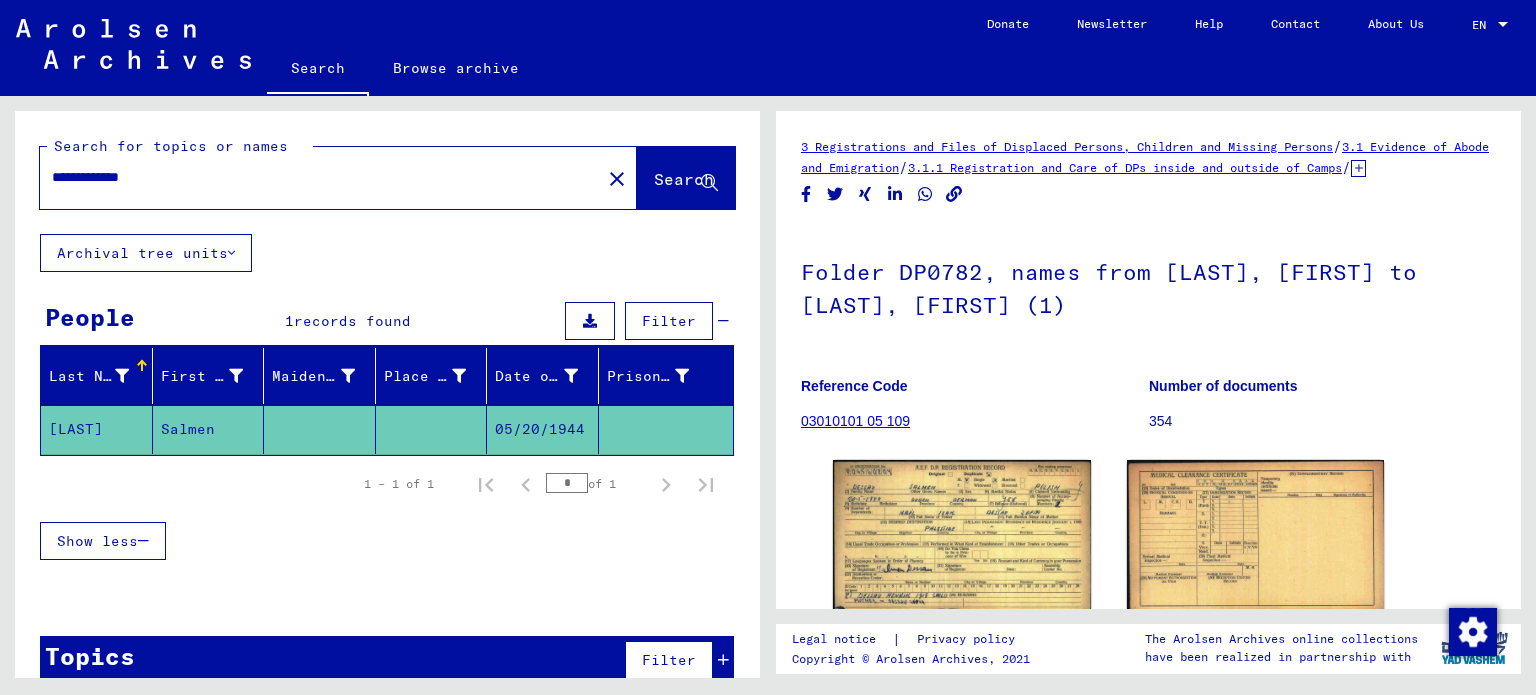 scroll, scrollTop: 0, scrollLeft: 0, axis: both 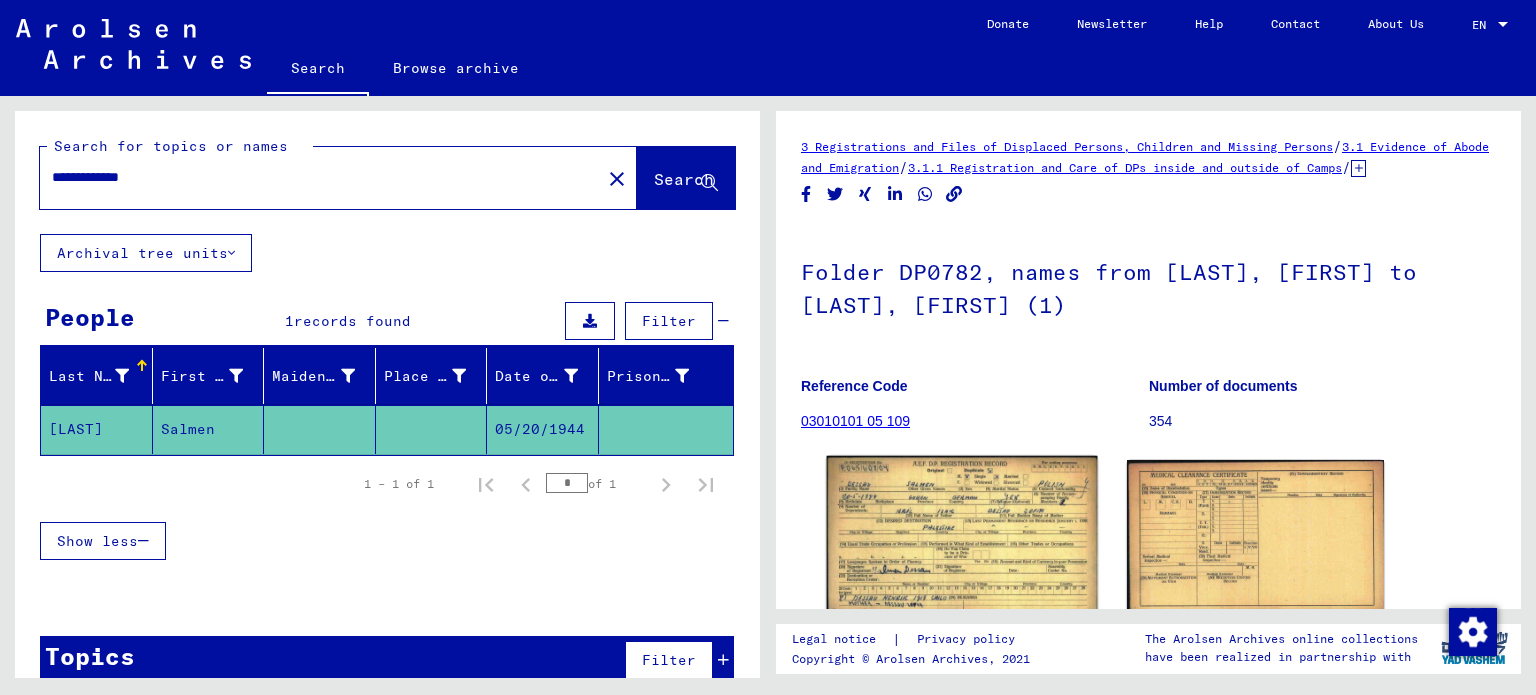 click 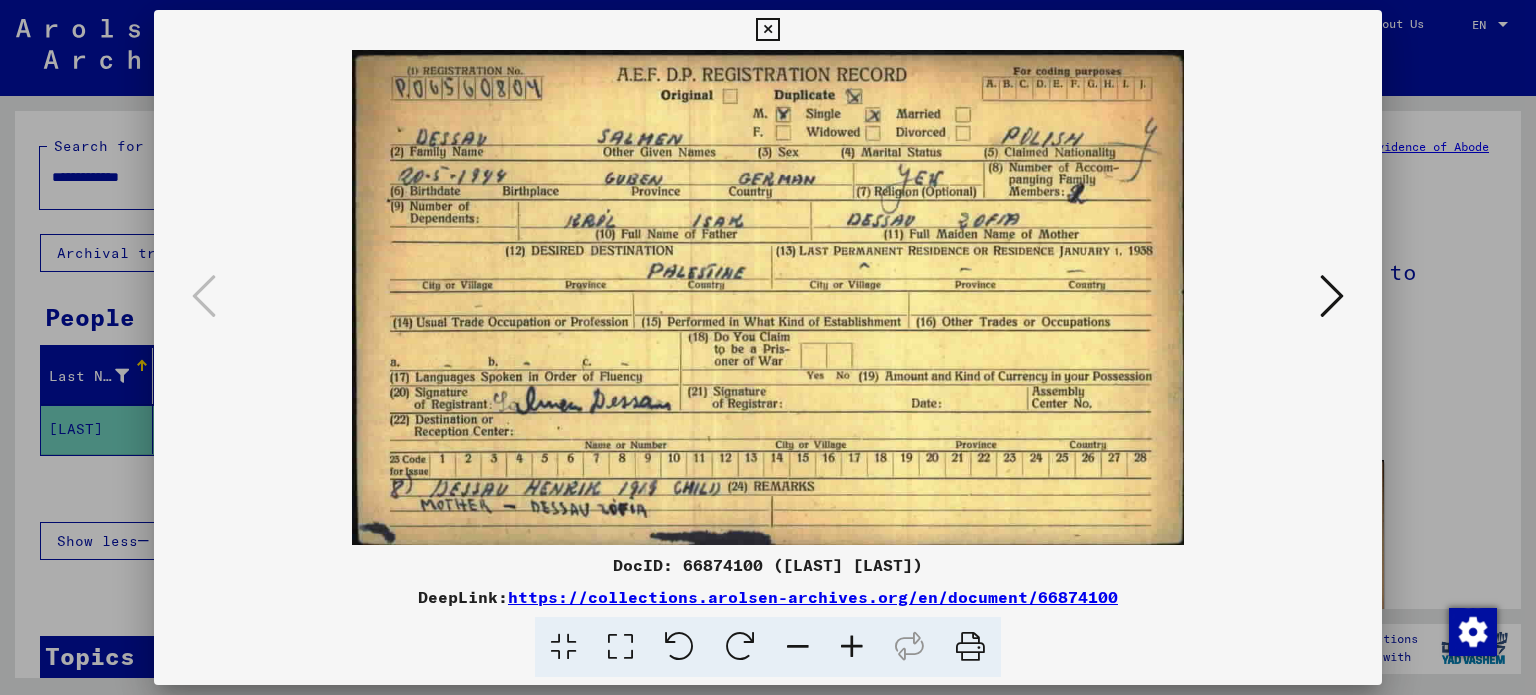 click at bounding box center (768, 347) 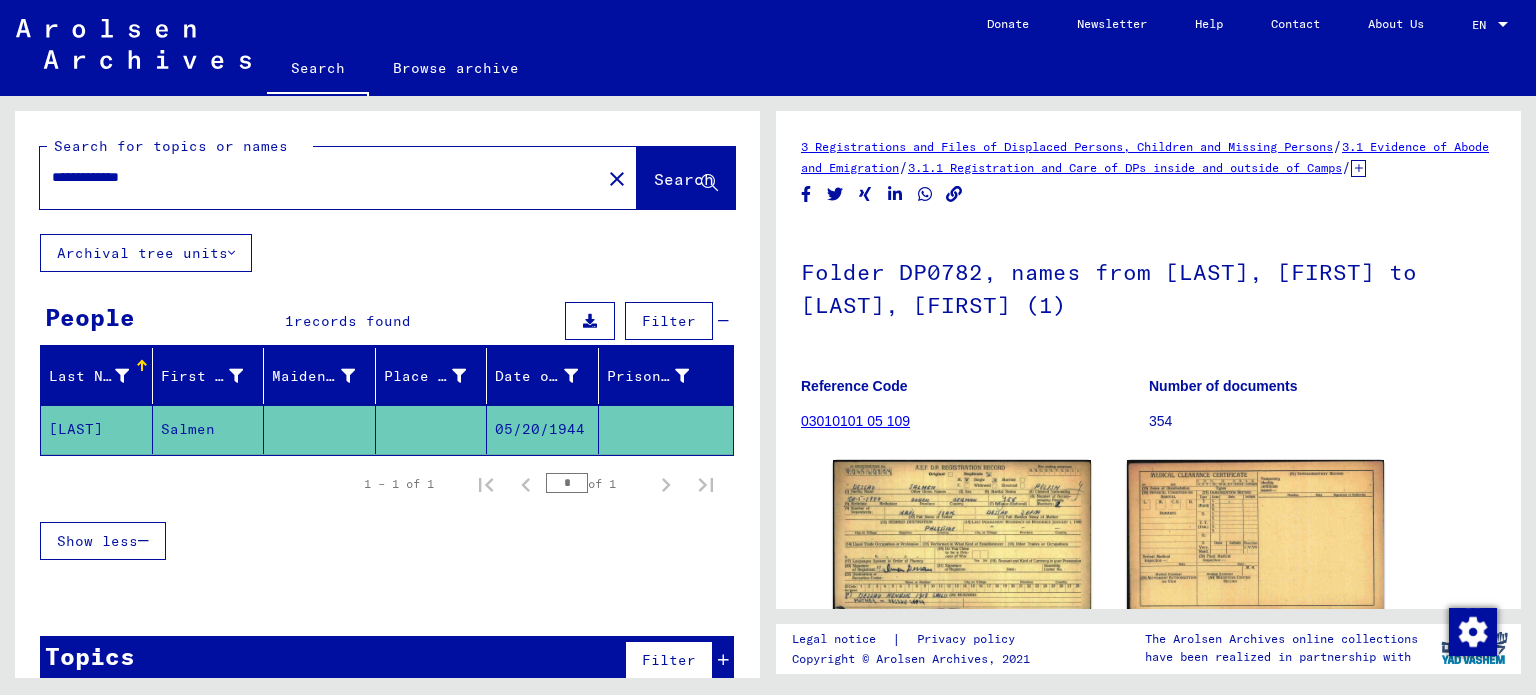 drag, startPoint x: 192, startPoint y: 171, endPoint x: 0, endPoint y: 161, distance: 192.26024 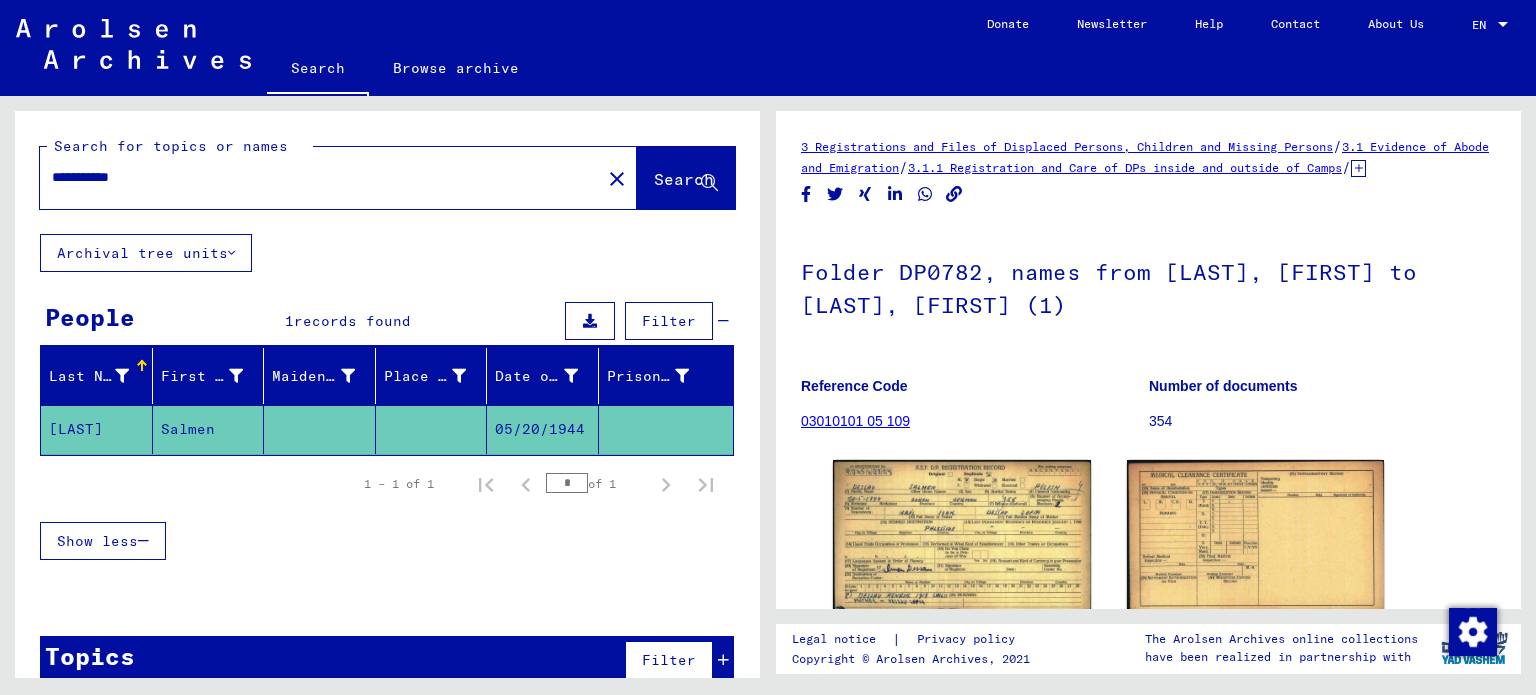 type on "**********" 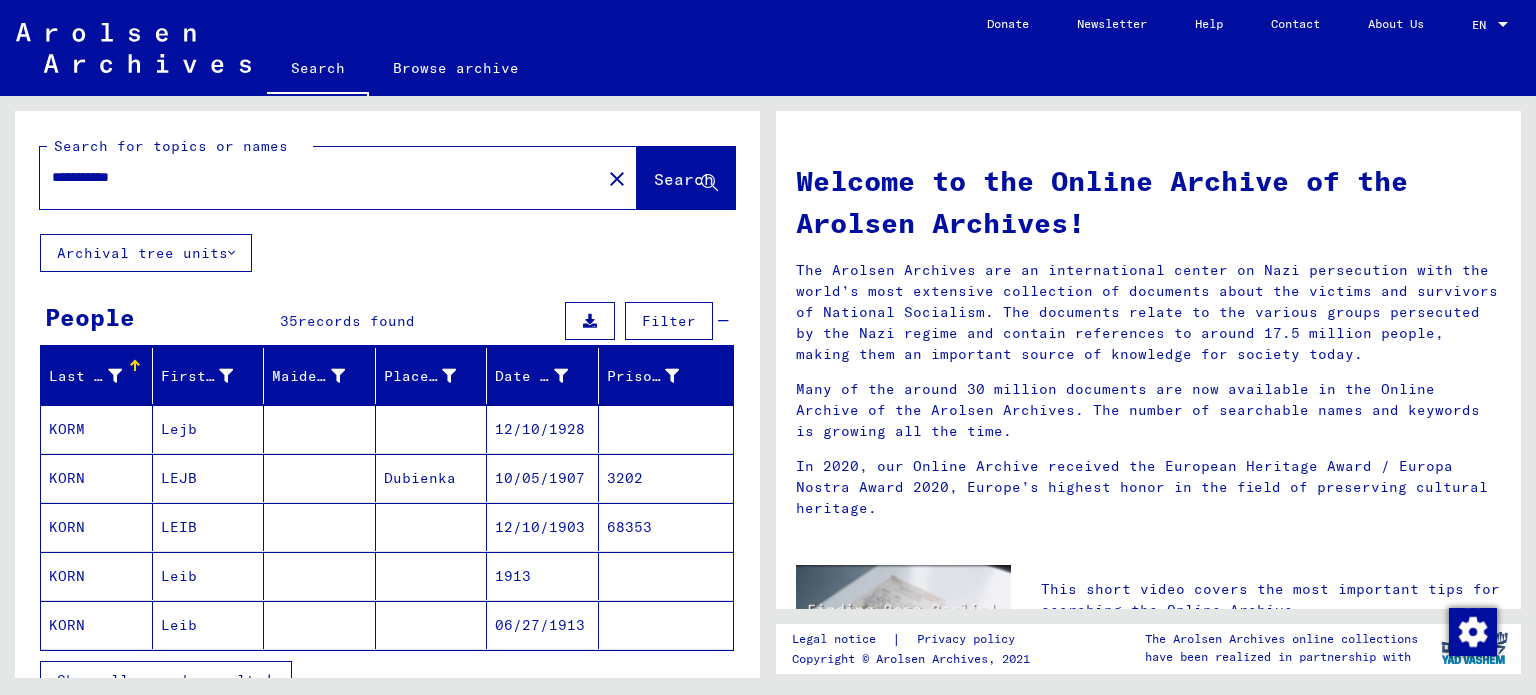 click at bounding box center (269, 680) 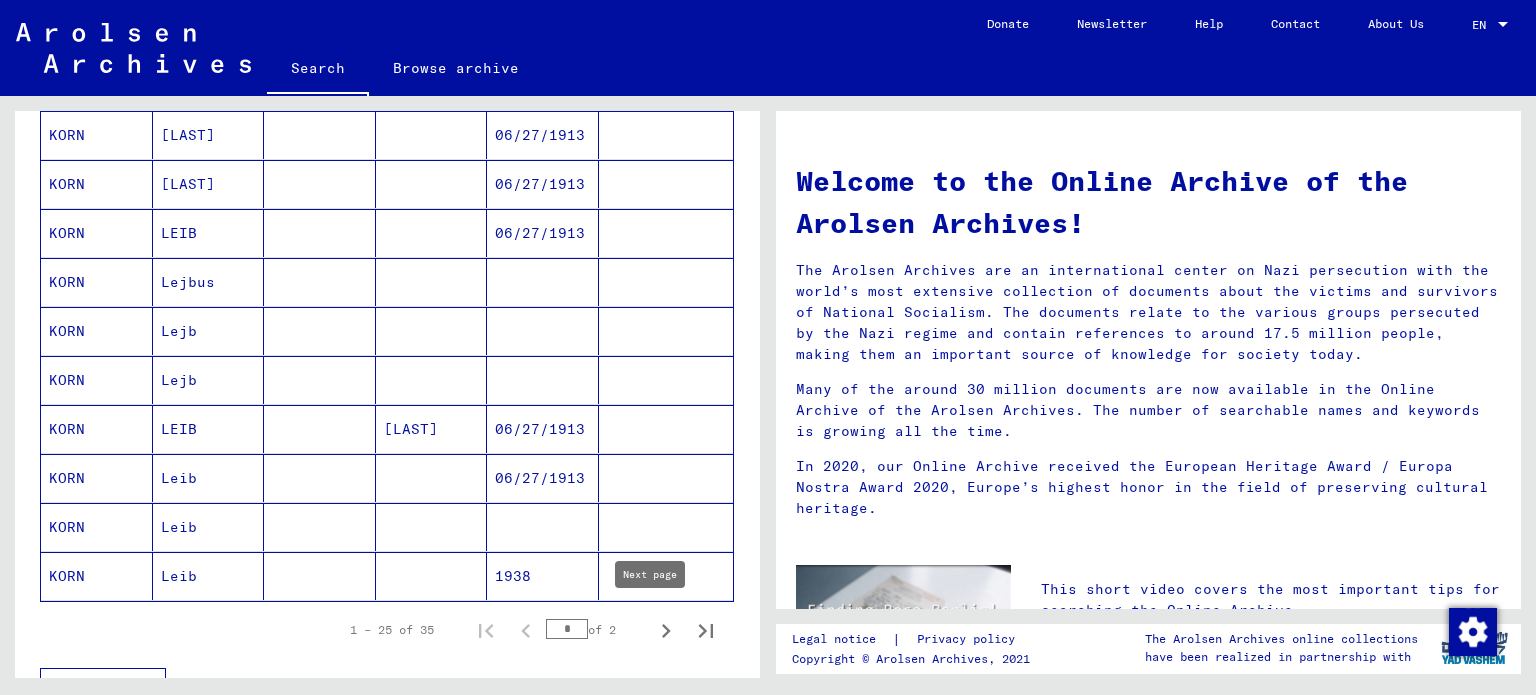 click 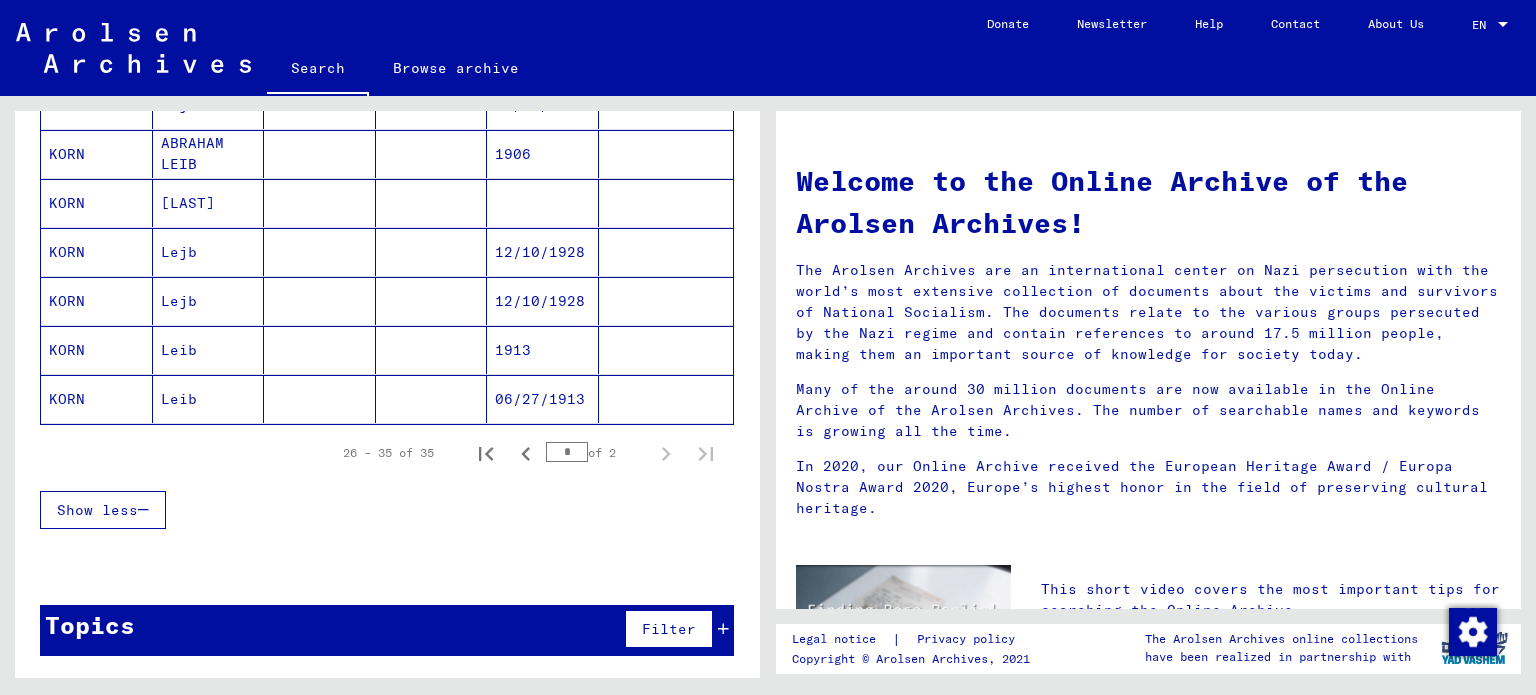 scroll, scrollTop: 464, scrollLeft: 0, axis: vertical 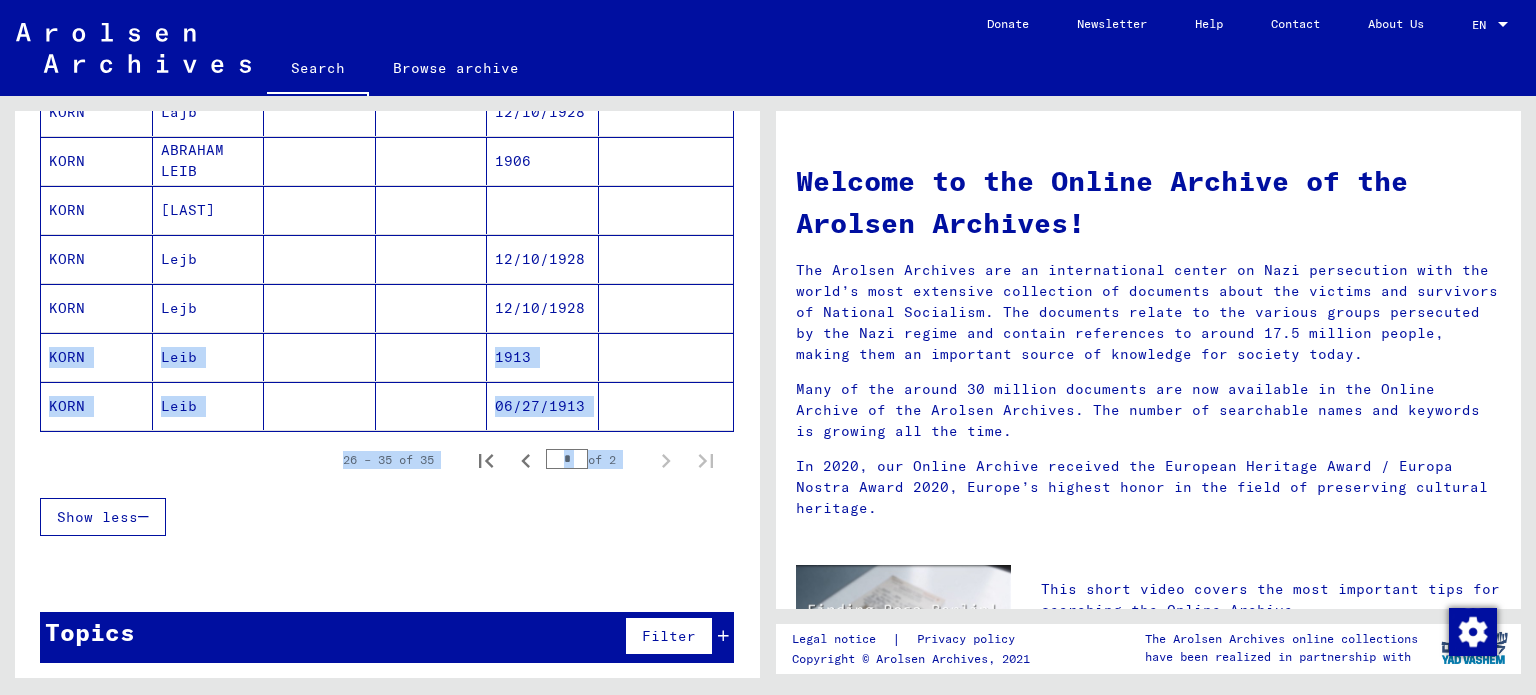 drag, startPoint x: 741, startPoint y: 431, endPoint x: 766, endPoint y: 309, distance: 124.53513 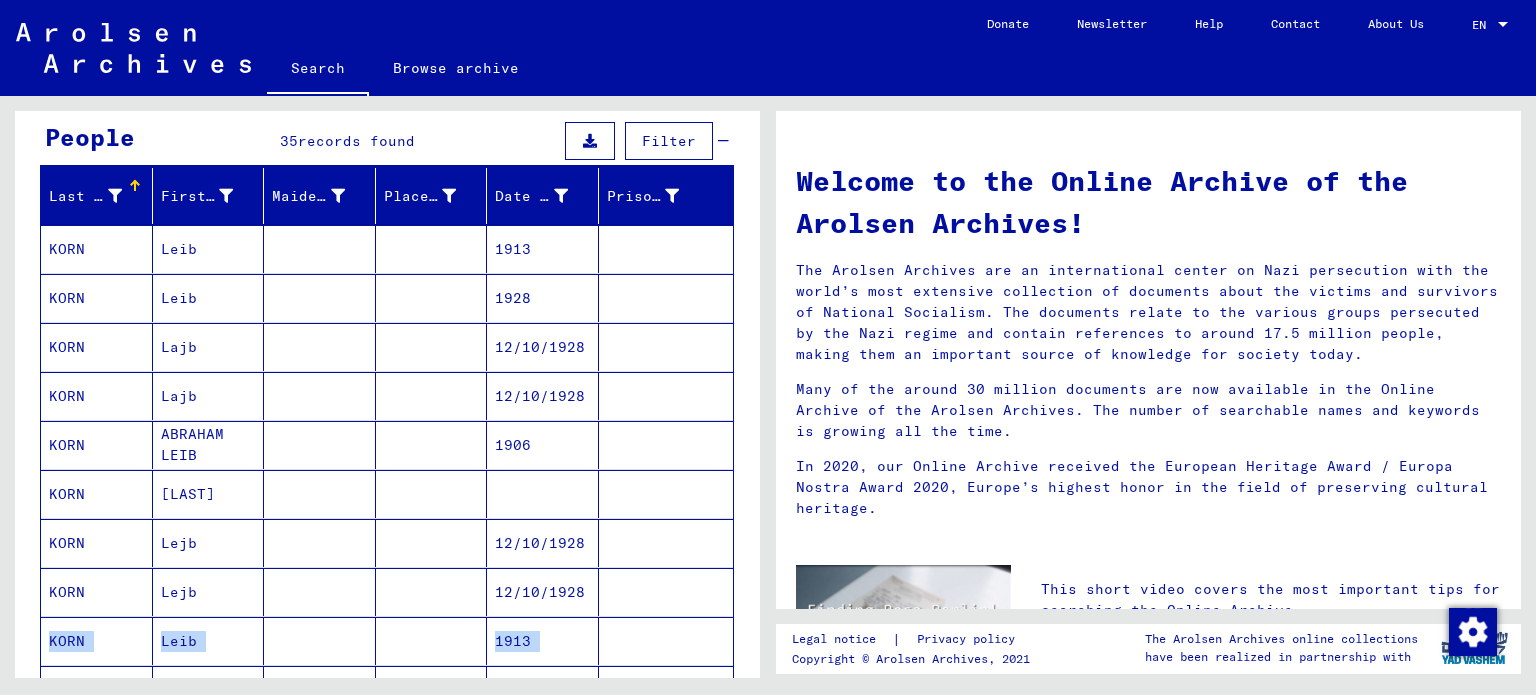 scroll, scrollTop: 128, scrollLeft: 0, axis: vertical 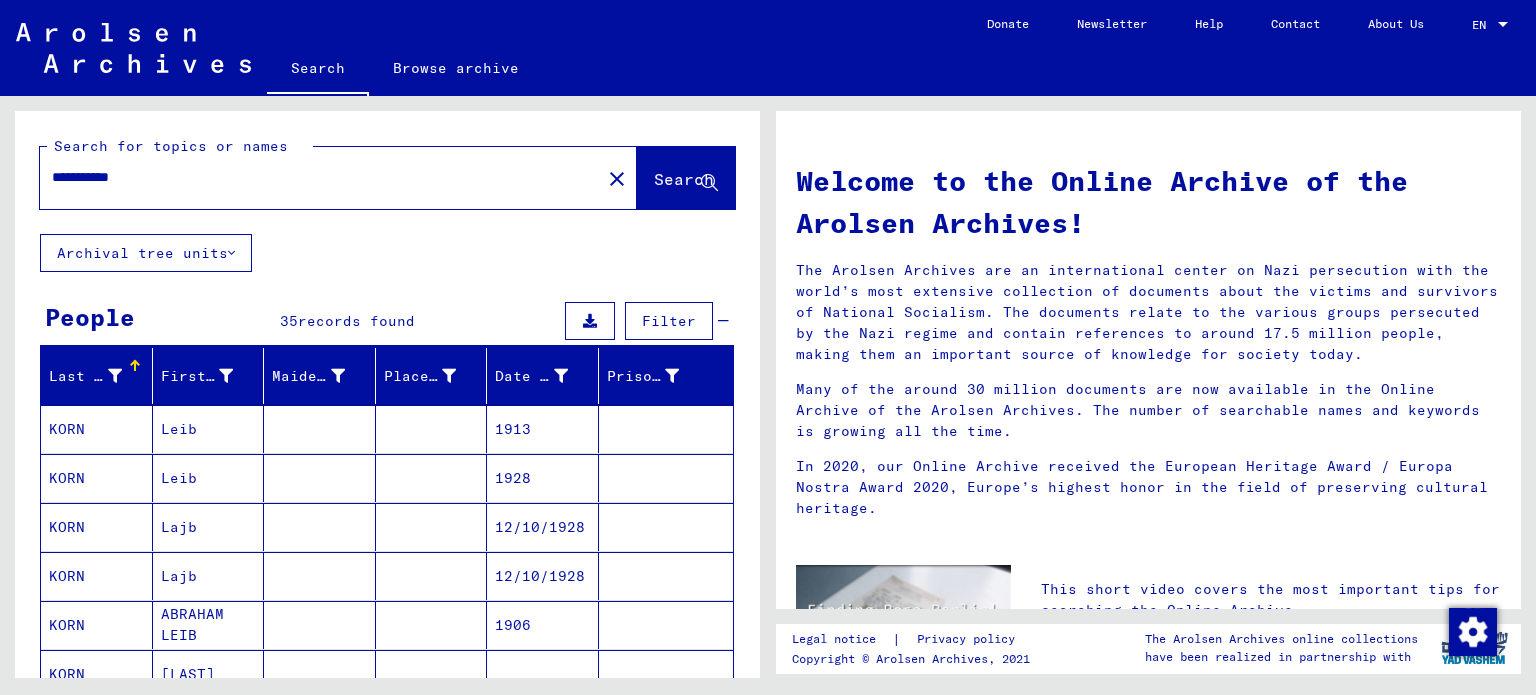 drag, startPoint x: 185, startPoint y: 179, endPoint x: 0, endPoint y: 157, distance: 186.30351 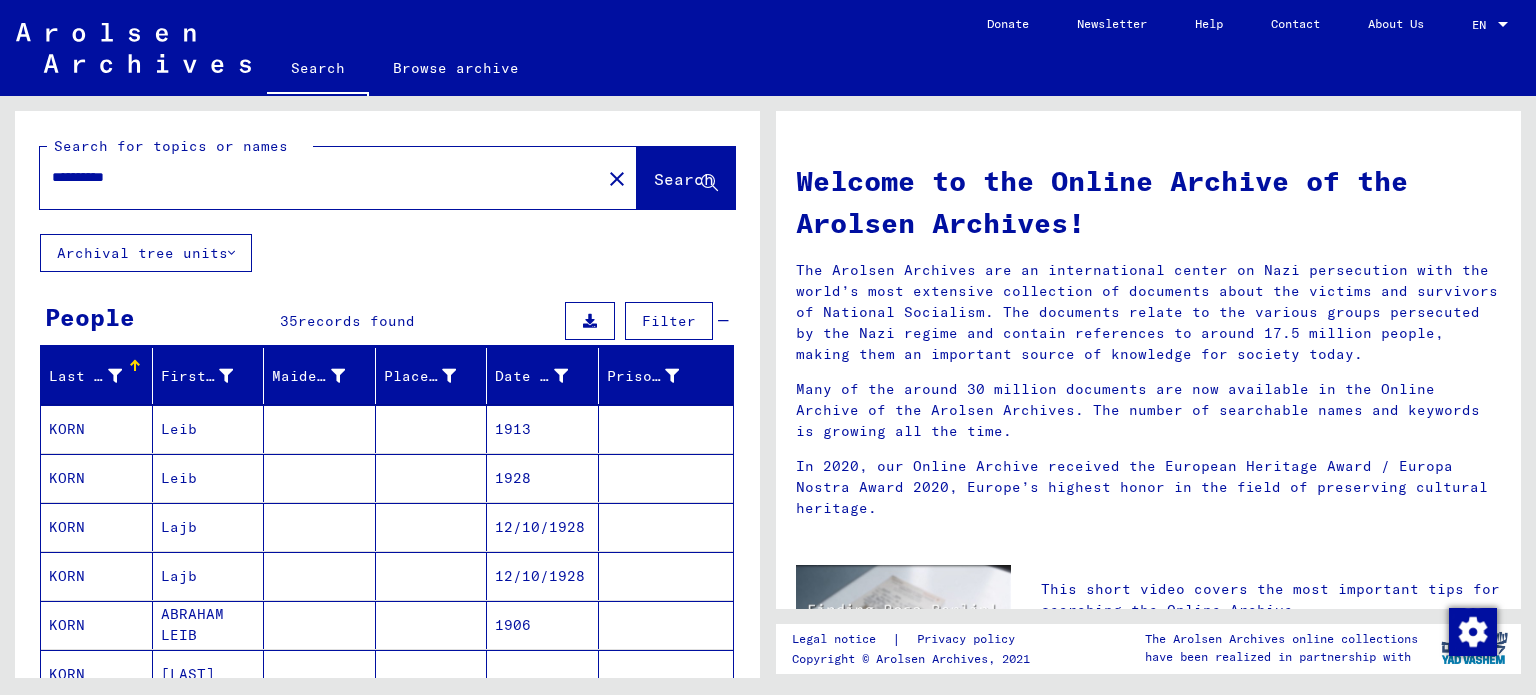 type on "**********" 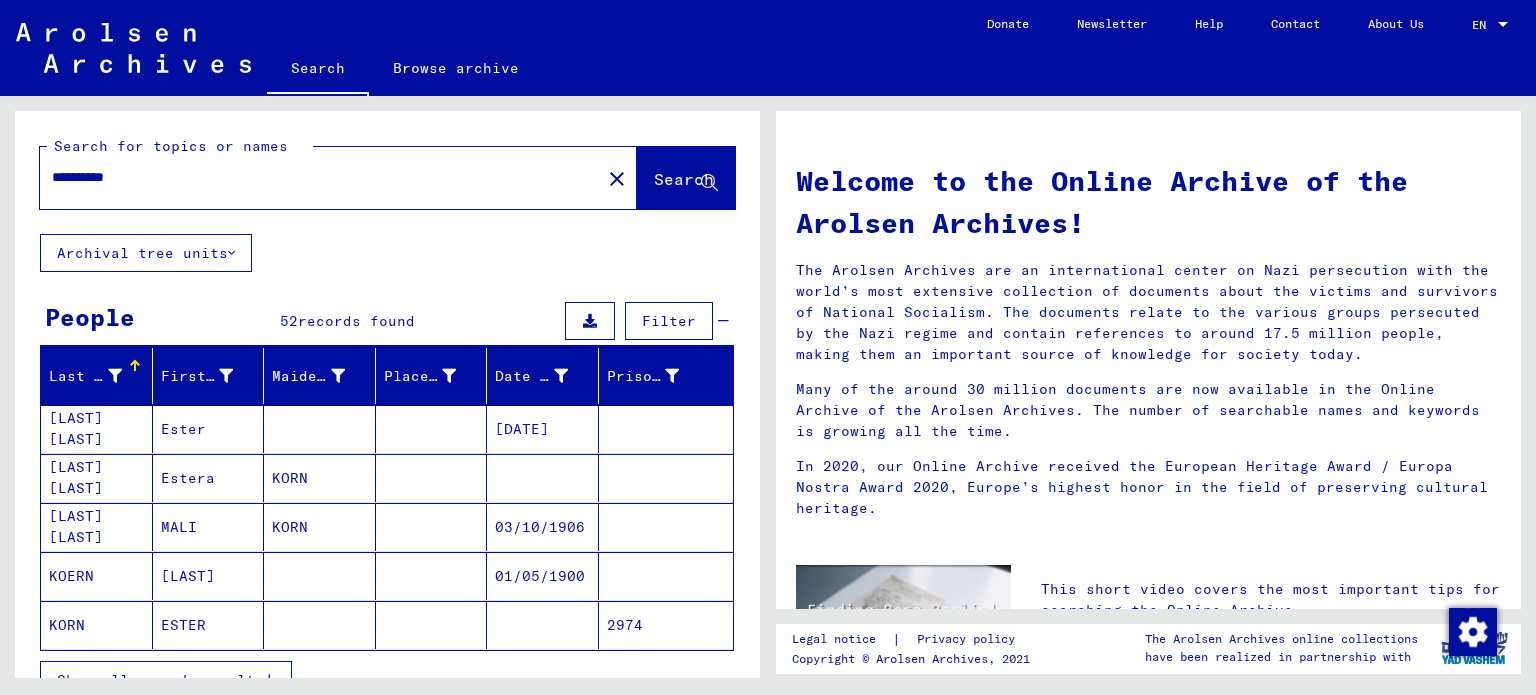 click on "Show all search results" at bounding box center (387, 680) 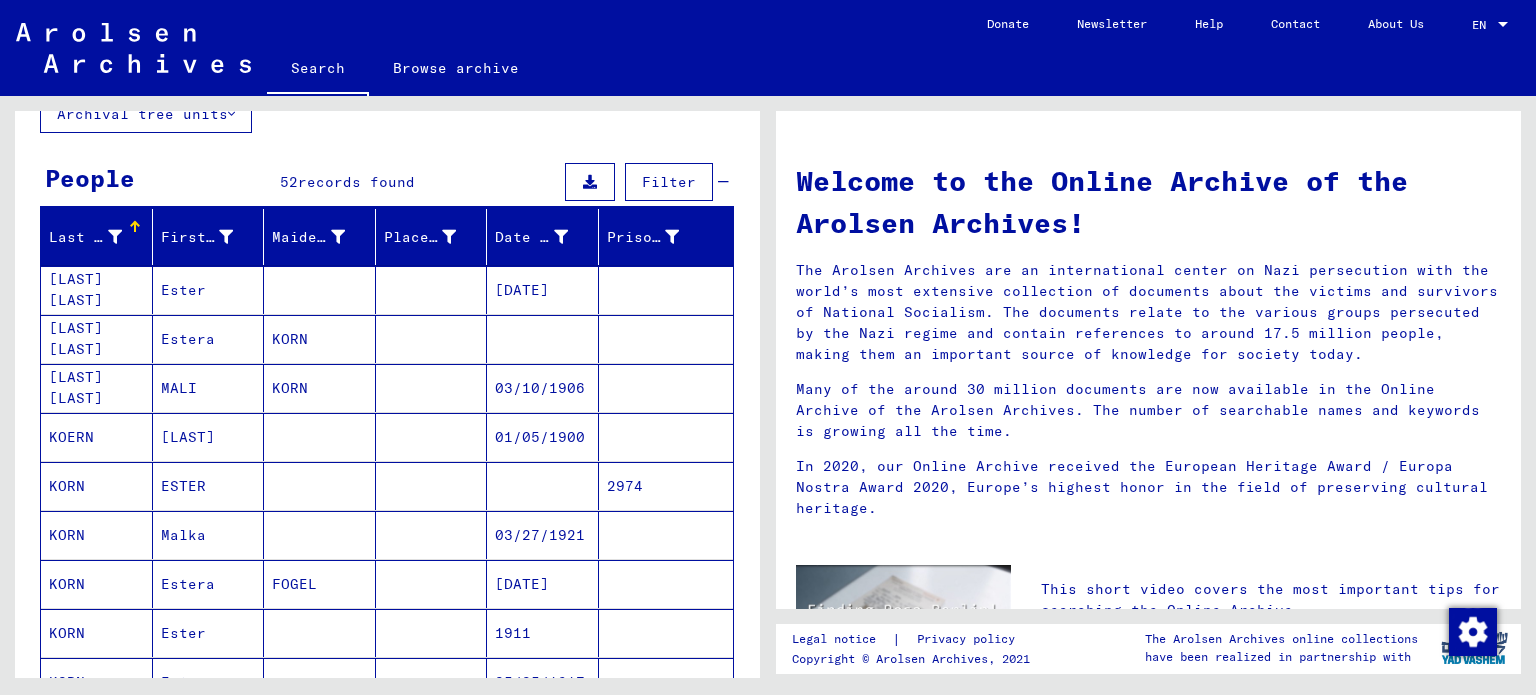 scroll, scrollTop: 522, scrollLeft: 0, axis: vertical 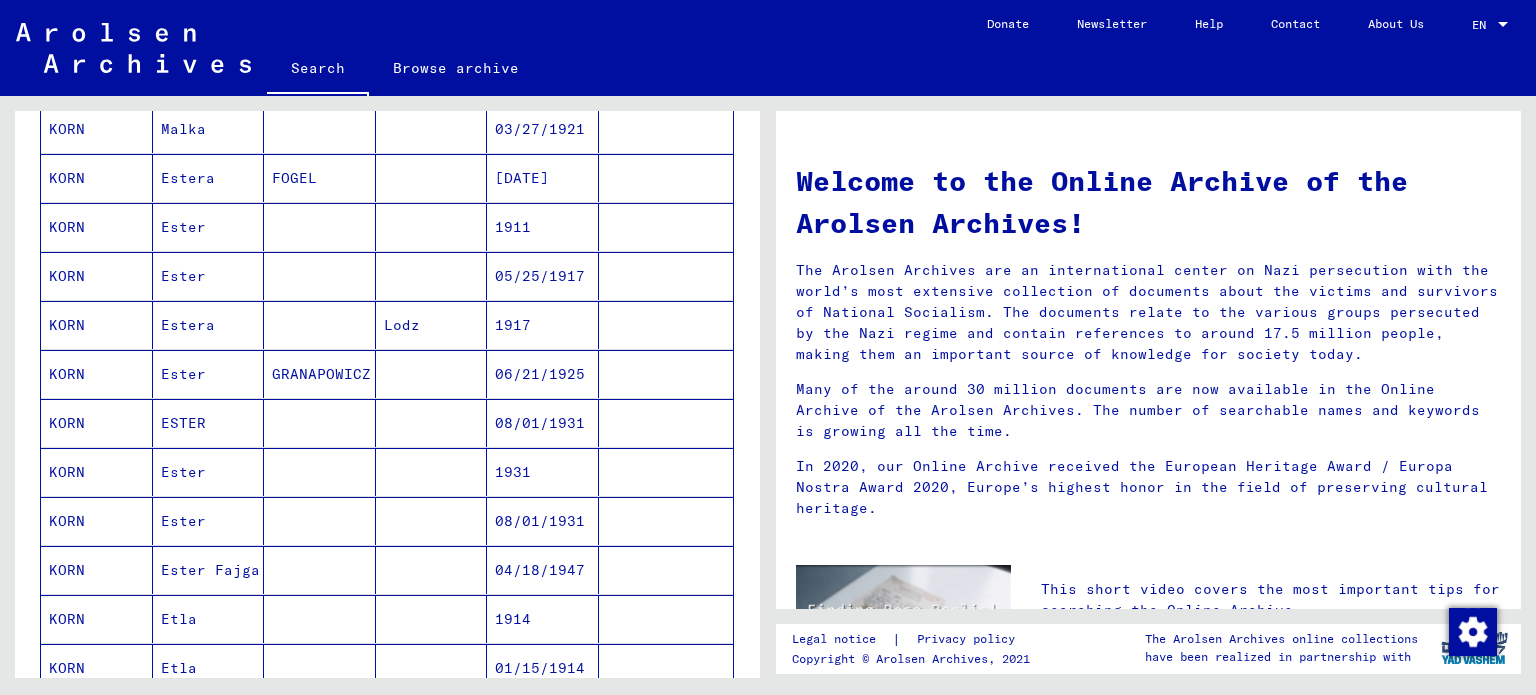 click on "1917" at bounding box center (543, 374) 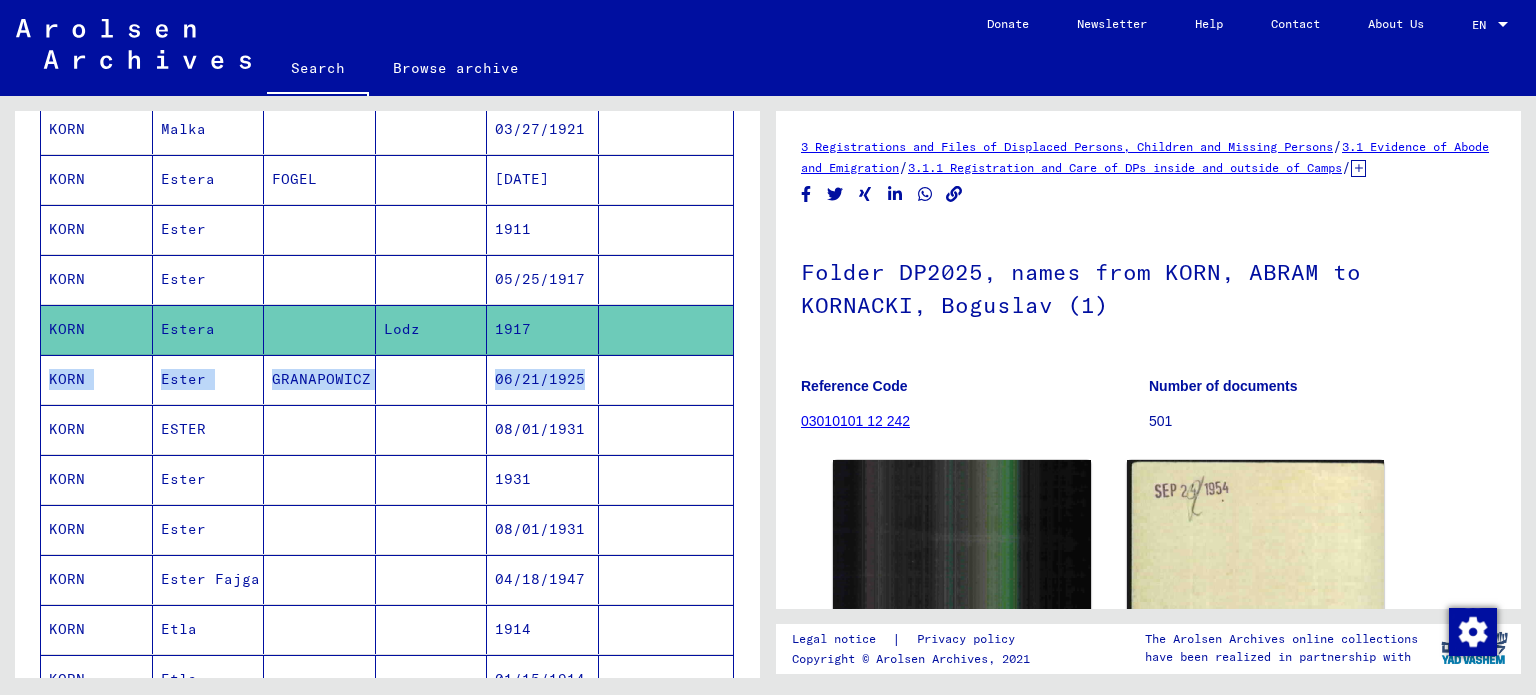 drag, startPoint x: 742, startPoint y: 312, endPoint x: 753, endPoint y: 378, distance: 66.910385 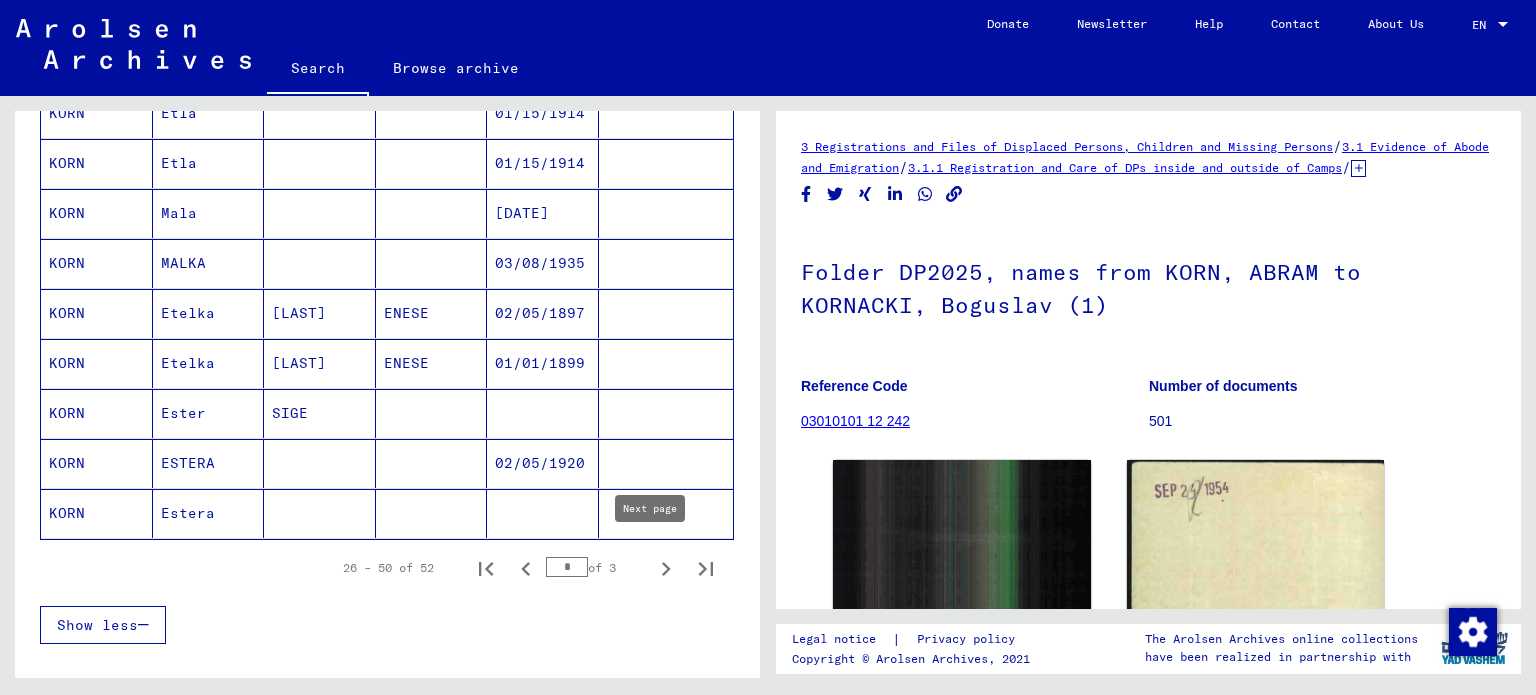 click 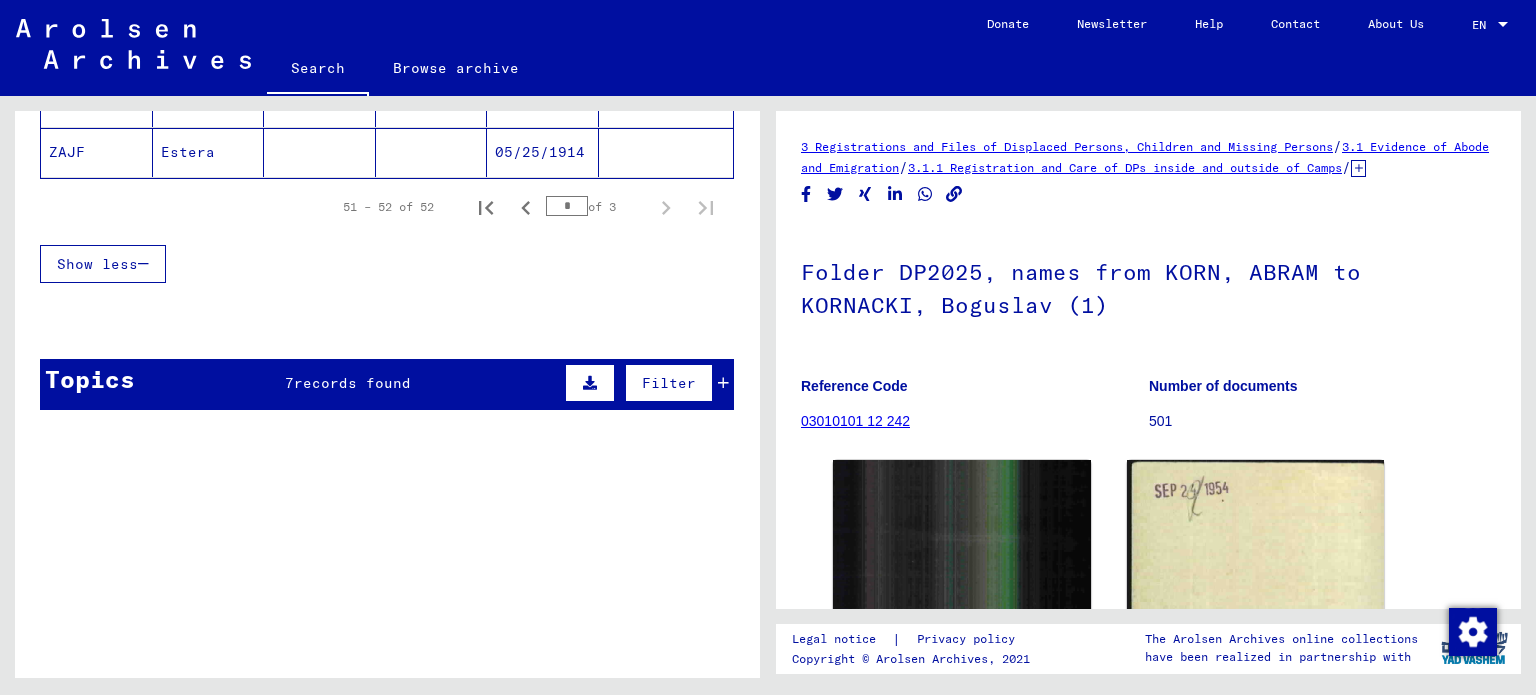 scroll, scrollTop: 3, scrollLeft: 0, axis: vertical 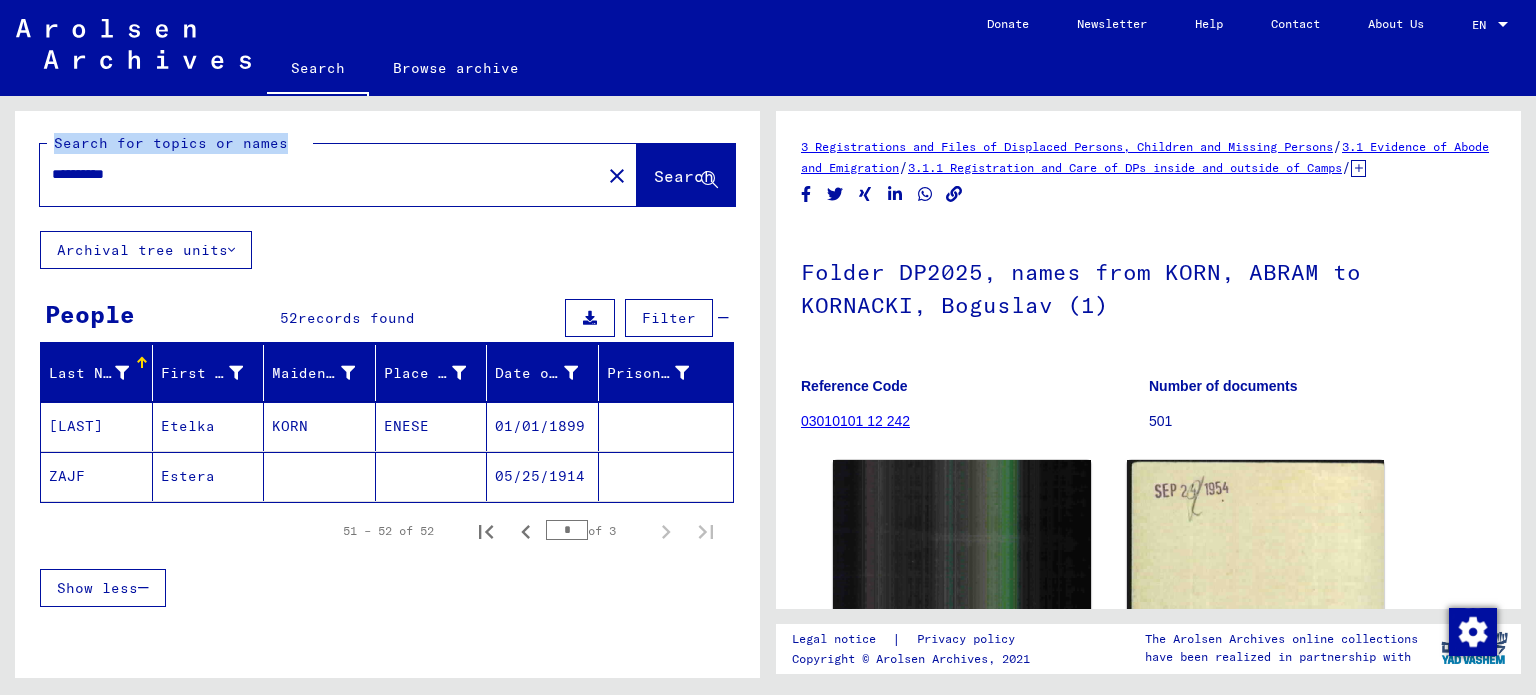 drag, startPoint x: 112, startPoint y: 166, endPoint x: 0, endPoint y: 155, distance: 112.53888 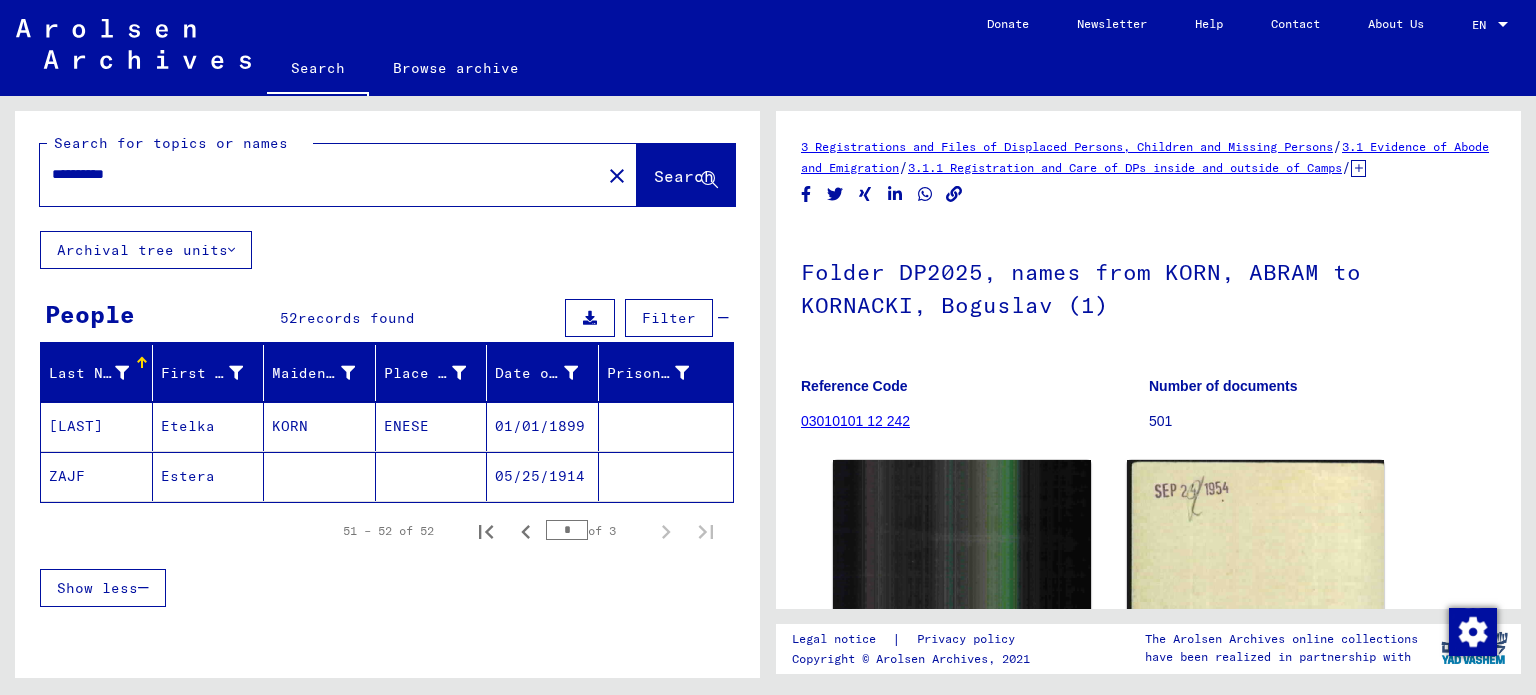 click on "**********" at bounding box center [320, 174] 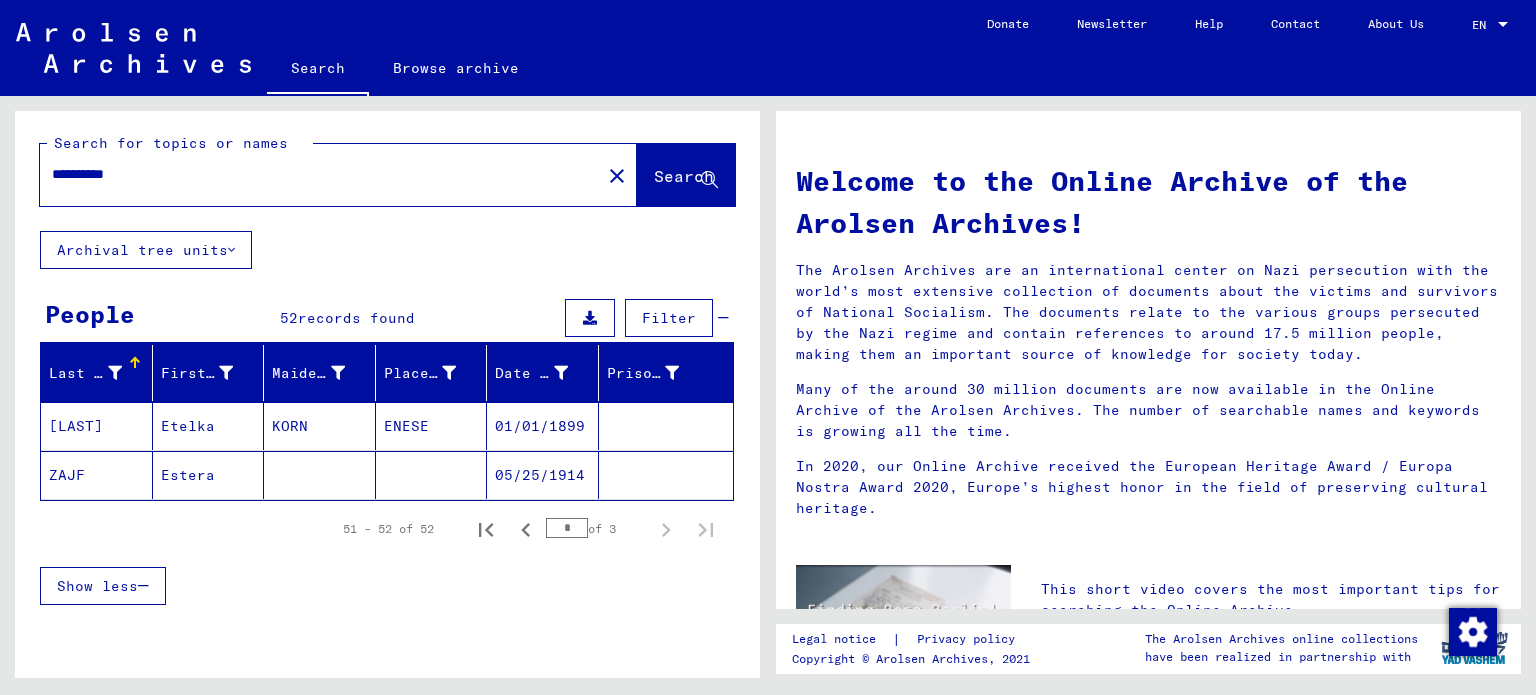 scroll, scrollTop: 0, scrollLeft: 0, axis: both 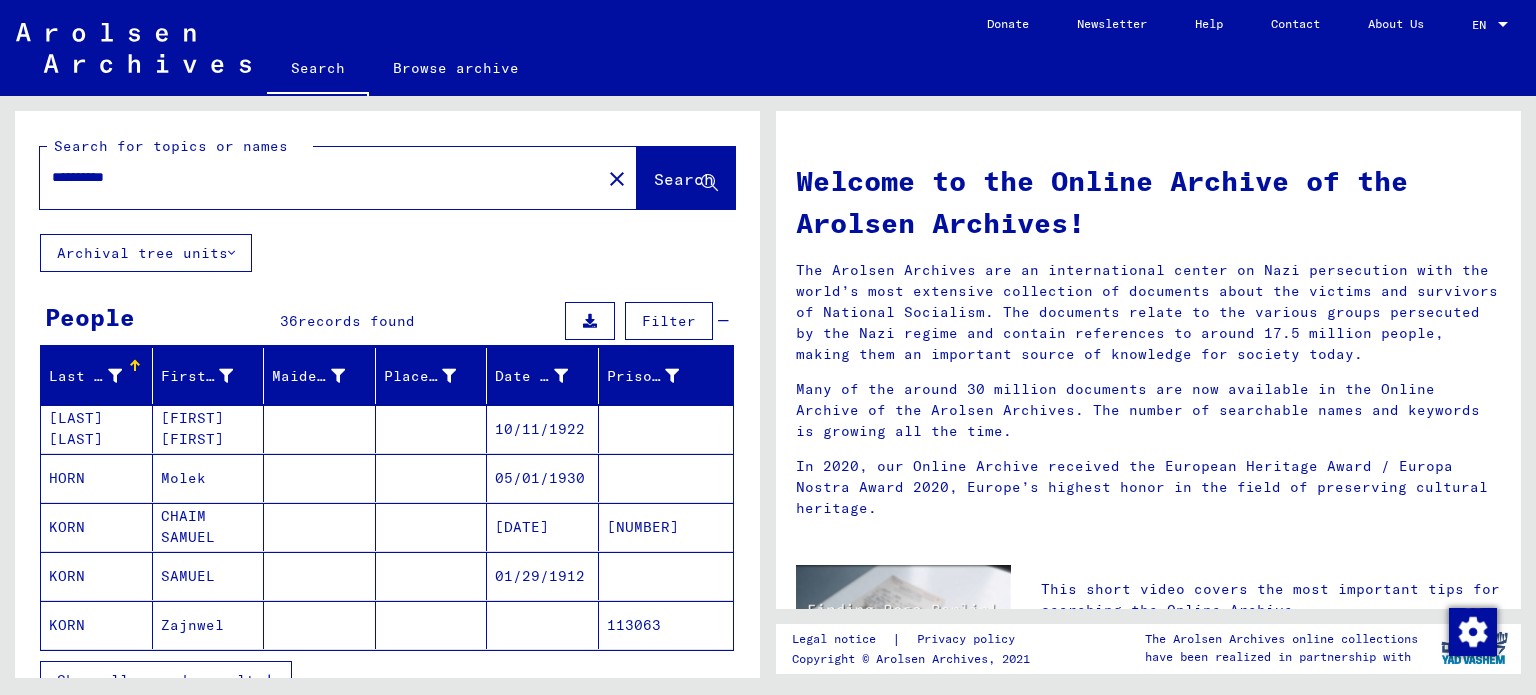 click at bounding box center [269, 680] 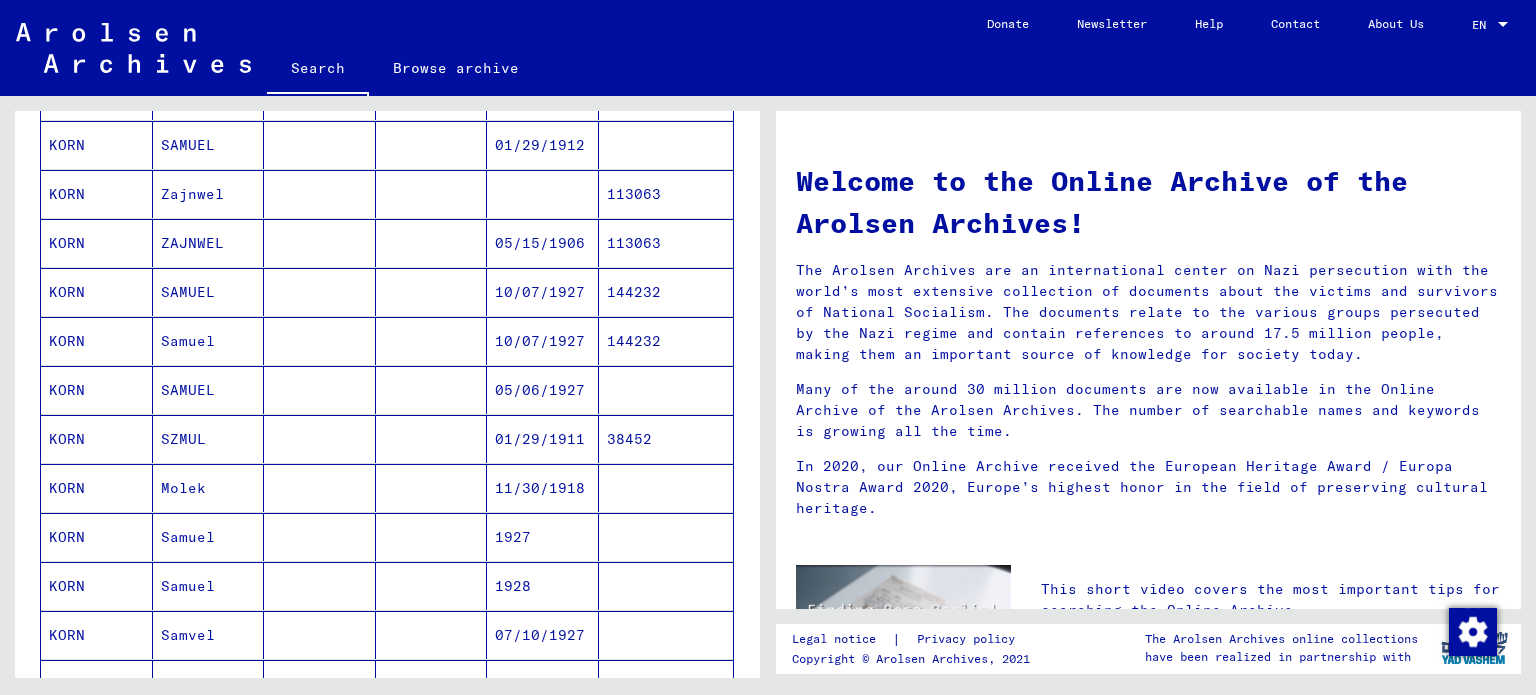 click on "01/29/1911" at bounding box center (543, 488) 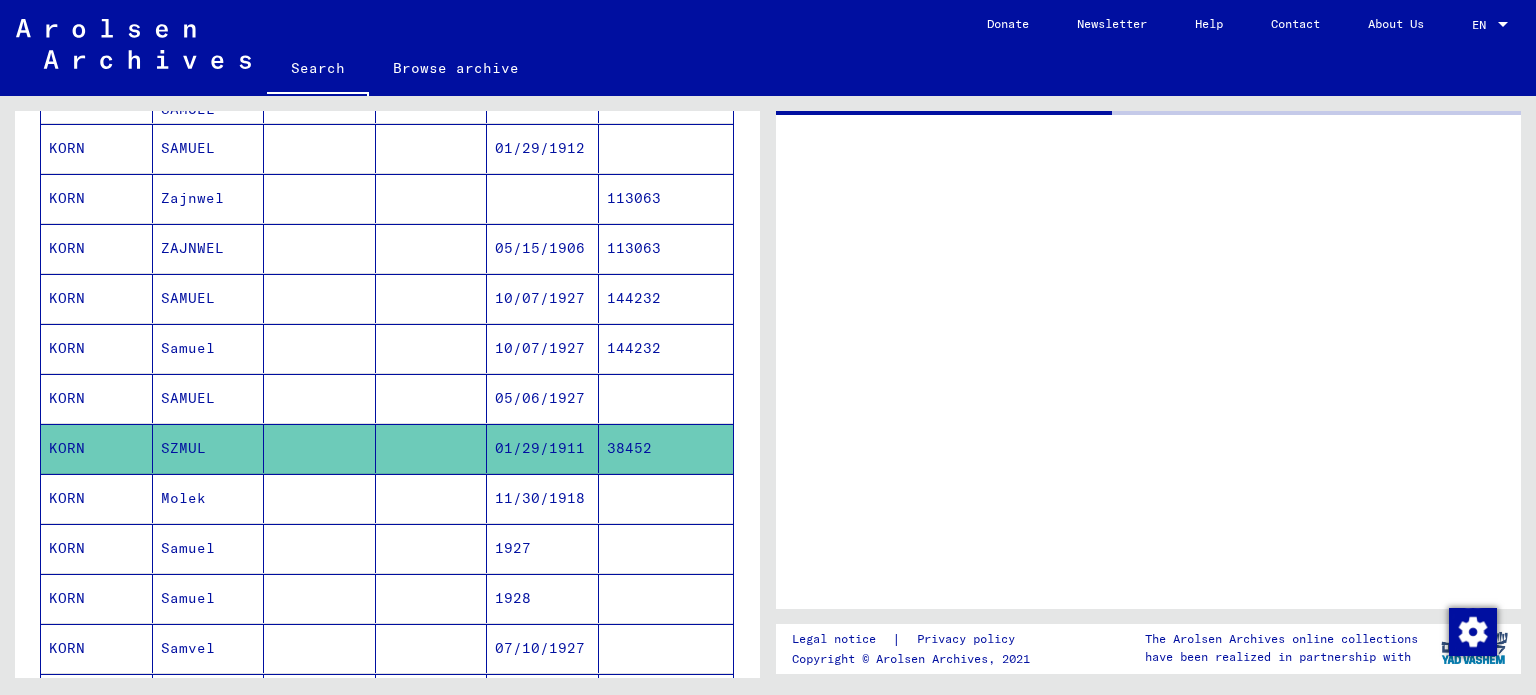 scroll, scrollTop: 432, scrollLeft: 0, axis: vertical 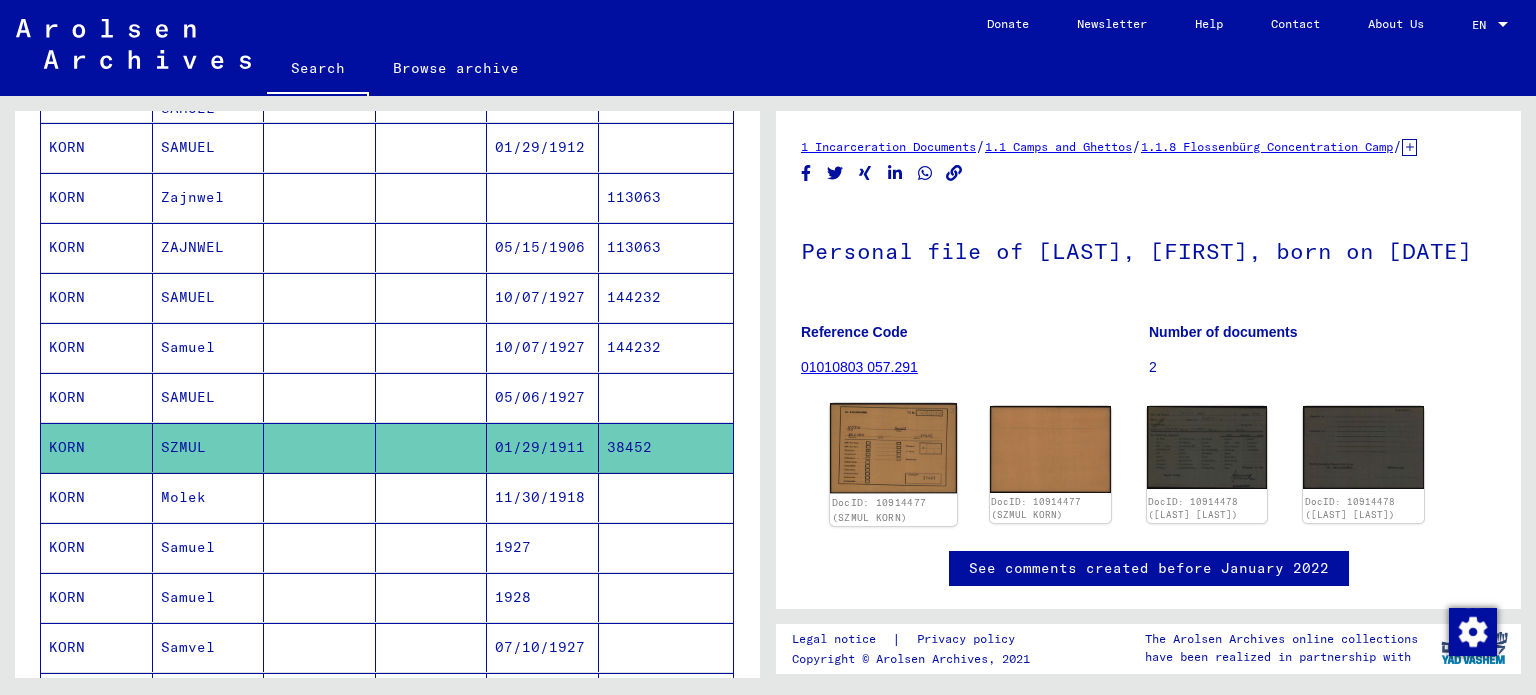 click 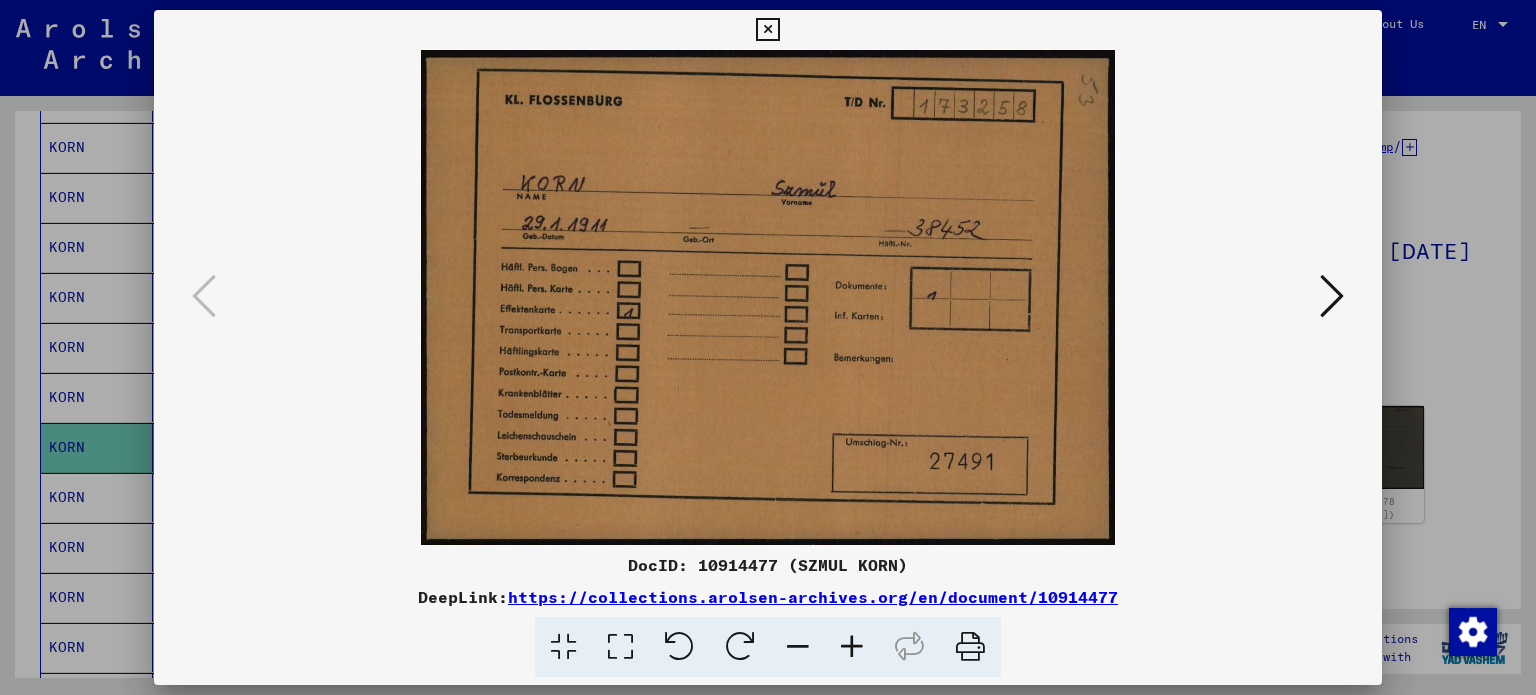 click at bounding box center (1332, 297) 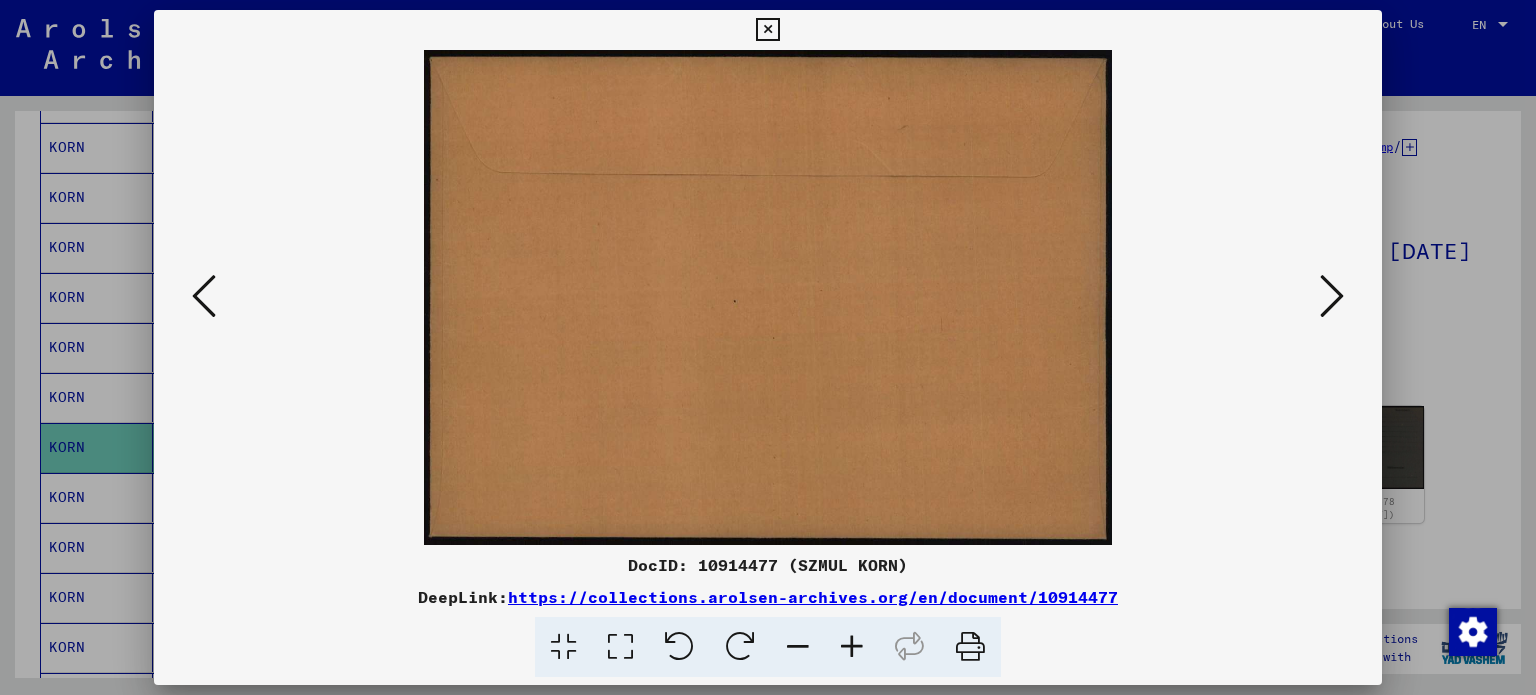 click at bounding box center [1332, 297] 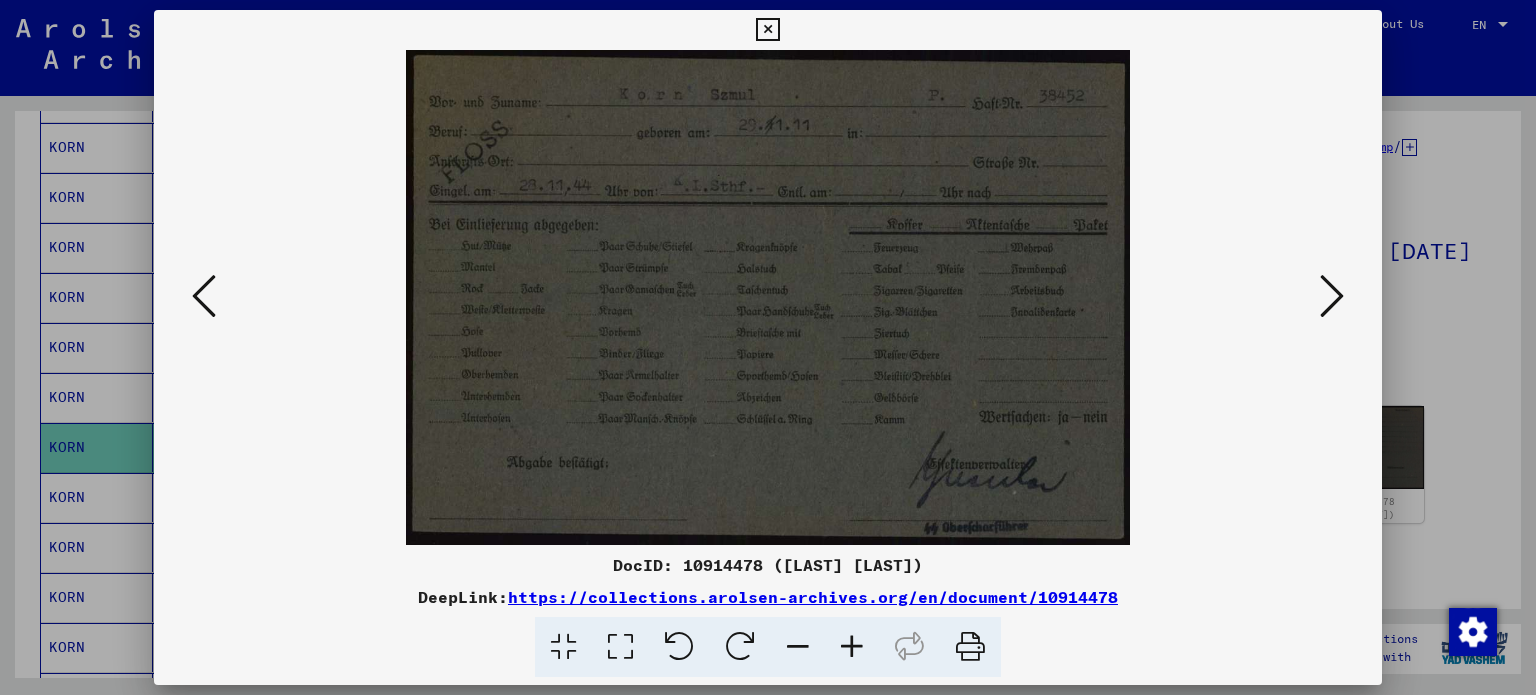 click at bounding box center [1332, 296] 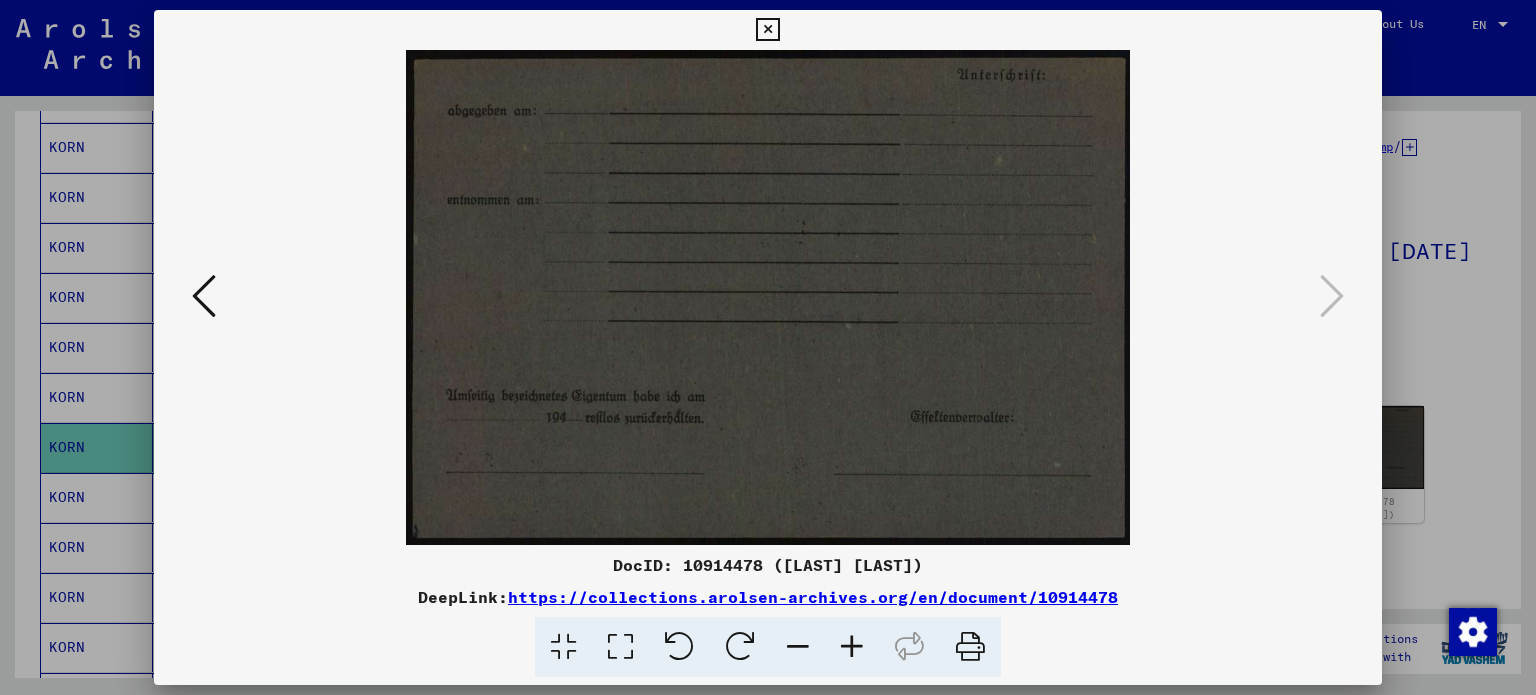 click at bounding box center (768, 347) 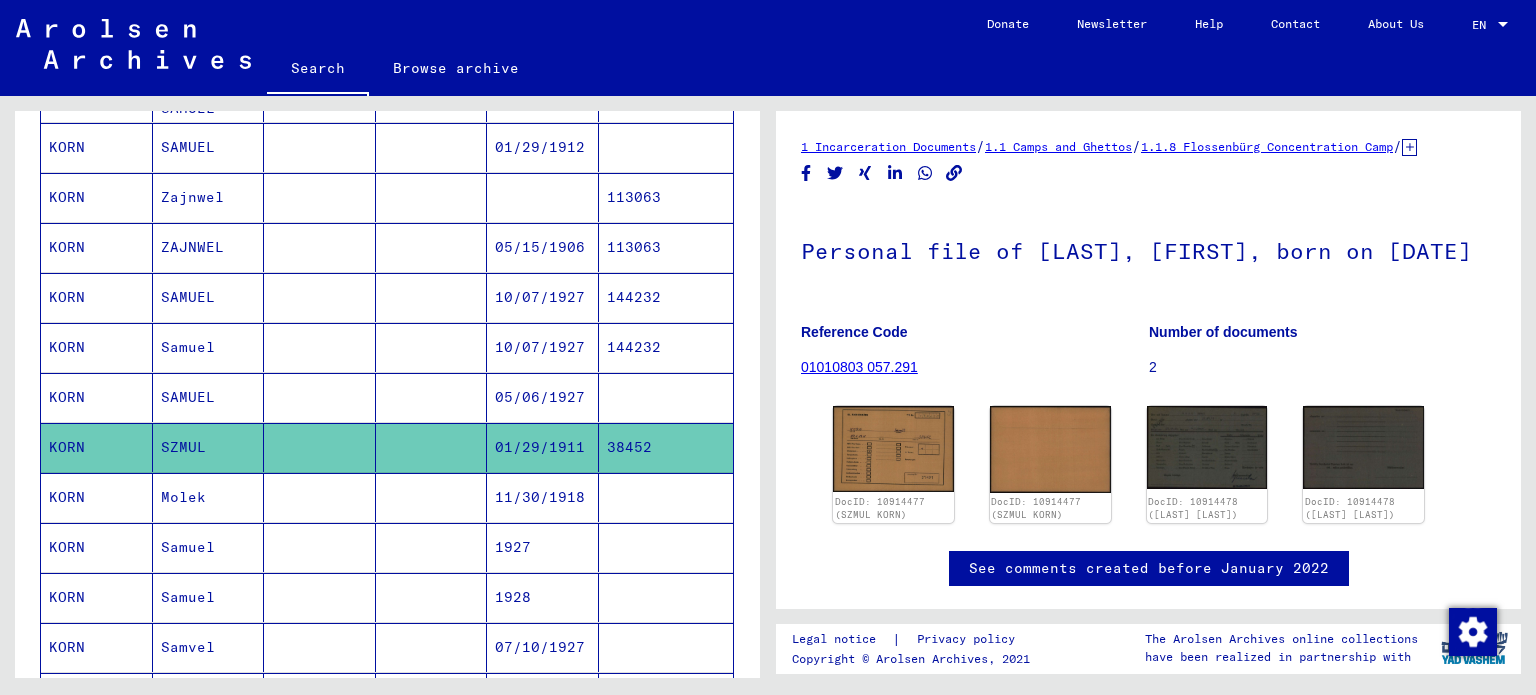 click on "SAMUEL" at bounding box center (209, 347) 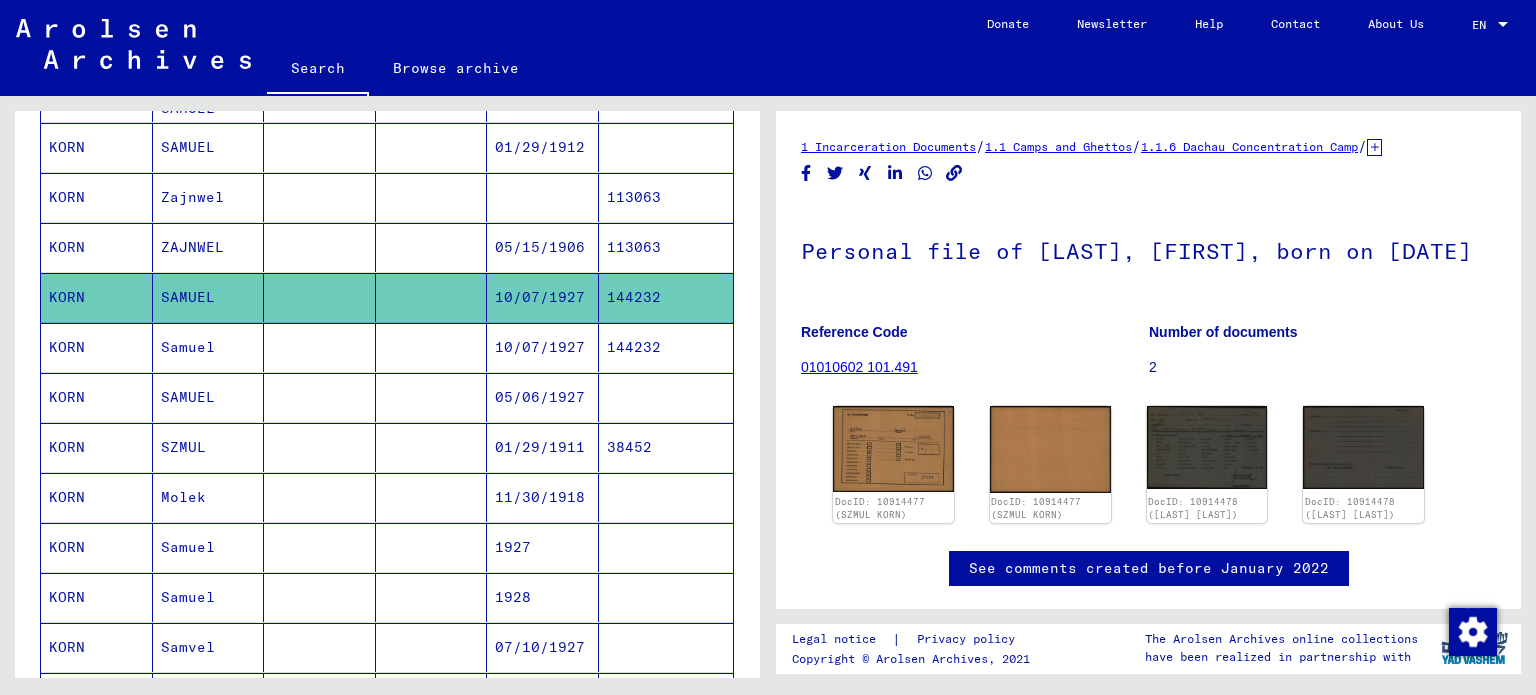 click at bounding box center (320, 397) 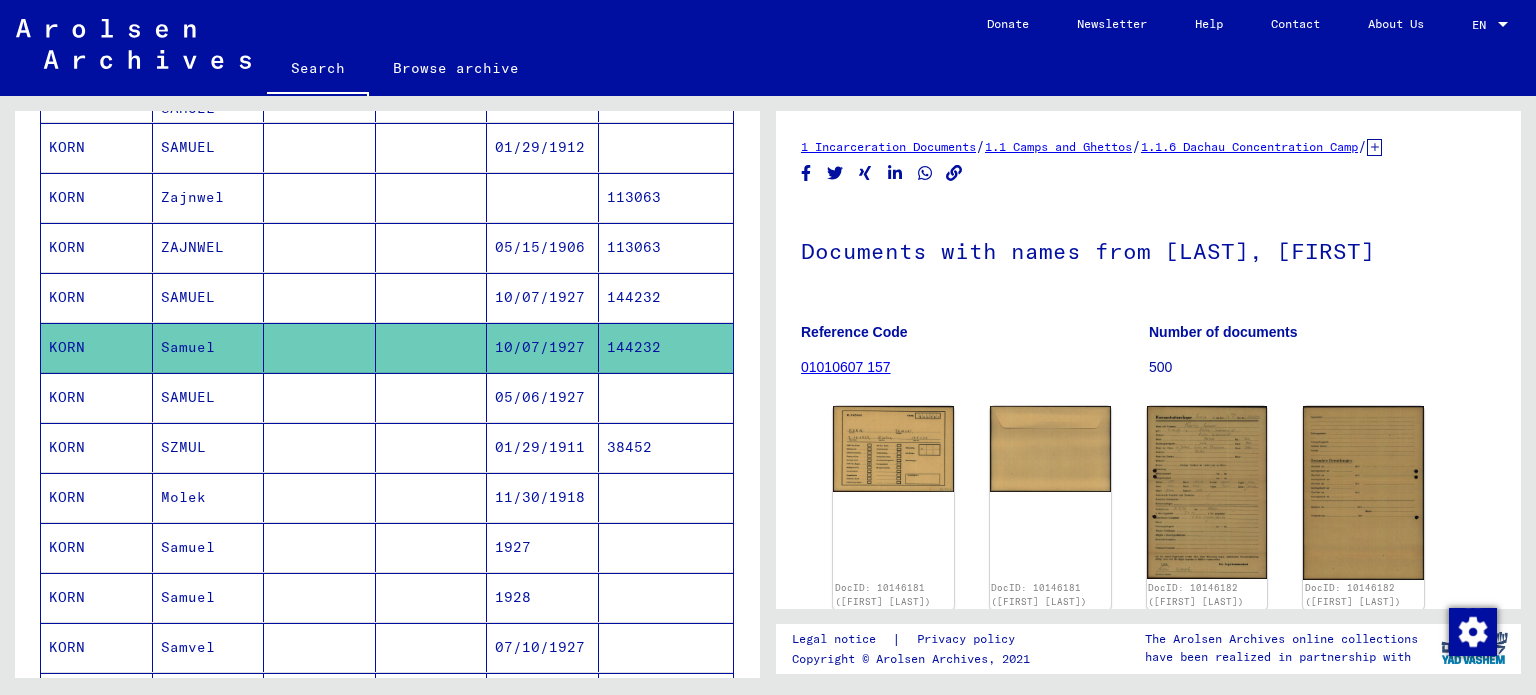 scroll, scrollTop: 0, scrollLeft: 0, axis: both 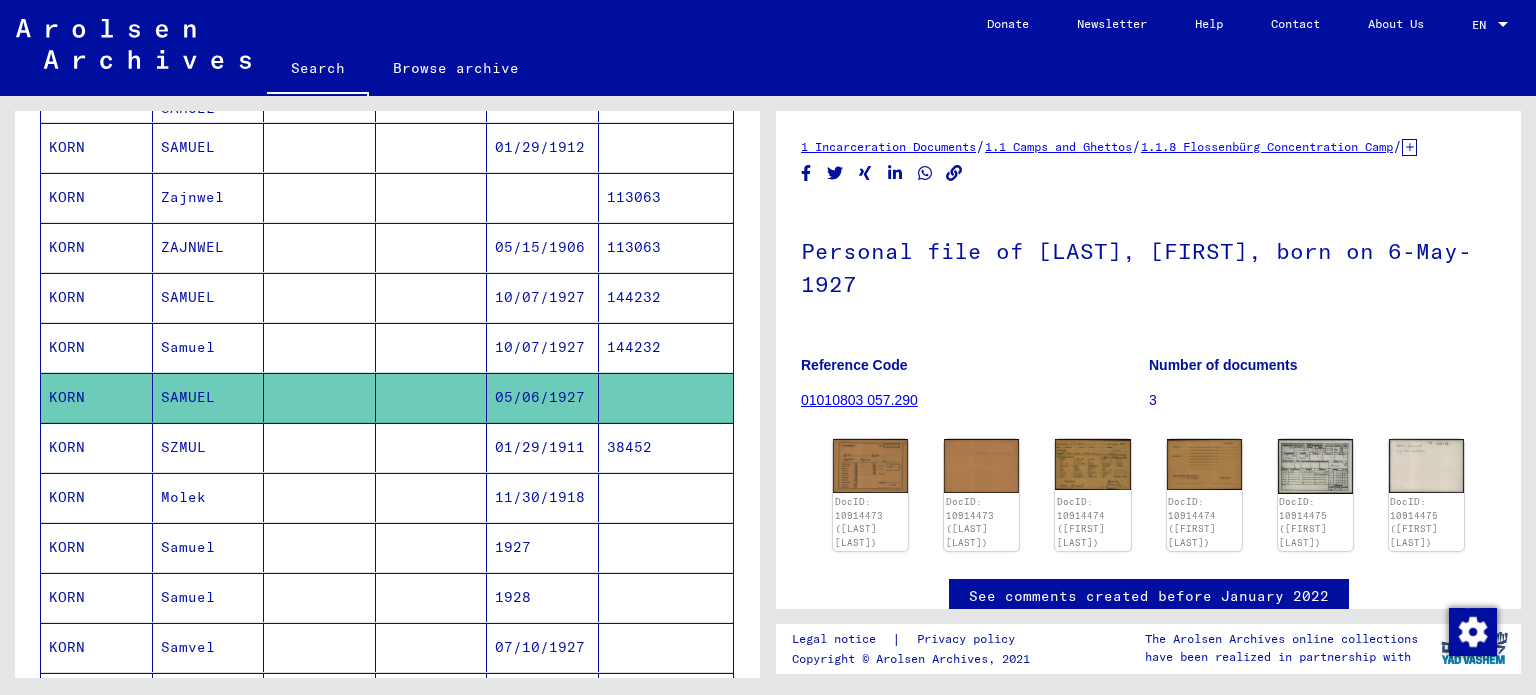 click at bounding box center [432, 397] 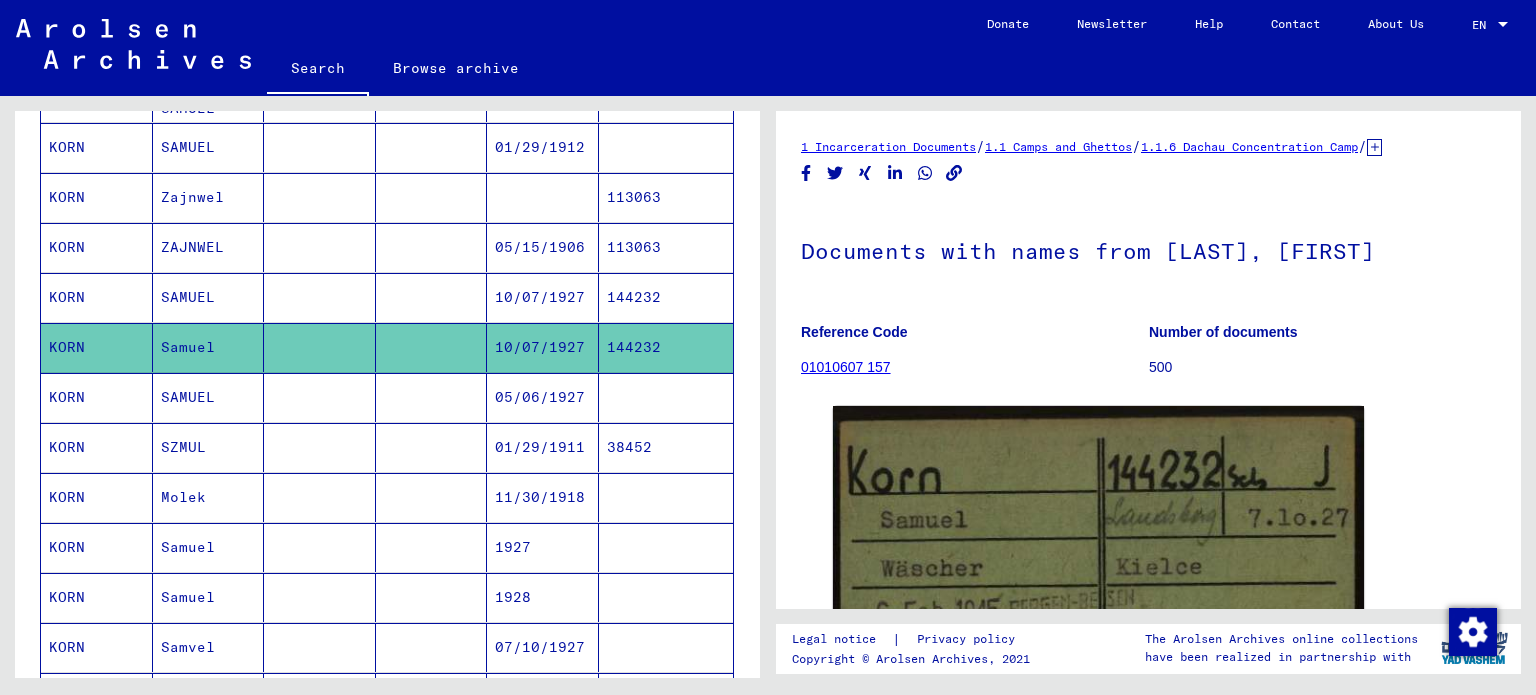 scroll, scrollTop: 0, scrollLeft: 0, axis: both 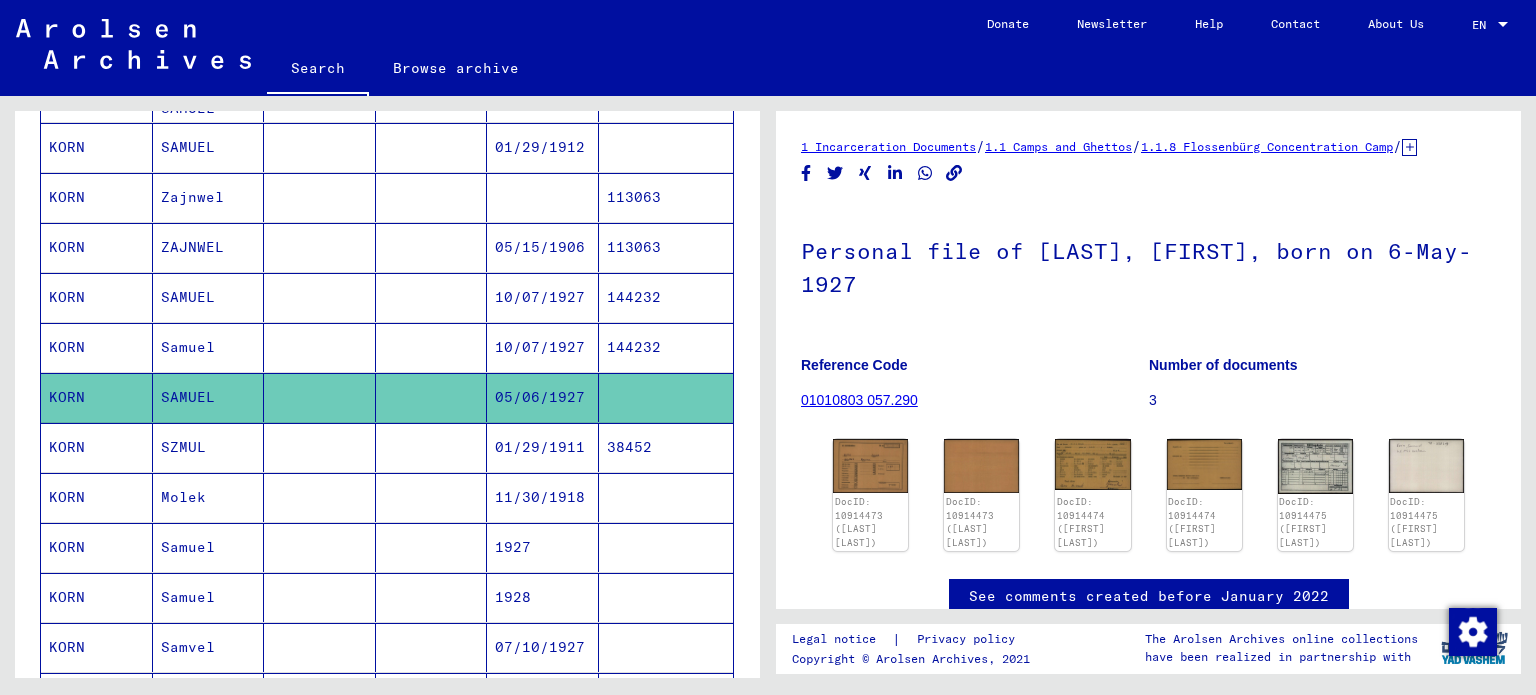 click on "01/29/1911" at bounding box center (543, 497) 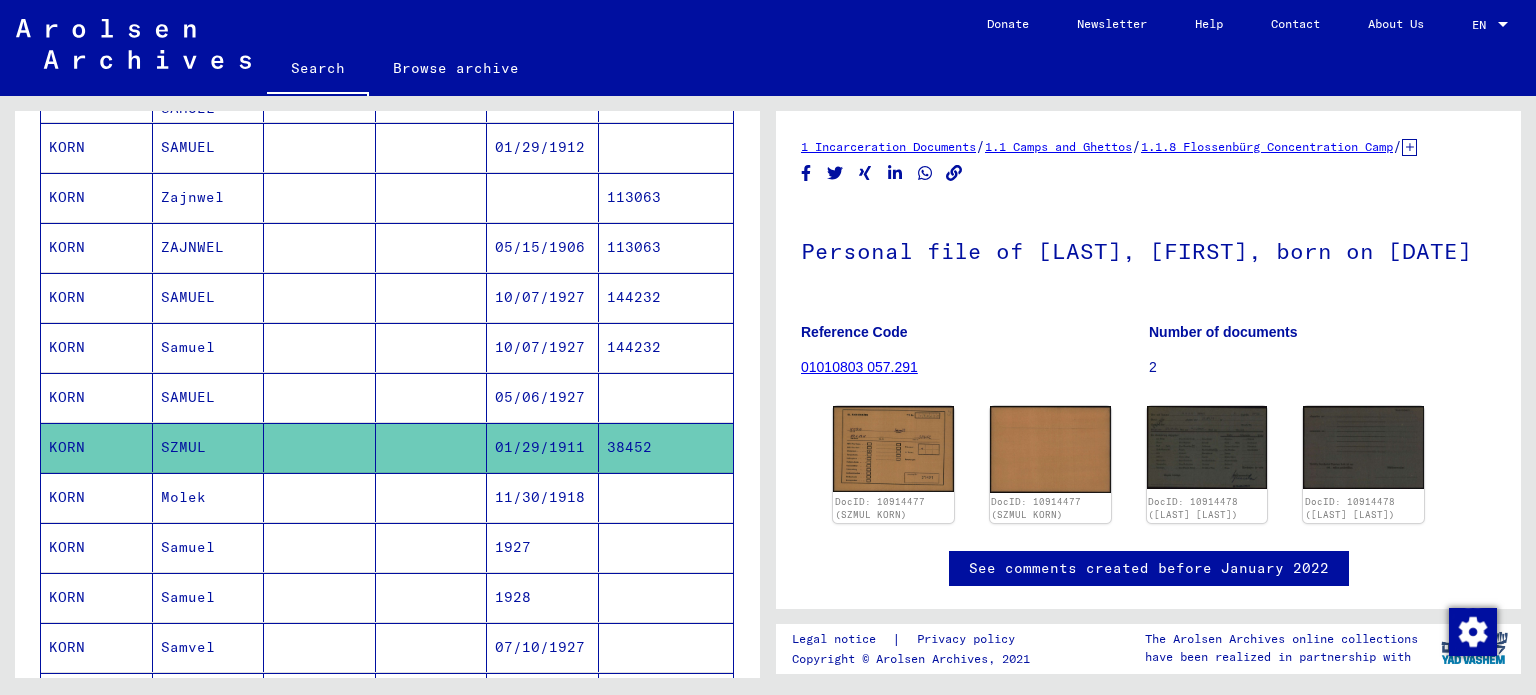 scroll, scrollTop: 0, scrollLeft: 0, axis: both 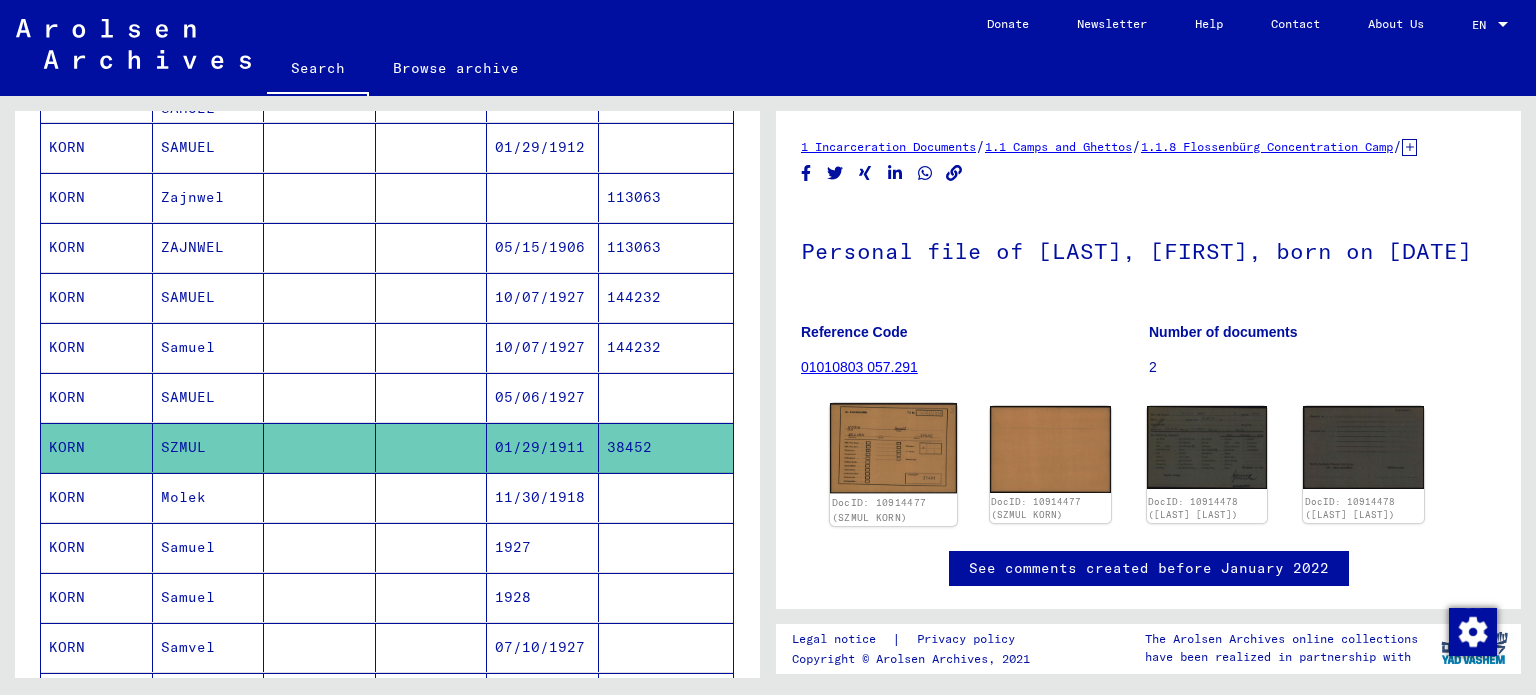 click 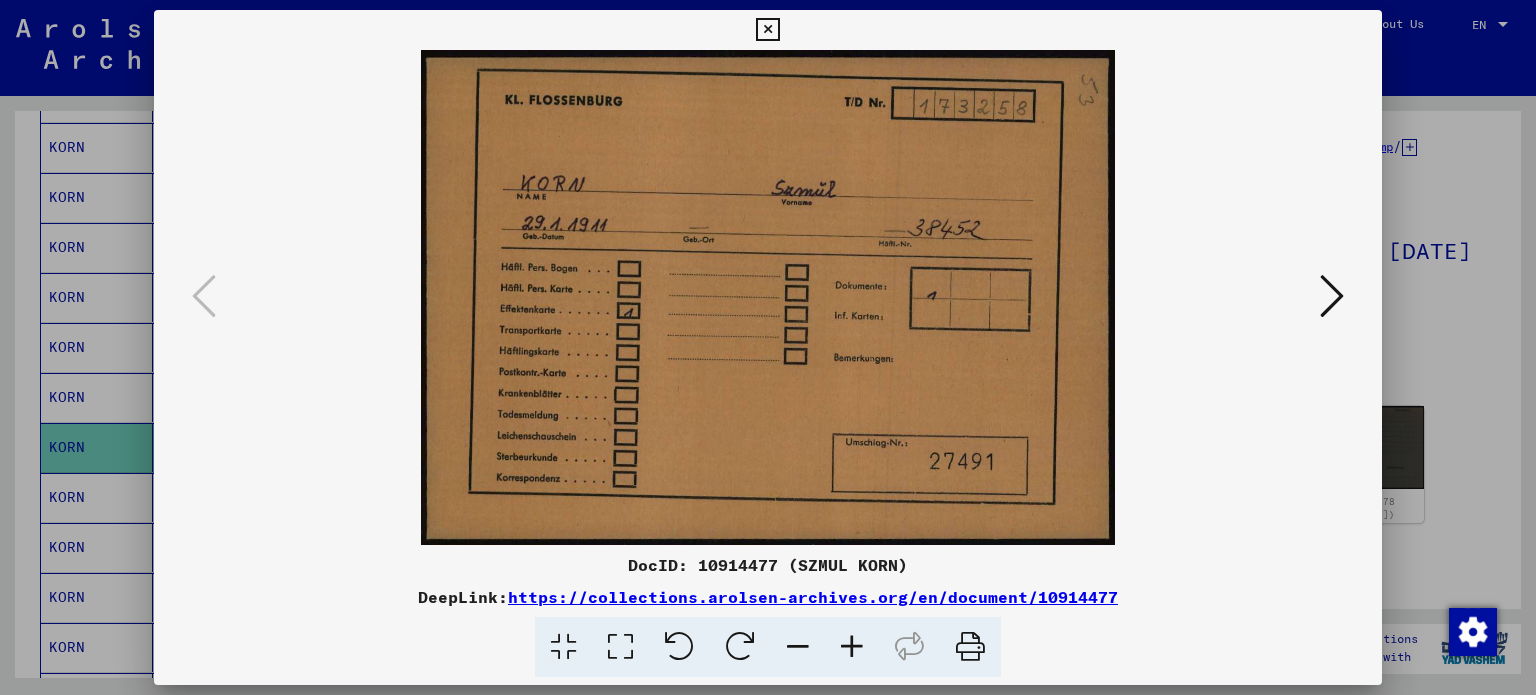 click at bounding box center (1332, 296) 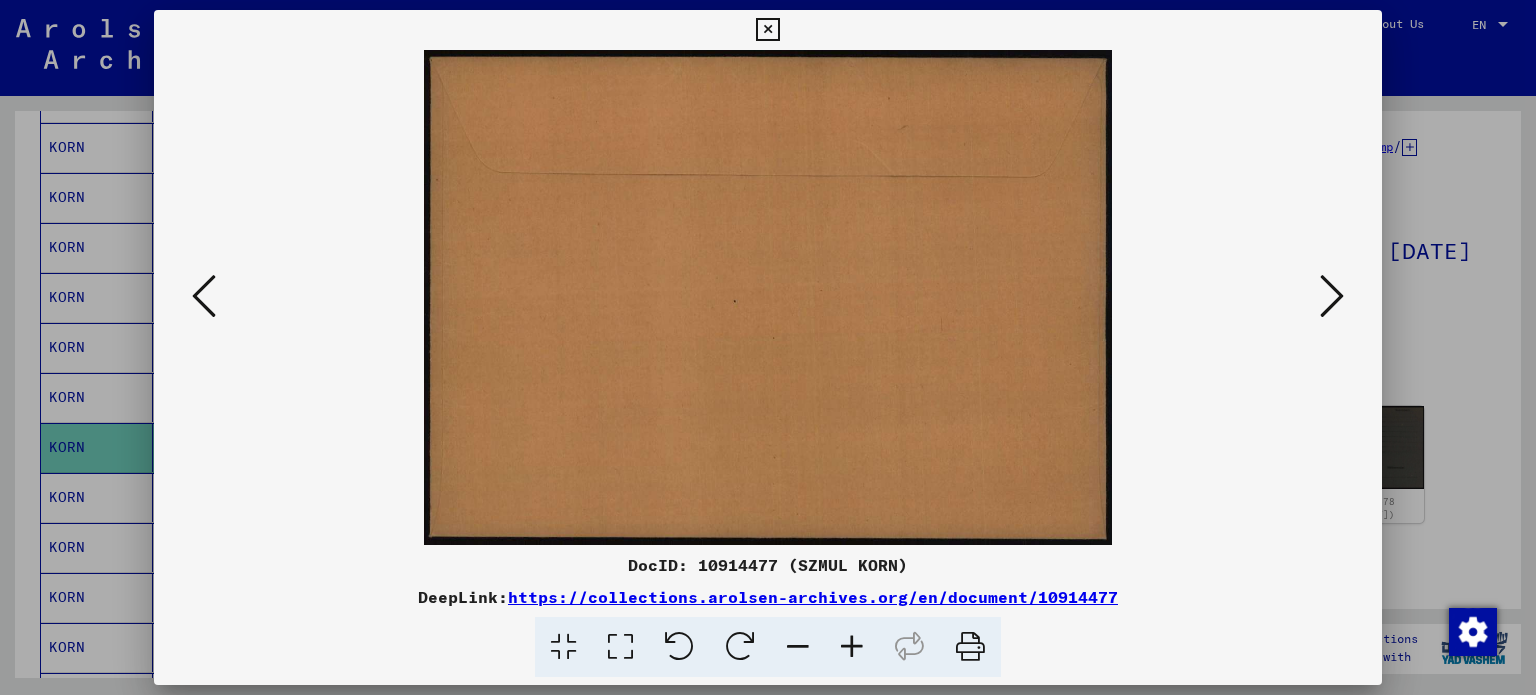 click at bounding box center [1332, 296] 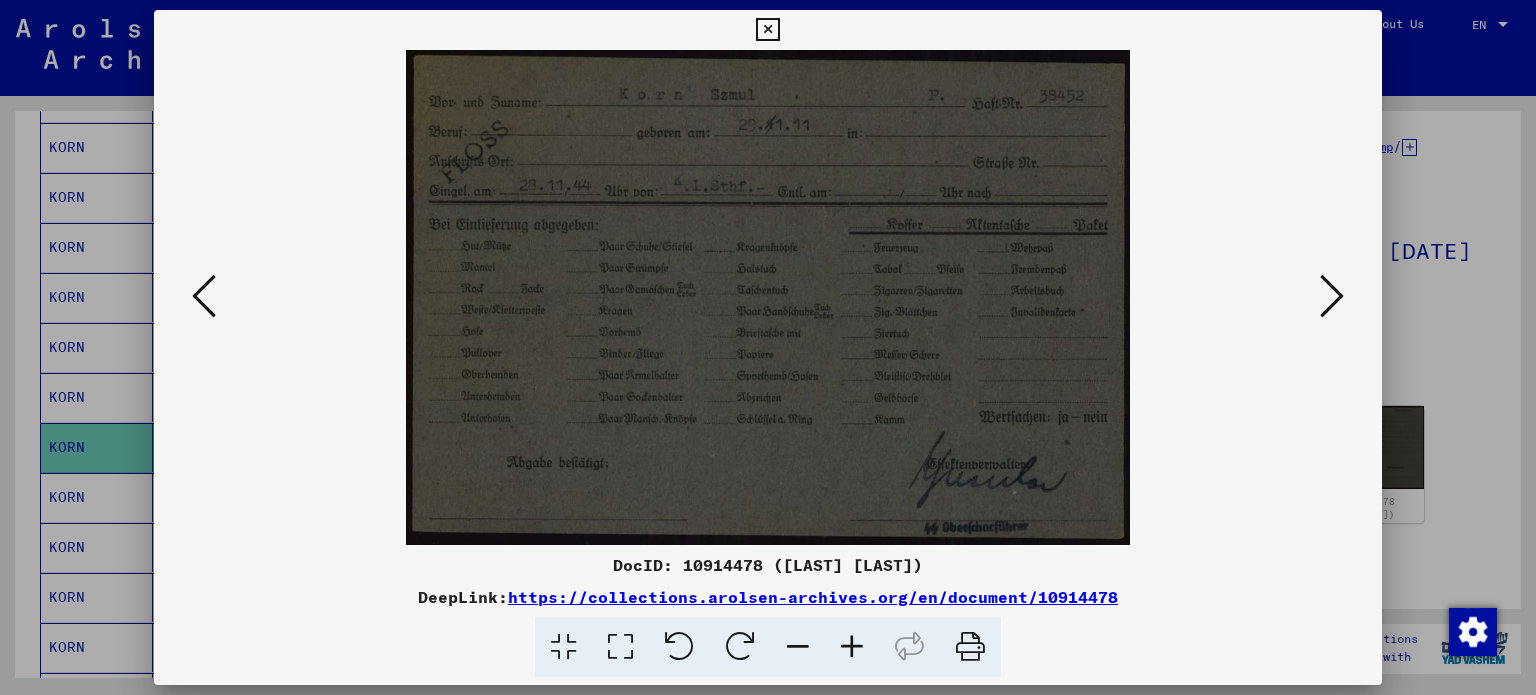 click at bounding box center [768, 347] 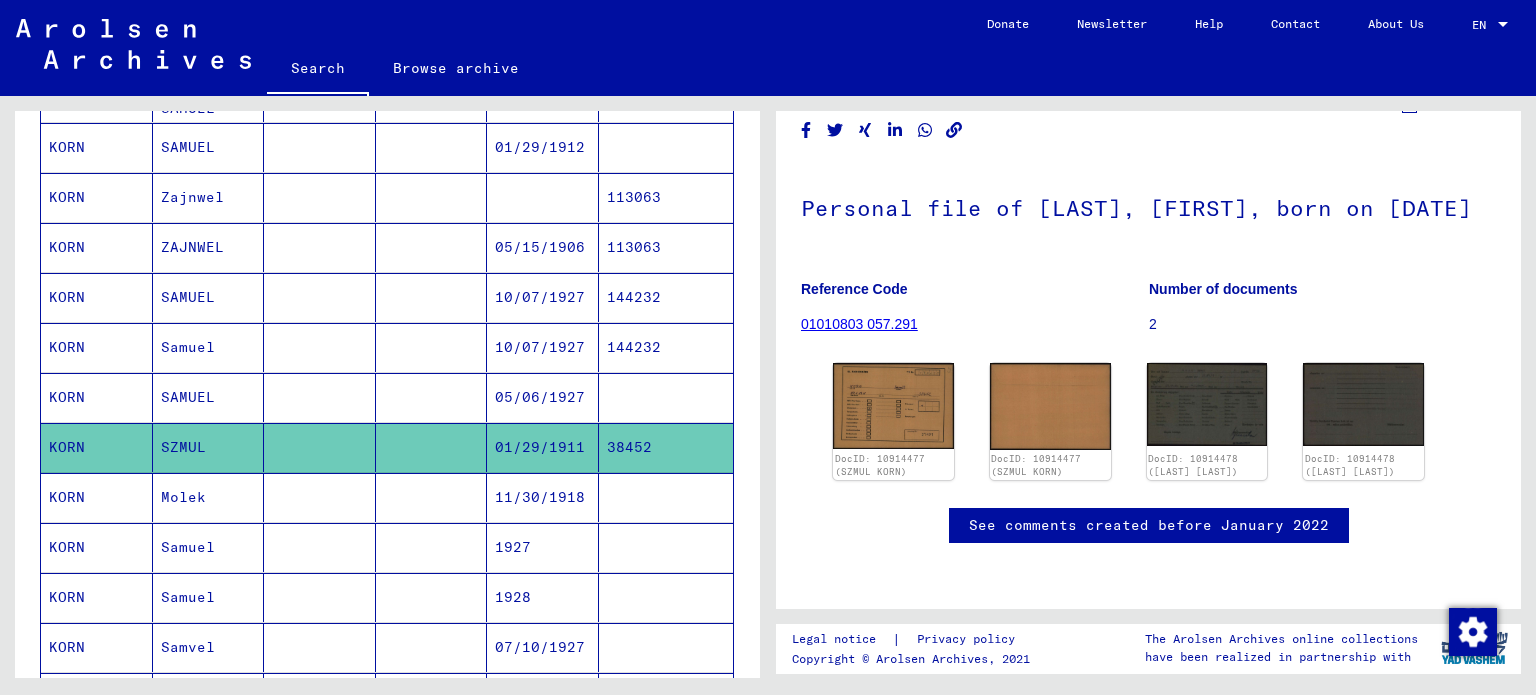scroll, scrollTop: 572, scrollLeft: 0, axis: vertical 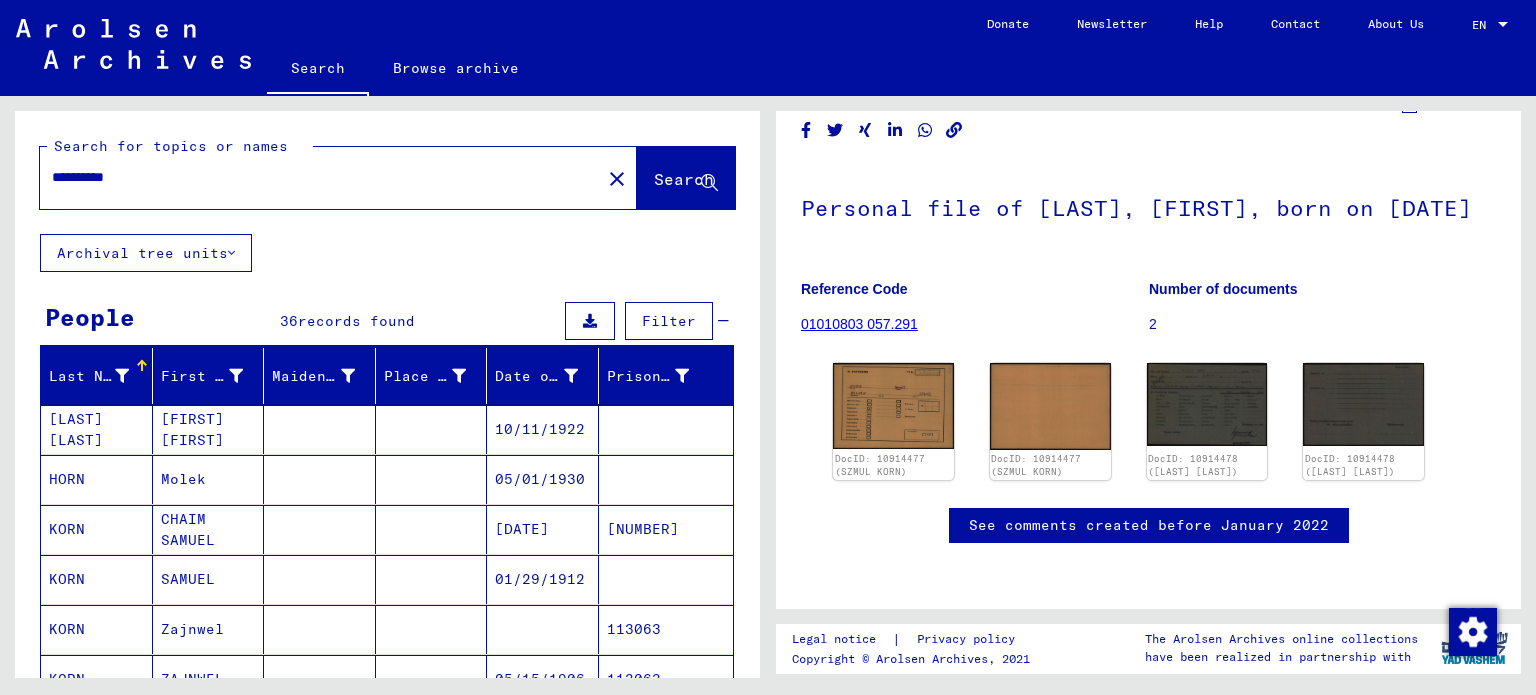click on "**********" 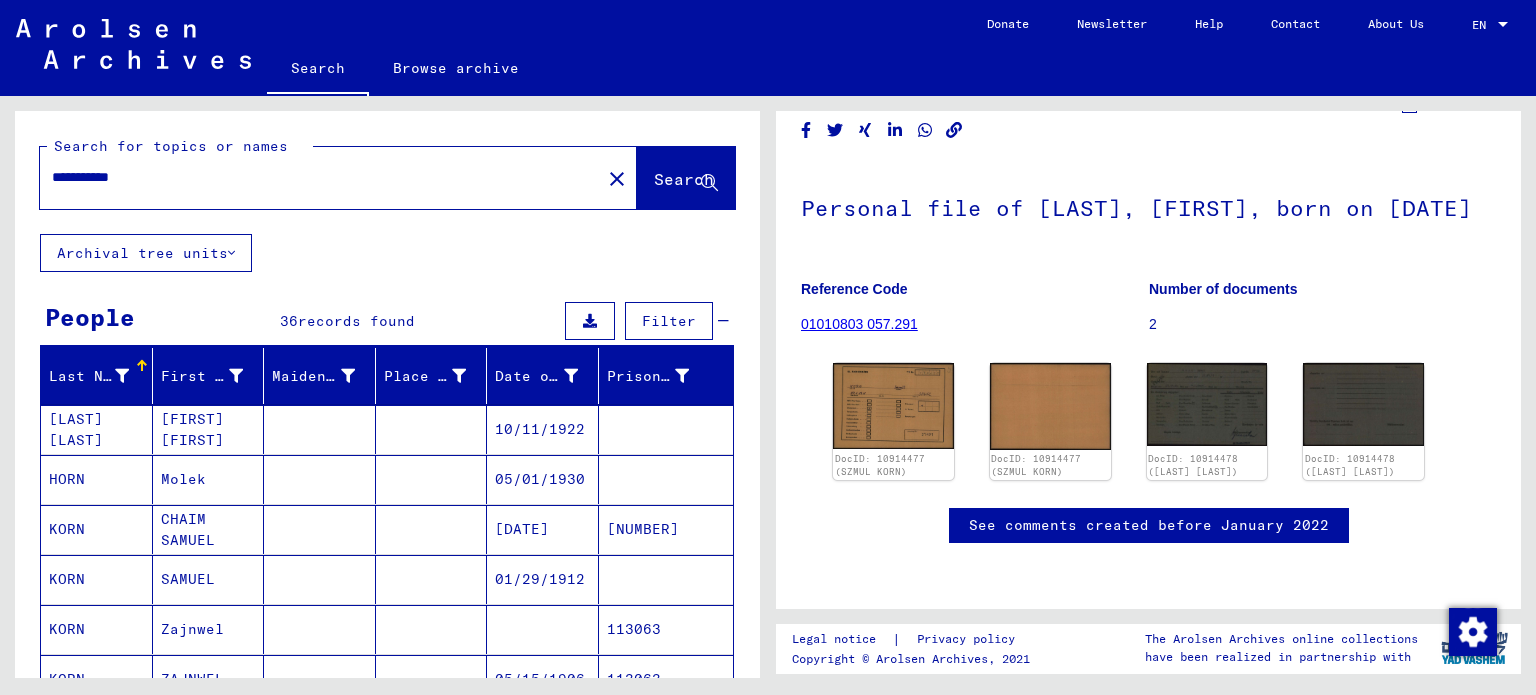 type on "**********" 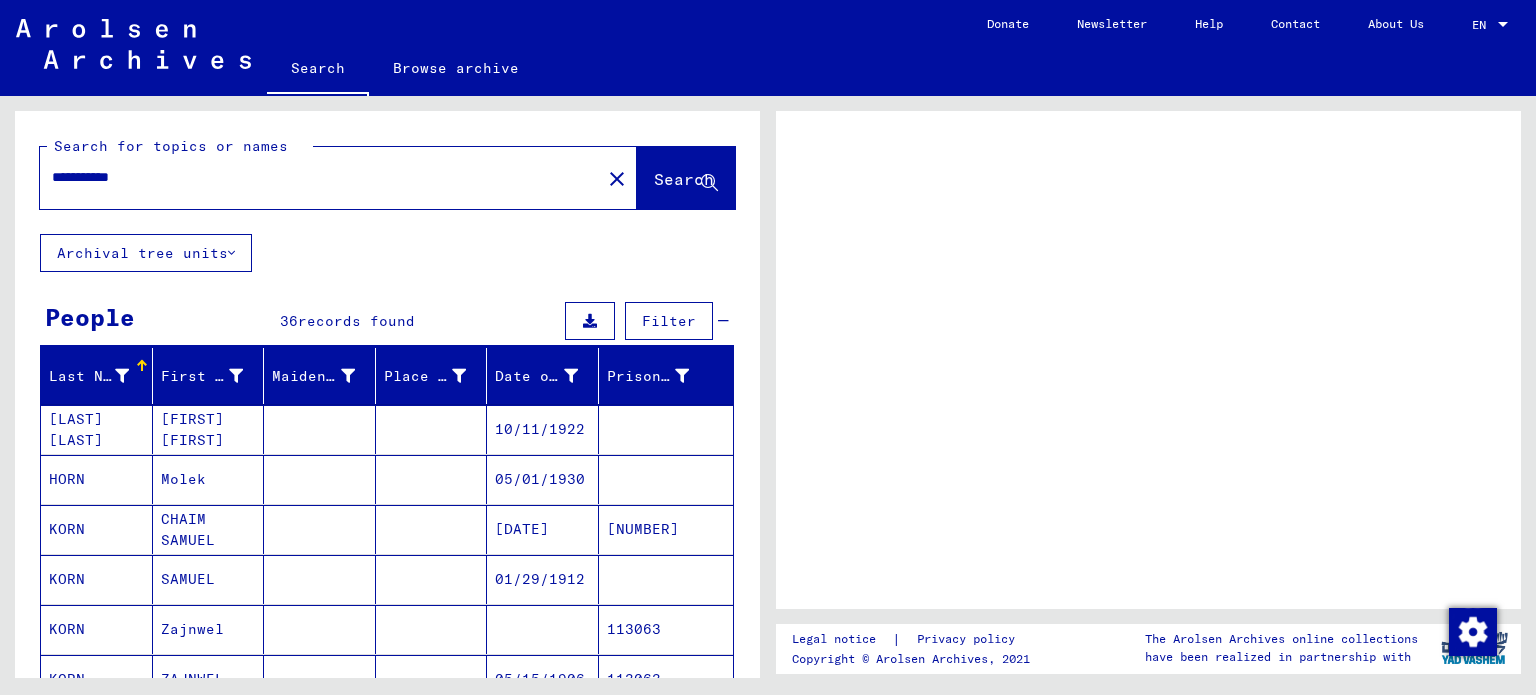 scroll, scrollTop: 0, scrollLeft: 0, axis: both 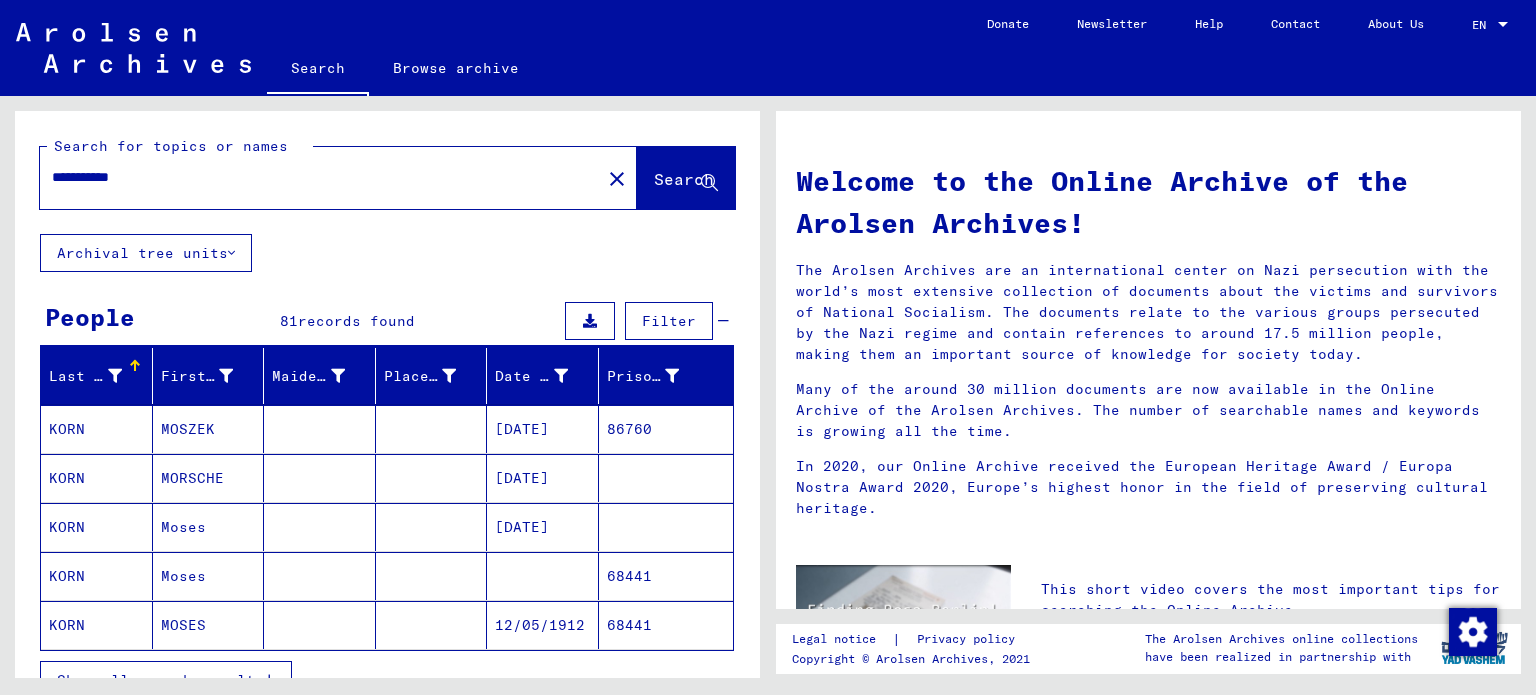 click at bounding box center [269, 680] 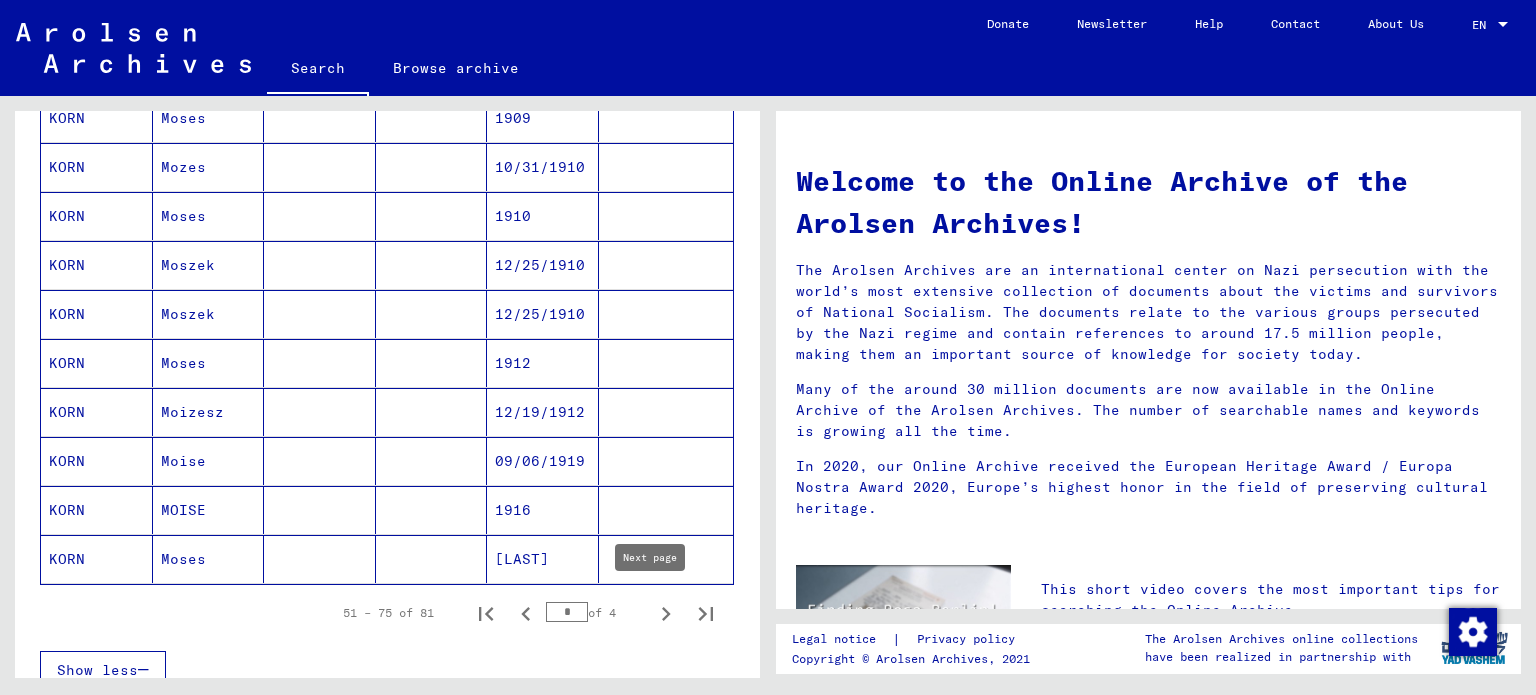 click 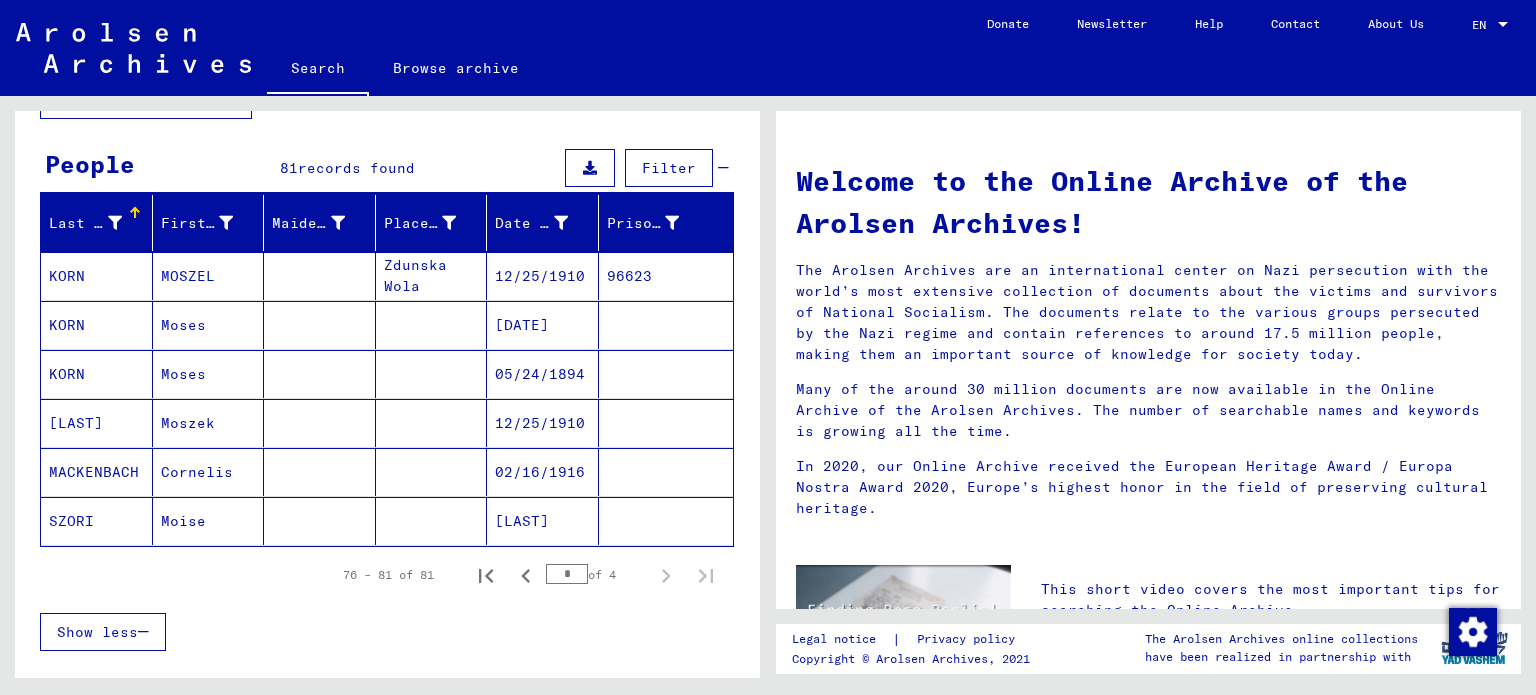 scroll, scrollTop: 145, scrollLeft: 0, axis: vertical 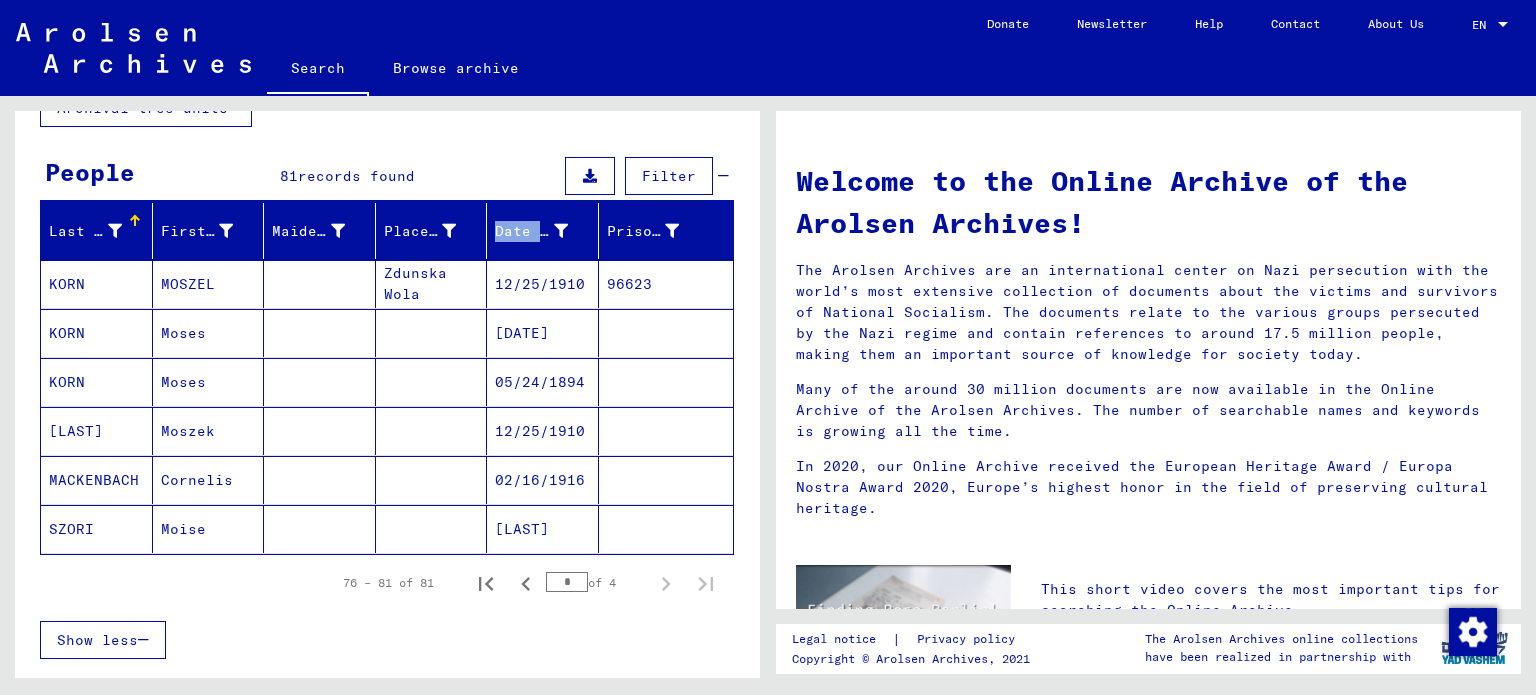 drag, startPoint x: 772, startPoint y: 283, endPoint x: 540, endPoint y: 223, distance: 239.63306 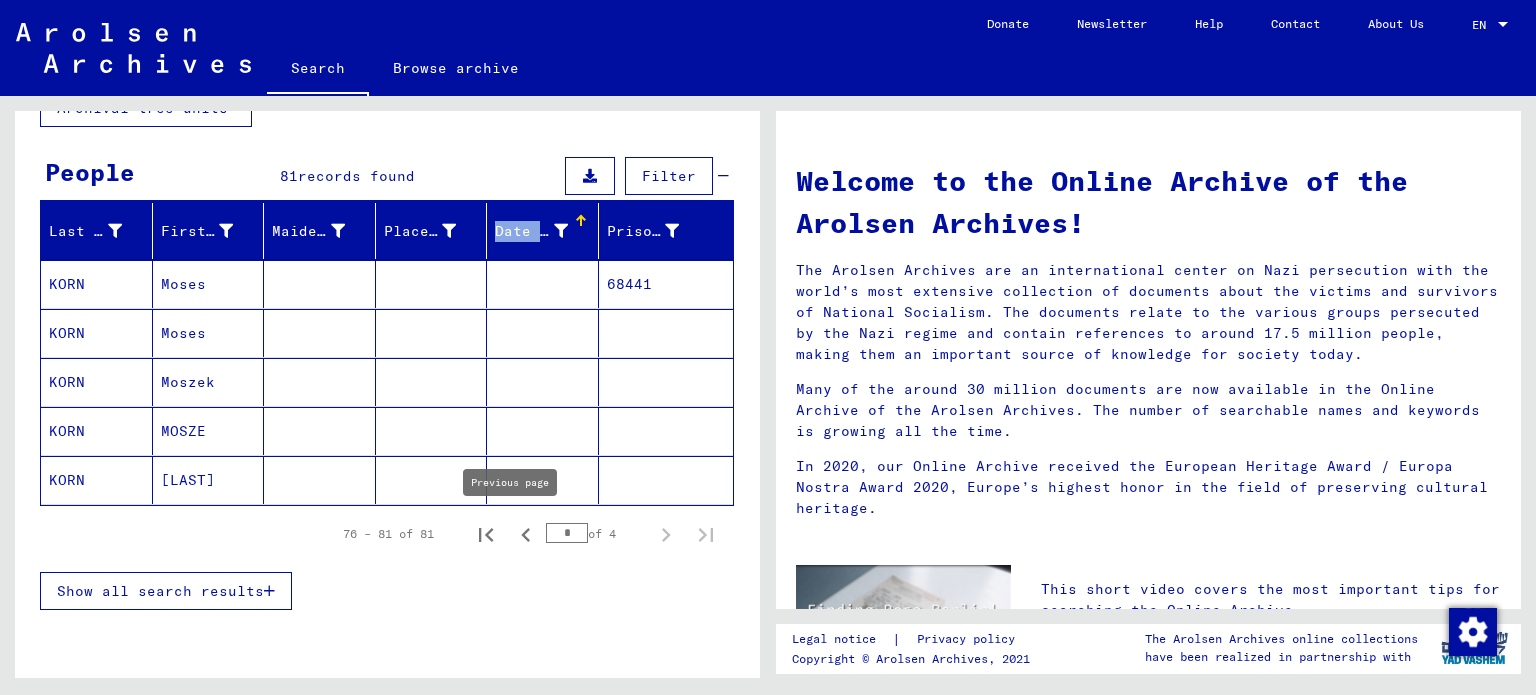 click 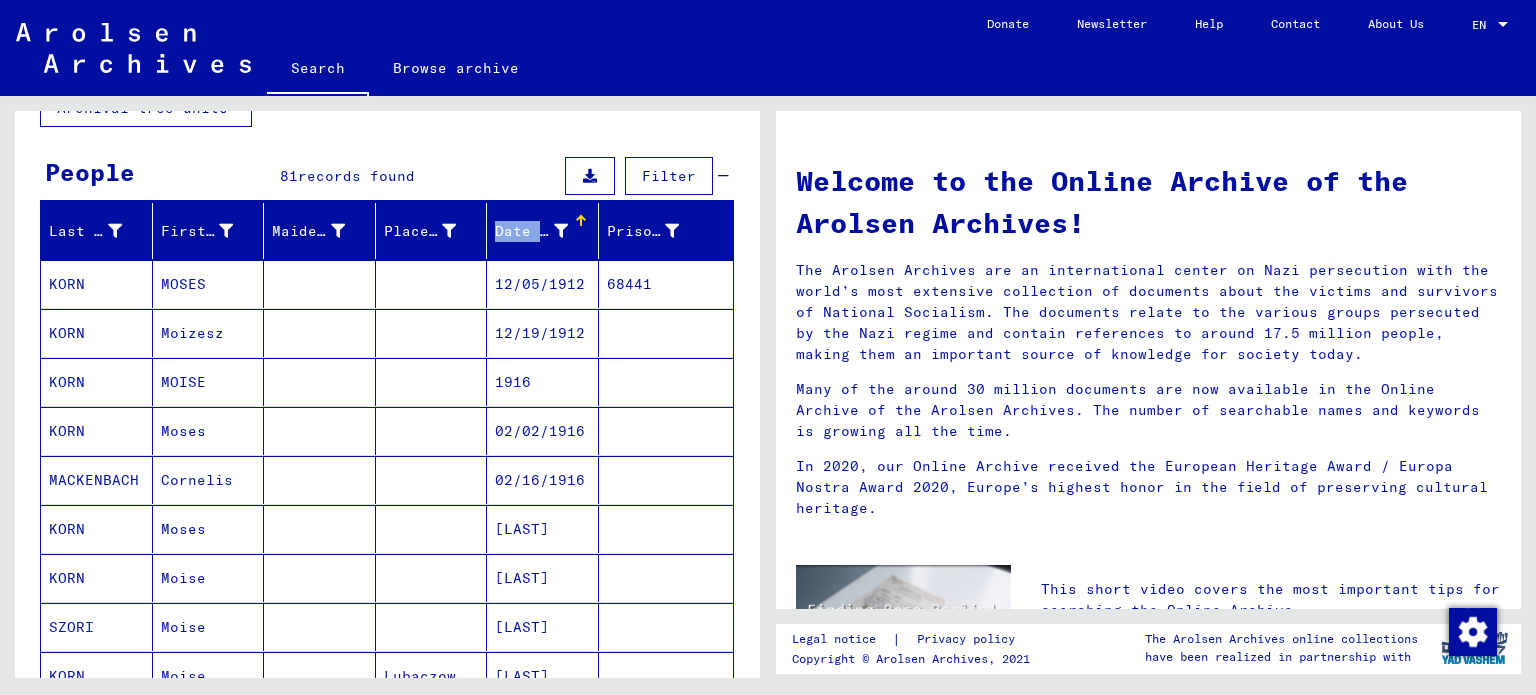 scroll, scrollTop: 1285, scrollLeft: 0, axis: vertical 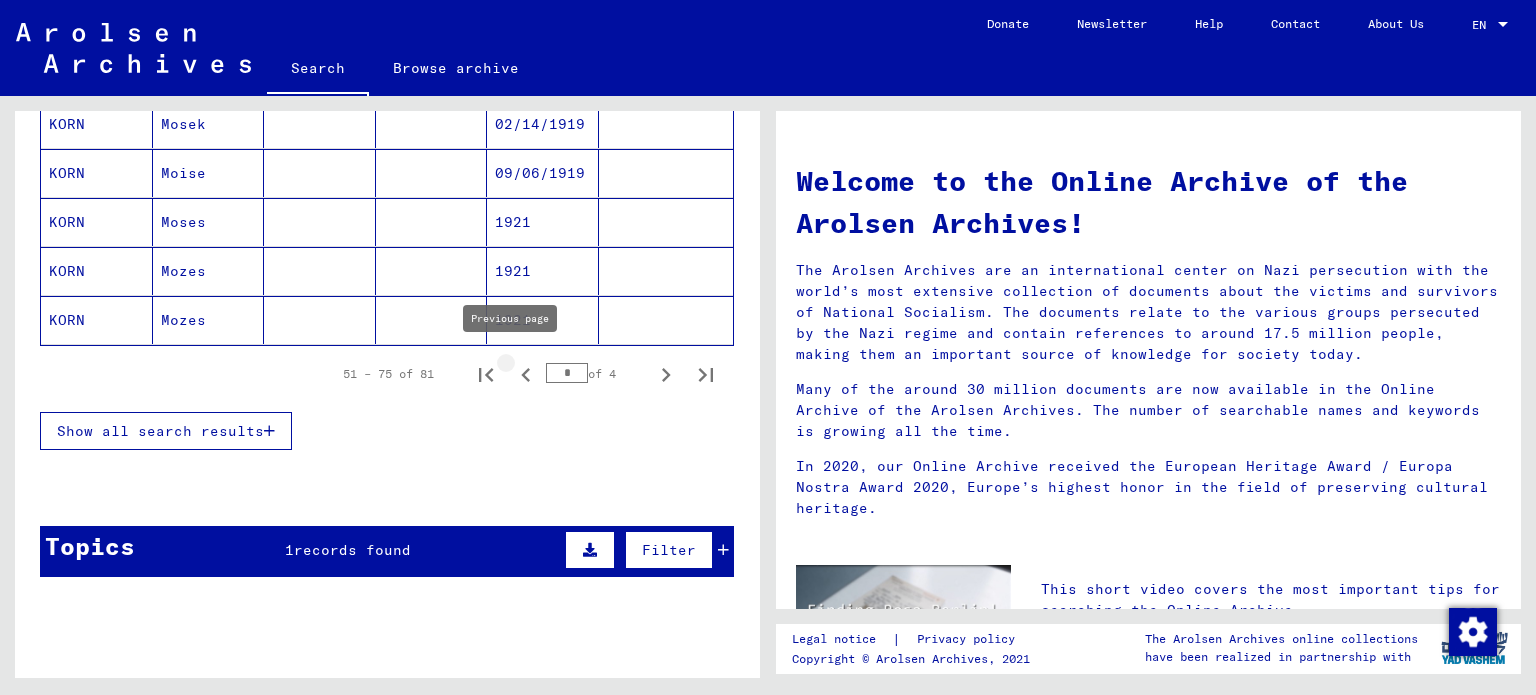 click 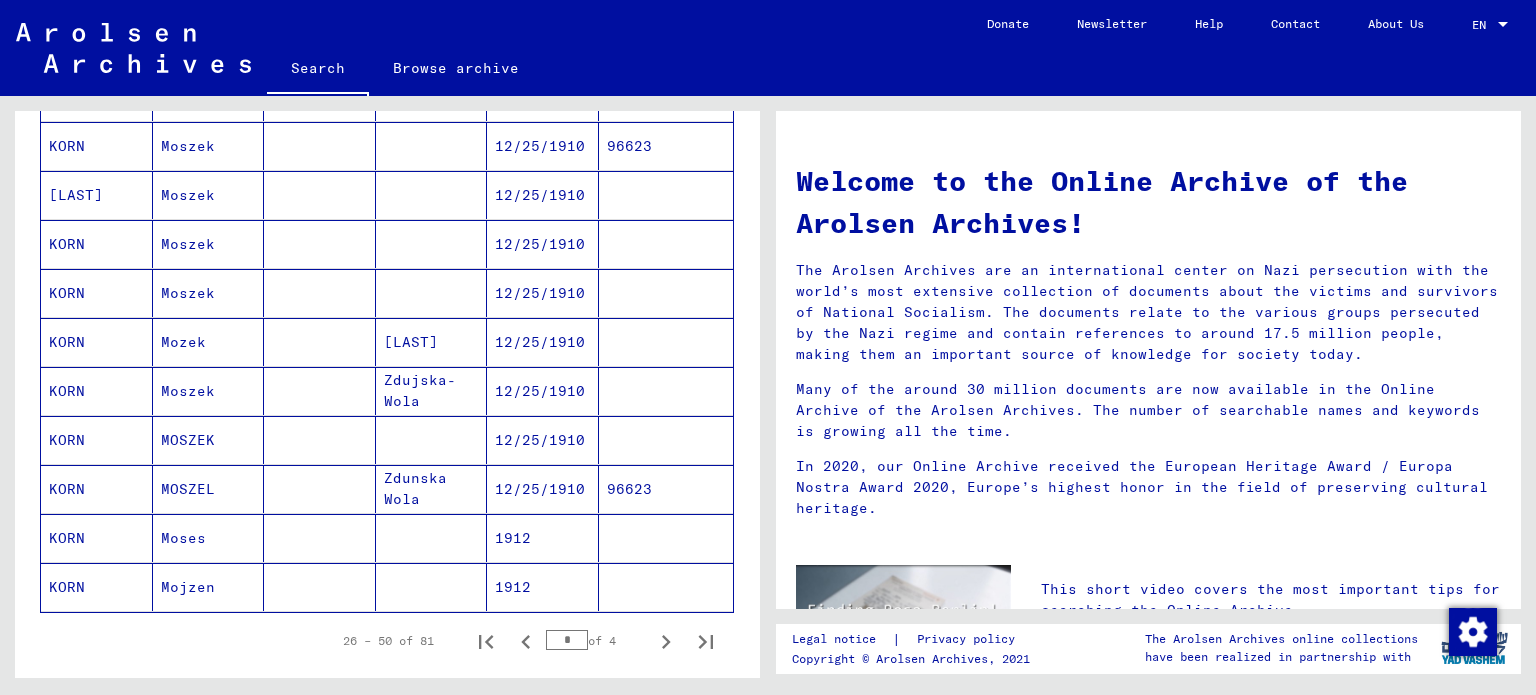 scroll, scrollTop: 1012, scrollLeft: 0, axis: vertical 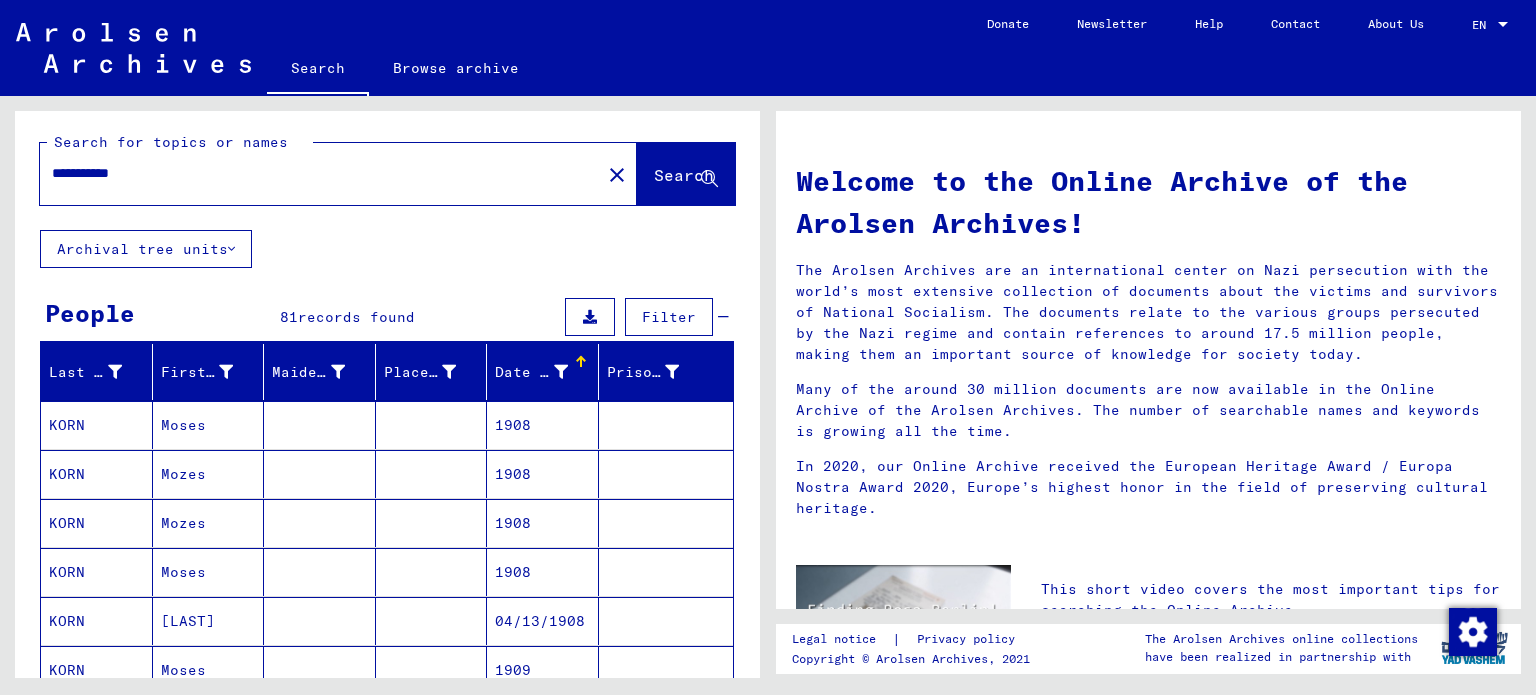 drag, startPoint x: 160, startPoint y: 174, endPoint x: 0, endPoint y: 179, distance: 160.07811 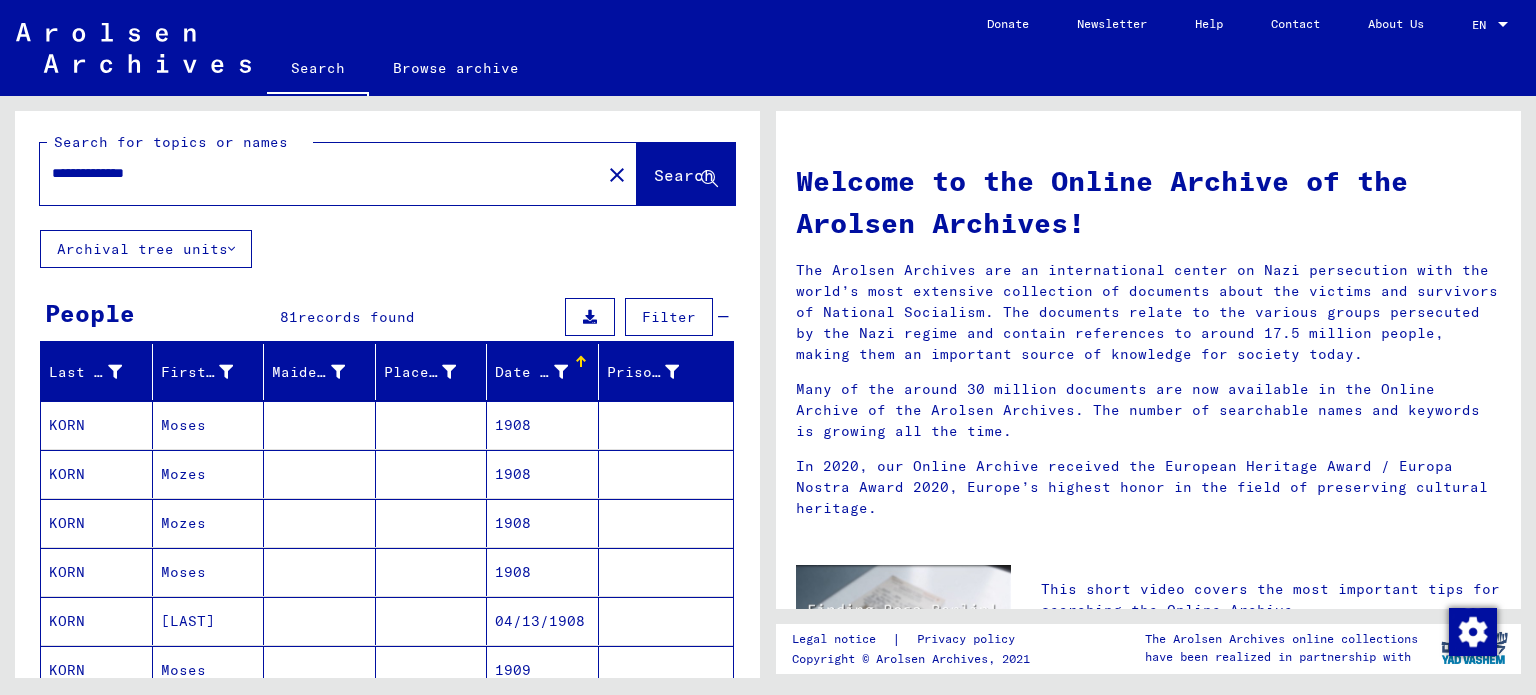scroll, scrollTop: 0, scrollLeft: 0, axis: both 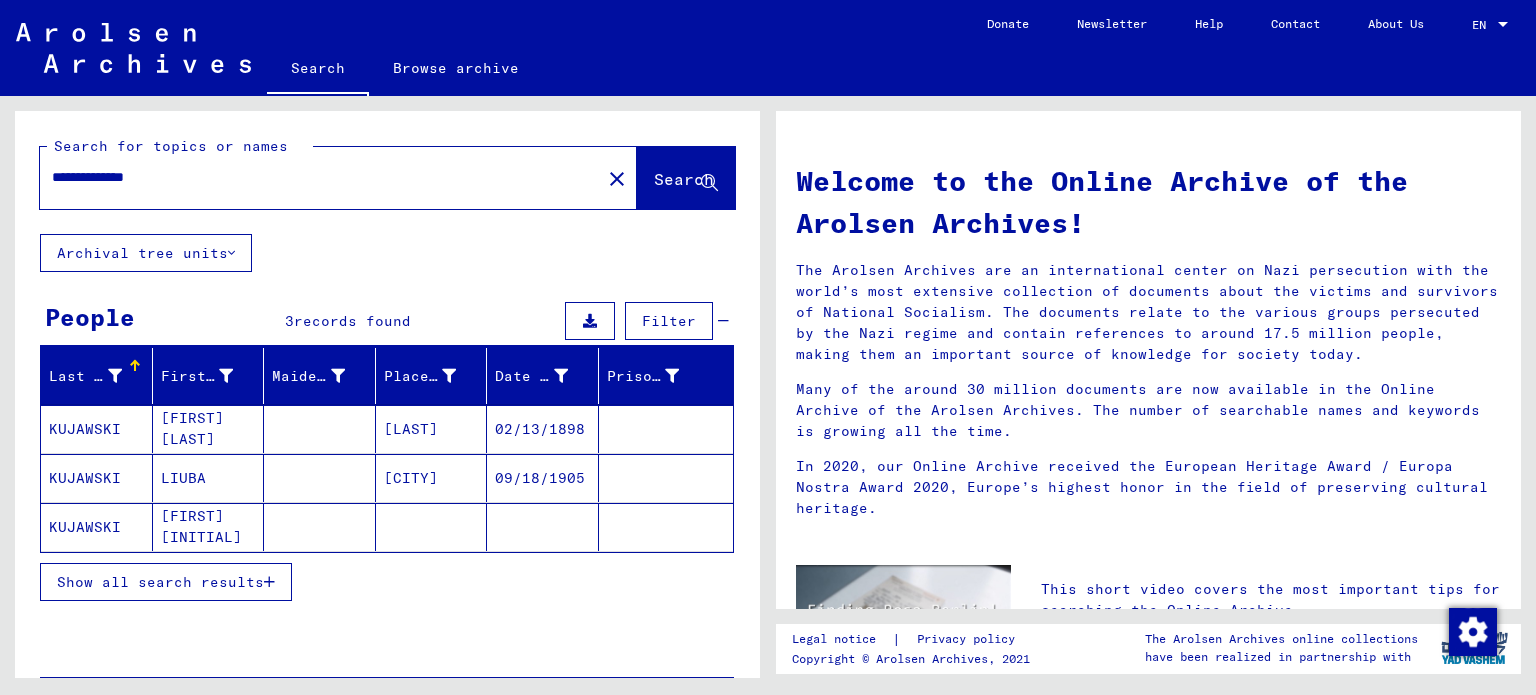 click 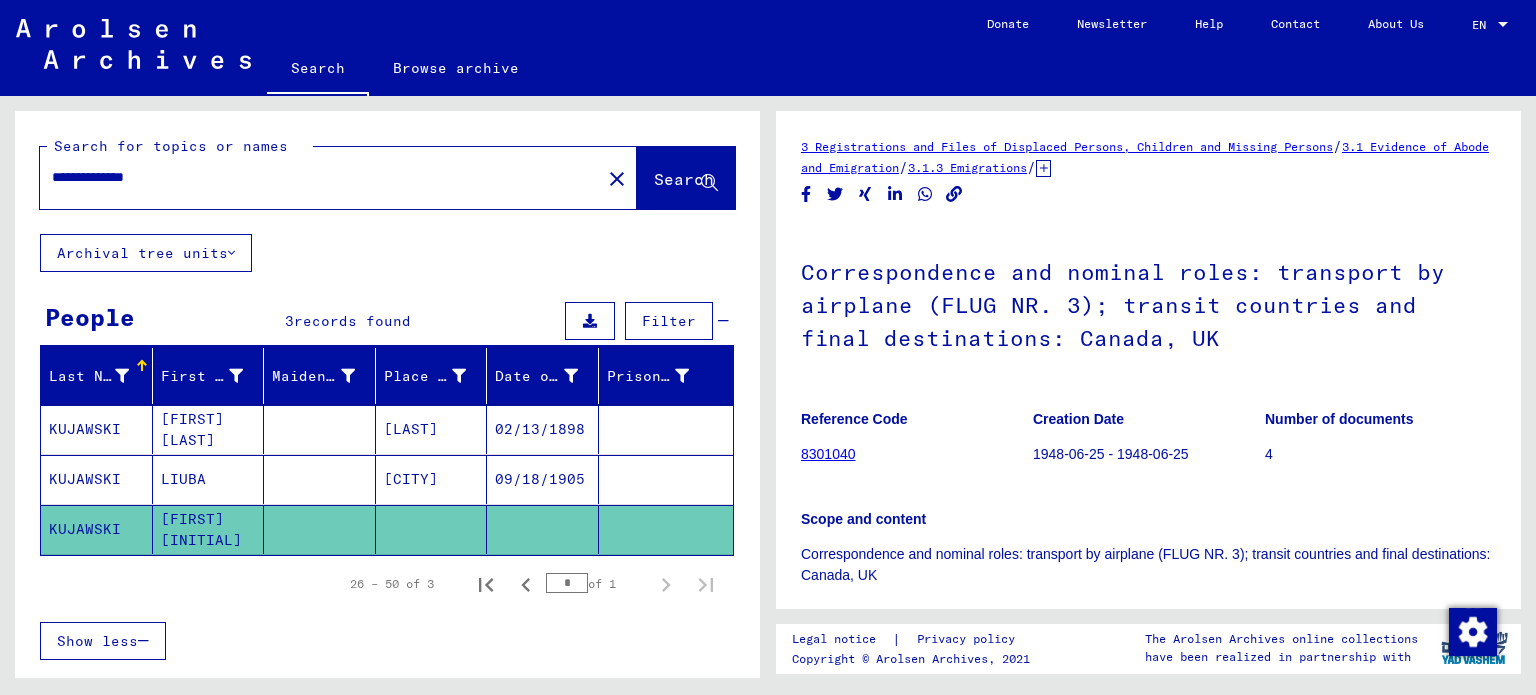 scroll, scrollTop: 0, scrollLeft: 0, axis: both 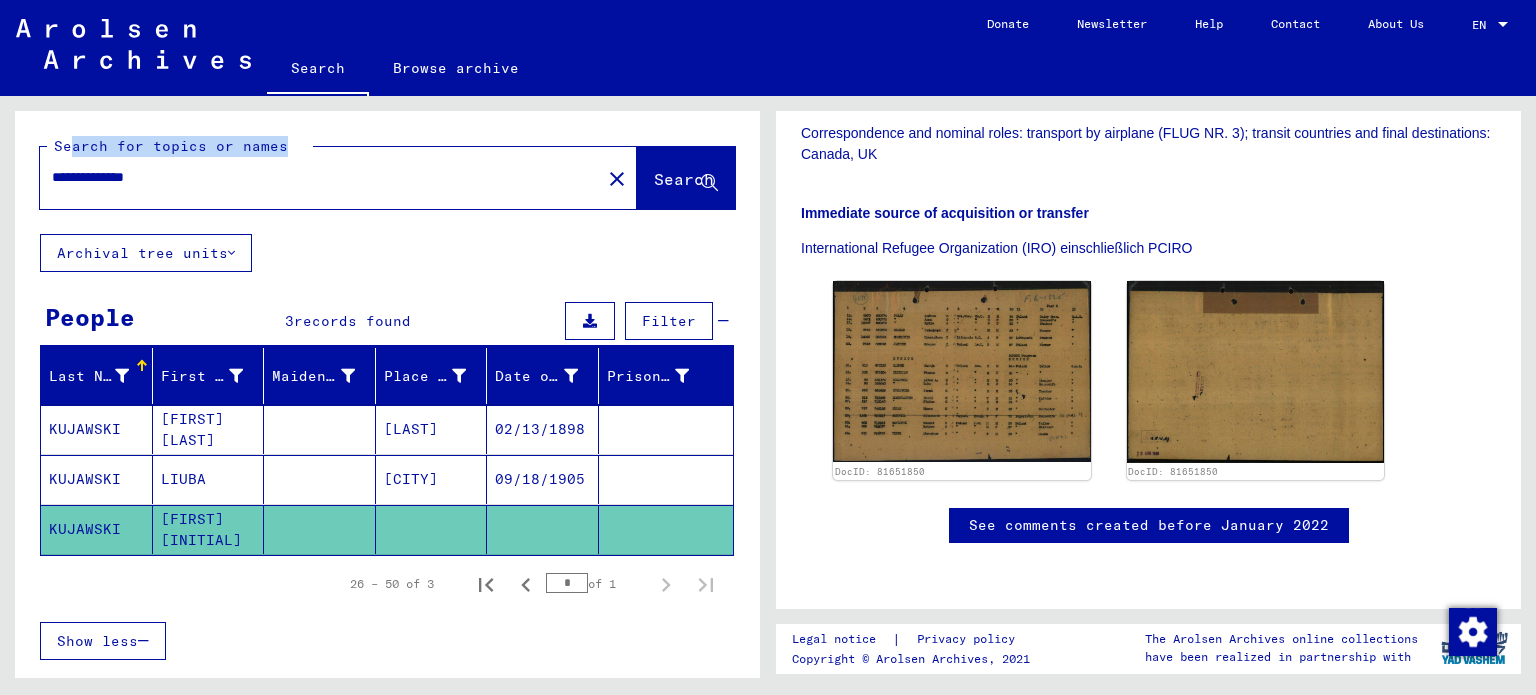 drag, startPoint x: 224, startPoint y: 165, endPoint x: 53, endPoint y: 161, distance: 171.04678 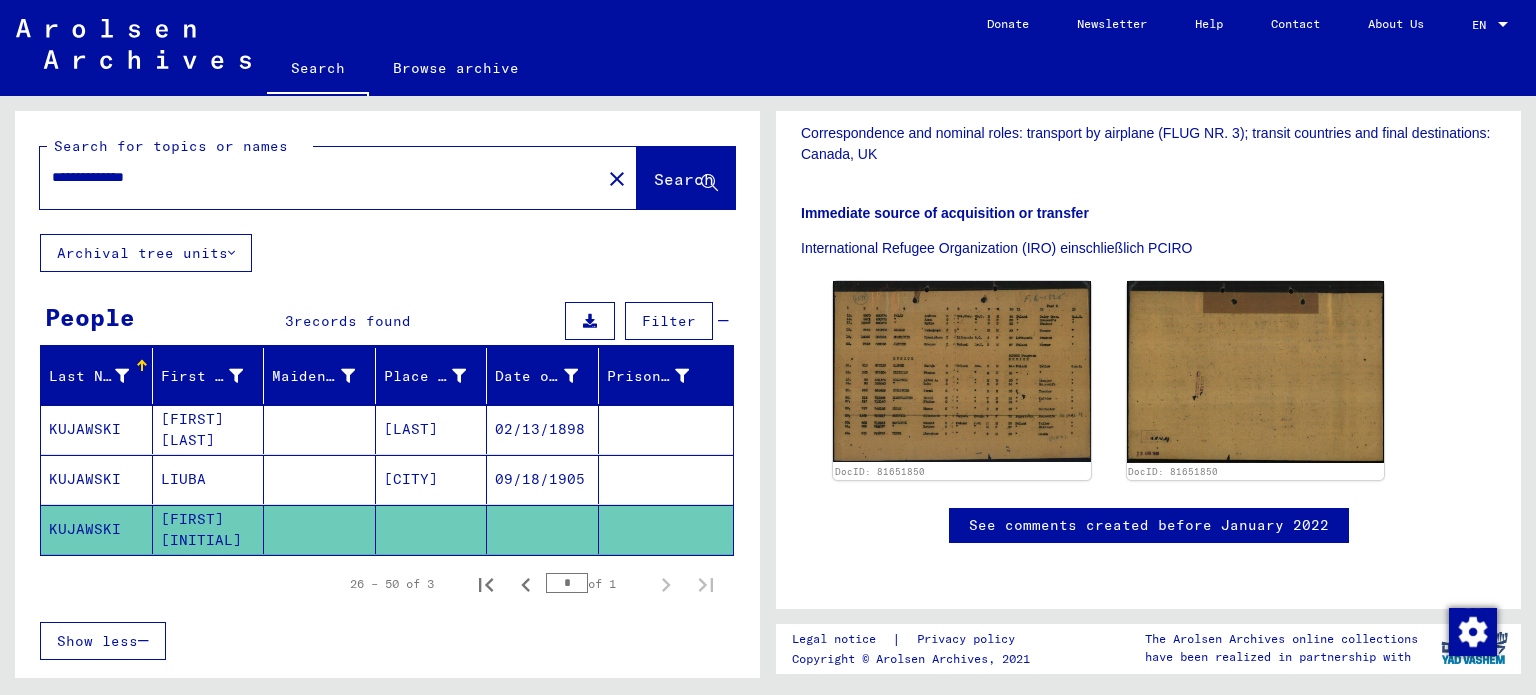 click on "**********" at bounding box center [320, 177] 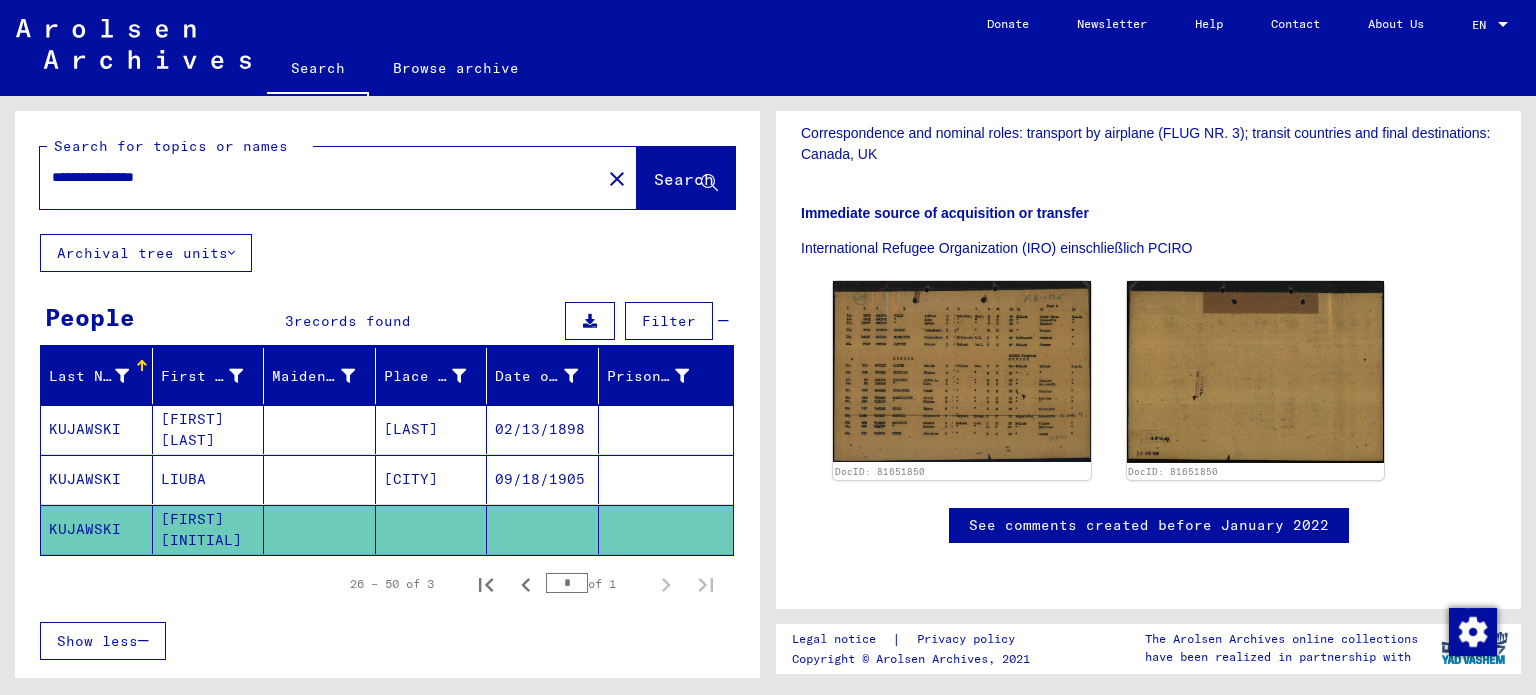 type on "**********" 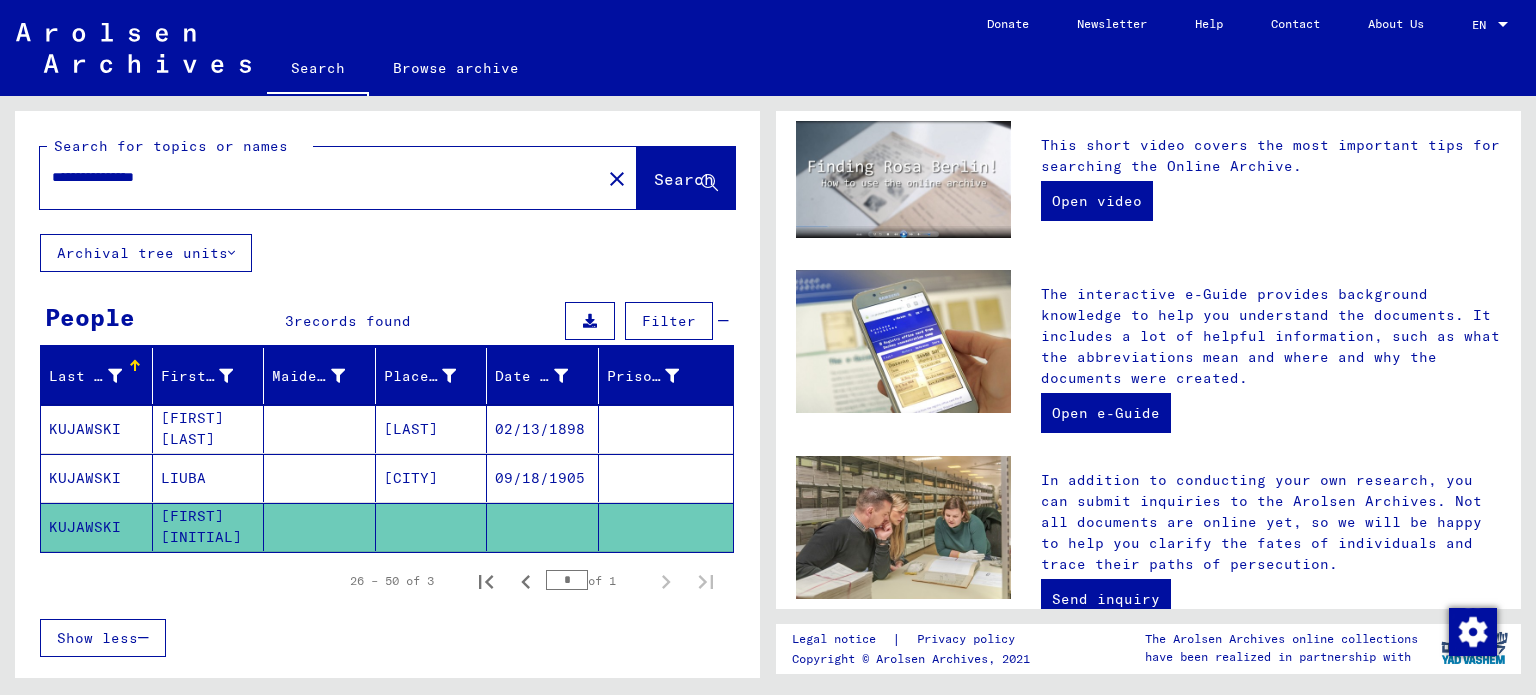 scroll, scrollTop: 0, scrollLeft: 0, axis: both 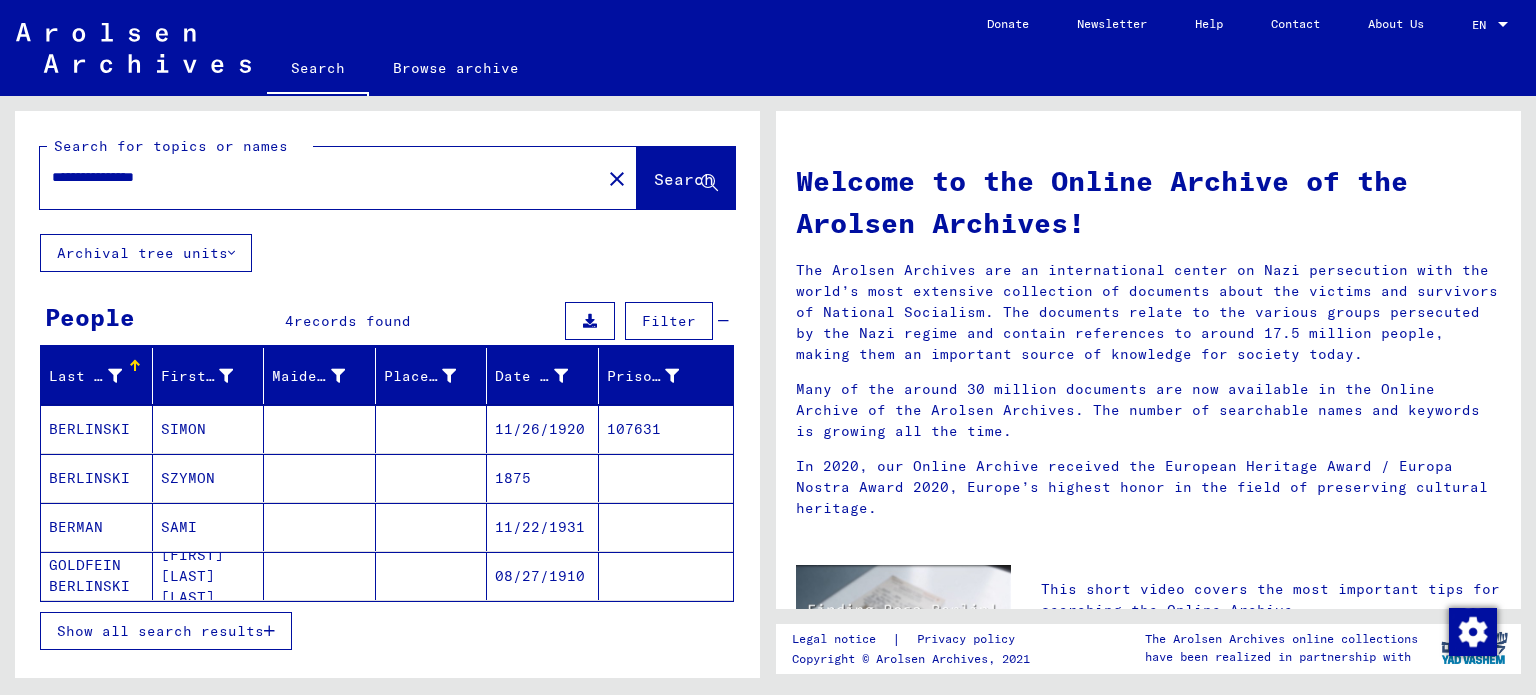 click on "Show all search results" at bounding box center [160, 631] 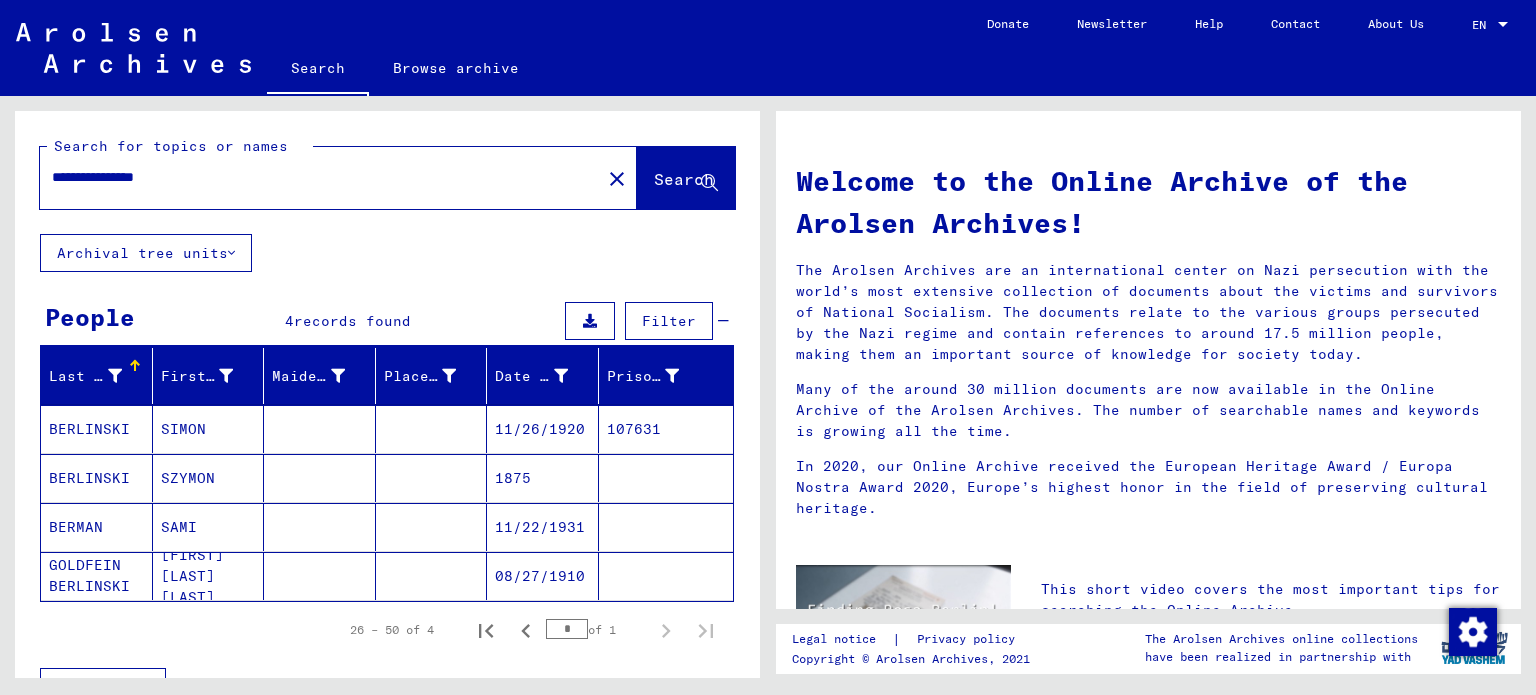 click on "1875" at bounding box center (543, 527) 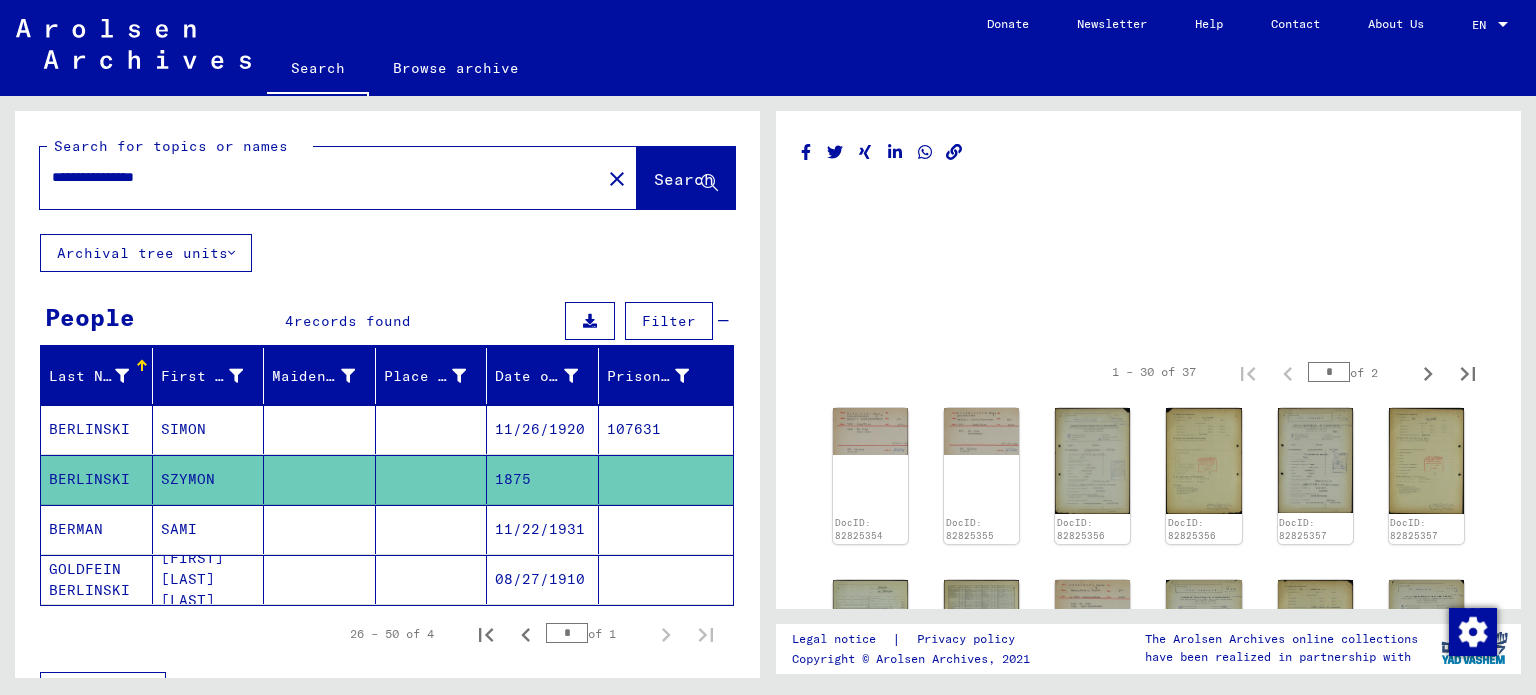 scroll, scrollTop: 0, scrollLeft: 0, axis: both 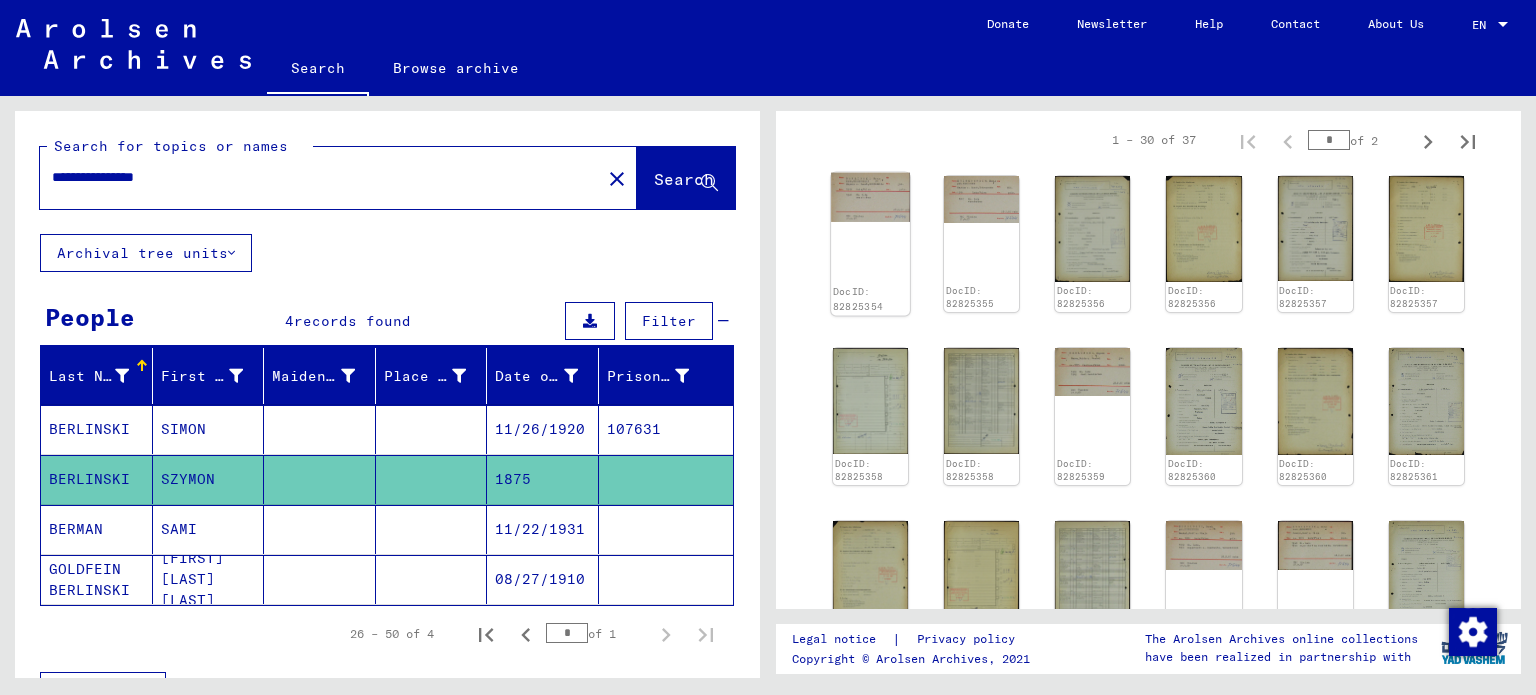 click 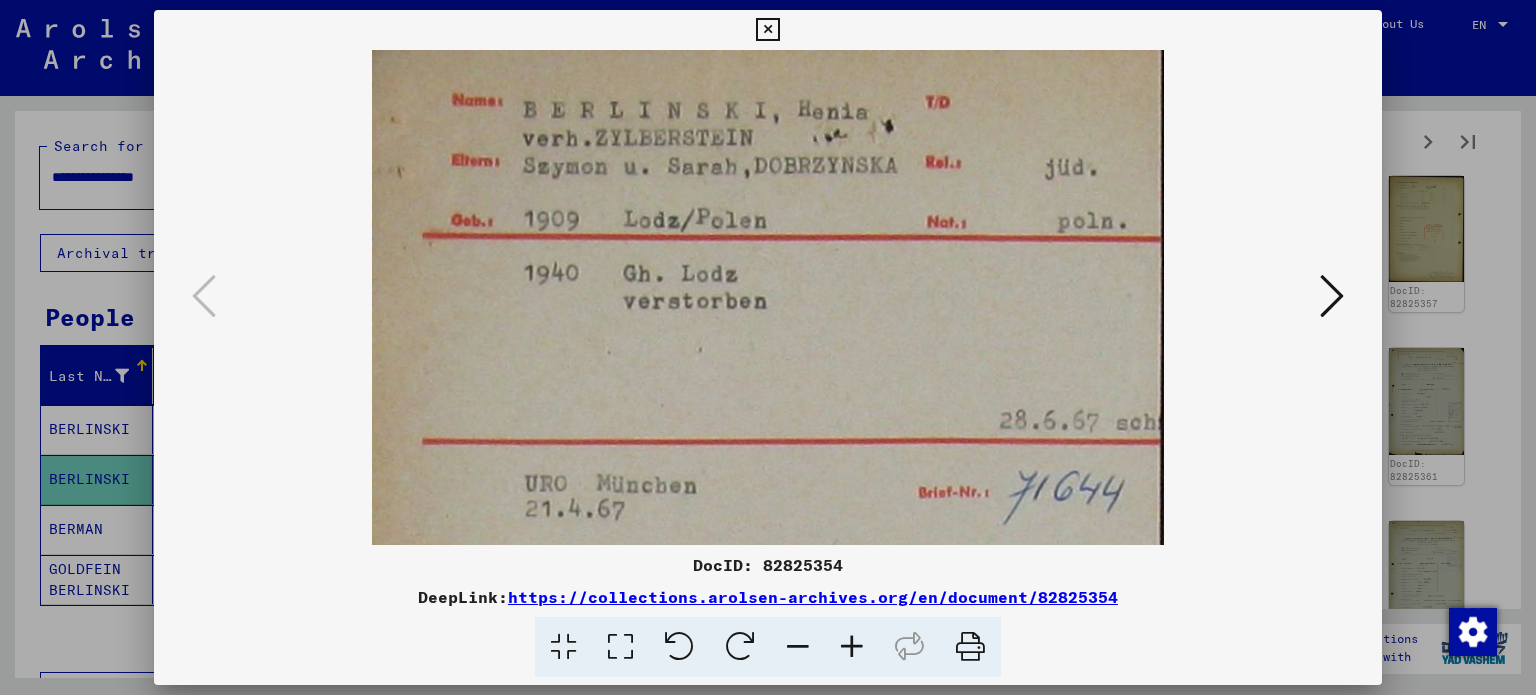 click at bounding box center [1332, 296] 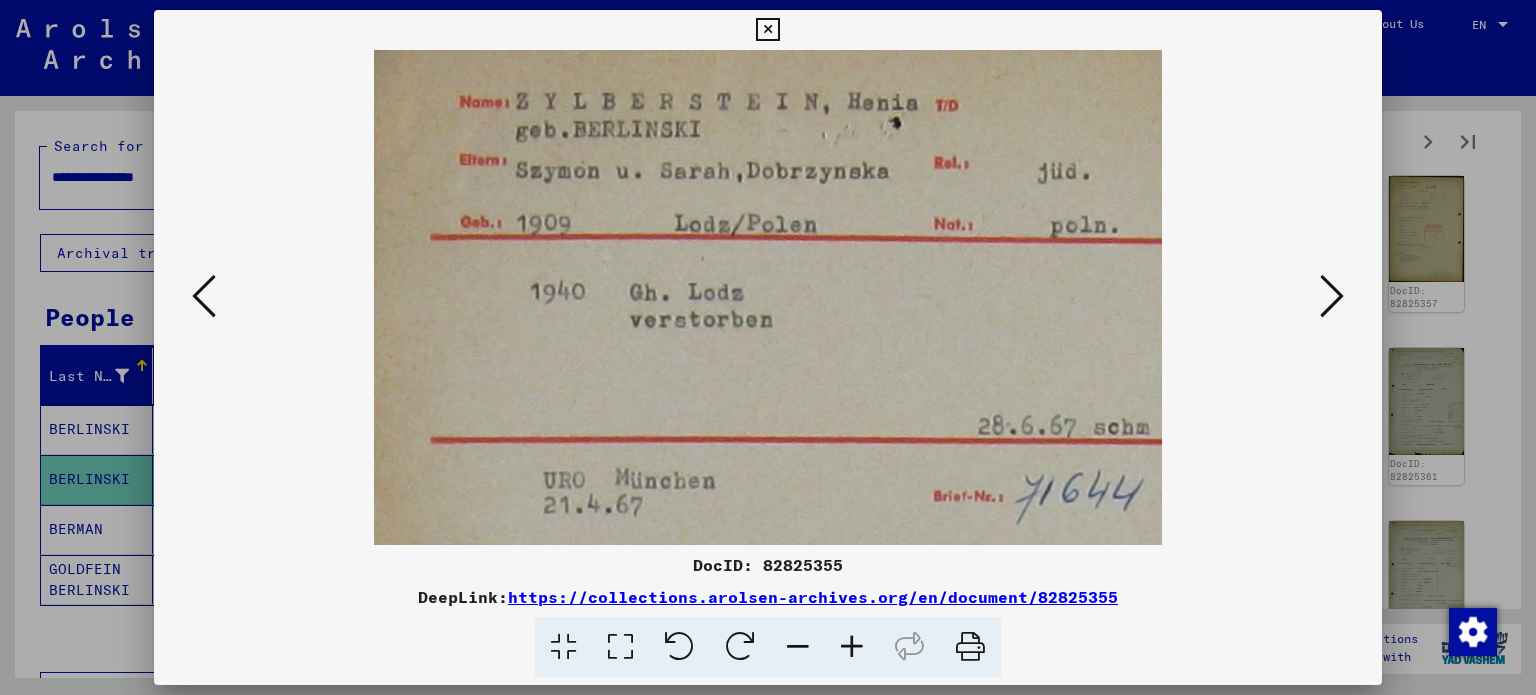 click at bounding box center [1332, 296] 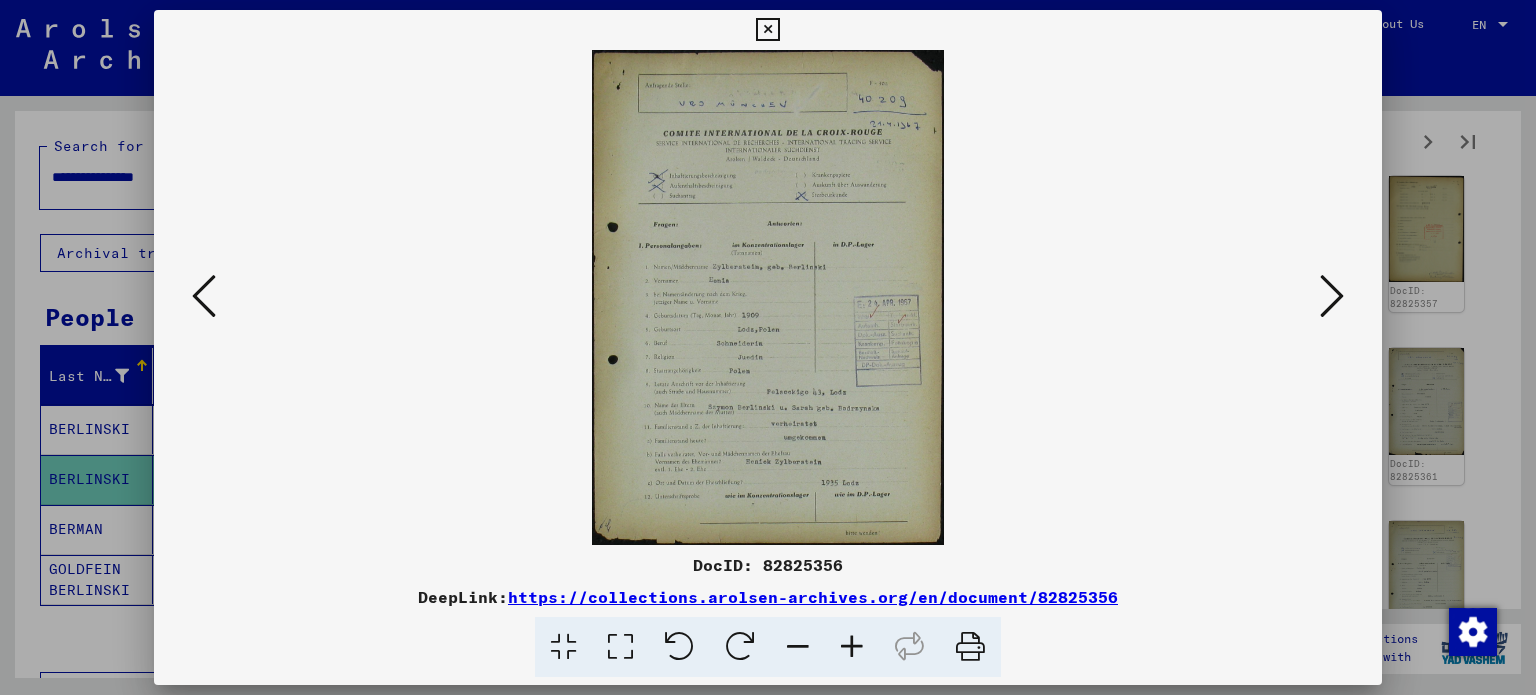click at bounding box center [852, 647] 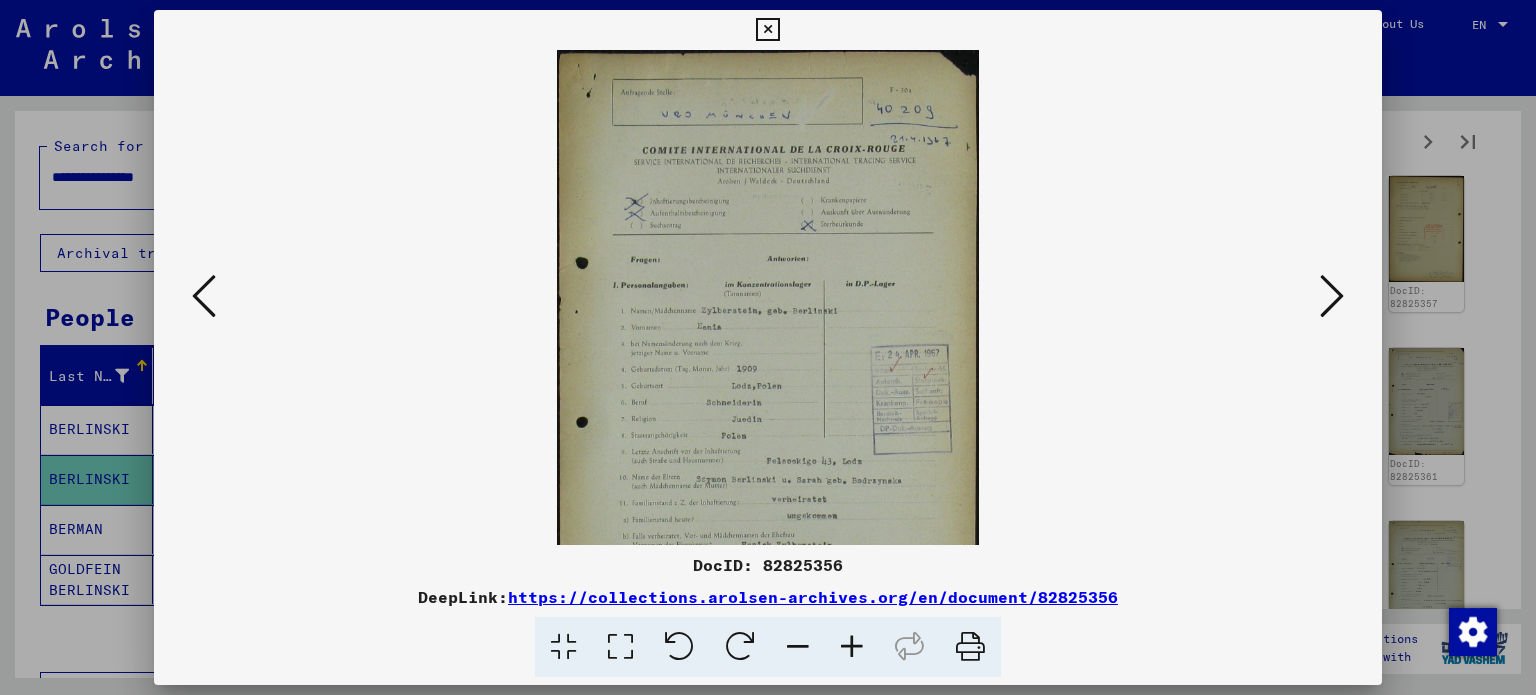 click at bounding box center (852, 647) 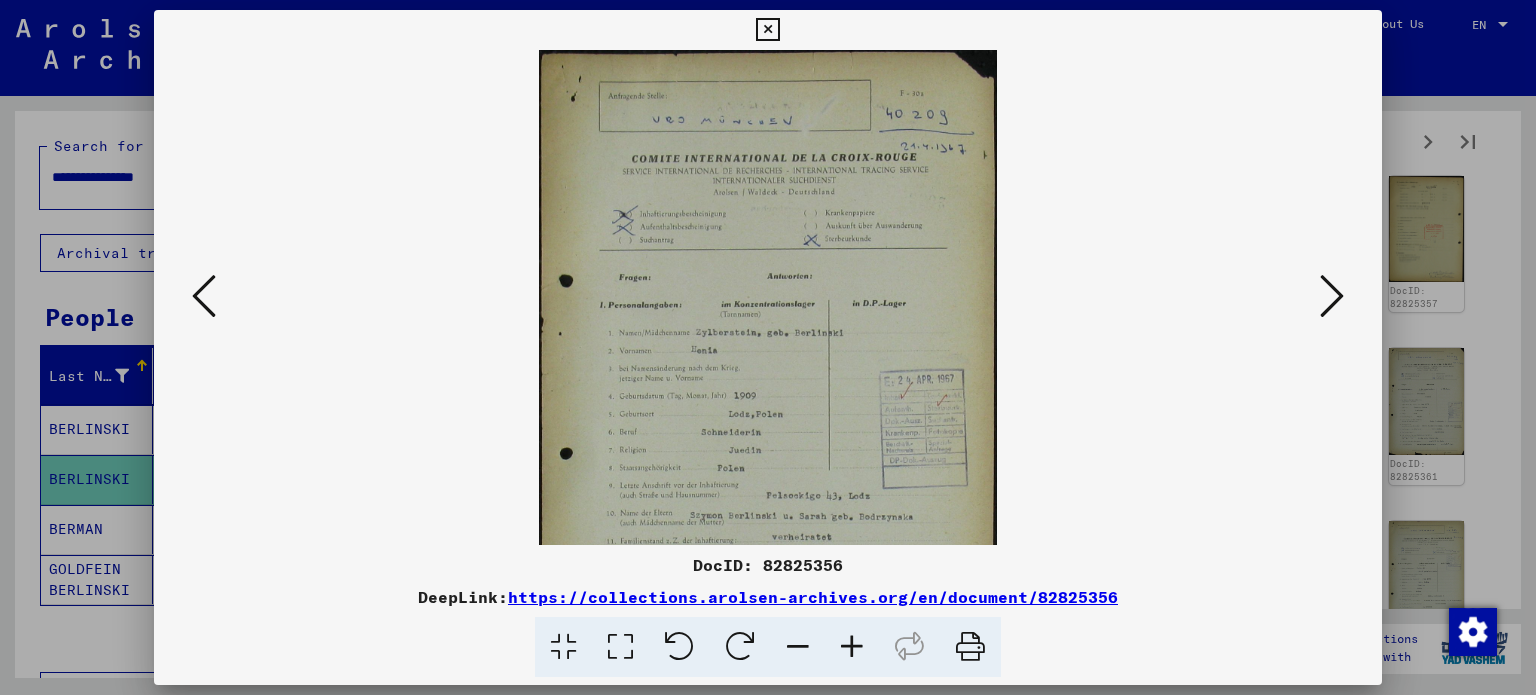click at bounding box center [852, 647] 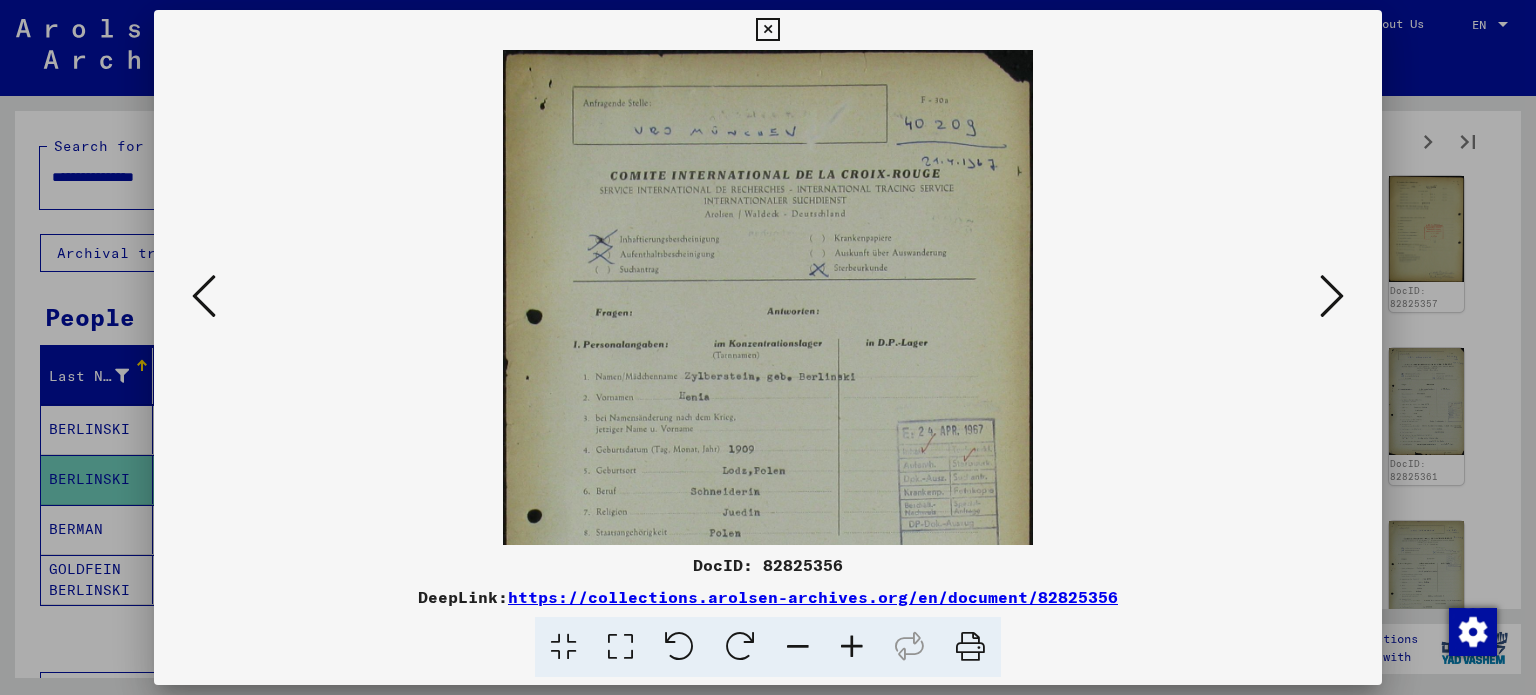 click at bounding box center (852, 647) 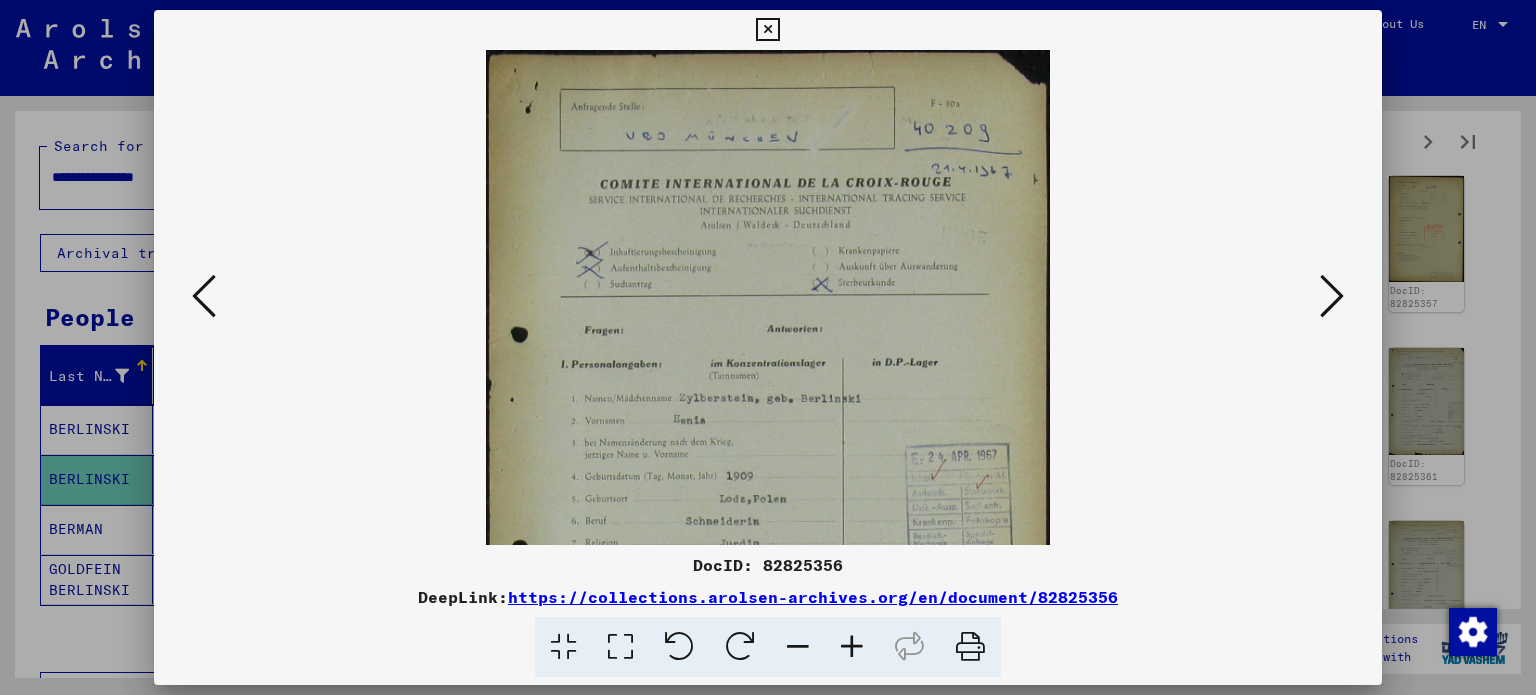 click at bounding box center [852, 647] 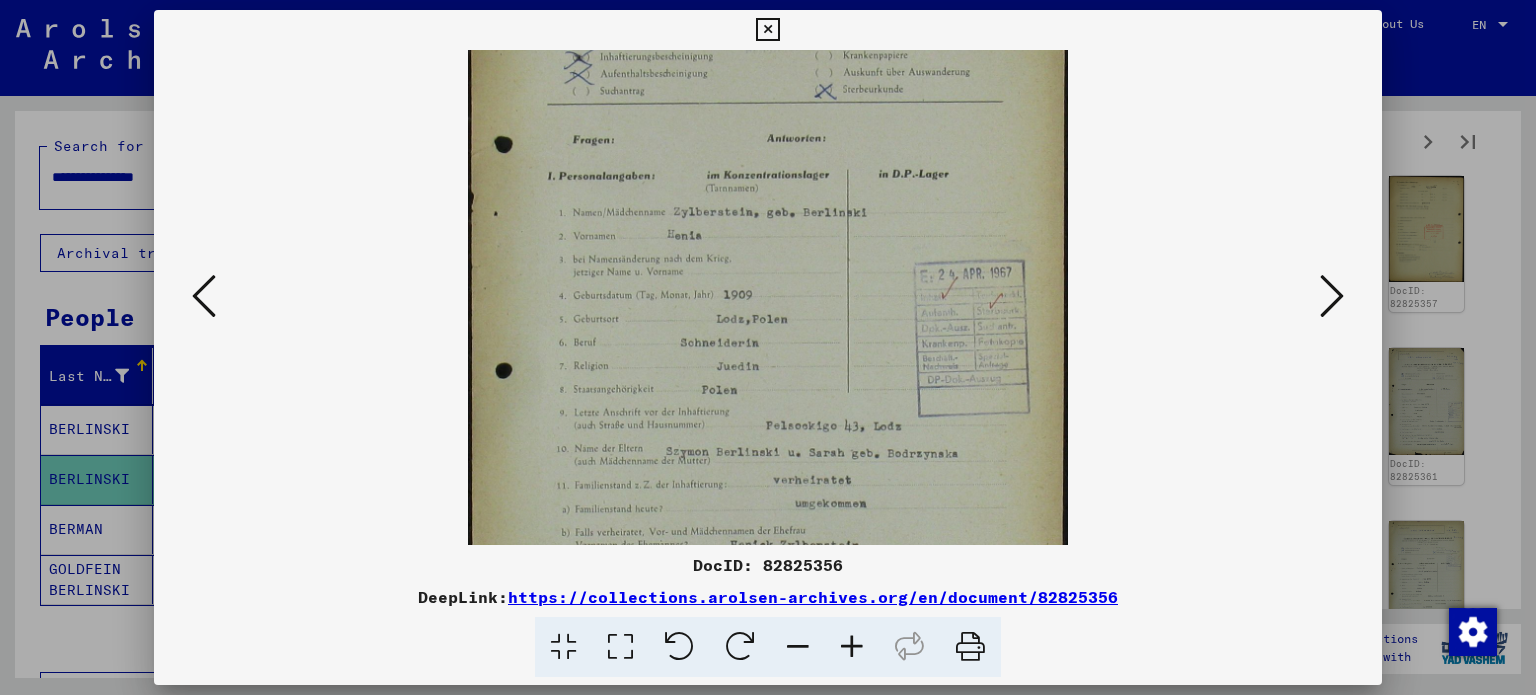 drag, startPoint x: 789, startPoint y: 456, endPoint x: 780, endPoint y: 245, distance: 211.19185 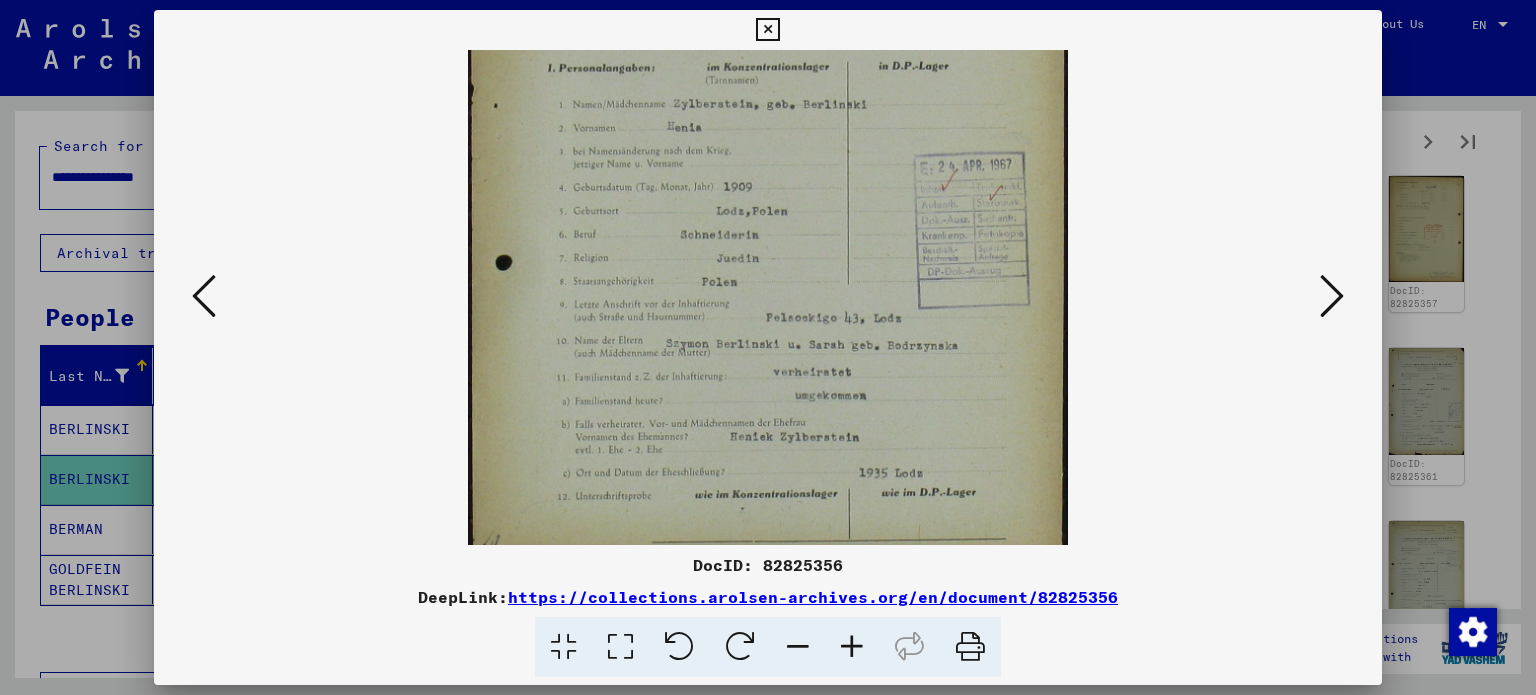 scroll, scrollTop: 336, scrollLeft: 0, axis: vertical 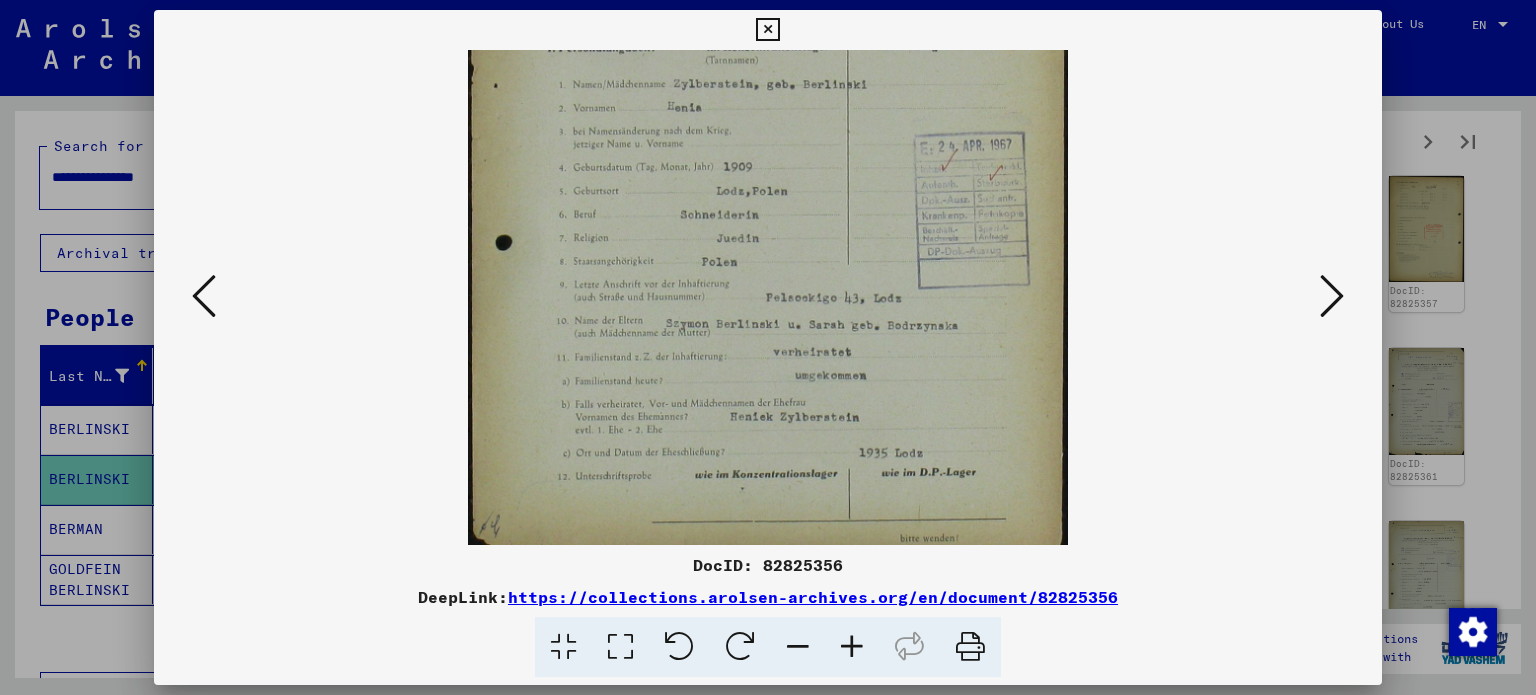 drag, startPoint x: 800, startPoint y: 387, endPoint x: 800, endPoint y: 263, distance: 124 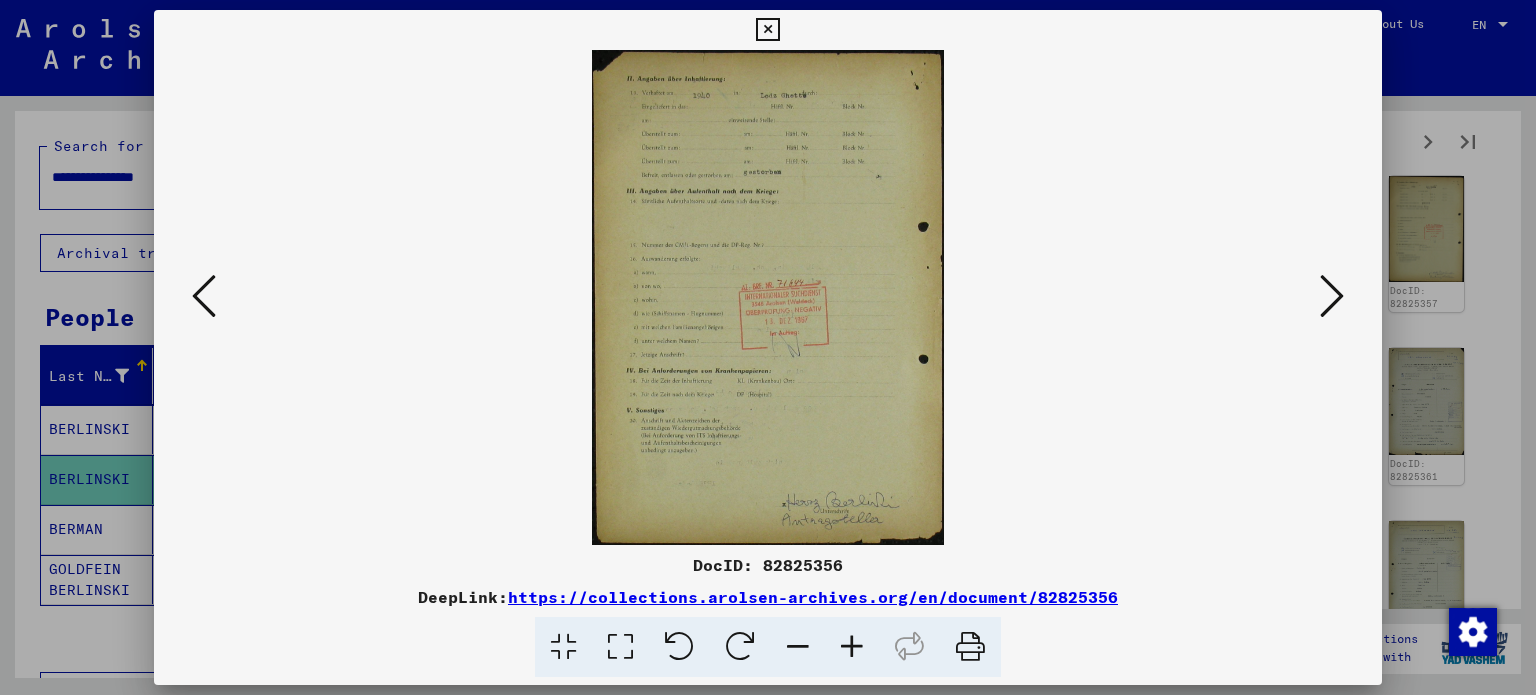 click at bounding box center (1332, 296) 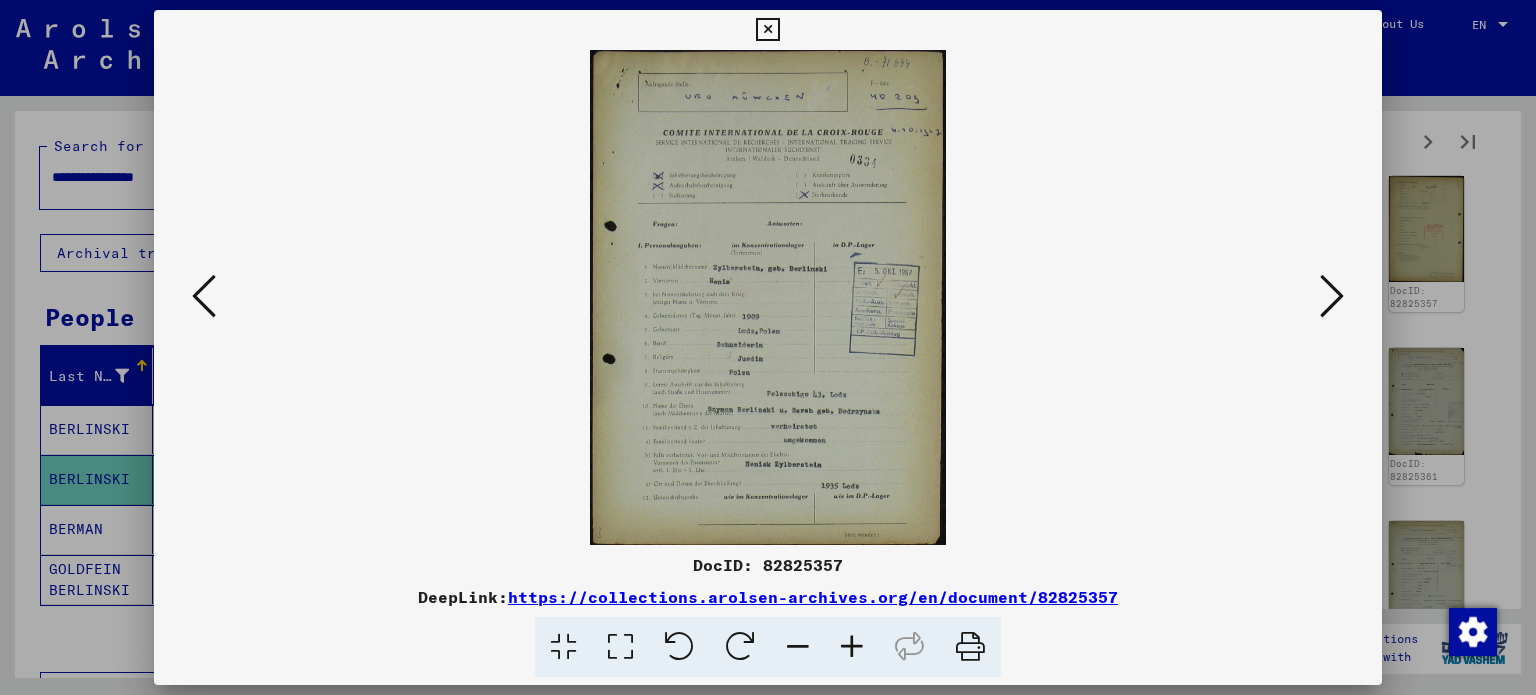 click at bounding box center [1332, 296] 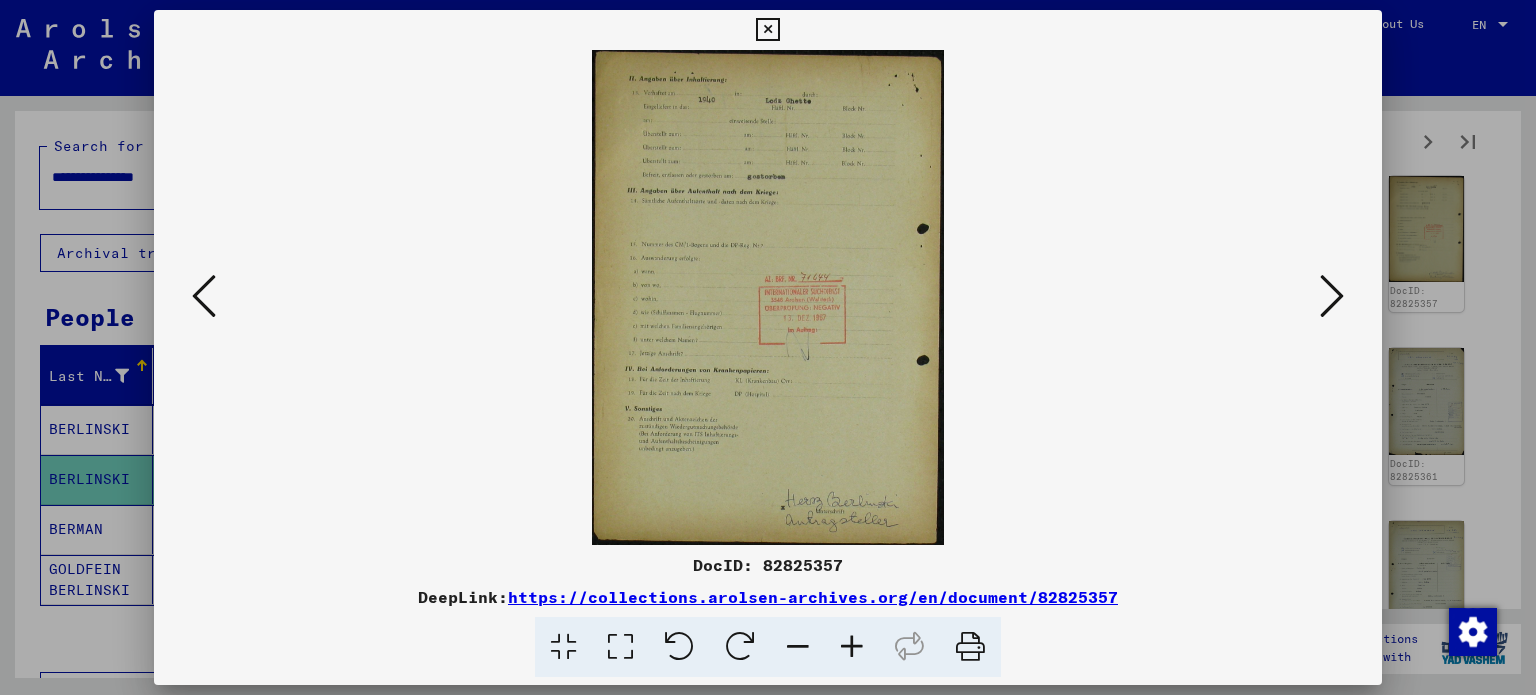click at bounding box center (204, 296) 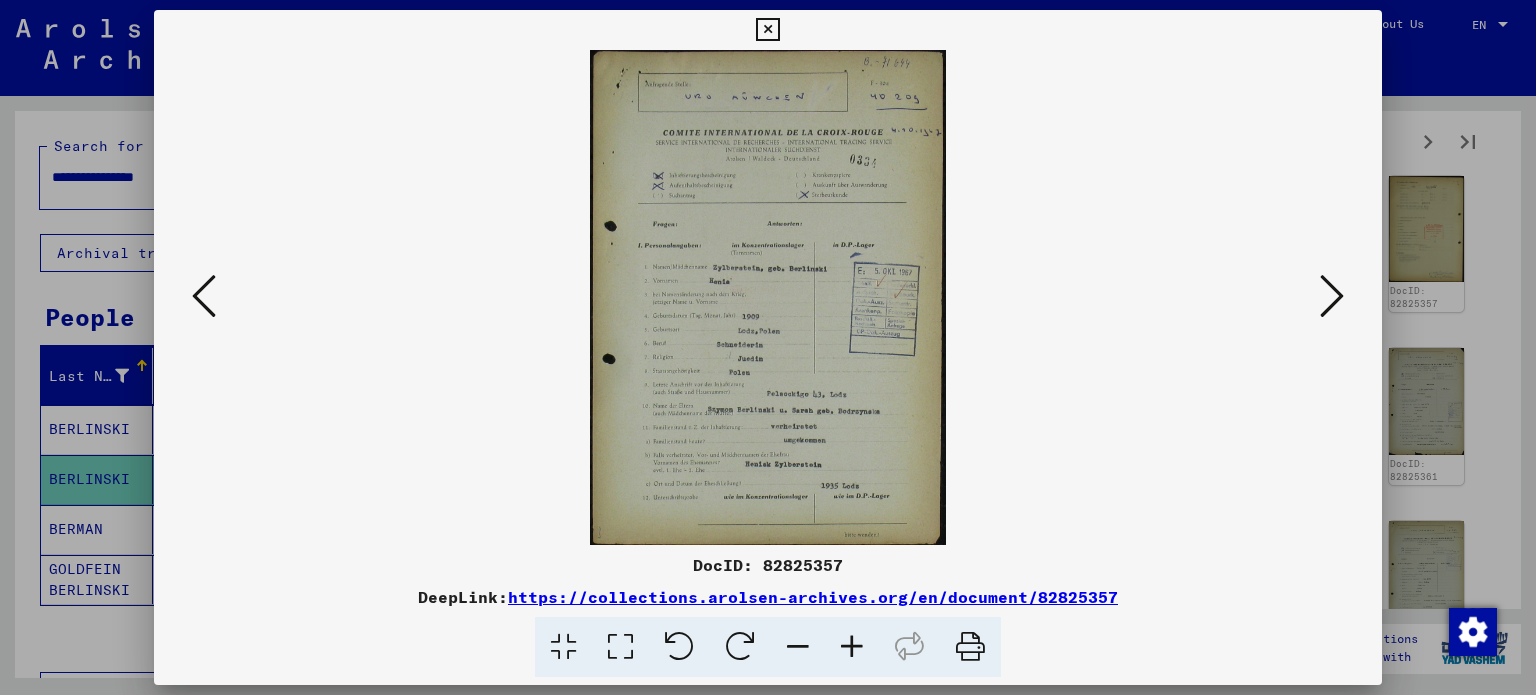 click at bounding box center (1332, 296) 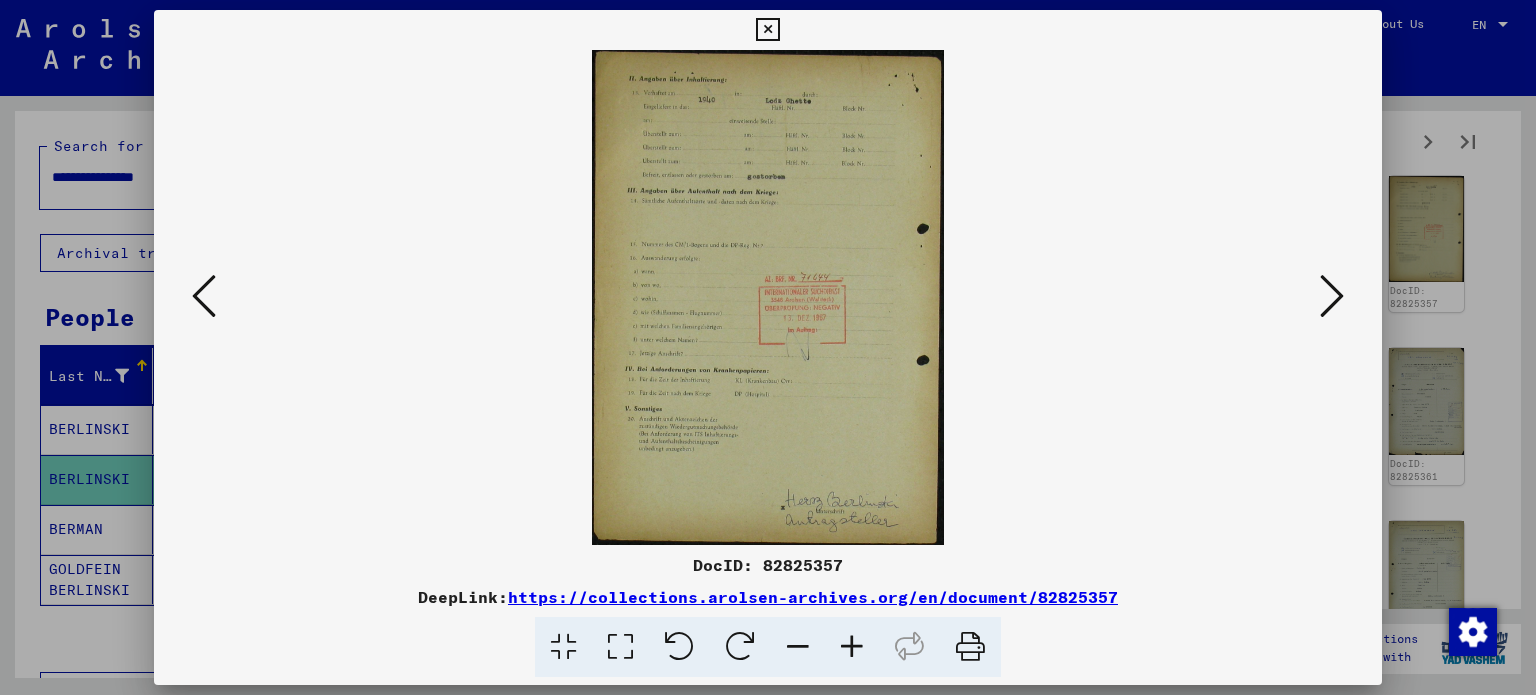 click at bounding box center [1332, 296] 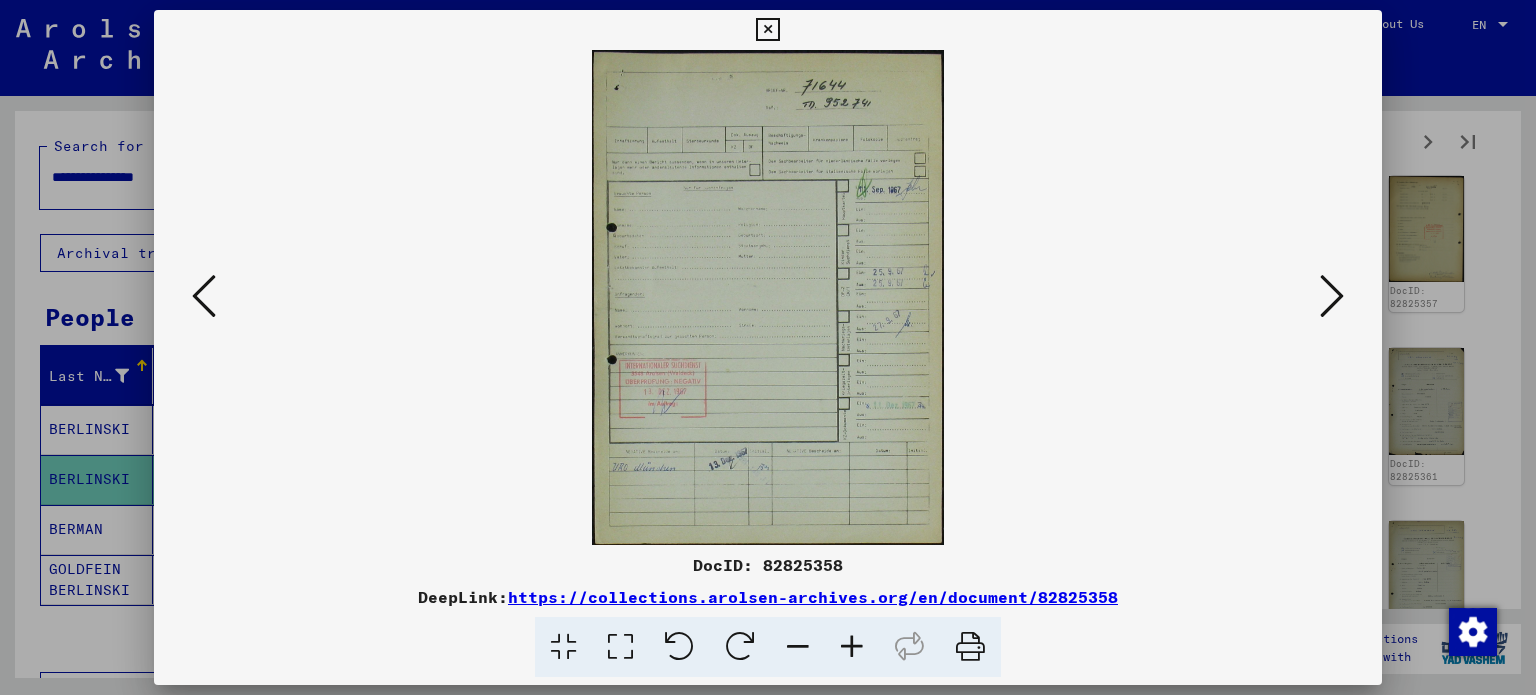 click at bounding box center (1332, 296) 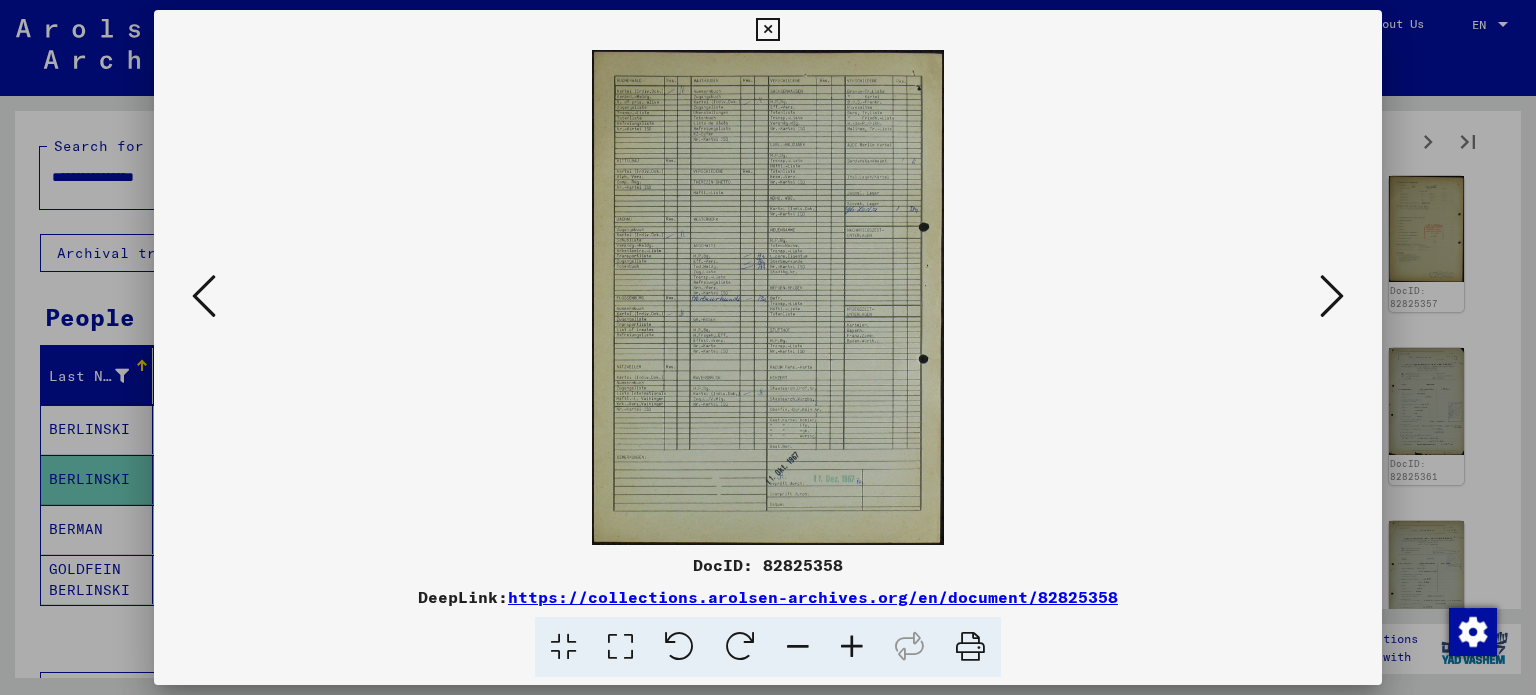 click at bounding box center (852, 647) 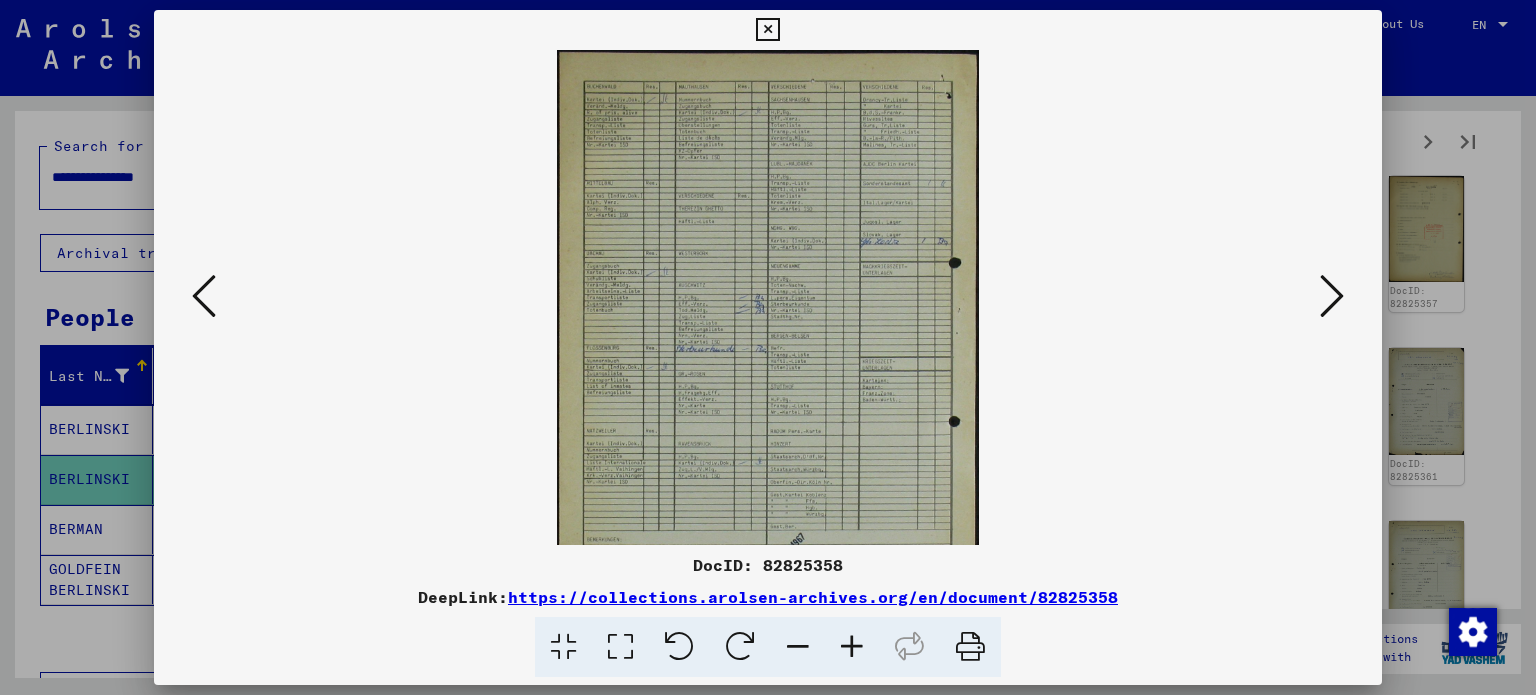 click at bounding box center [852, 647] 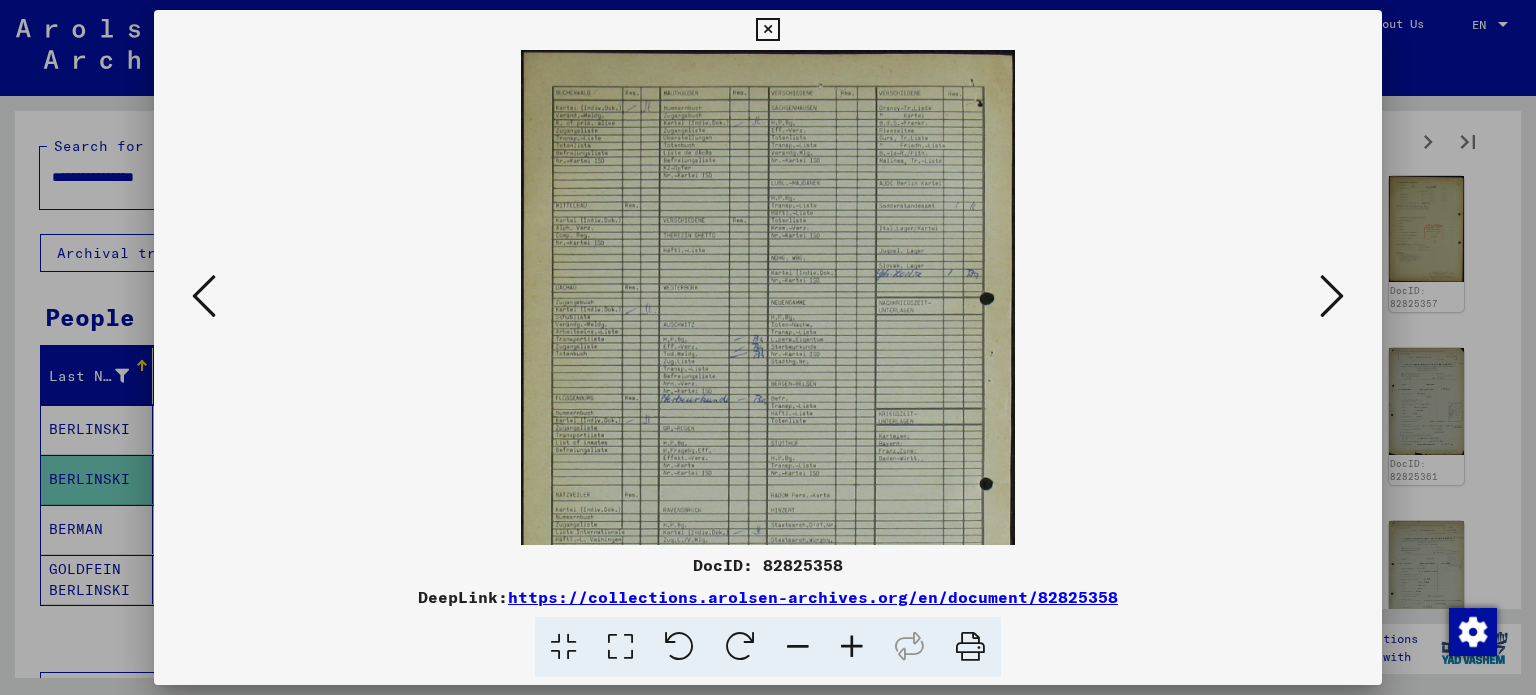 click at bounding box center [852, 647] 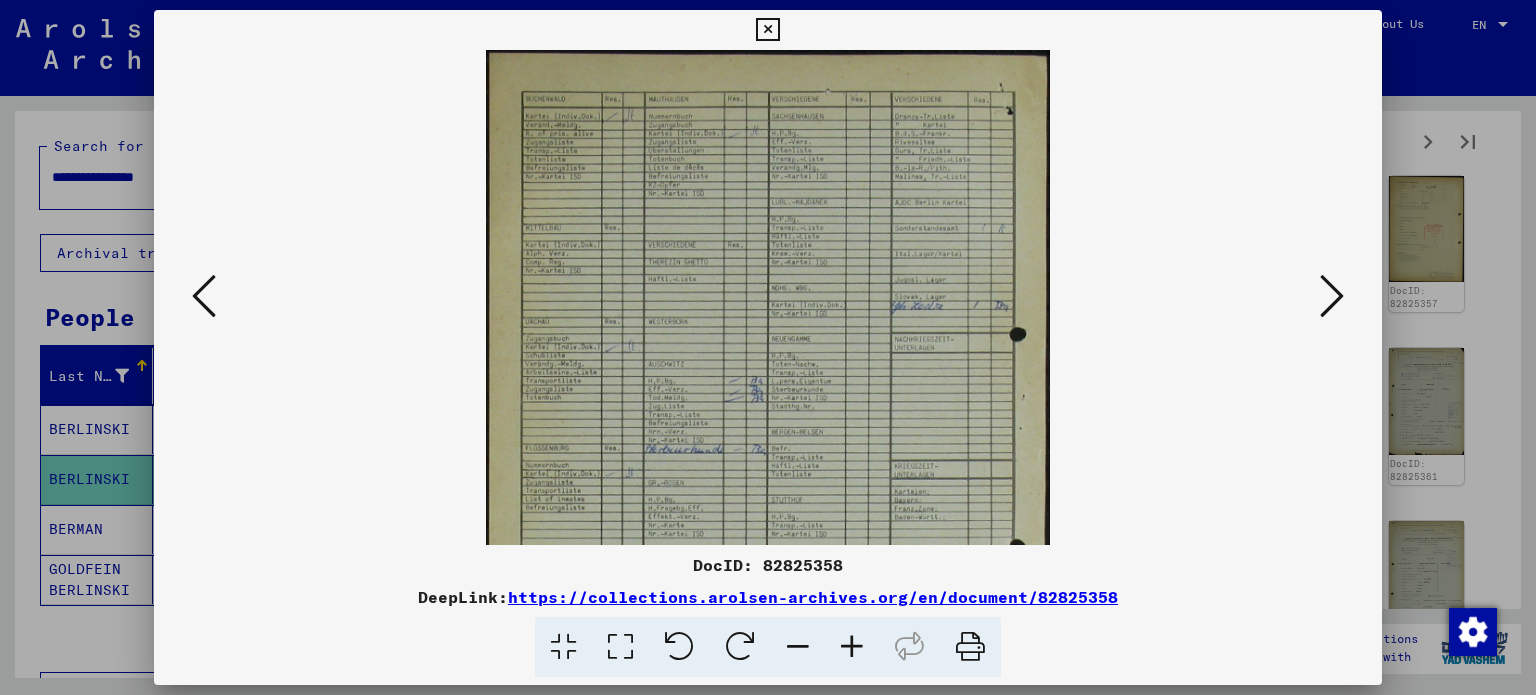 click at bounding box center [852, 647] 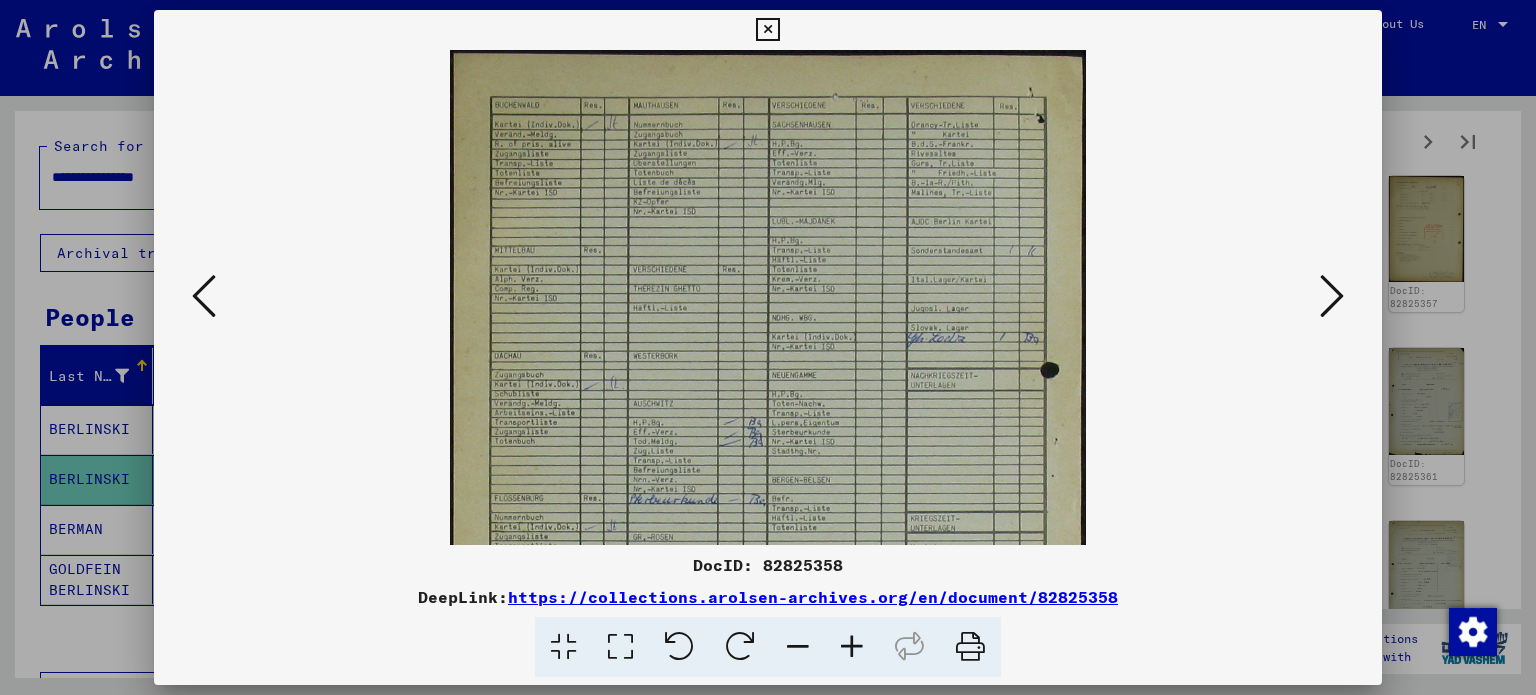 click at bounding box center [852, 647] 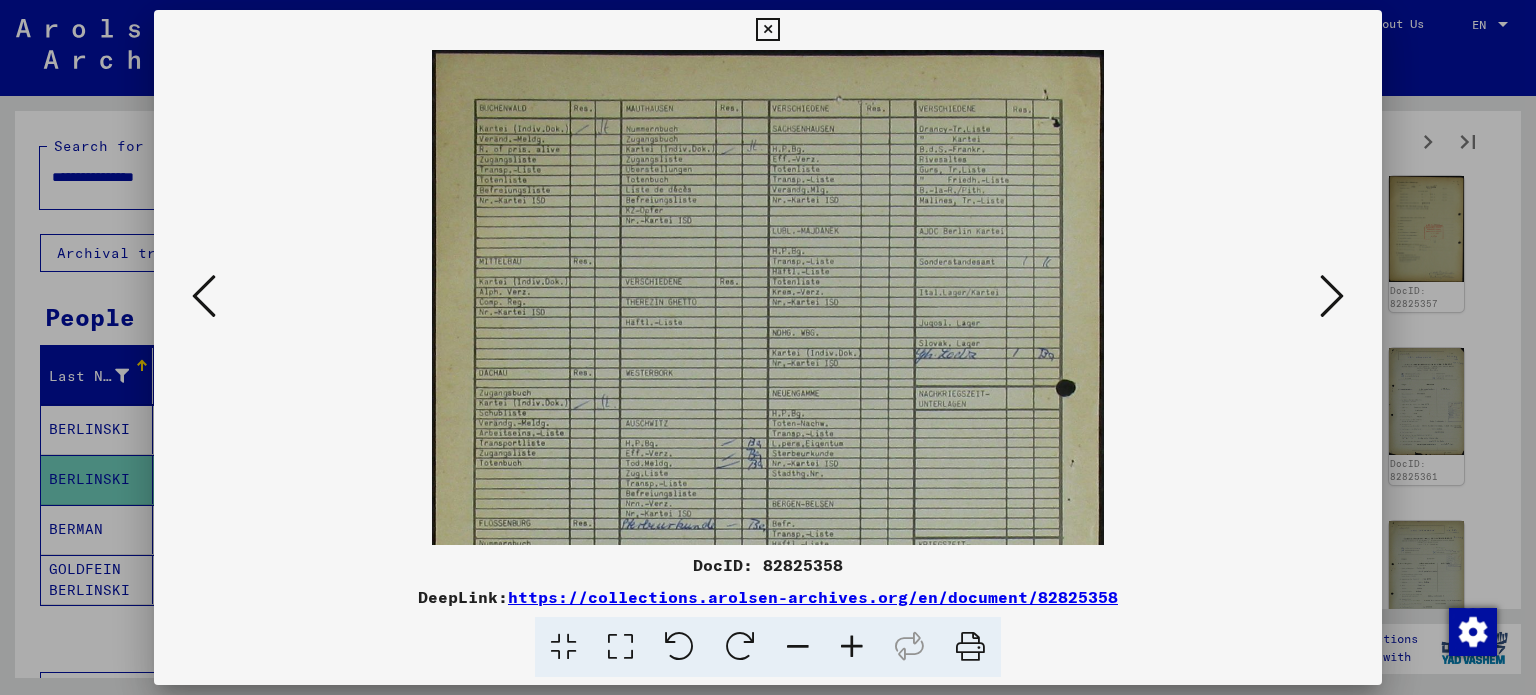 click at bounding box center (852, 647) 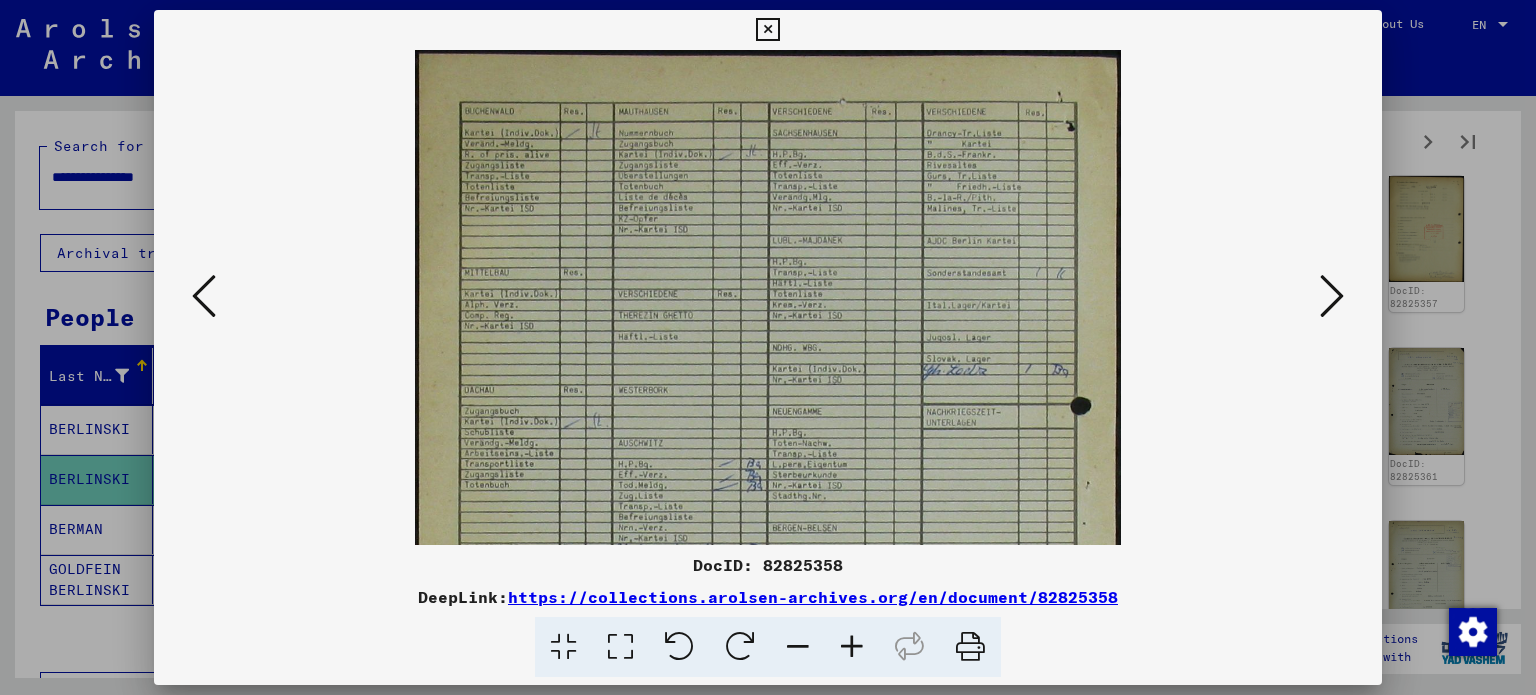 click at bounding box center [852, 647] 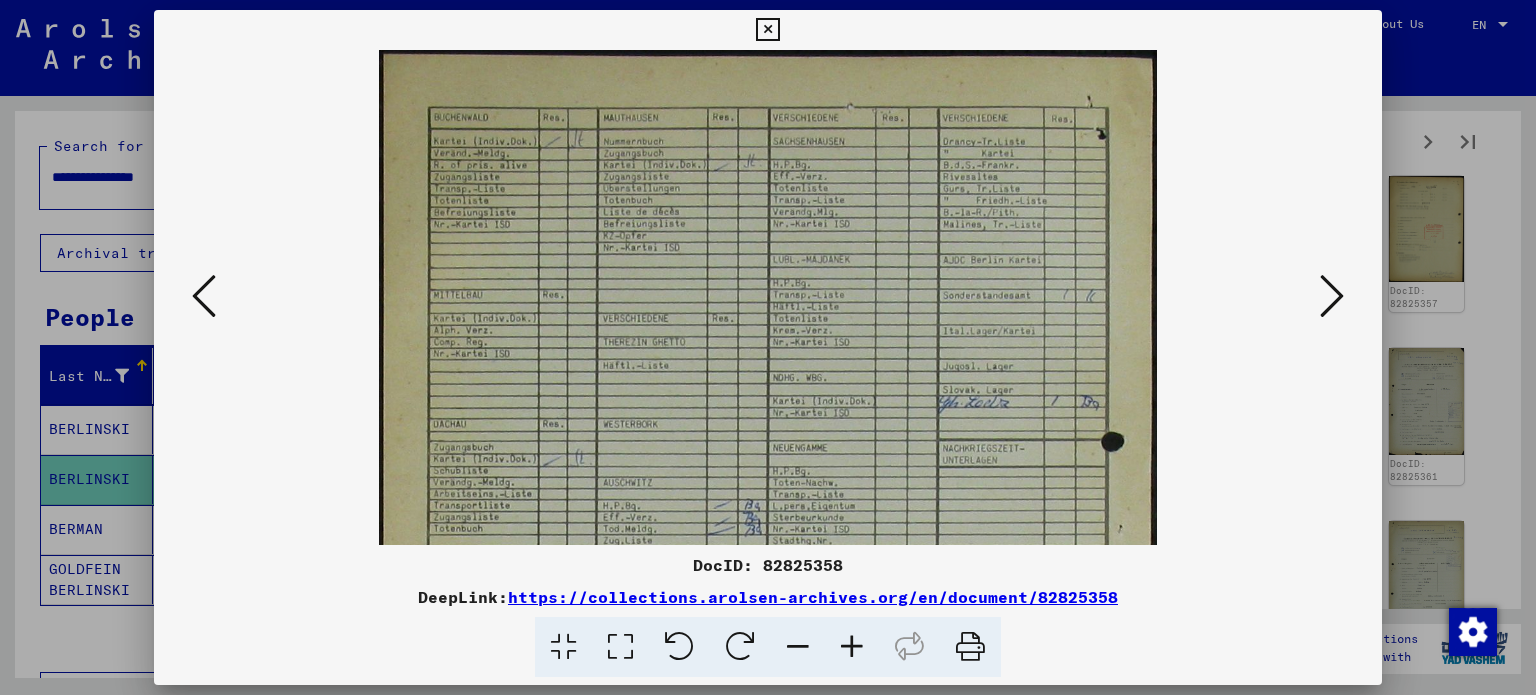click at bounding box center (852, 647) 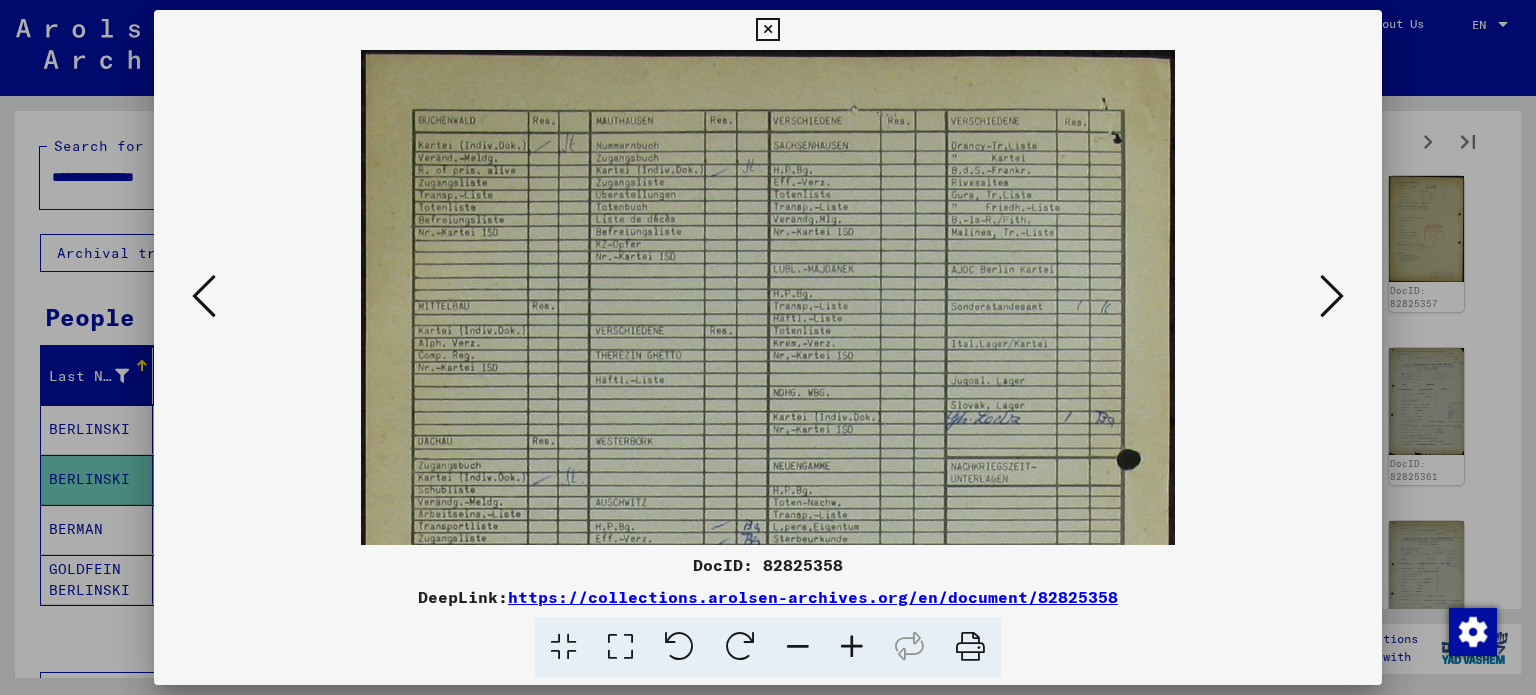 click at bounding box center [1332, 296] 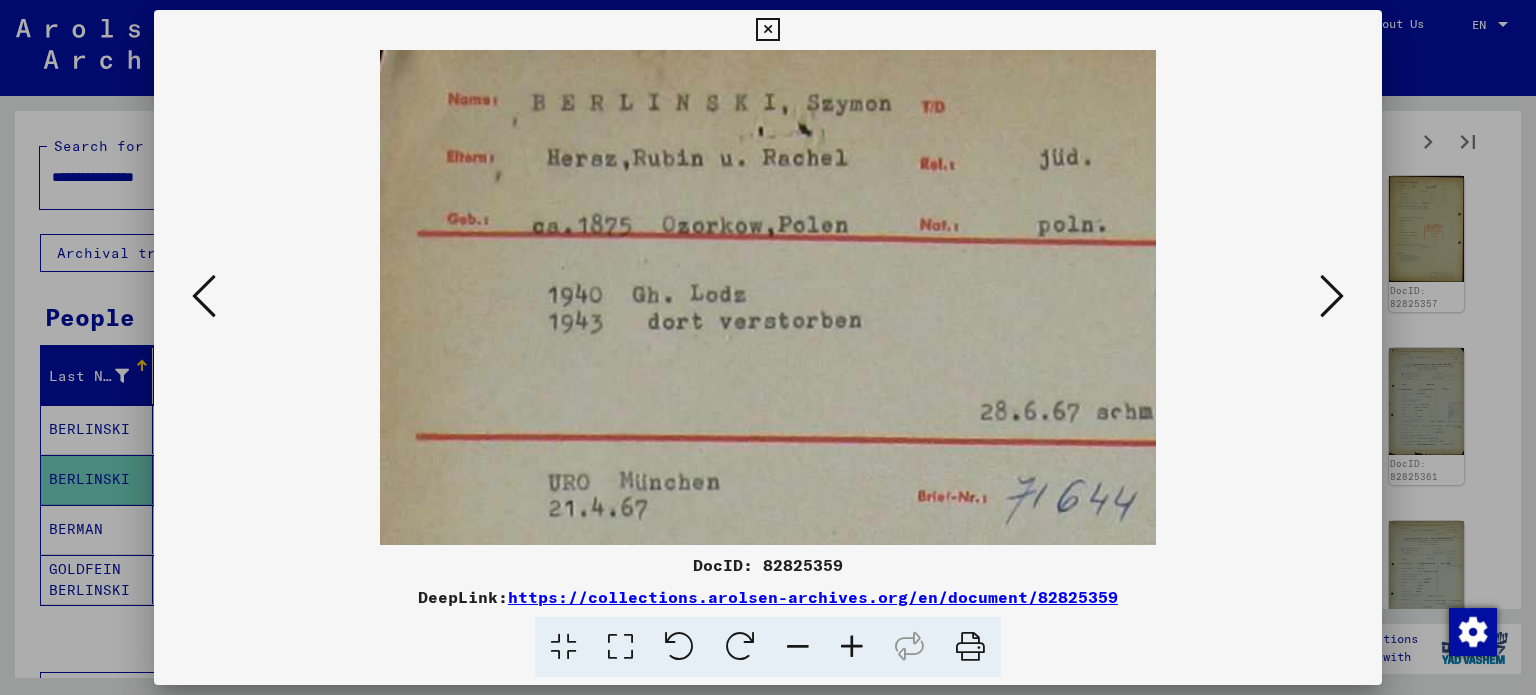 click at bounding box center (1332, 296) 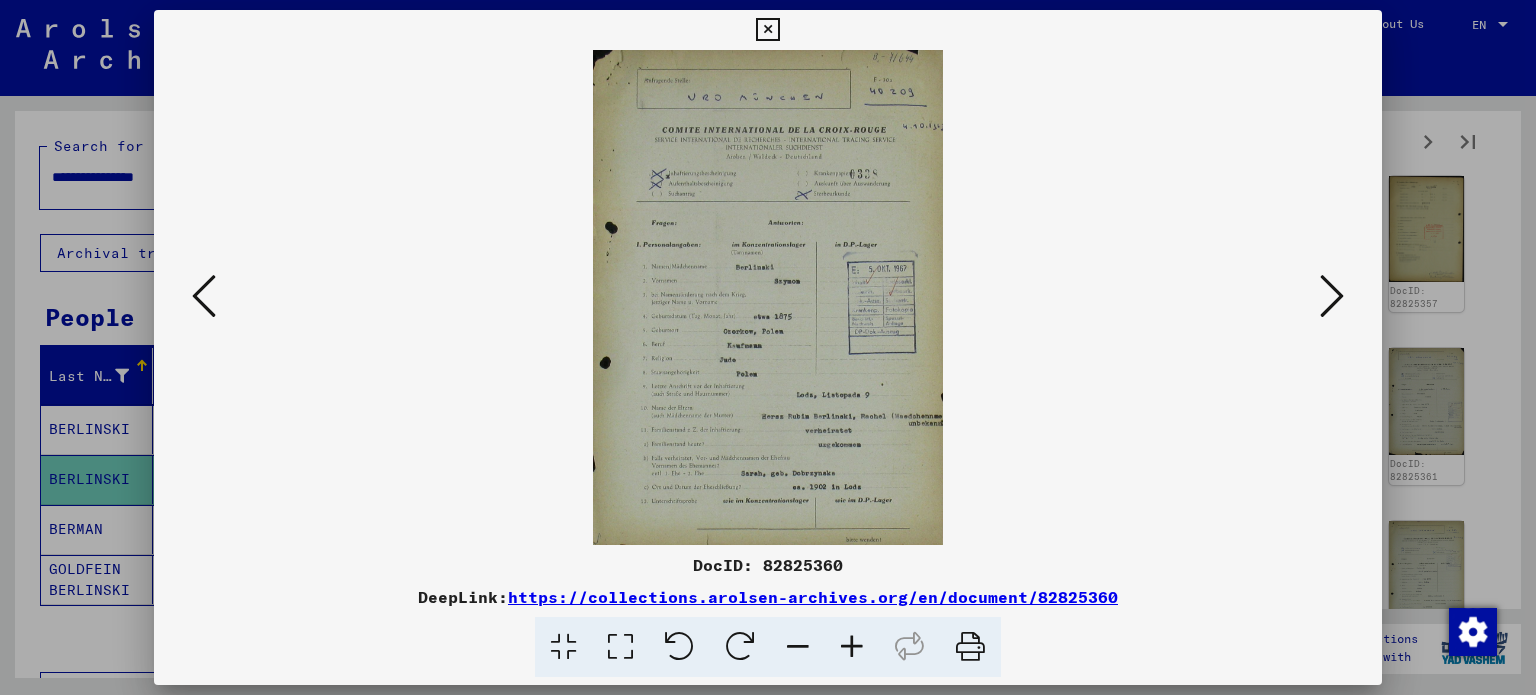 click at bounding box center [1332, 296] 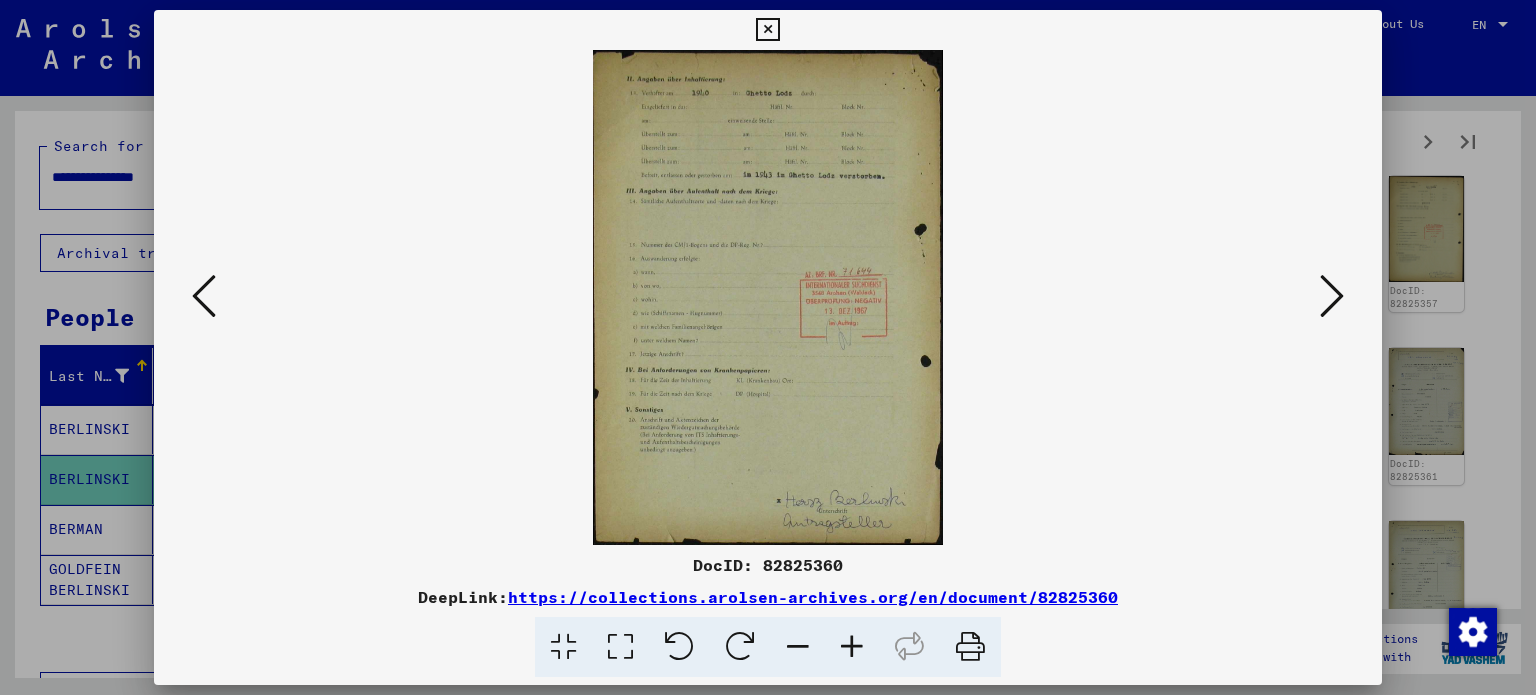 click at bounding box center [1332, 296] 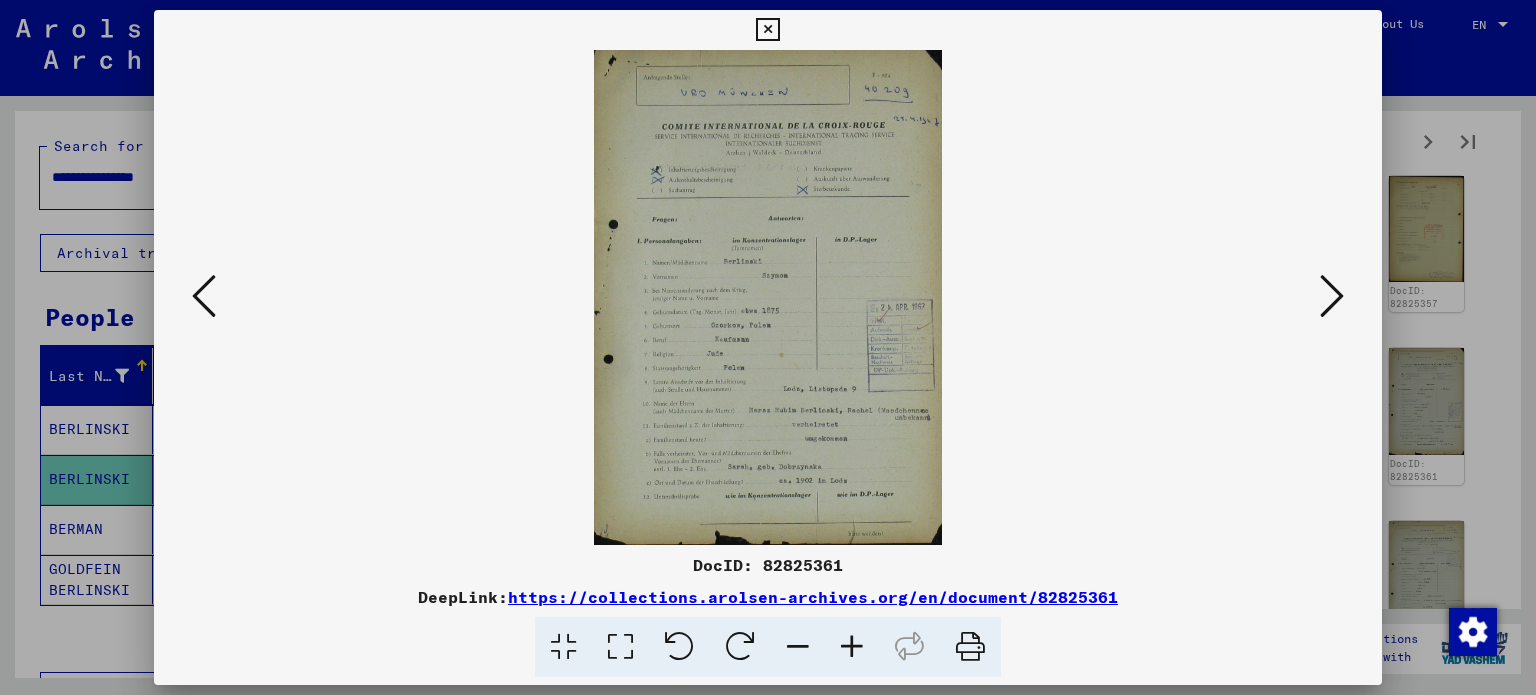 click at bounding box center (1332, 296) 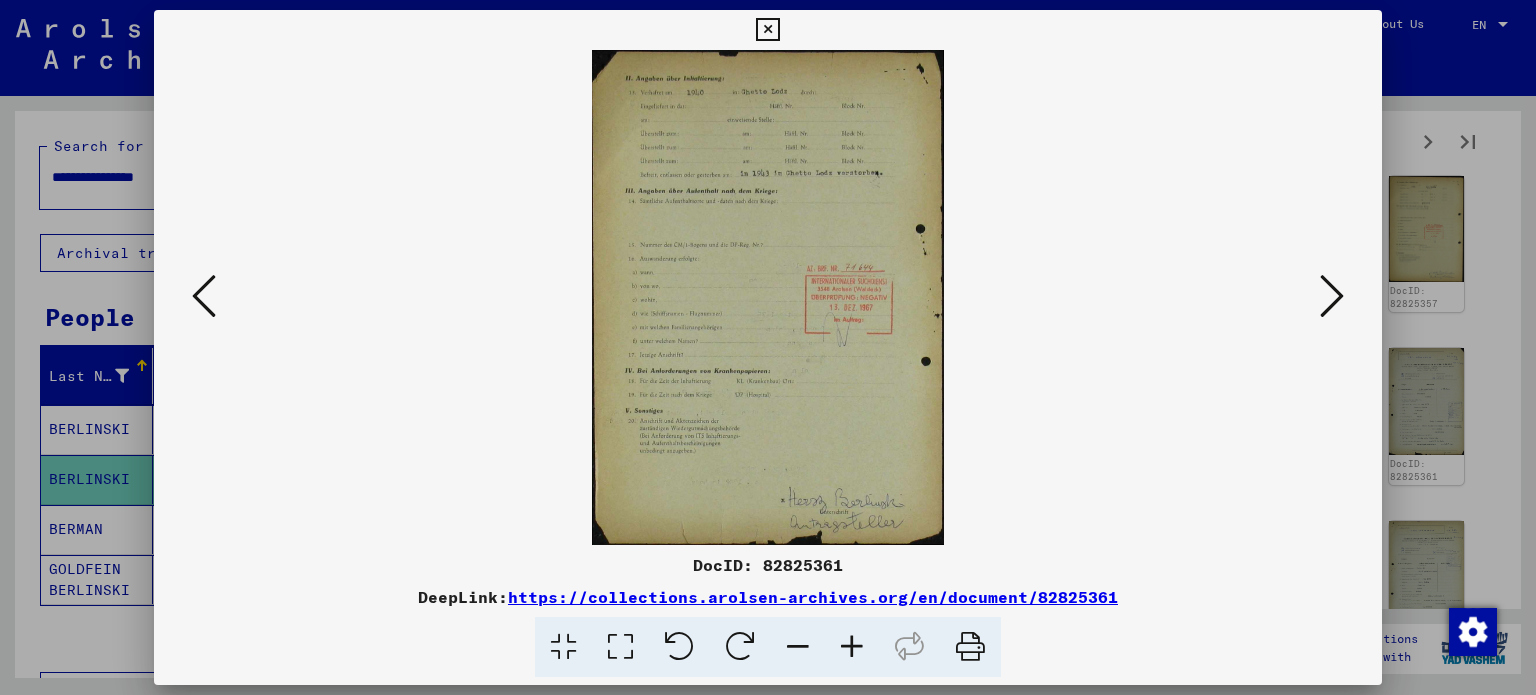 click at bounding box center [768, 297] 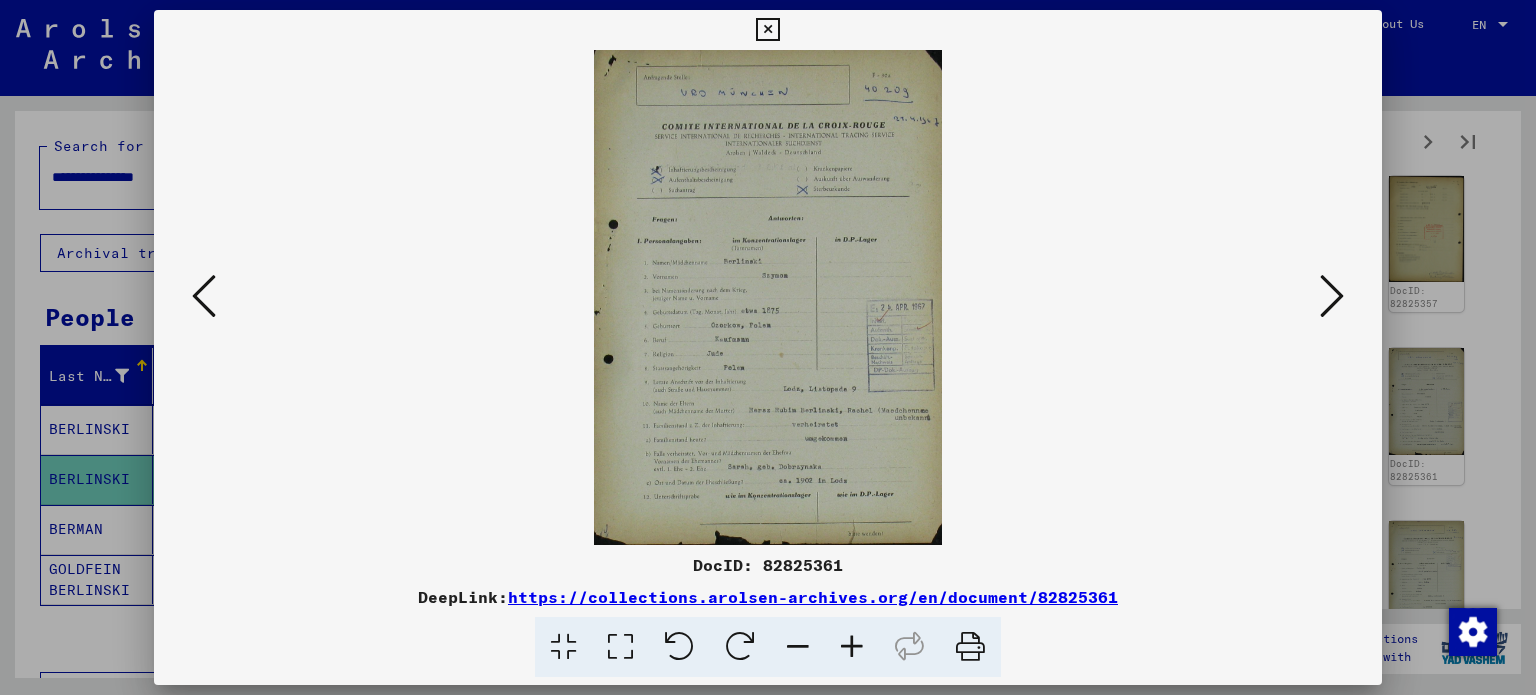 click at bounding box center [852, 647] 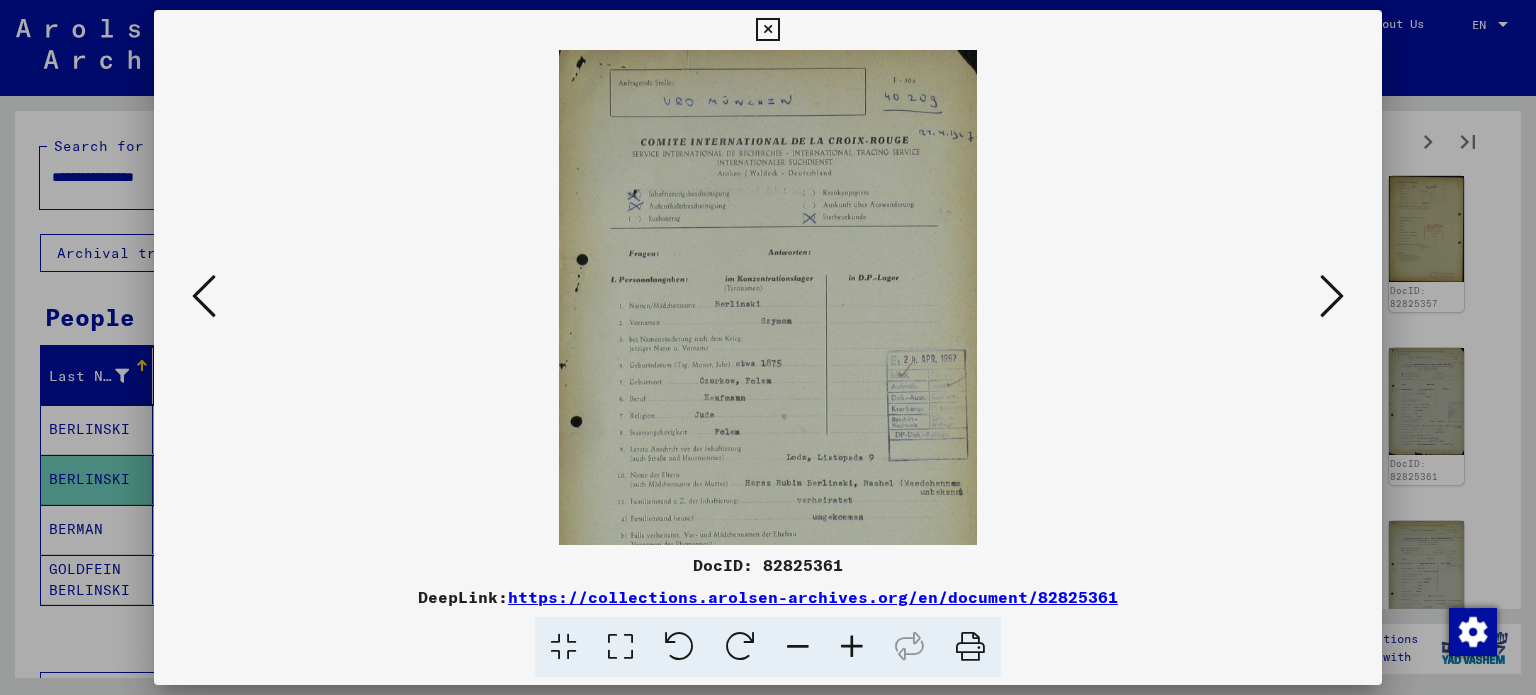 click at bounding box center [852, 647] 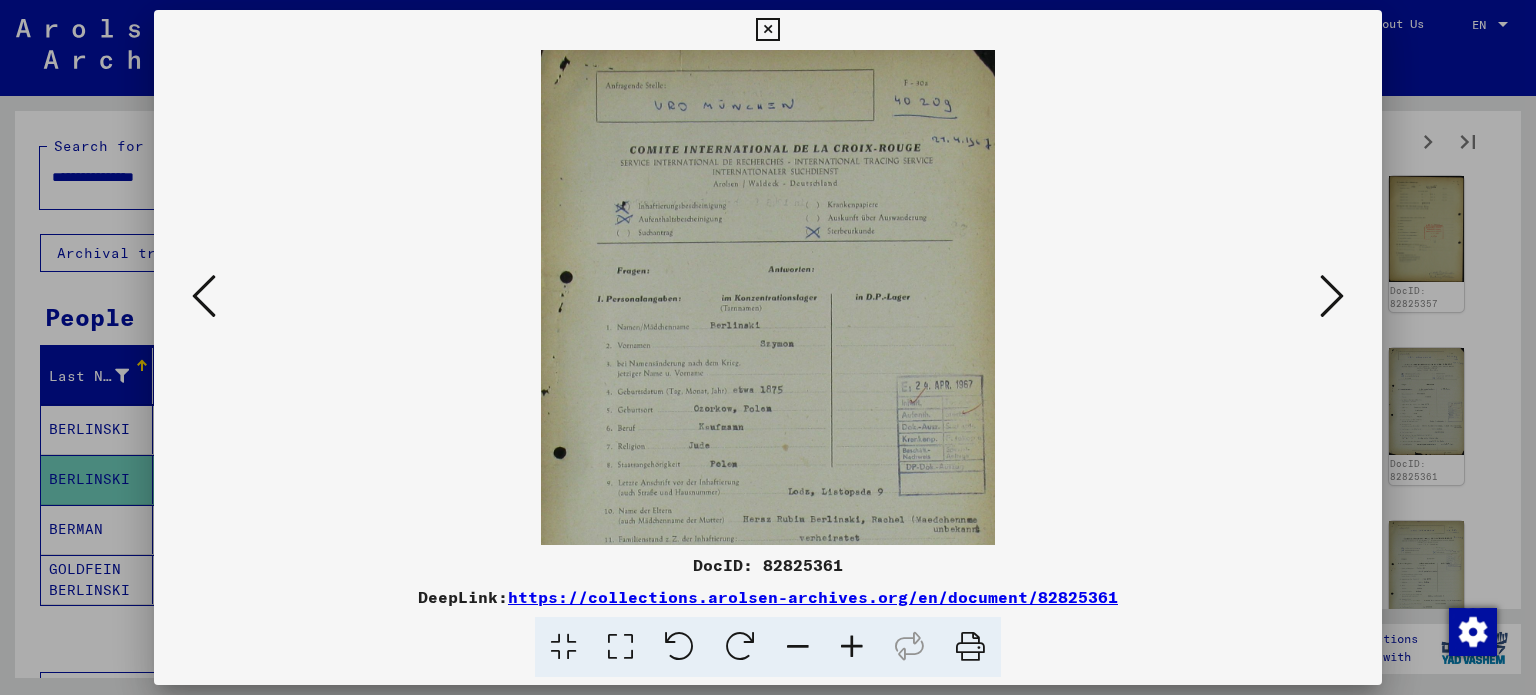 click at bounding box center (852, 647) 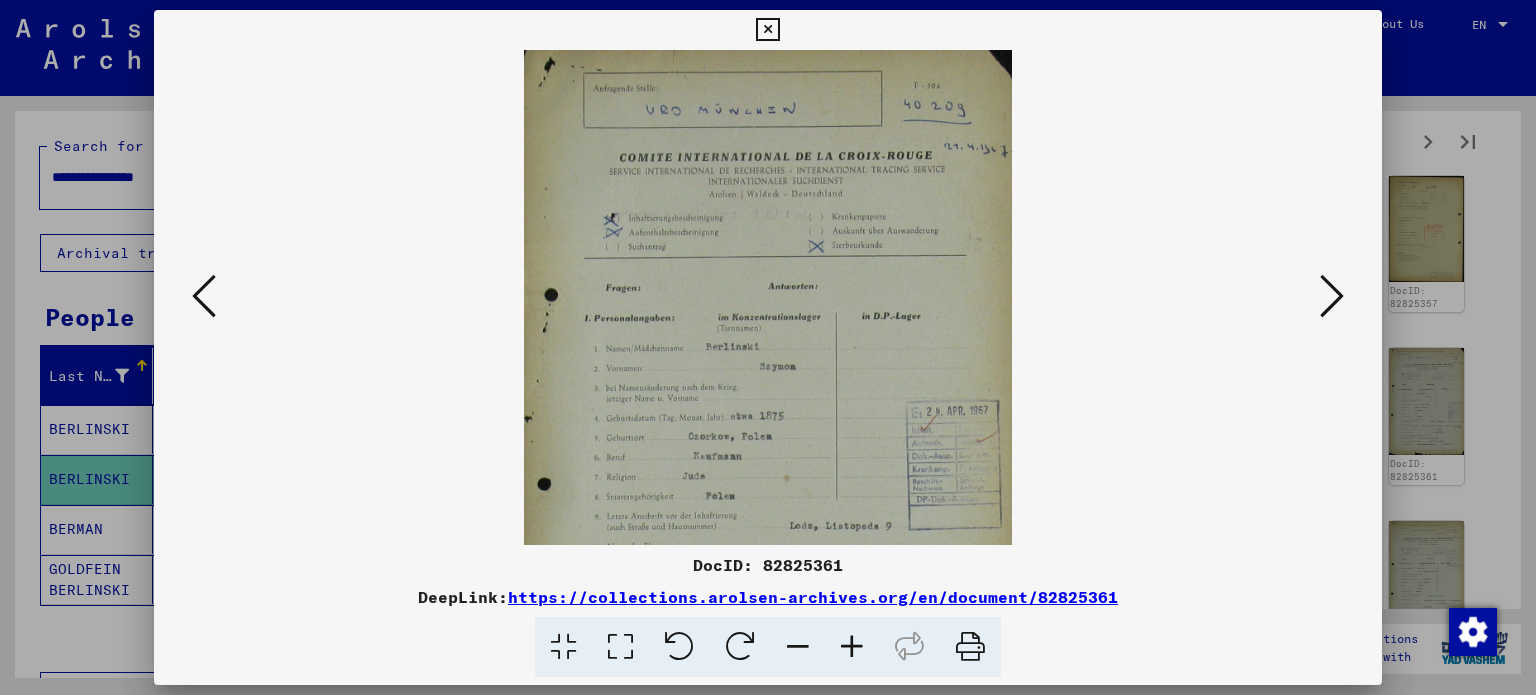 click at bounding box center [852, 647] 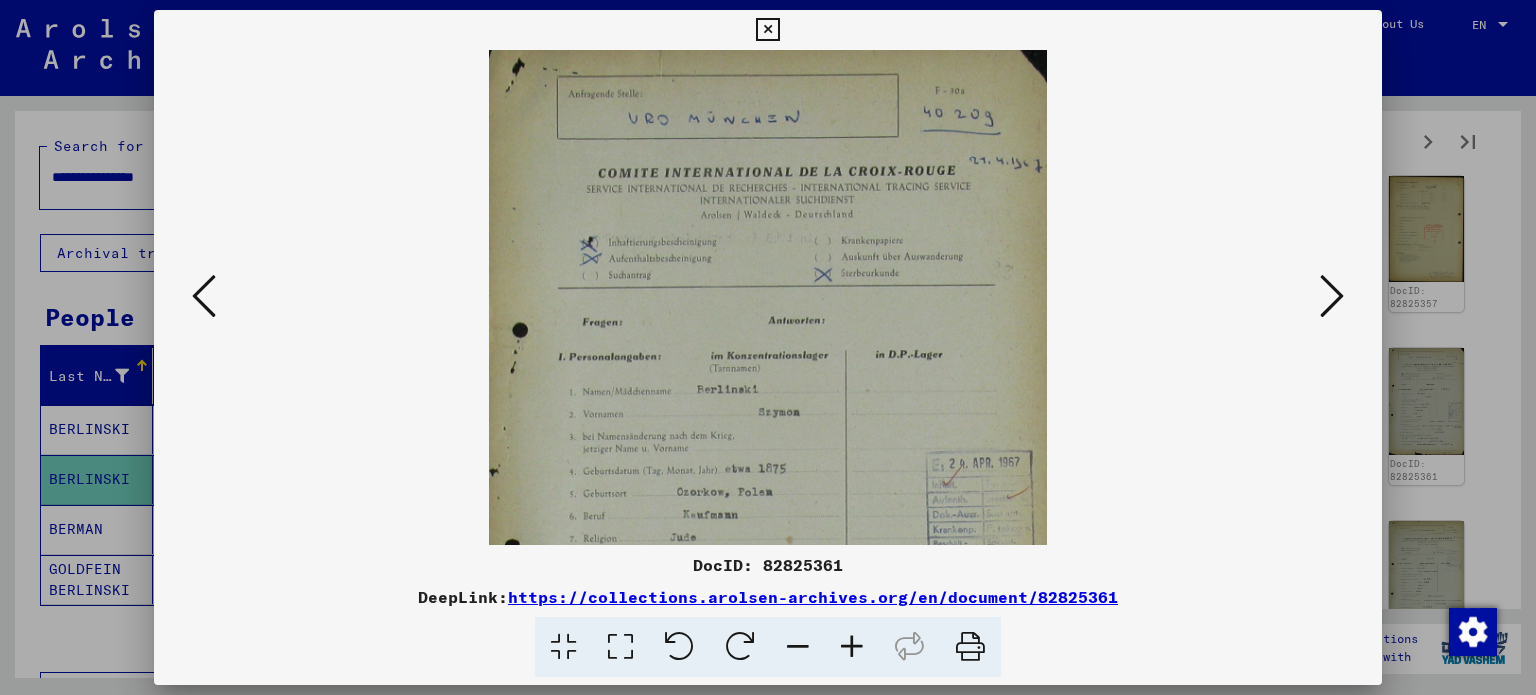 click at bounding box center [852, 647] 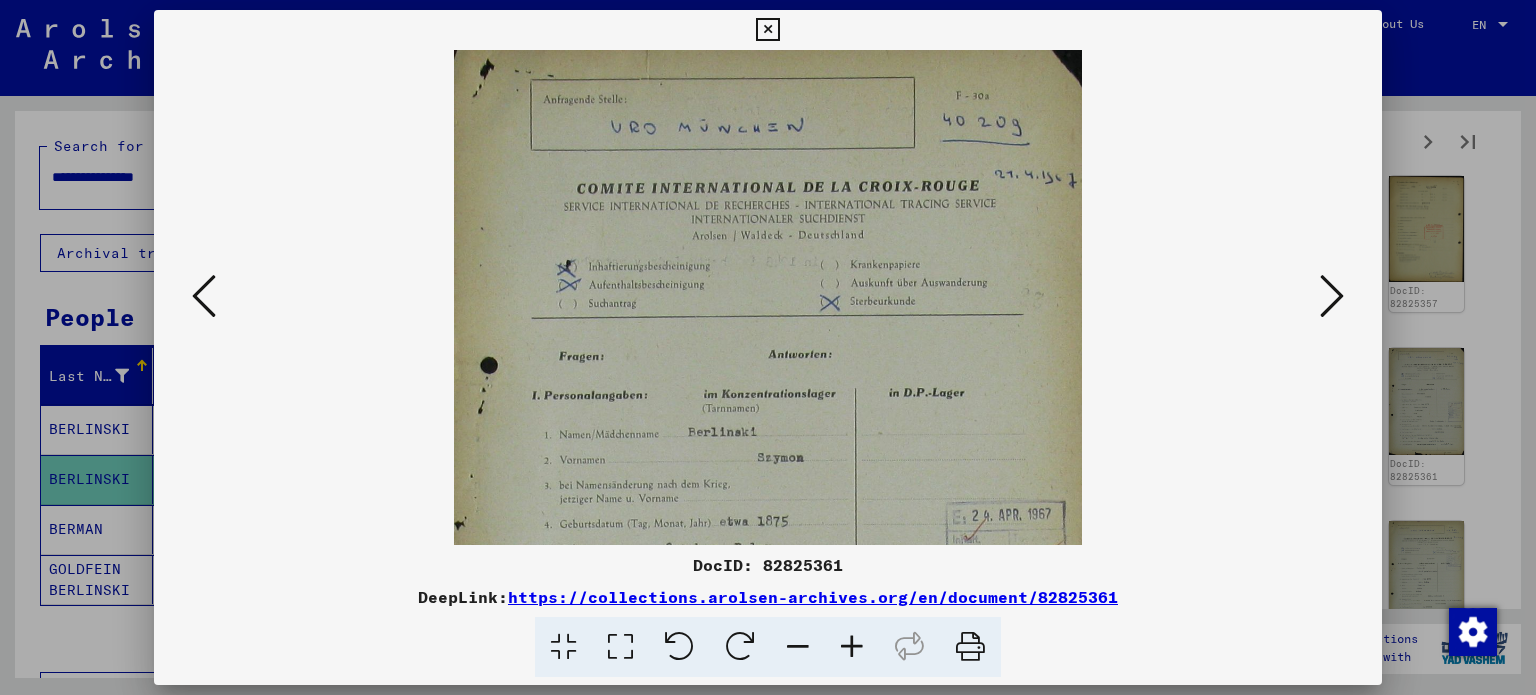 click at bounding box center [852, 647] 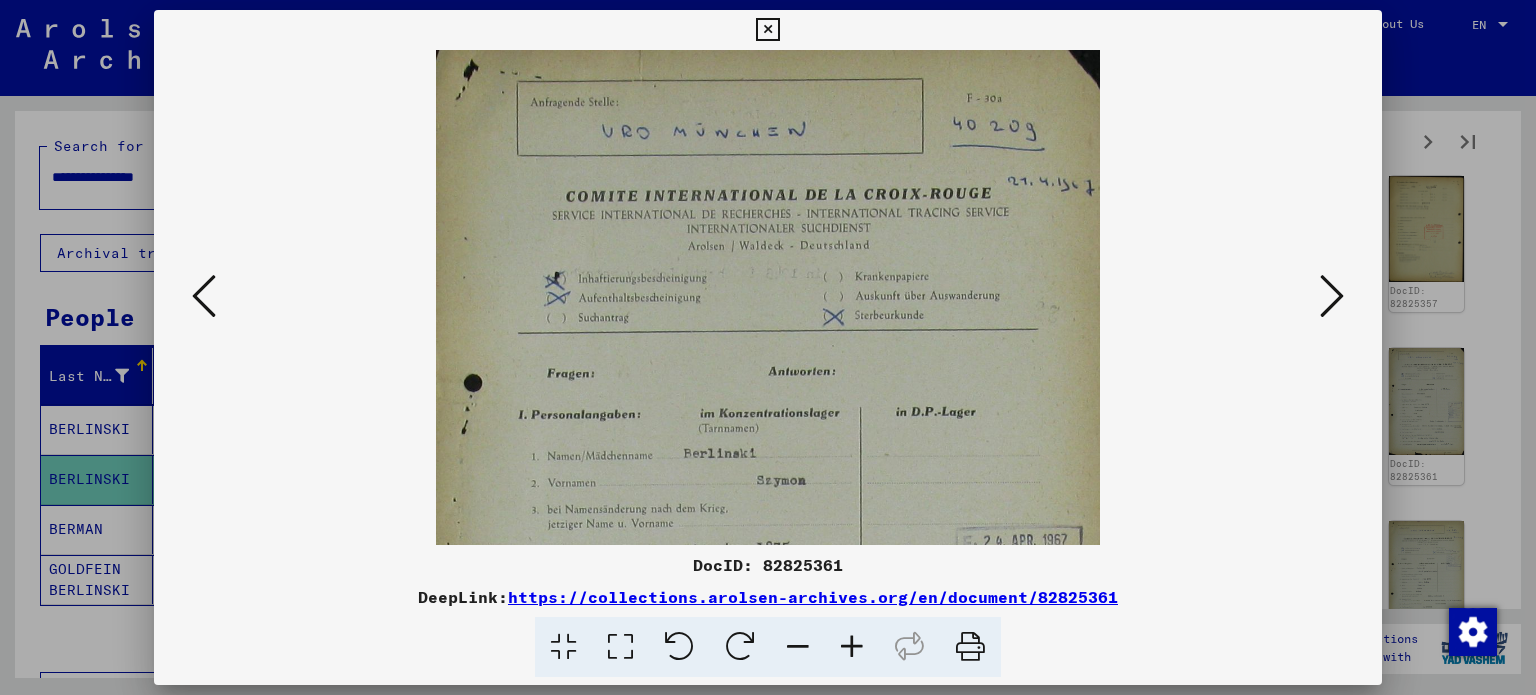 click at bounding box center [852, 647] 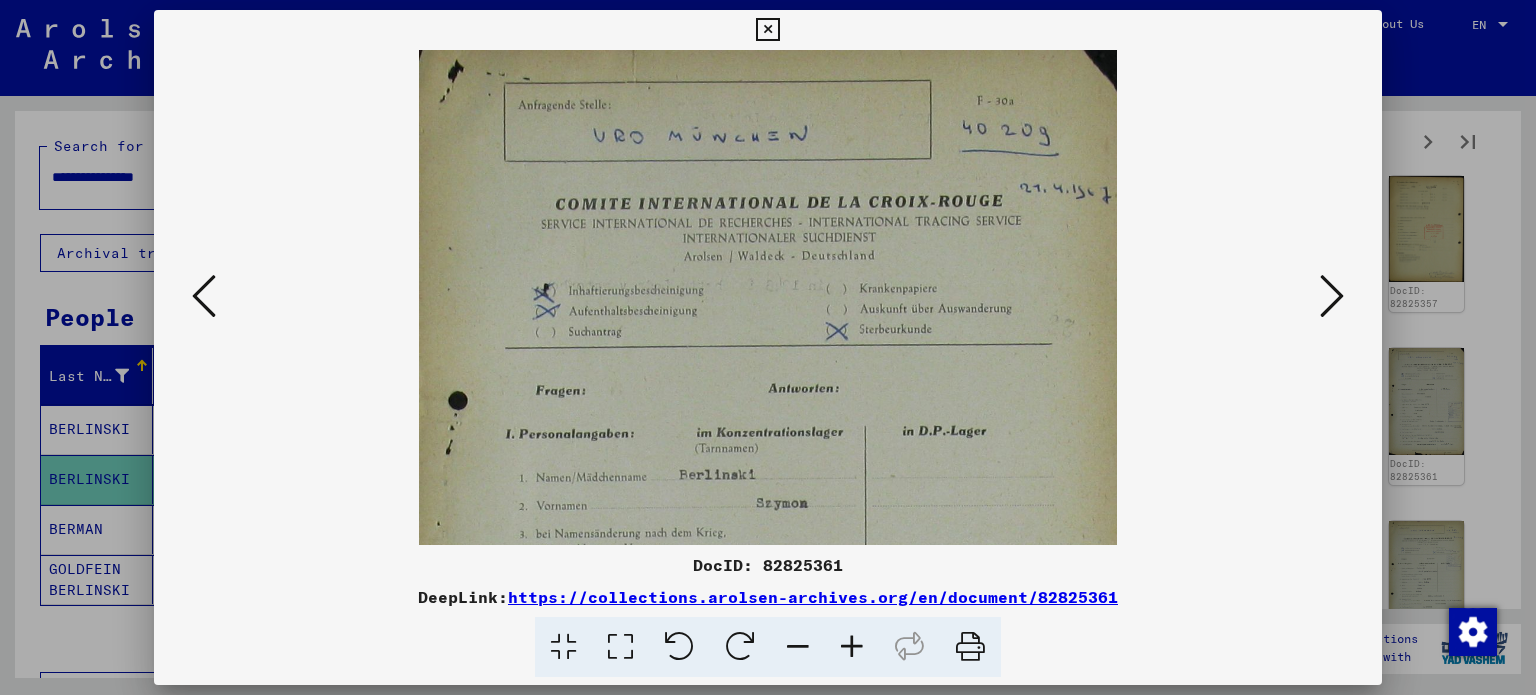 click at bounding box center (852, 647) 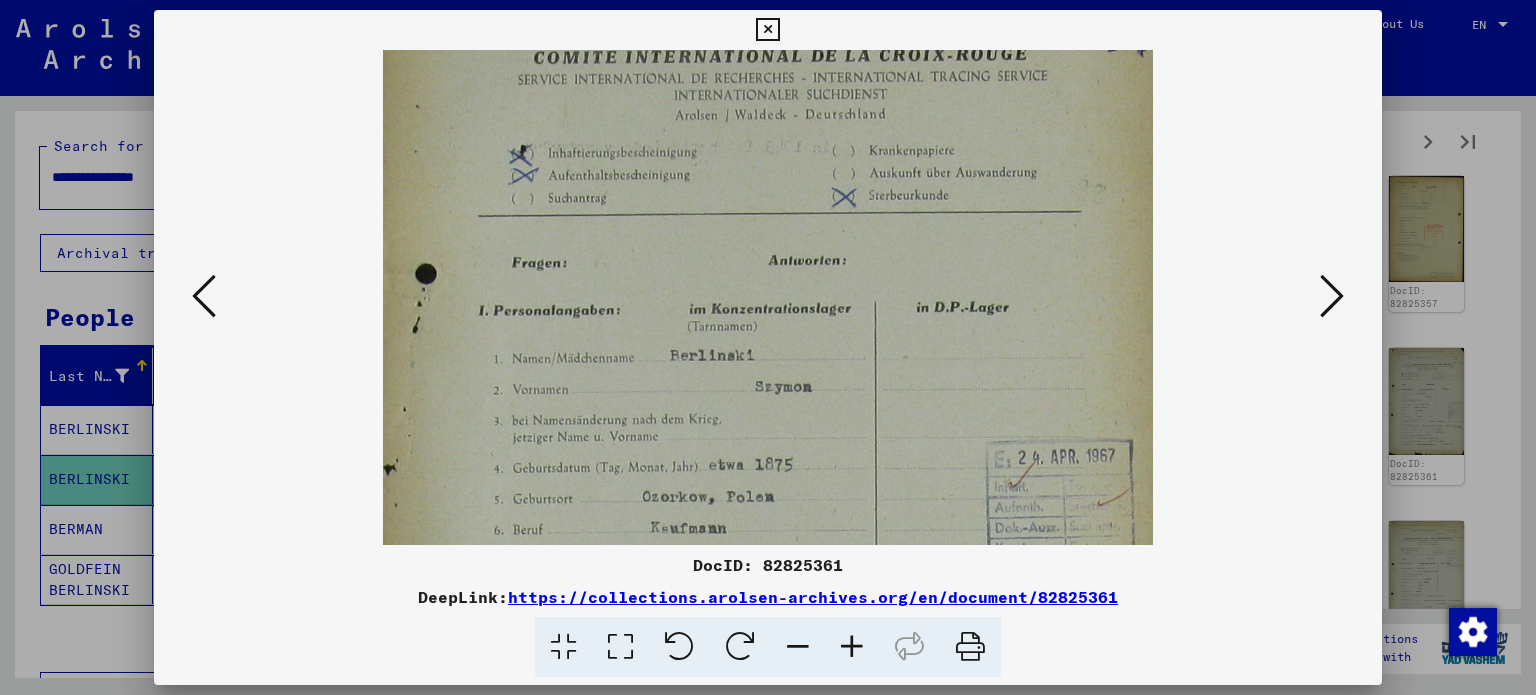 drag, startPoint x: 585, startPoint y: 504, endPoint x: 590, endPoint y: 342, distance: 162.07715 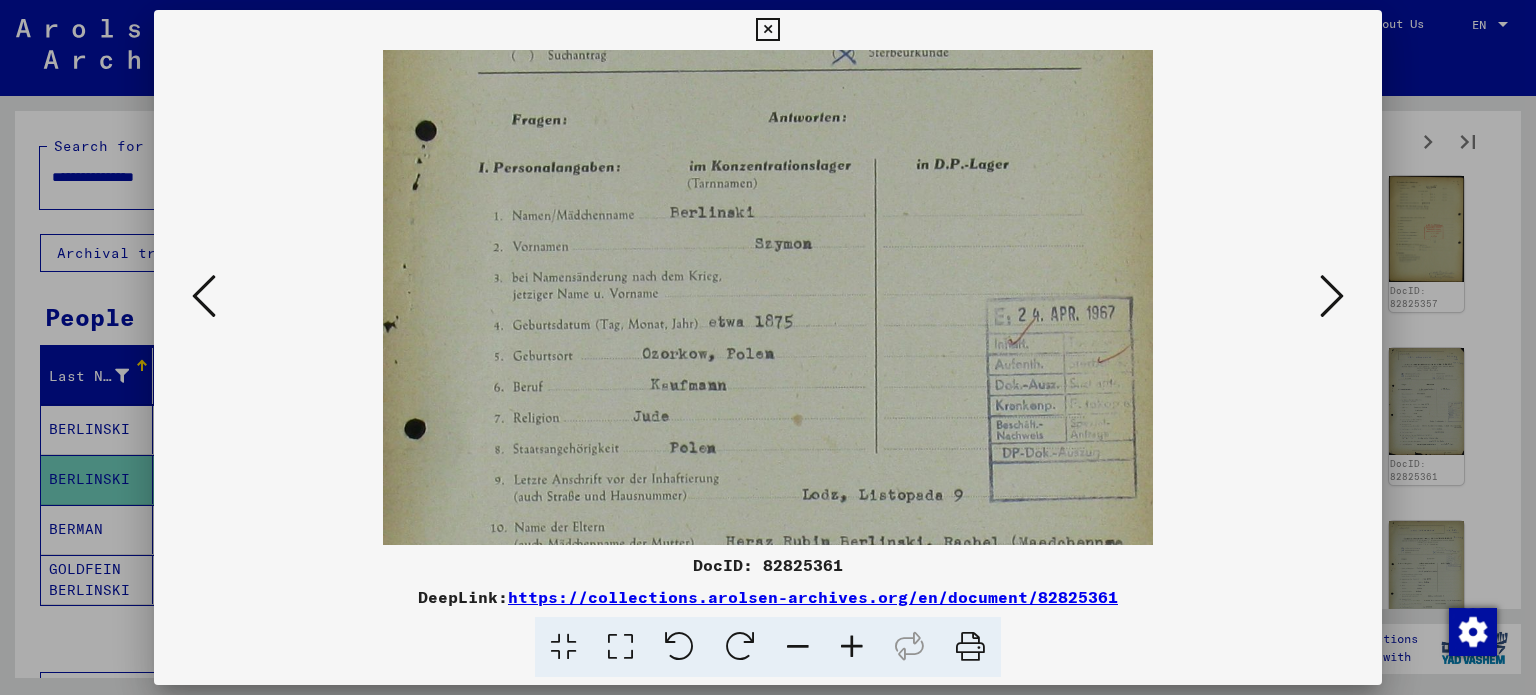 drag, startPoint x: 548, startPoint y: 398, endPoint x: 553, endPoint y: 299, distance: 99.12618 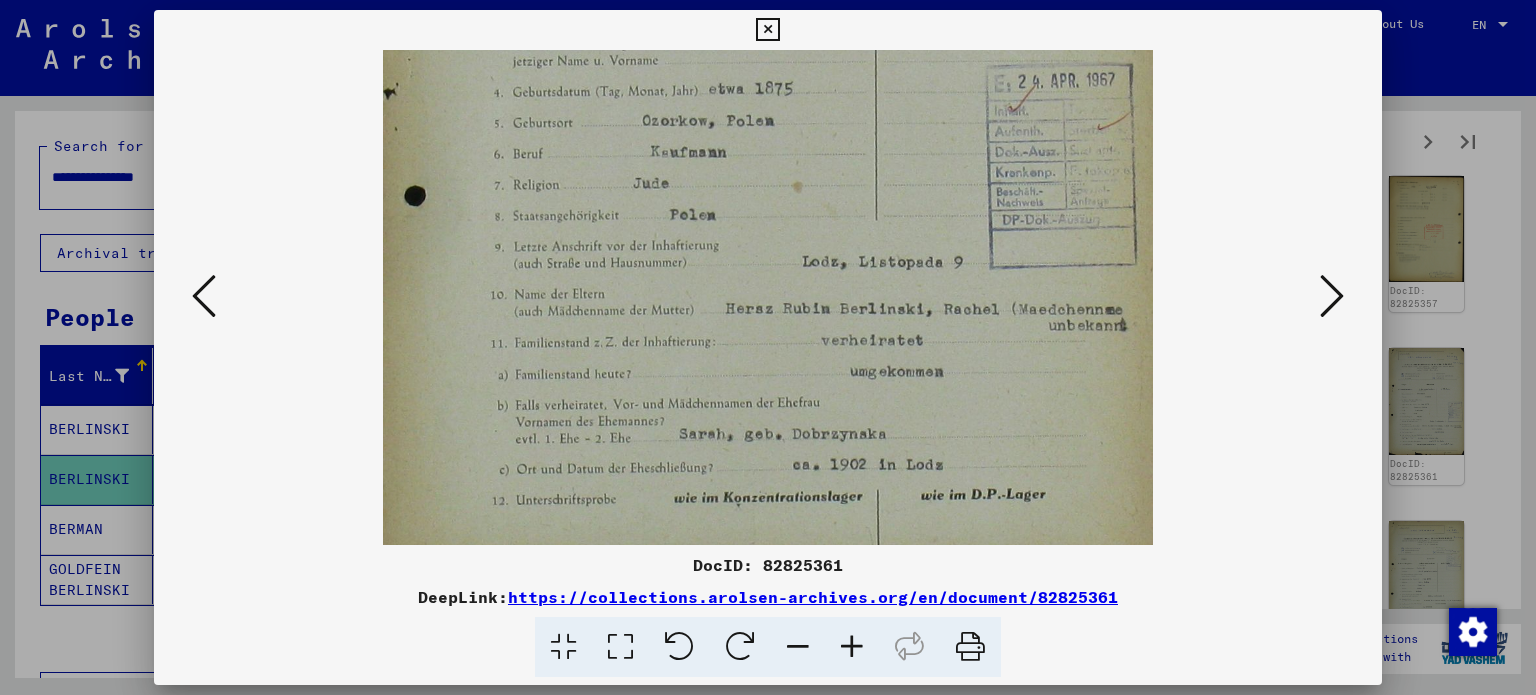 drag, startPoint x: 539, startPoint y: 383, endPoint x: 732, endPoint y: 134, distance: 315.03967 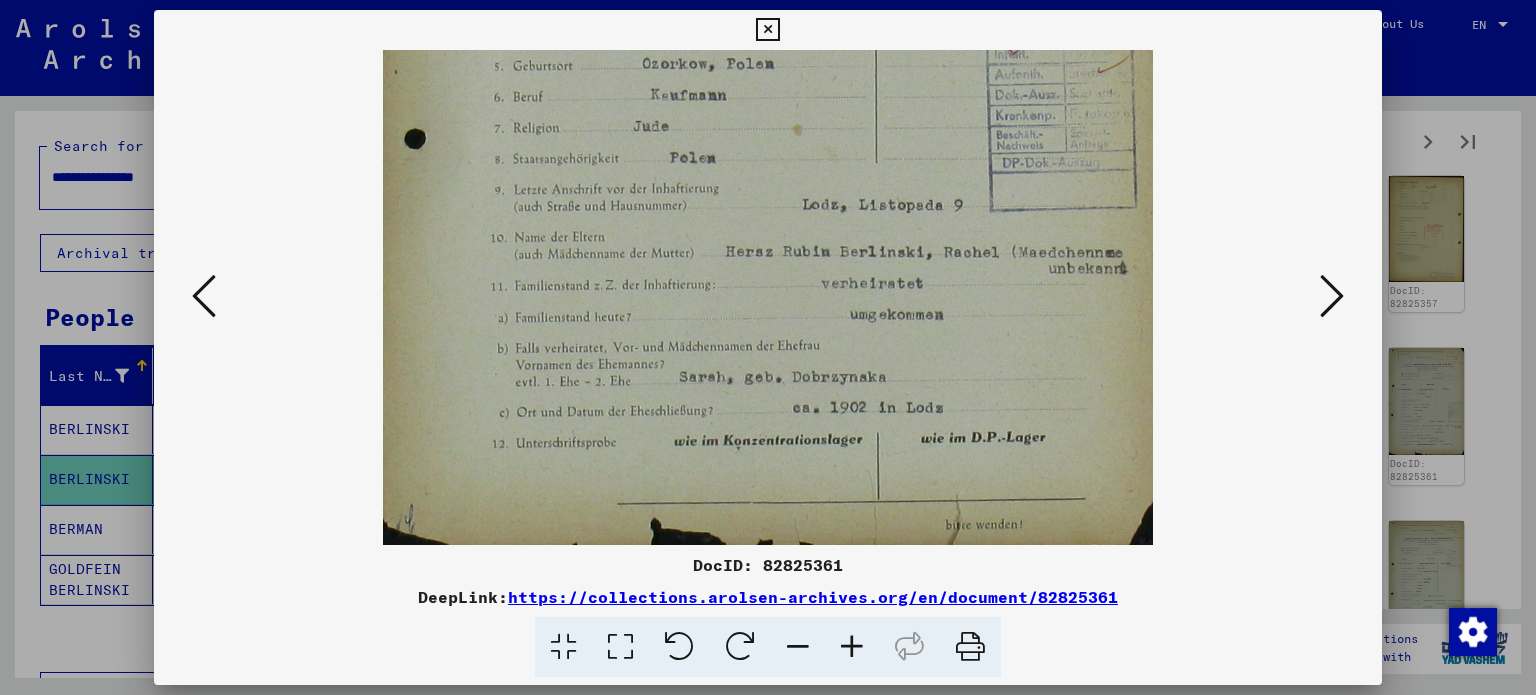 scroll, scrollTop: 600, scrollLeft: 0, axis: vertical 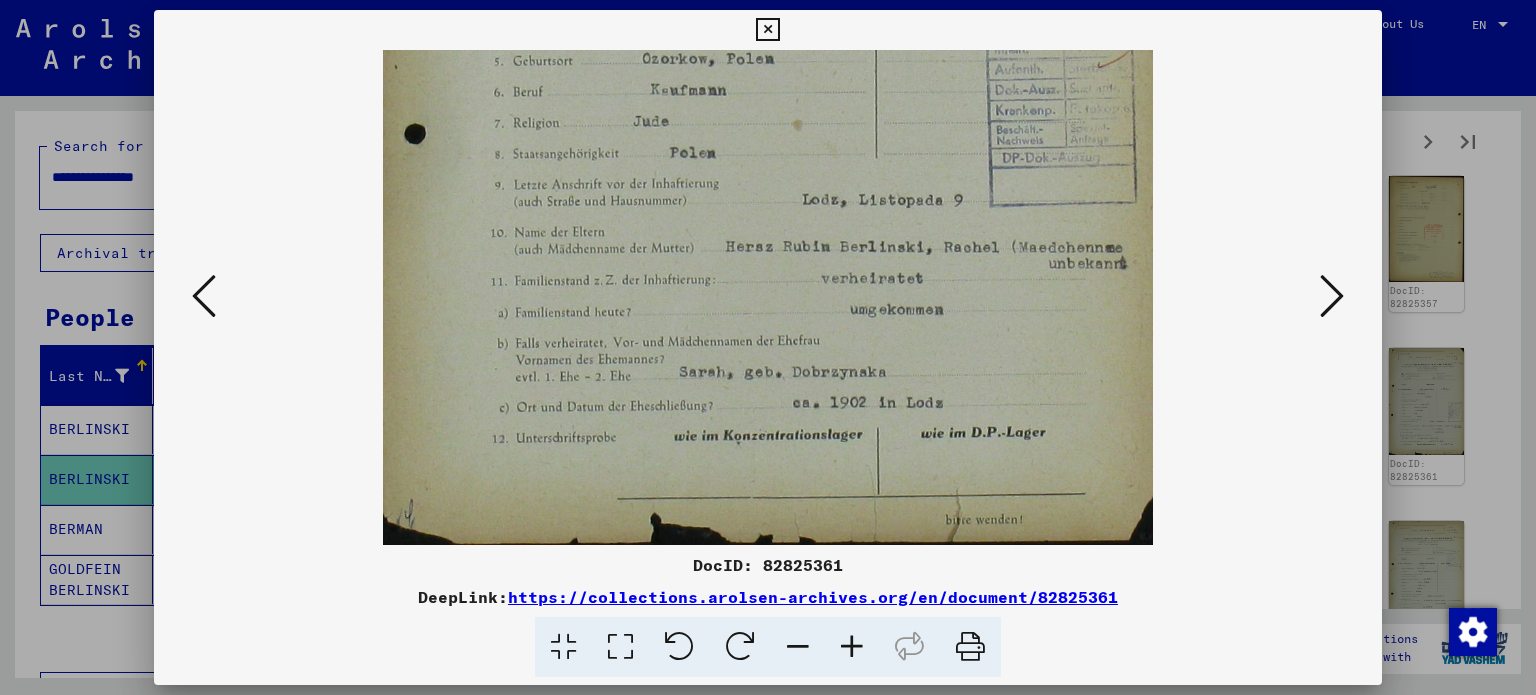 drag, startPoint x: 658, startPoint y: 381, endPoint x: 683, endPoint y: 322, distance: 64.07808 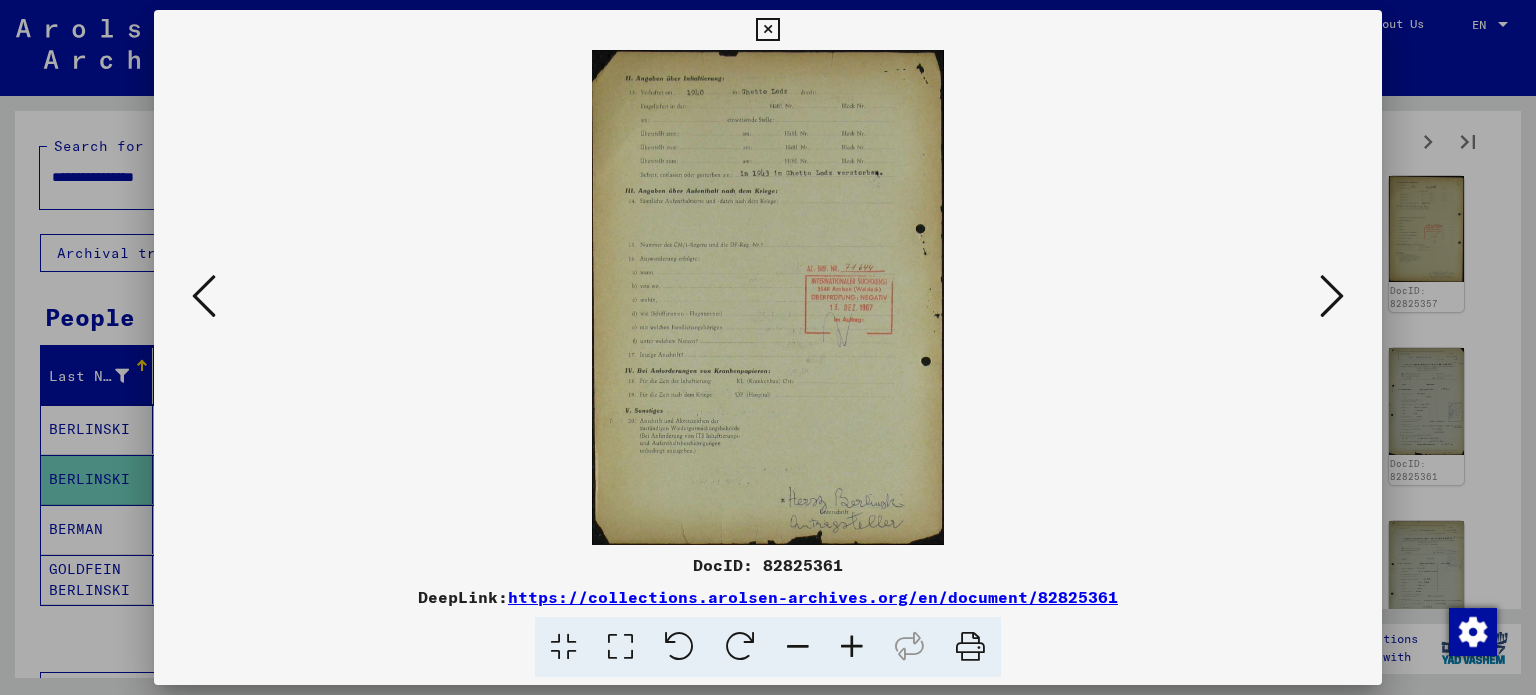click at bounding box center (852, 647) 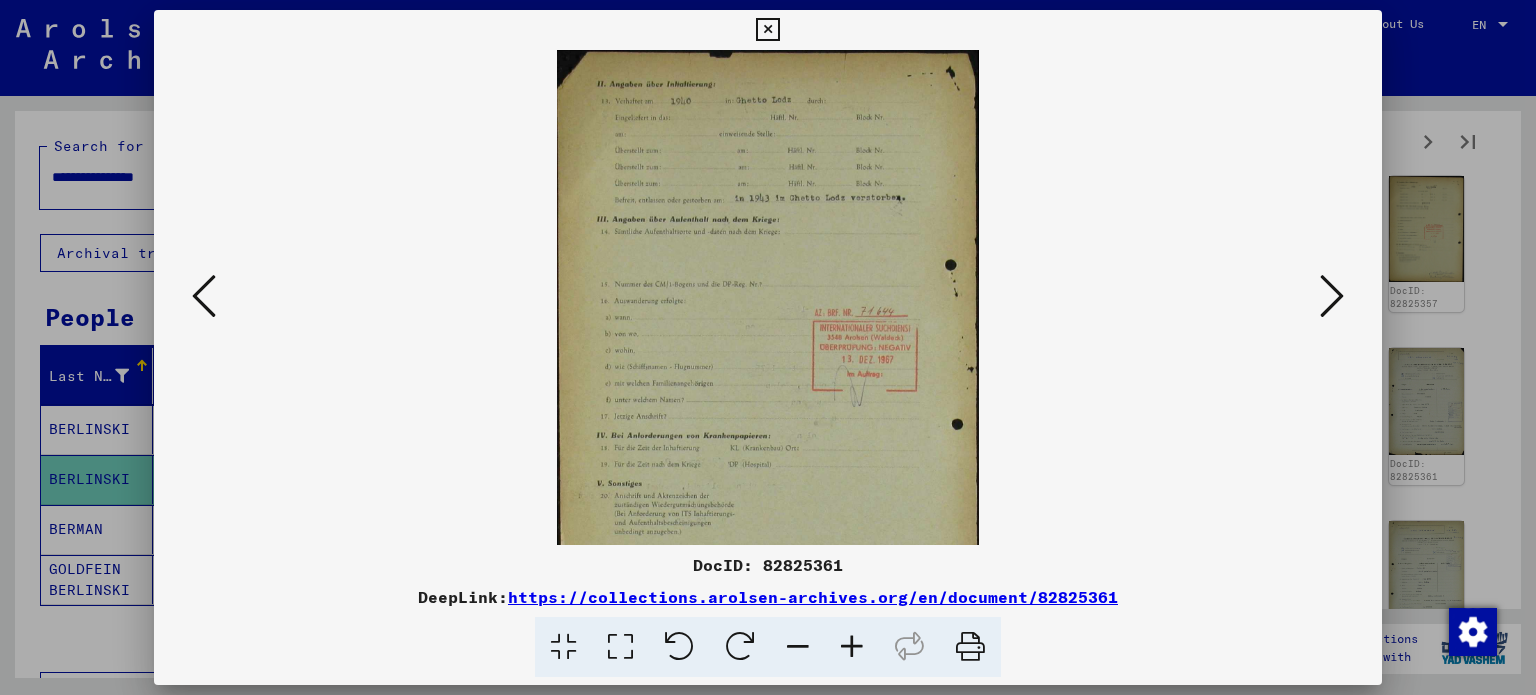 click at bounding box center [852, 647] 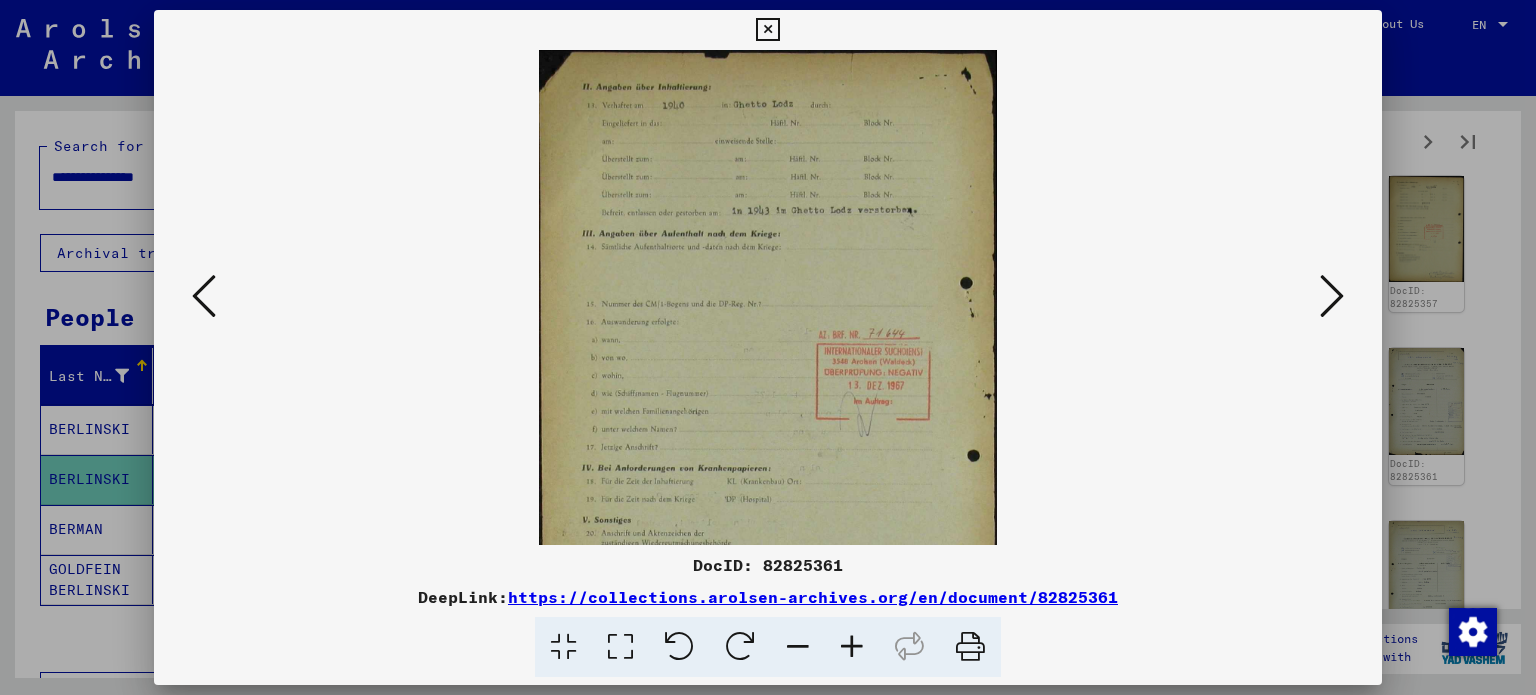 click at bounding box center (852, 647) 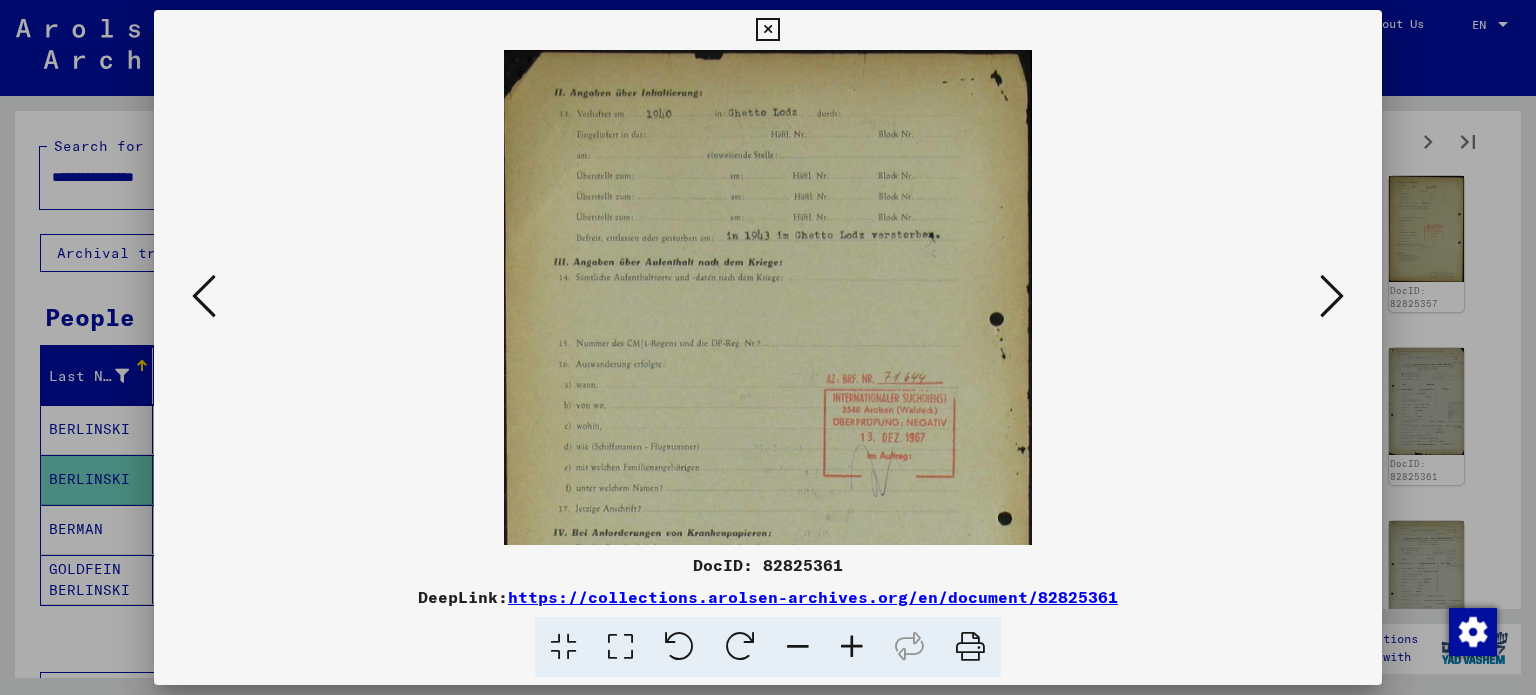 click at bounding box center (852, 647) 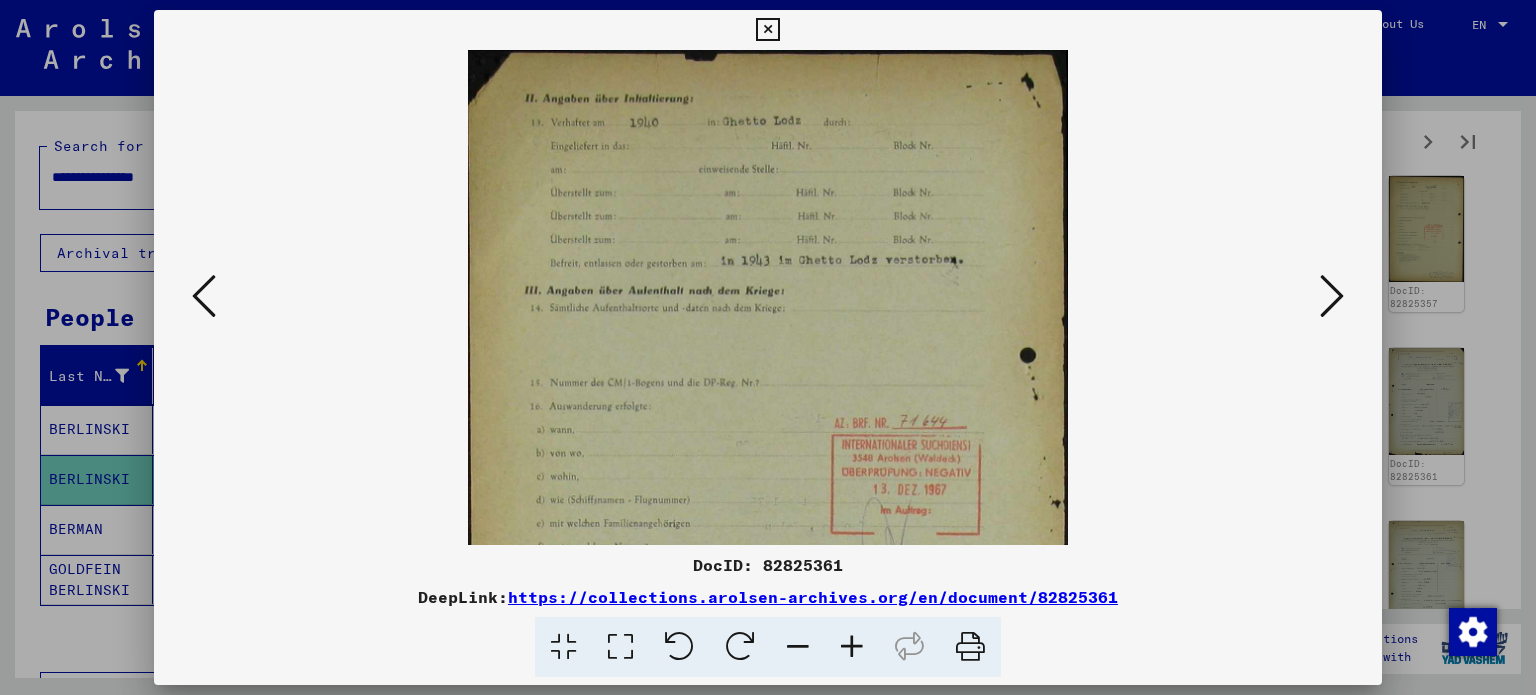 click at bounding box center (852, 647) 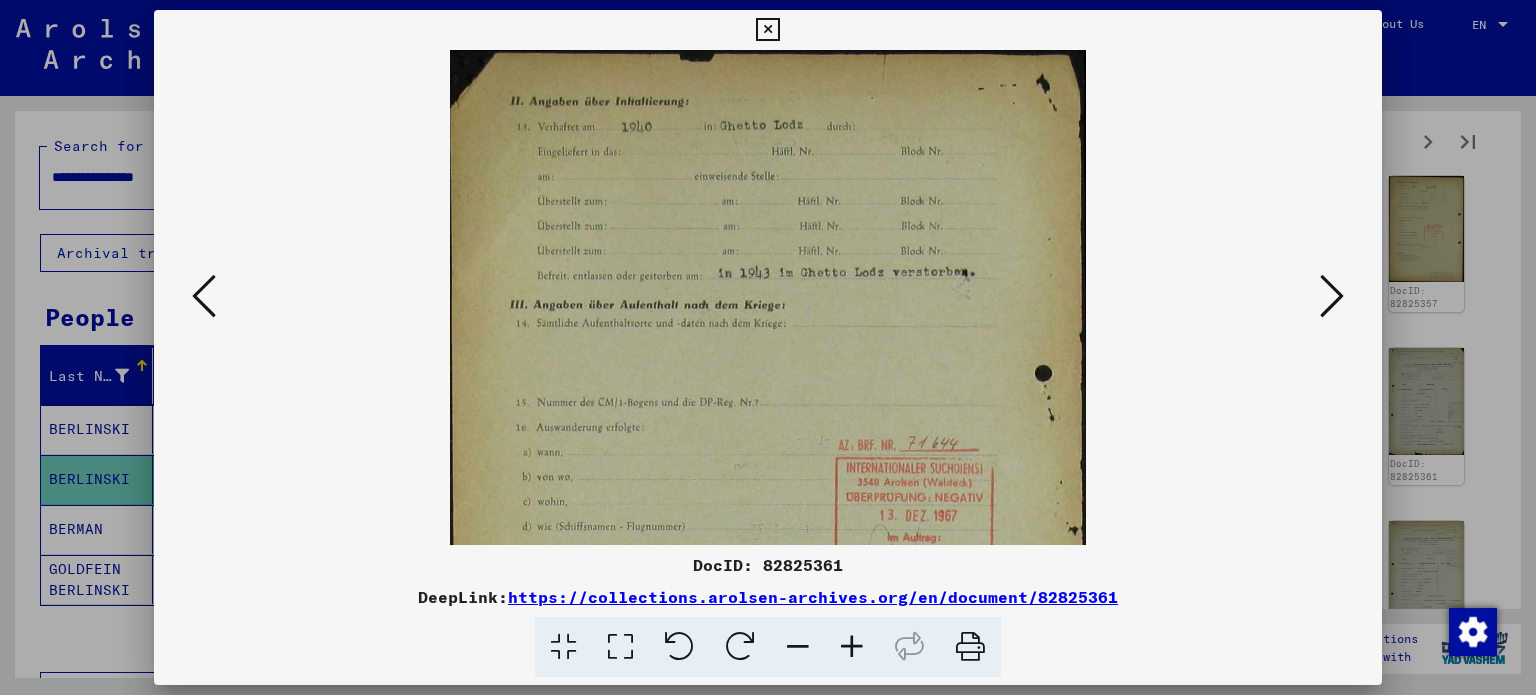 click at bounding box center [852, 647] 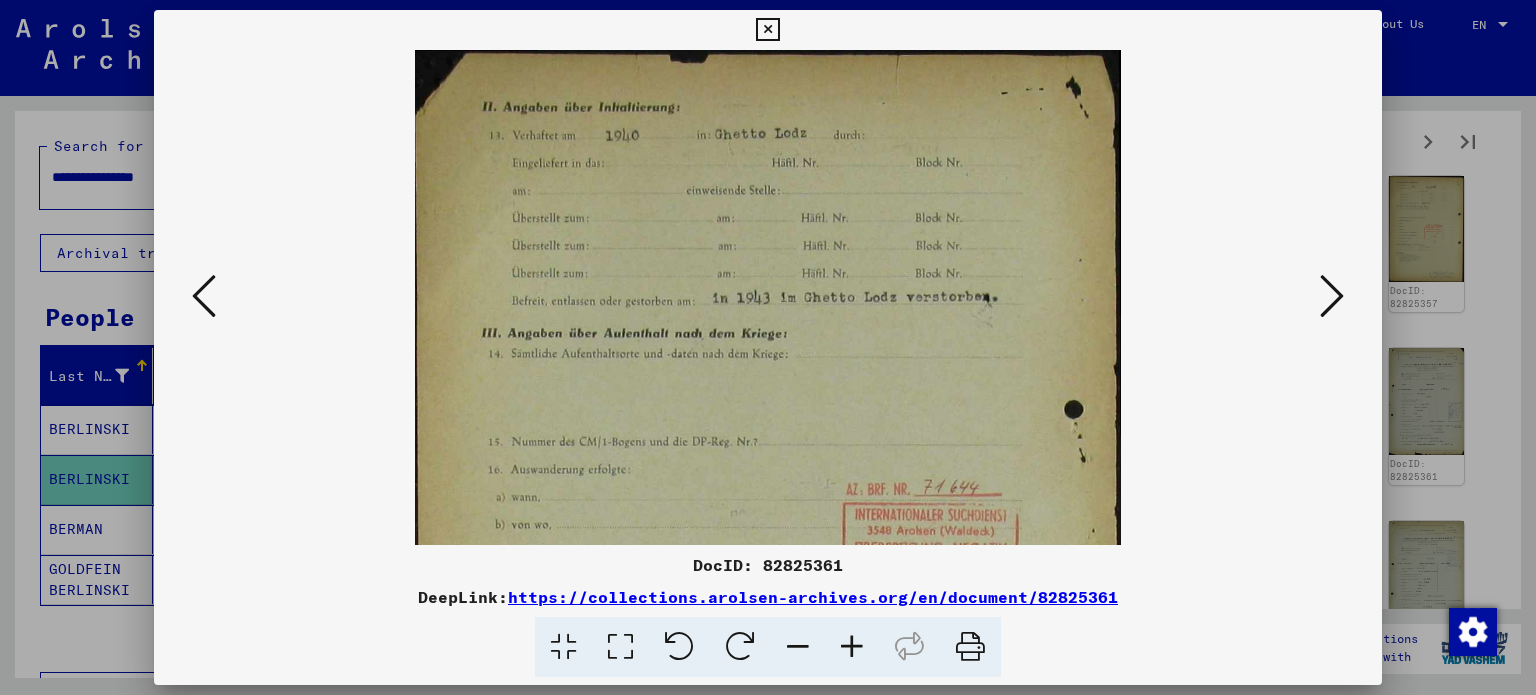 click at bounding box center [852, 647] 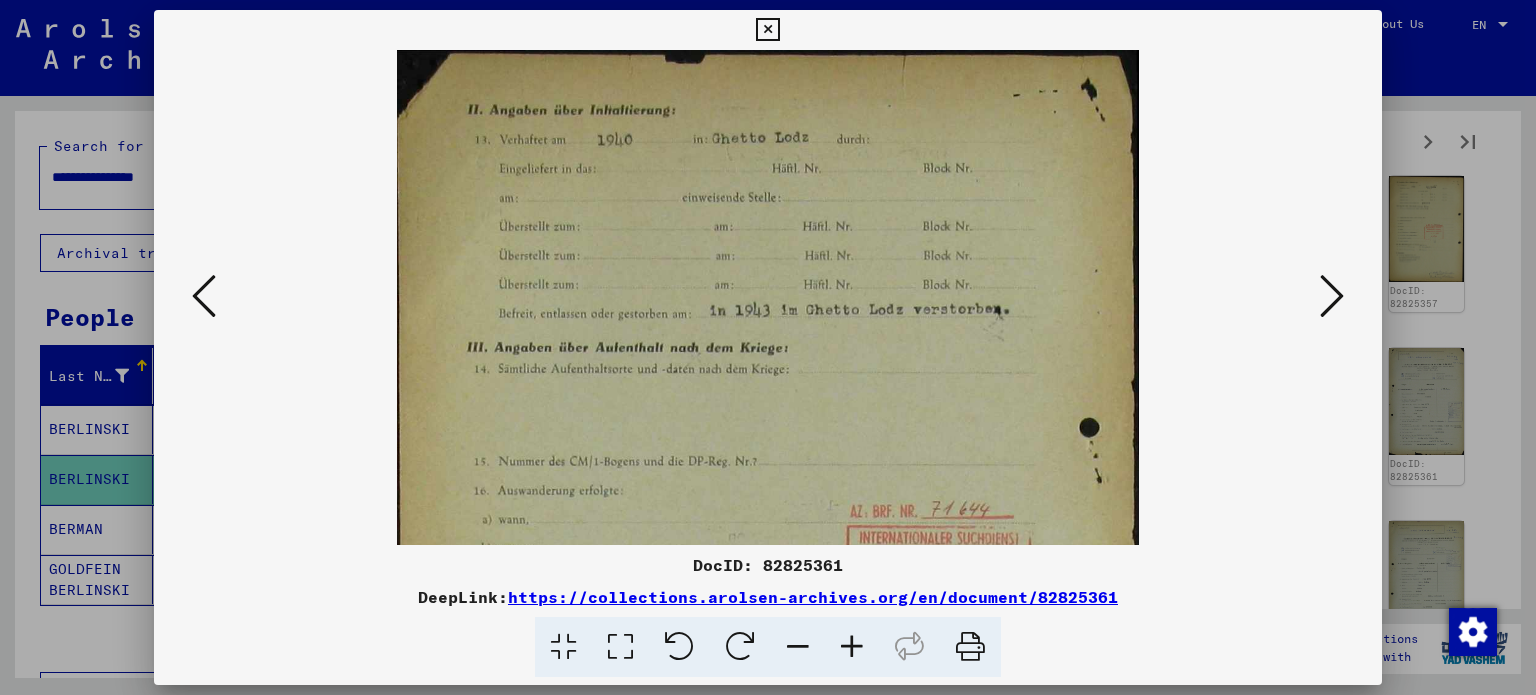 click at bounding box center (852, 647) 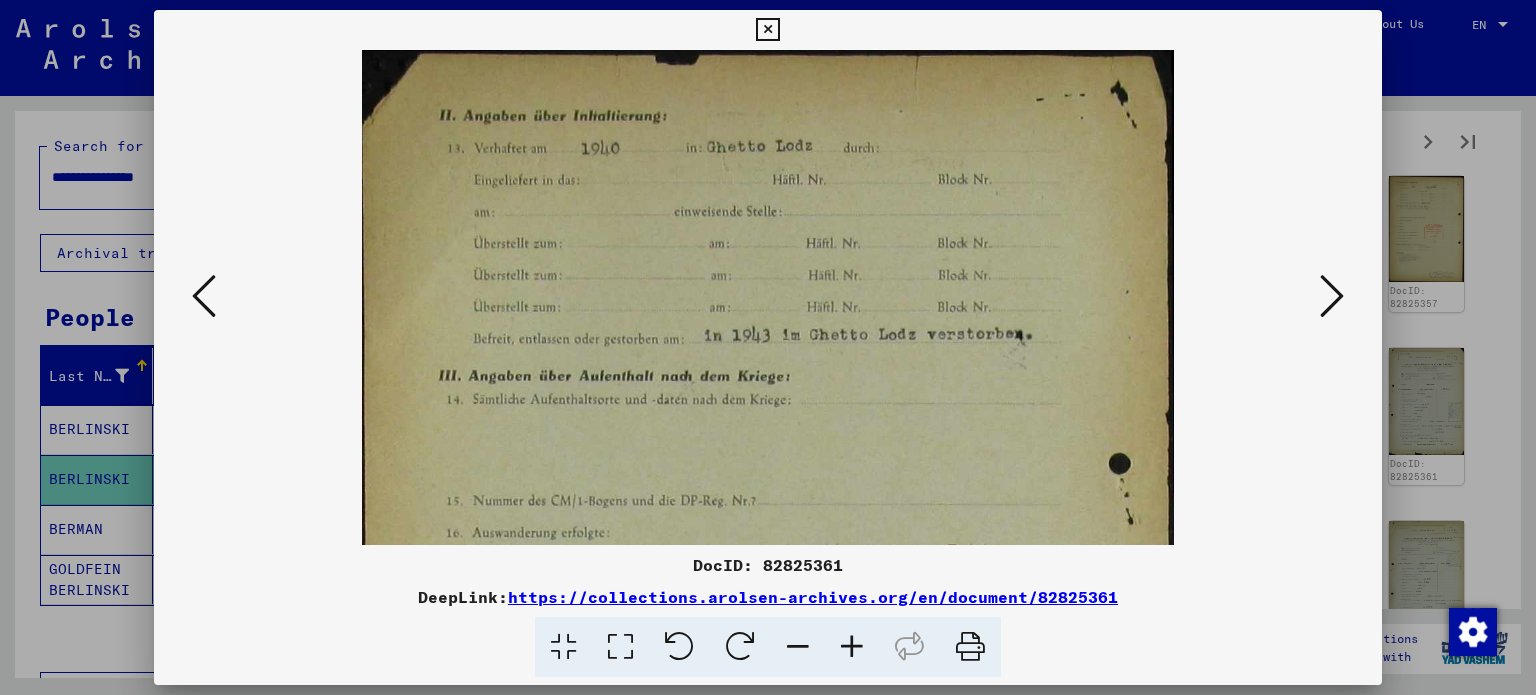 click at bounding box center (852, 647) 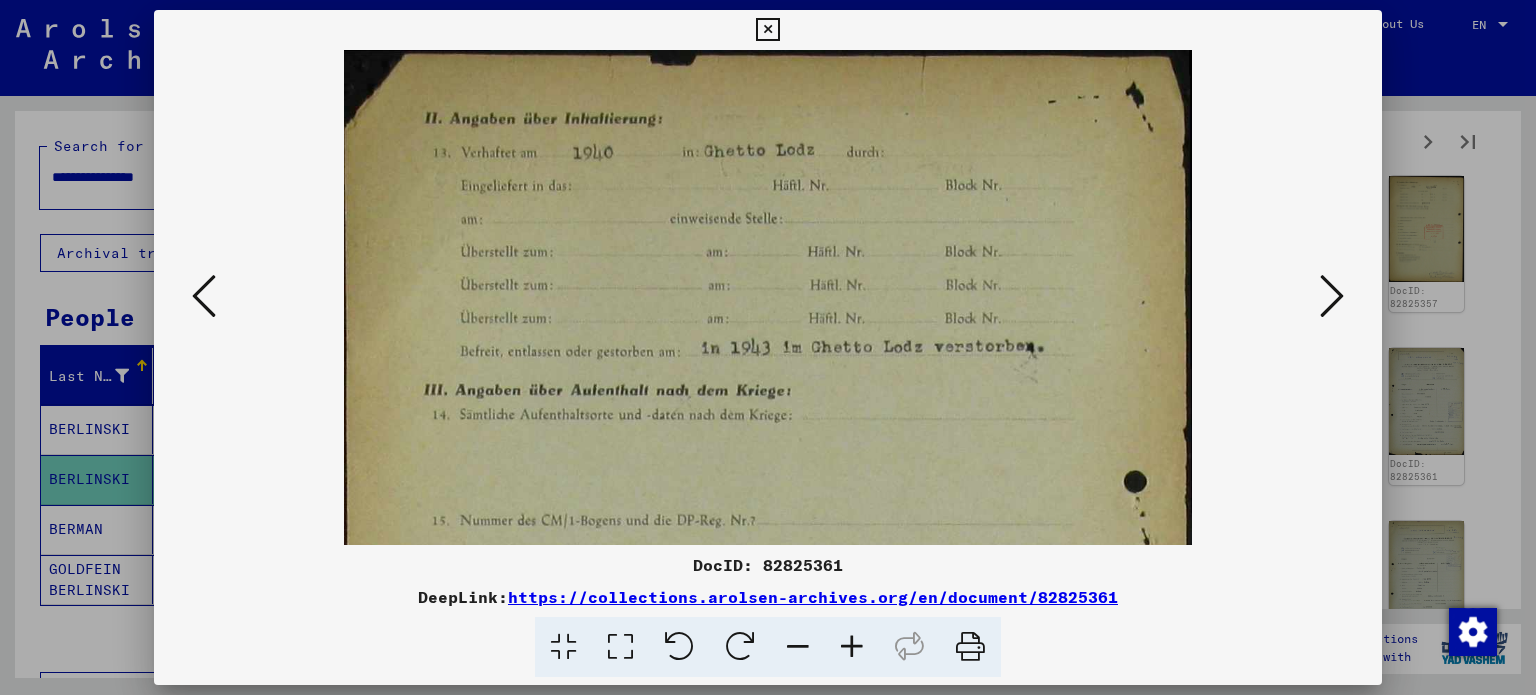 click at bounding box center [852, 647] 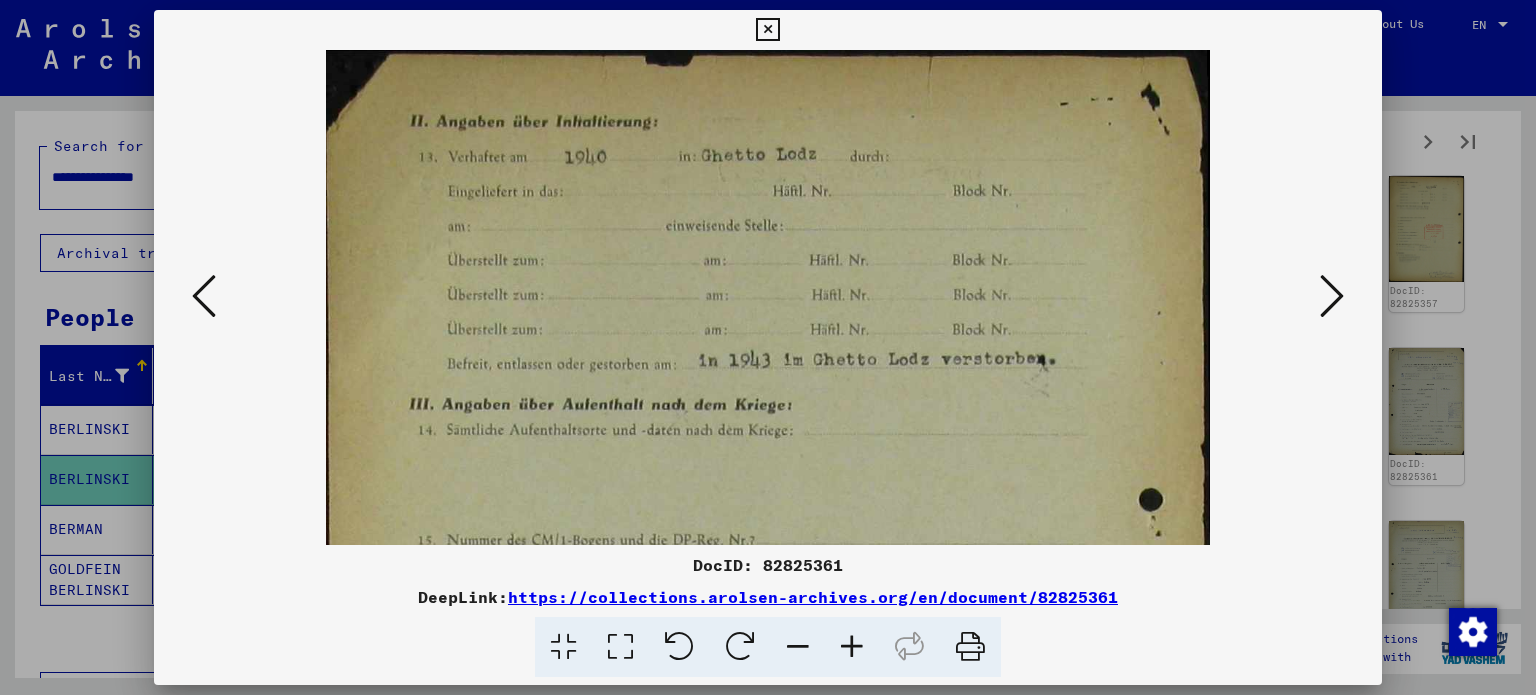 click at bounding box center [1332, 297] 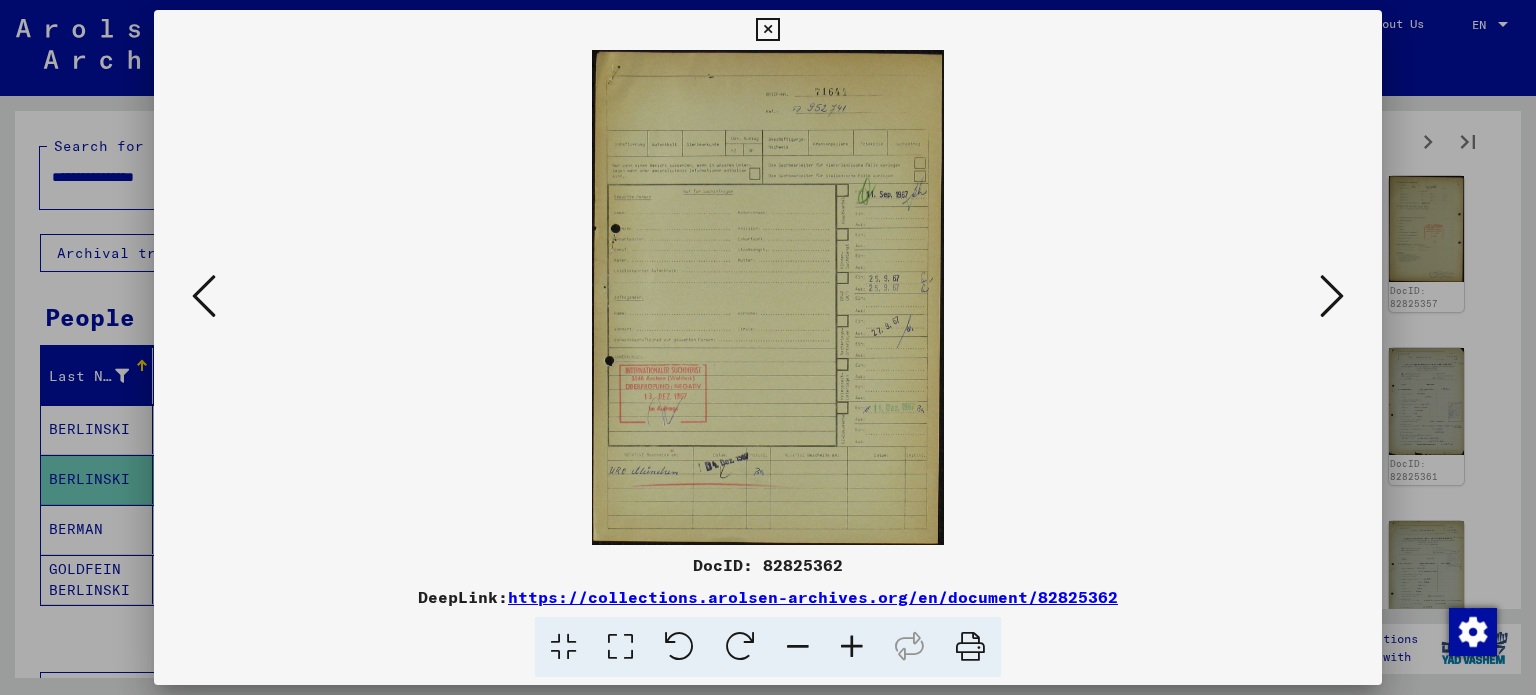 click at bounding box center [1332, 296] 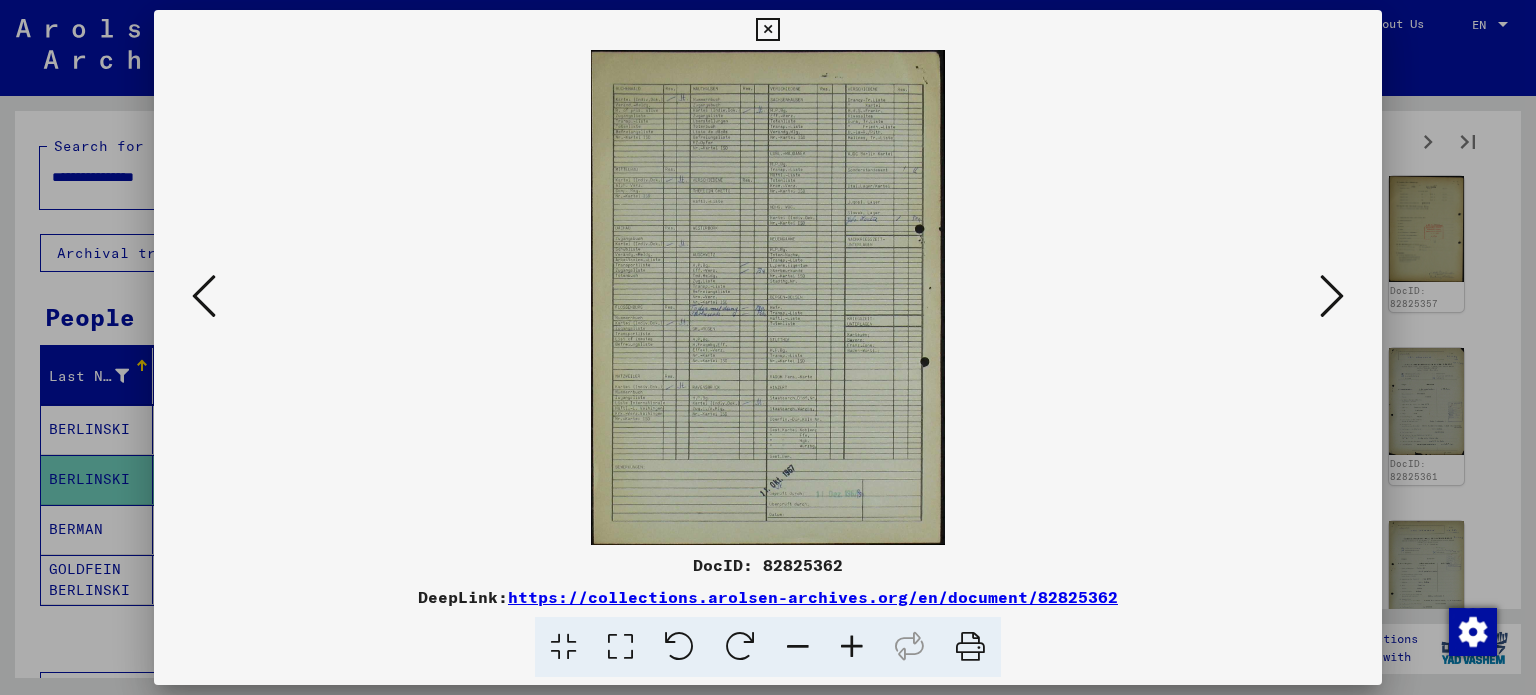 click at bounding box center [1332, 296] 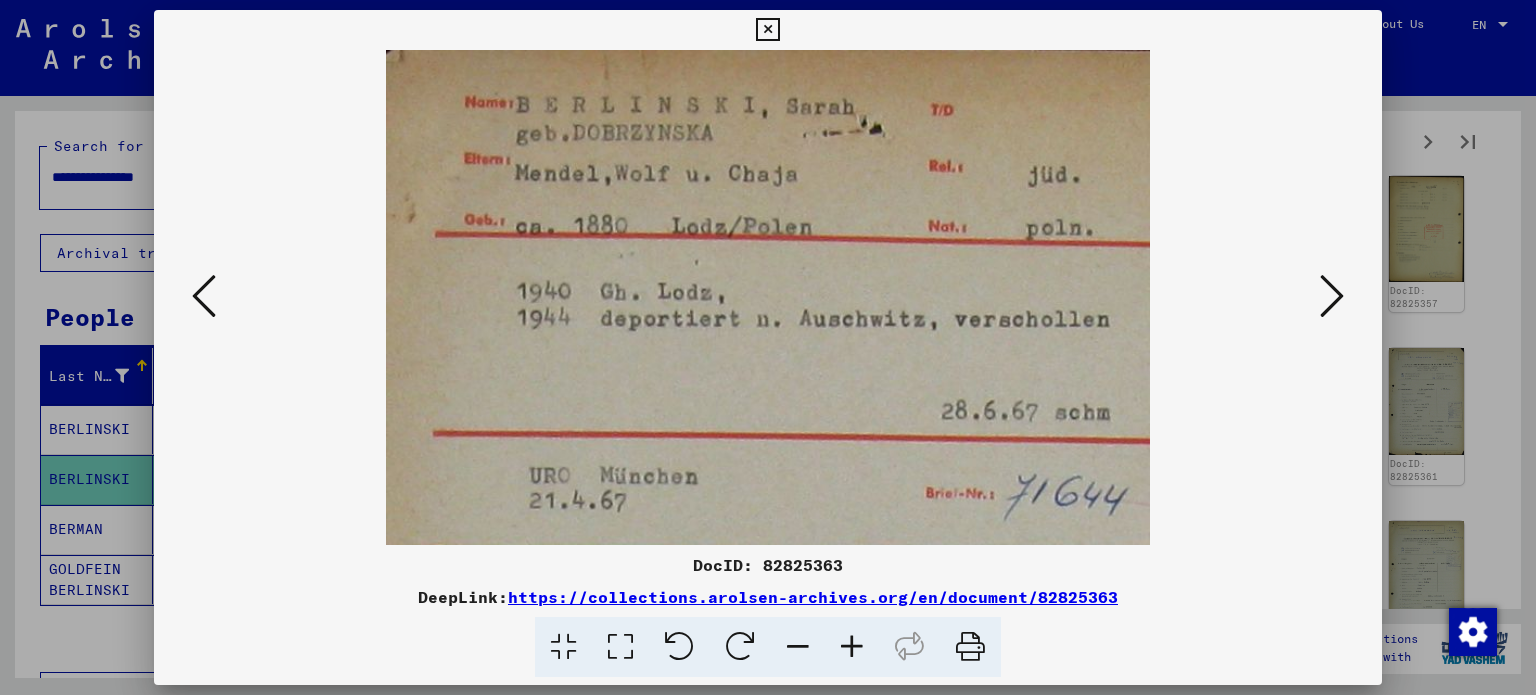 click at bounding box center (1332, 296) 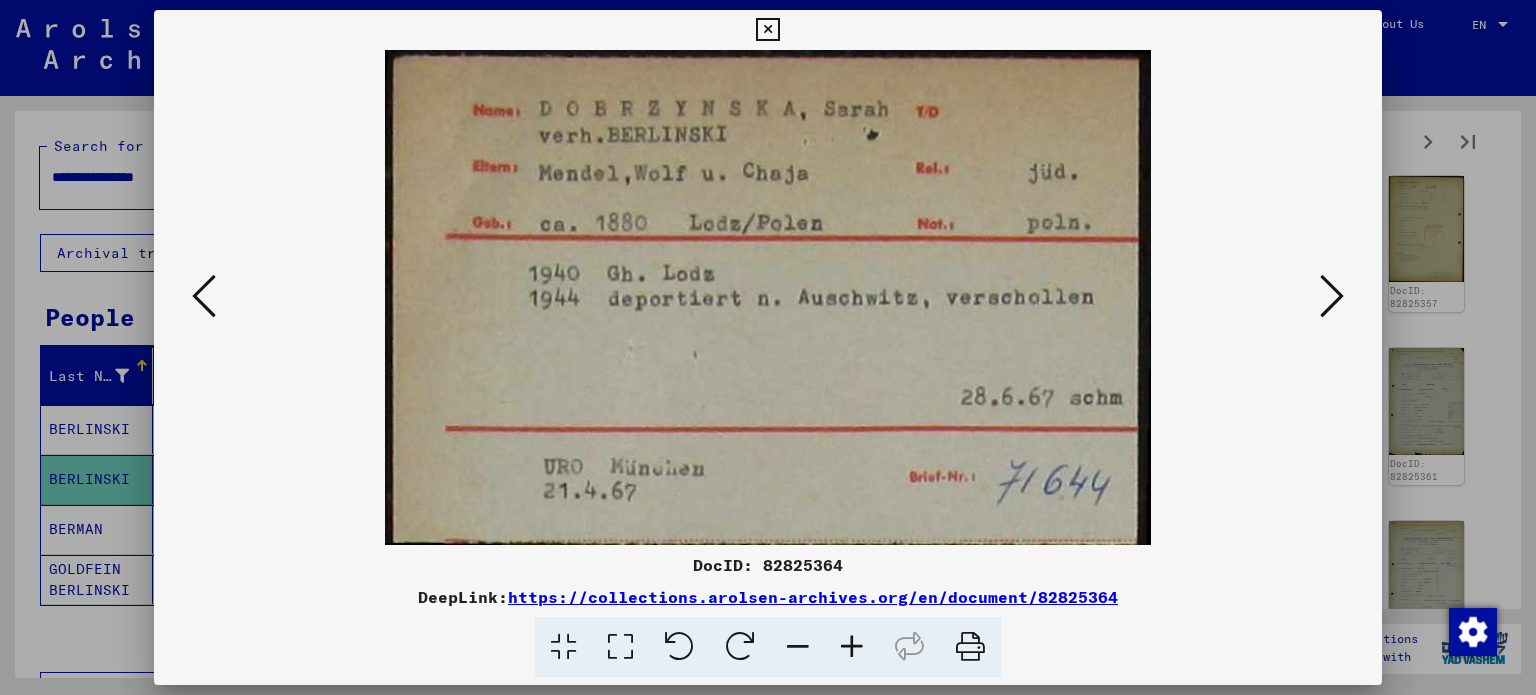 click at bounding box center [1332, 296] 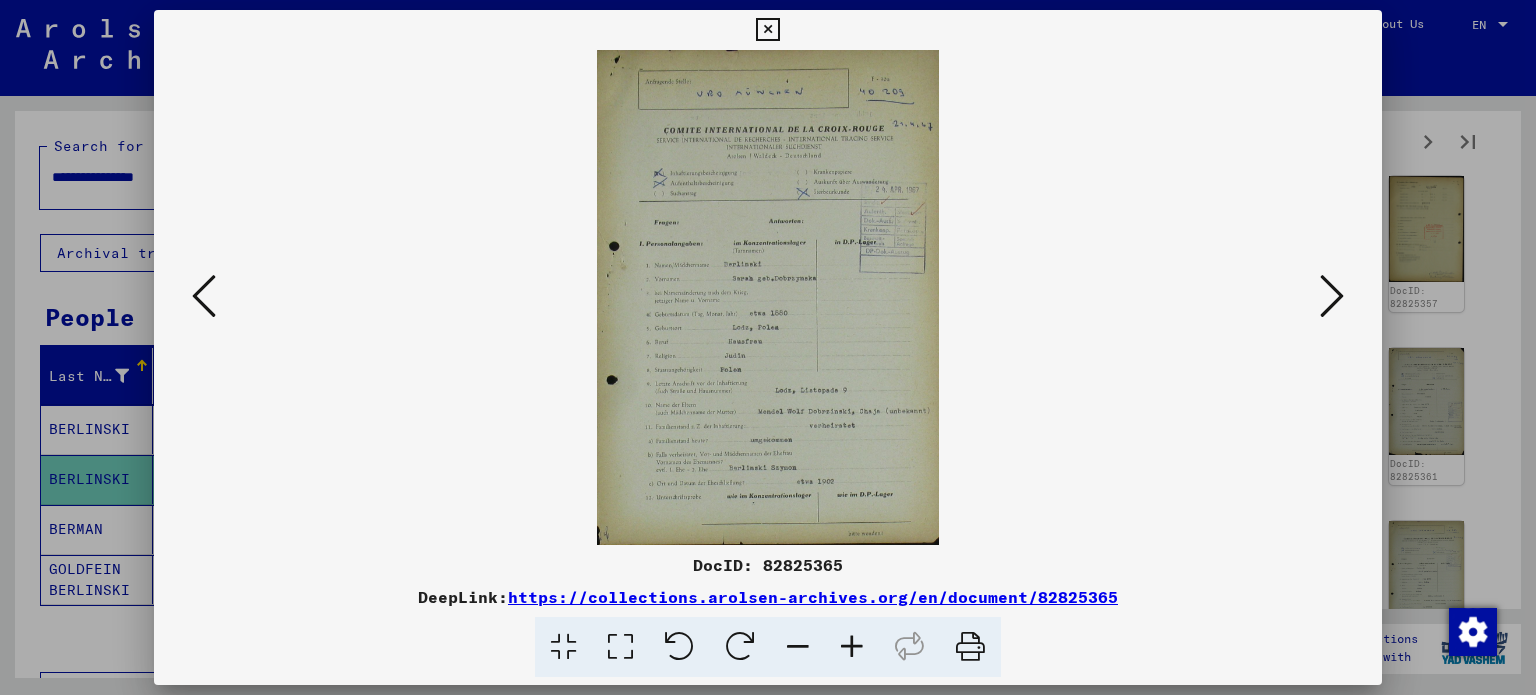 click at bounding box center (1332, 296) 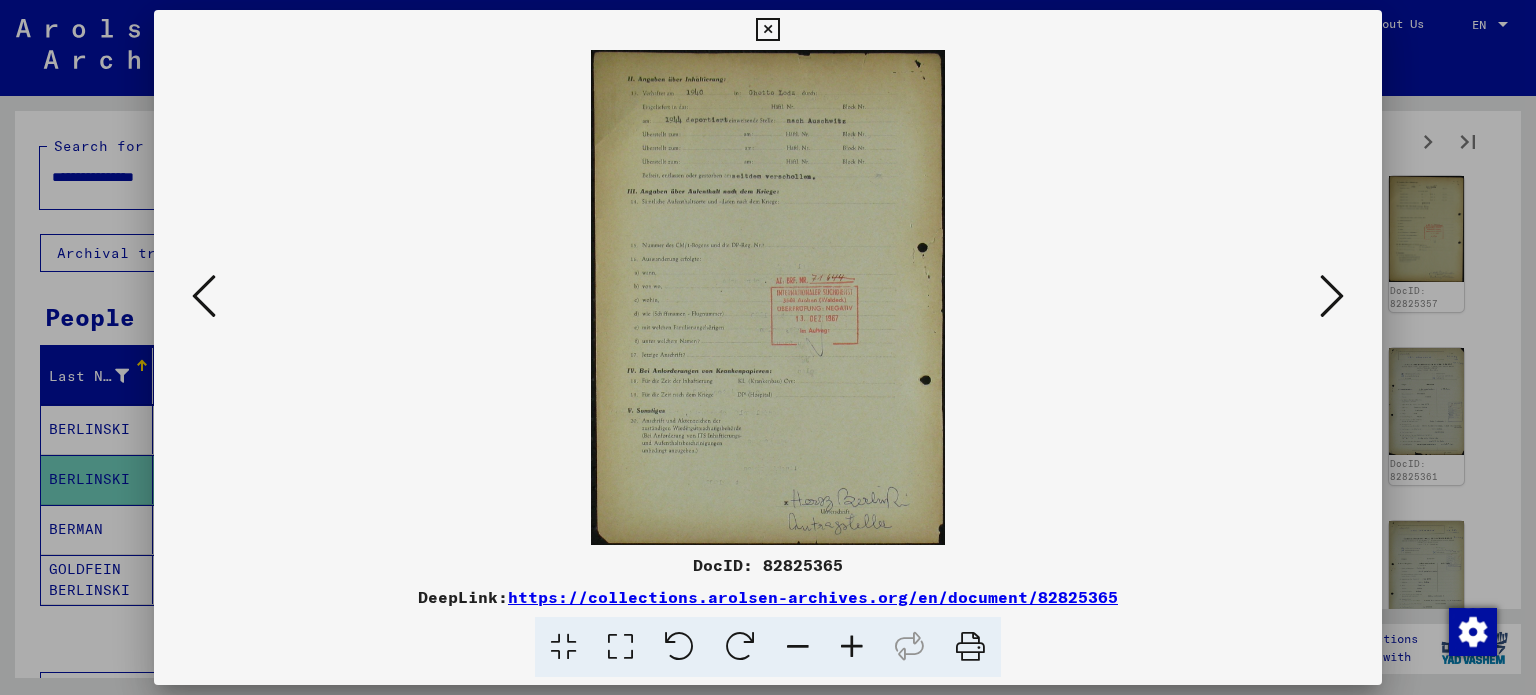 click at bounding box center (1332, 296) 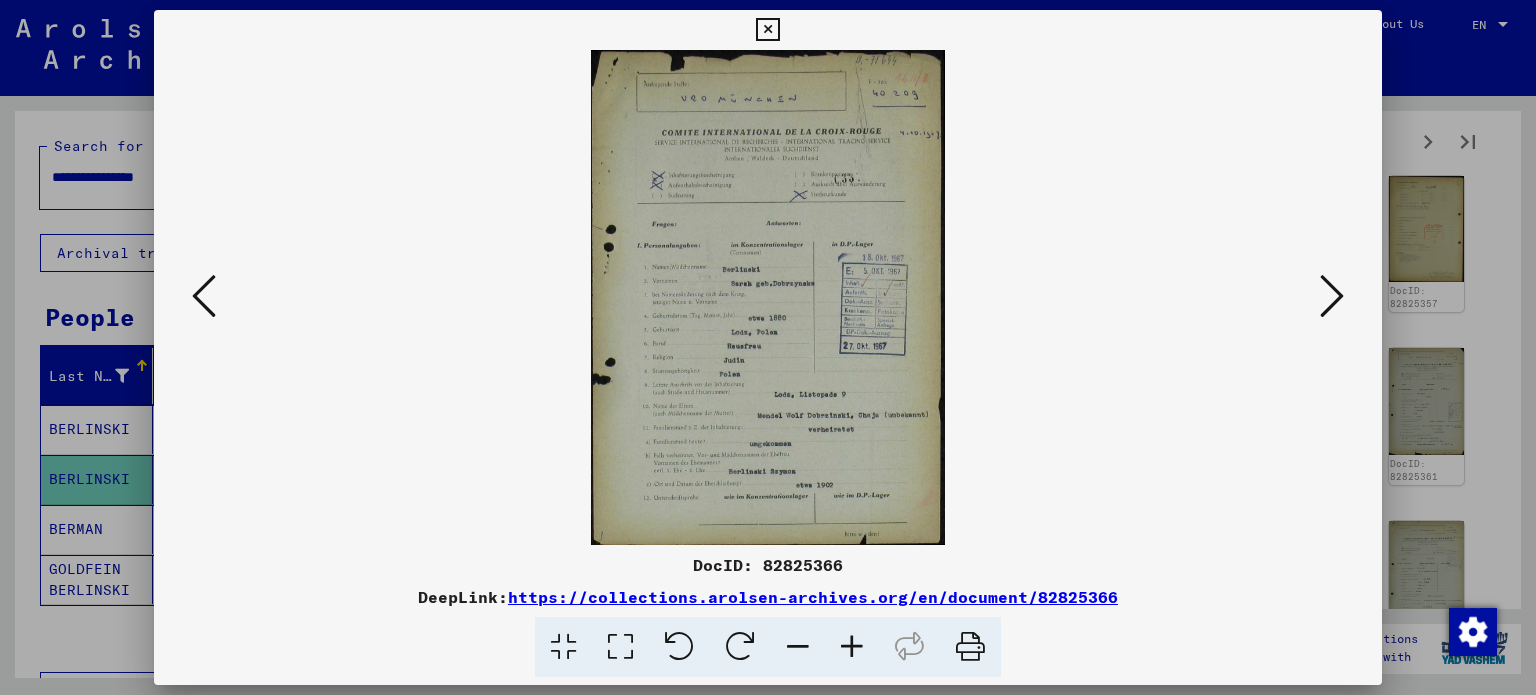 click at bounding box center [1332, 296] 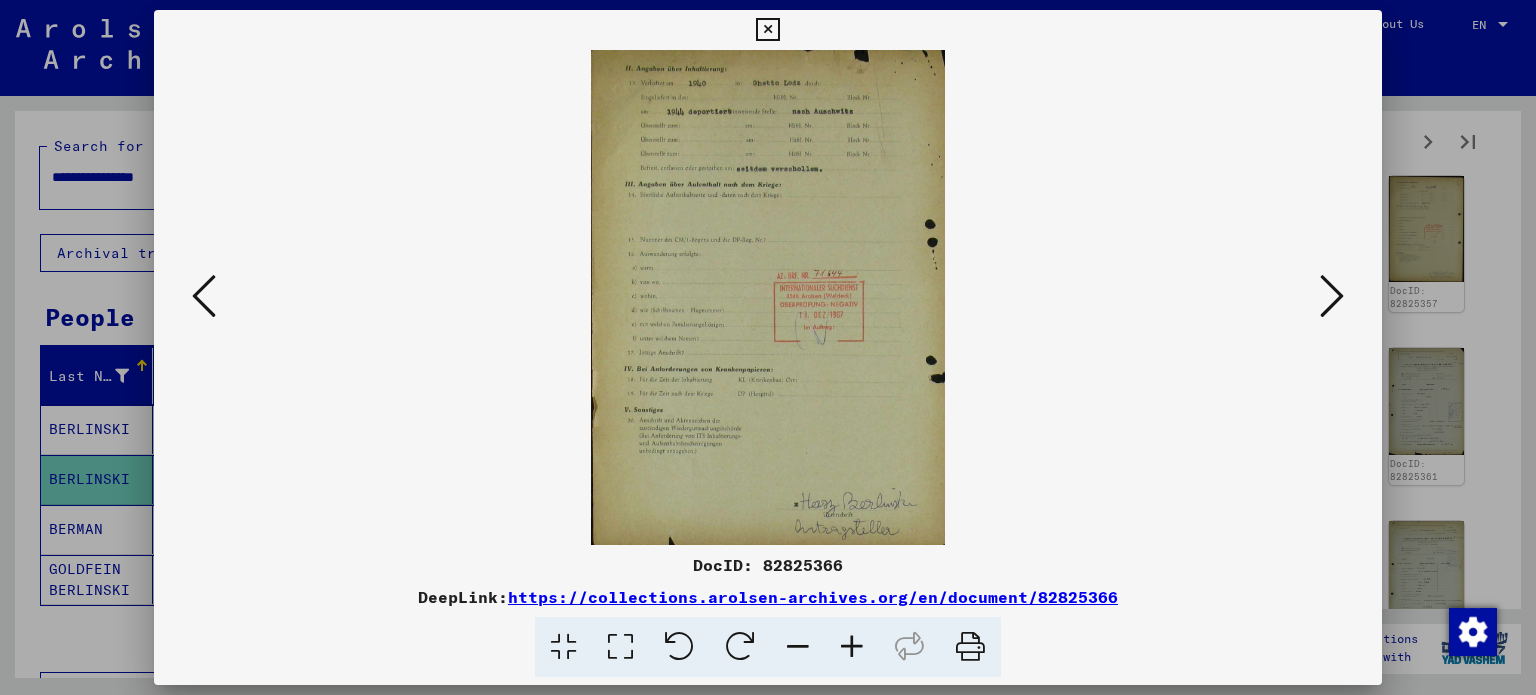 click at bounding box center (1332, 296) 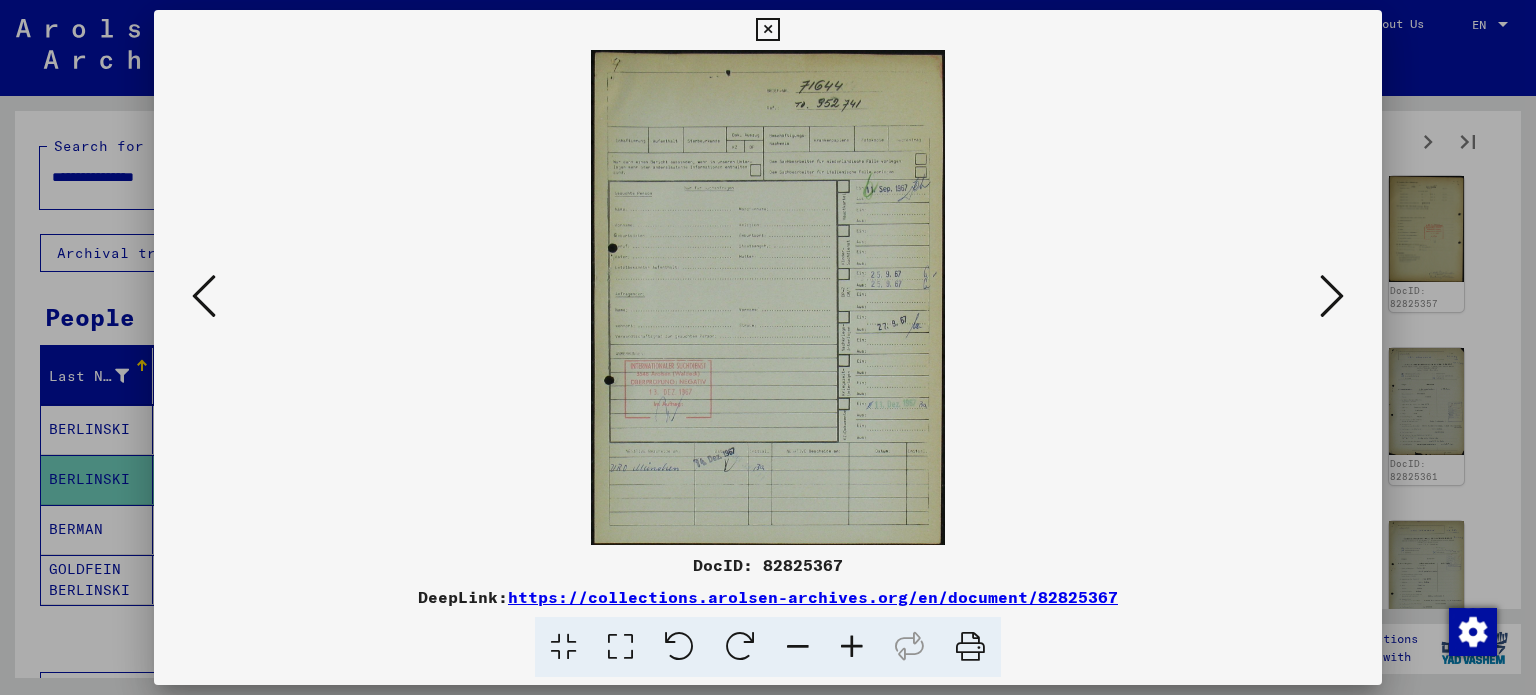 click at bounding box center (1332, 296) 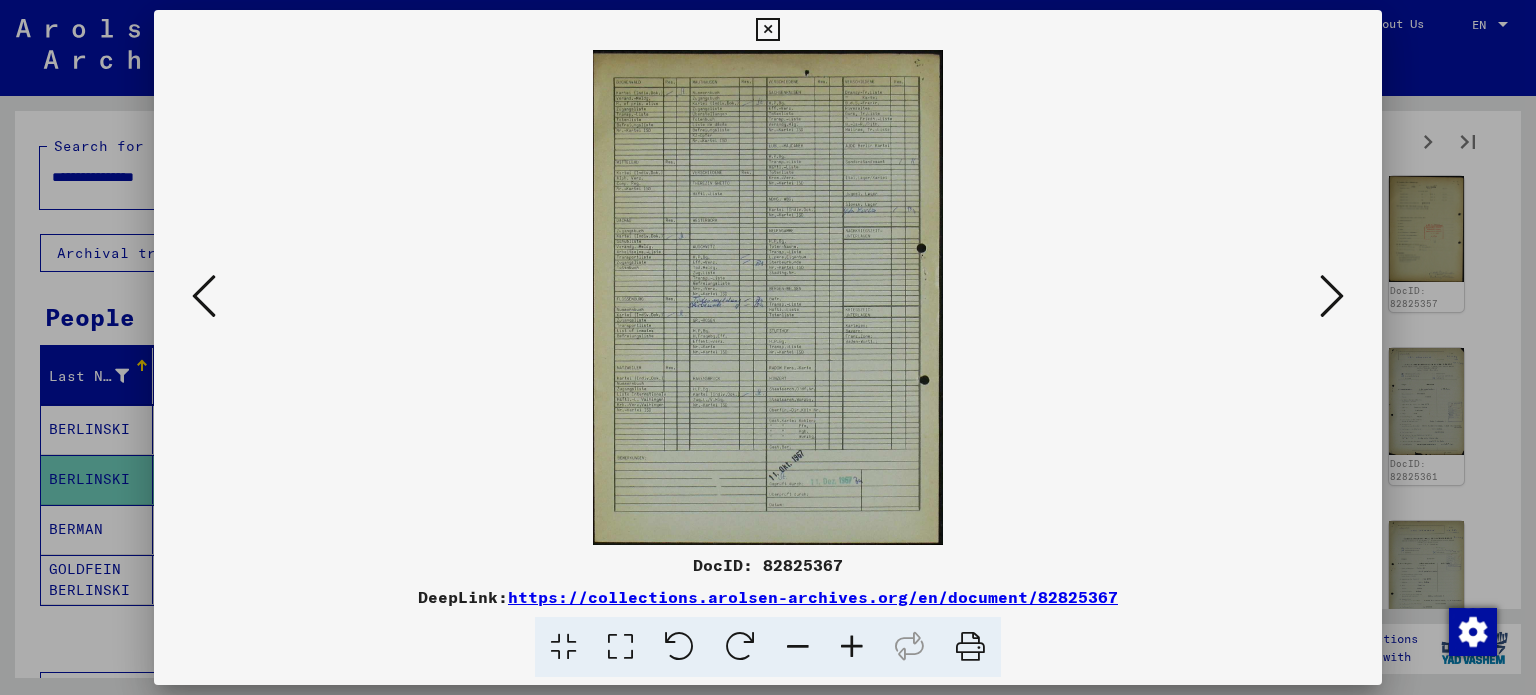 click at bounding box center [1332, 296] 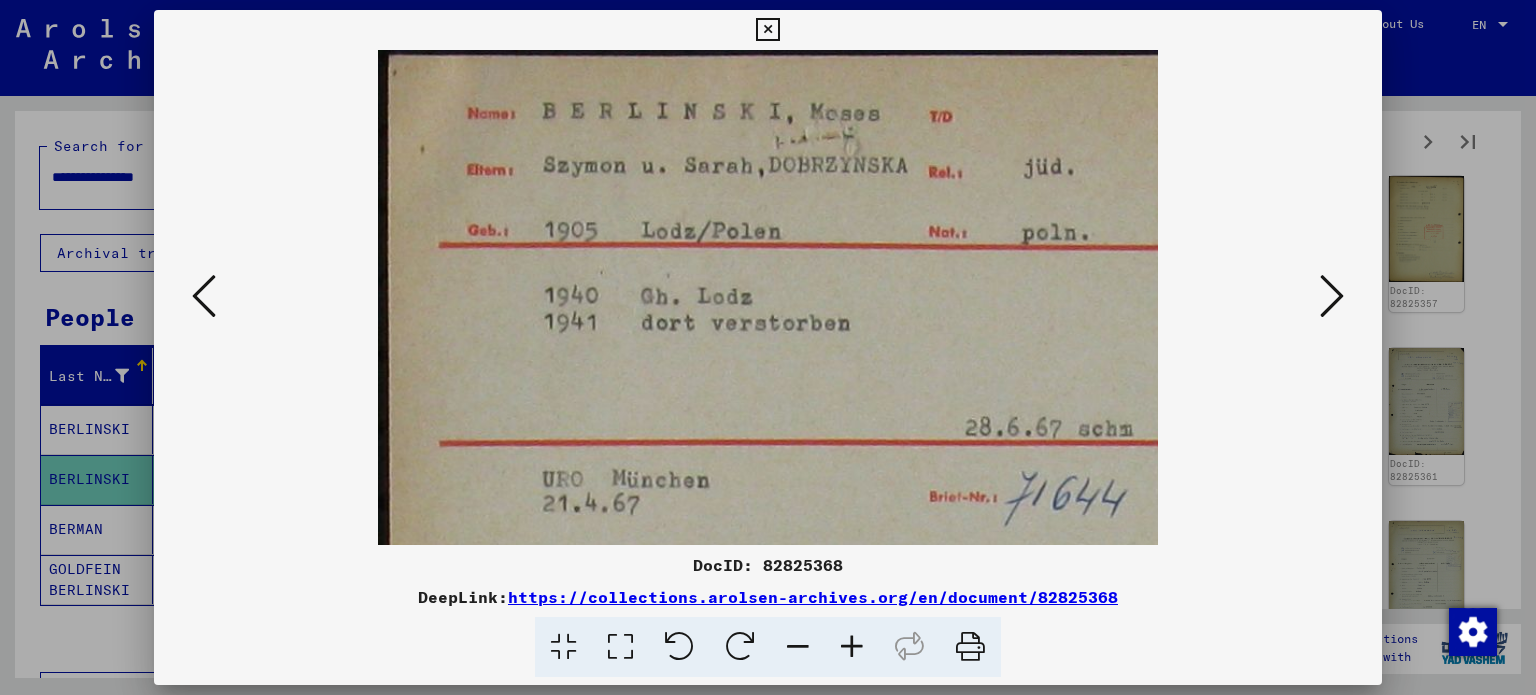 click at bounding box center (1332, 296) 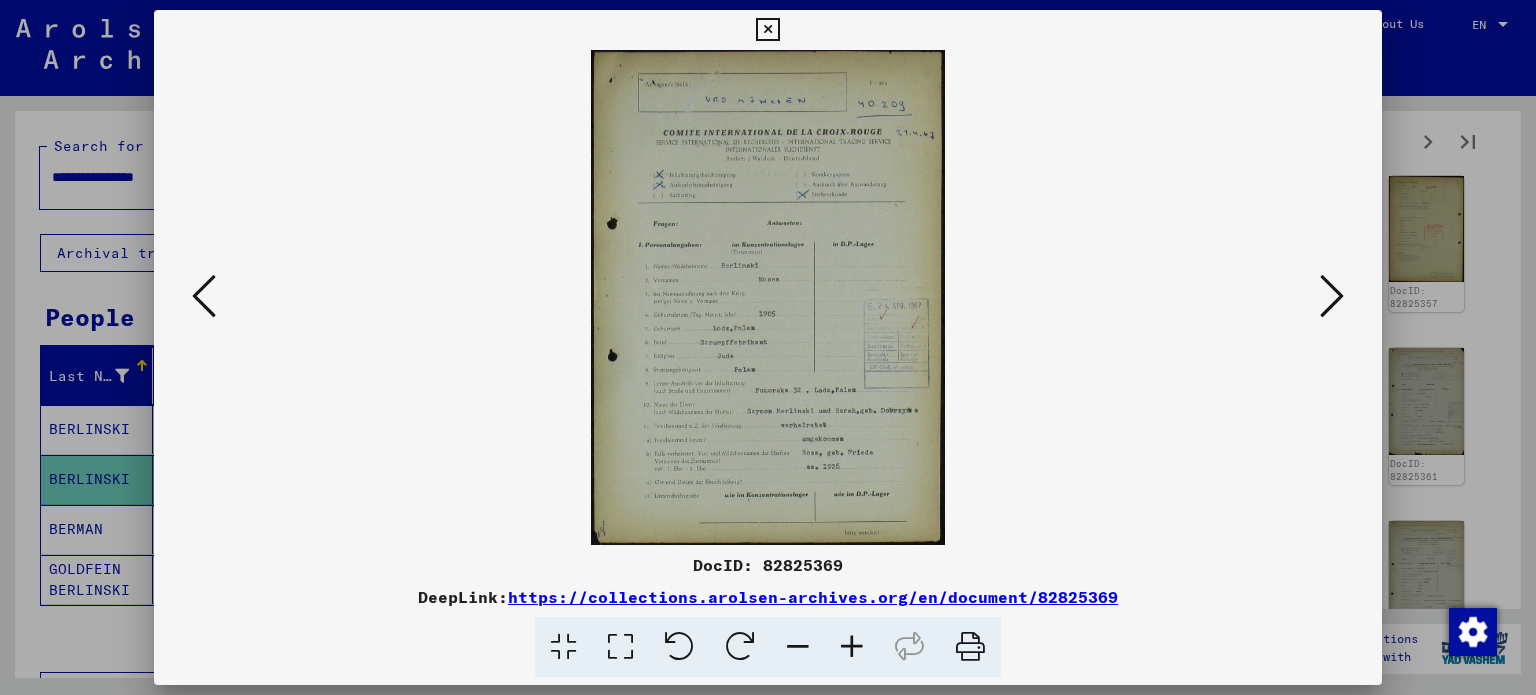 click at bounding box center [1332, 296] 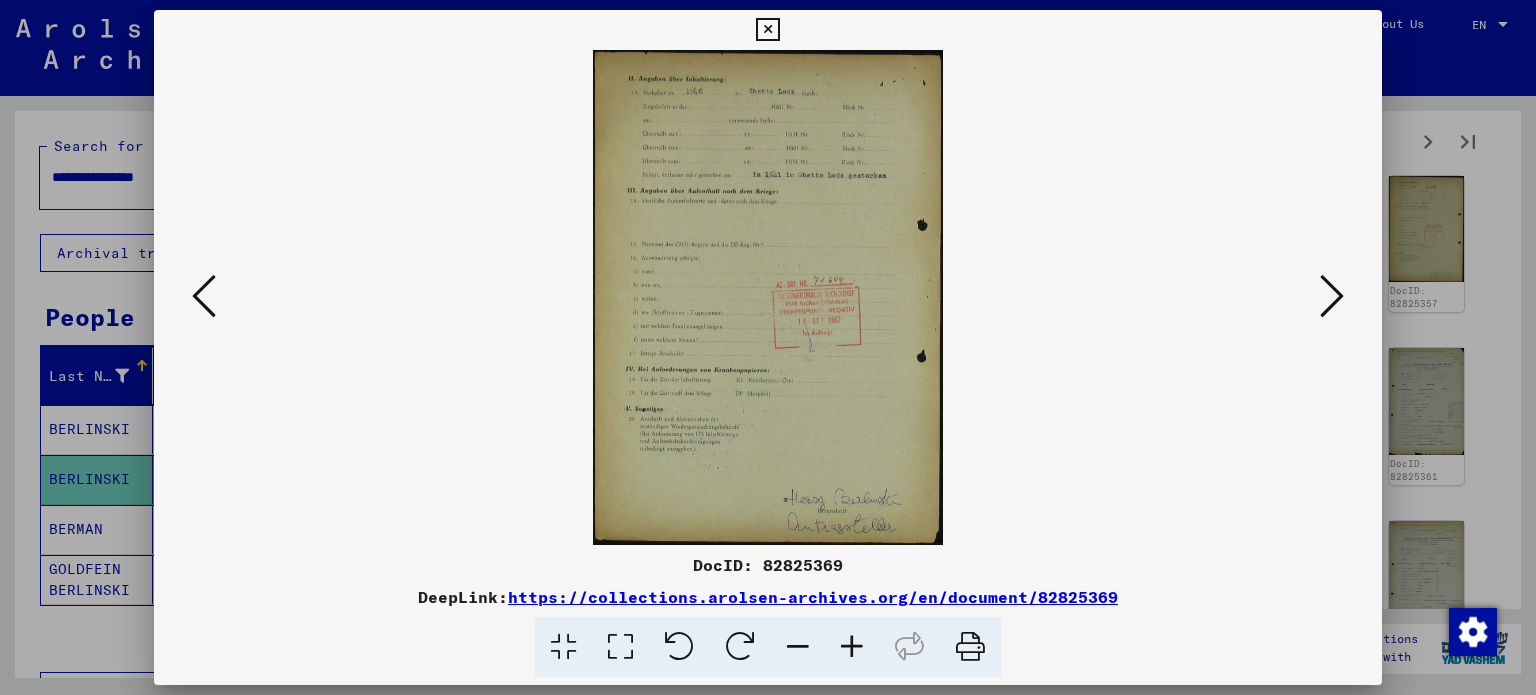 click at bounding box center (1332, 296) 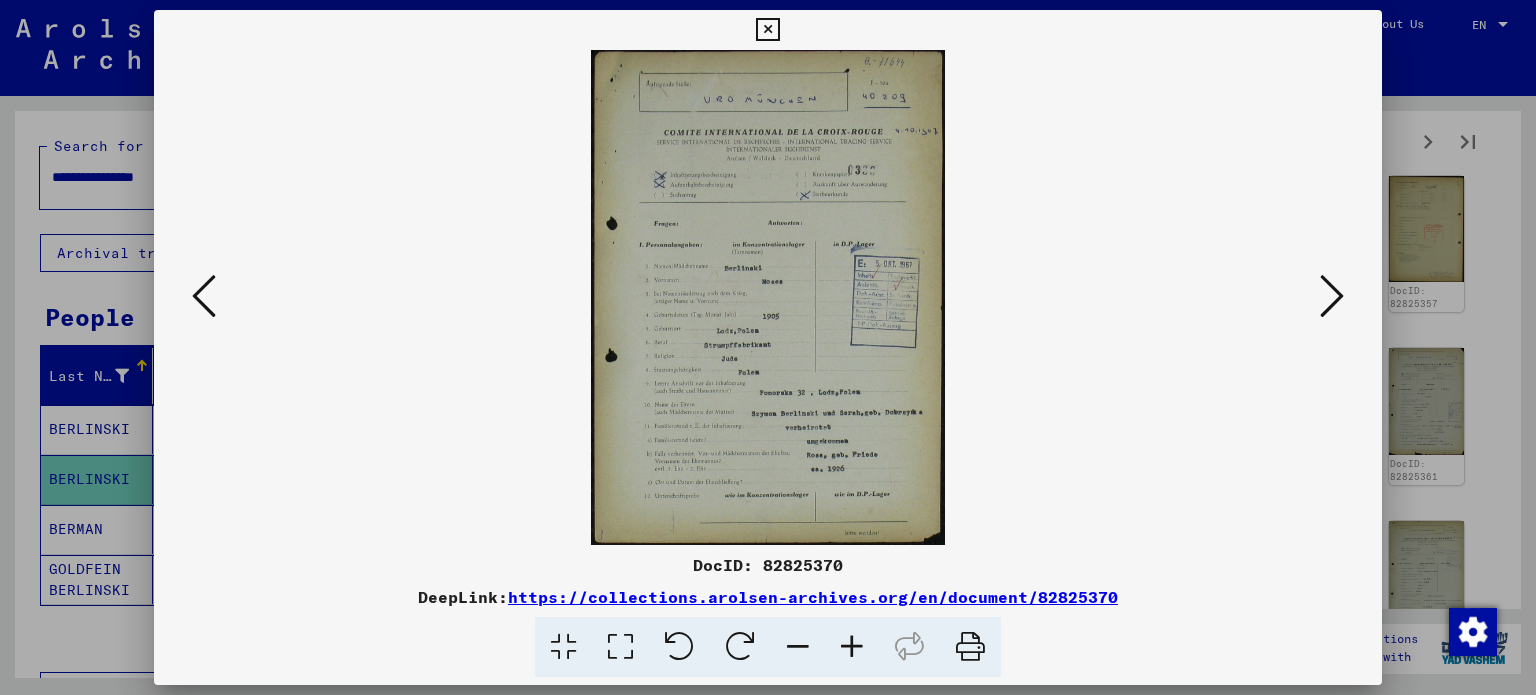 click at bounding box center (1332, 296) 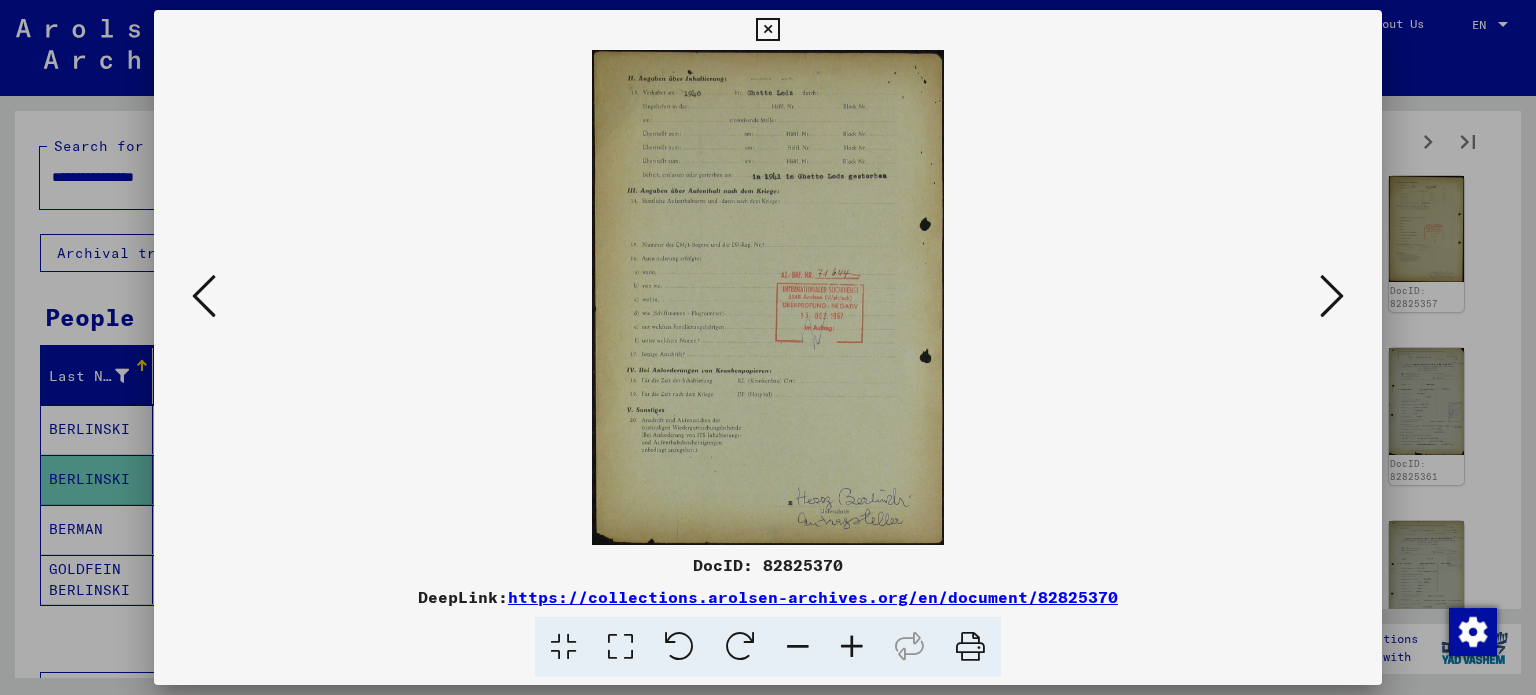 click at bounding box center [1332, 296] 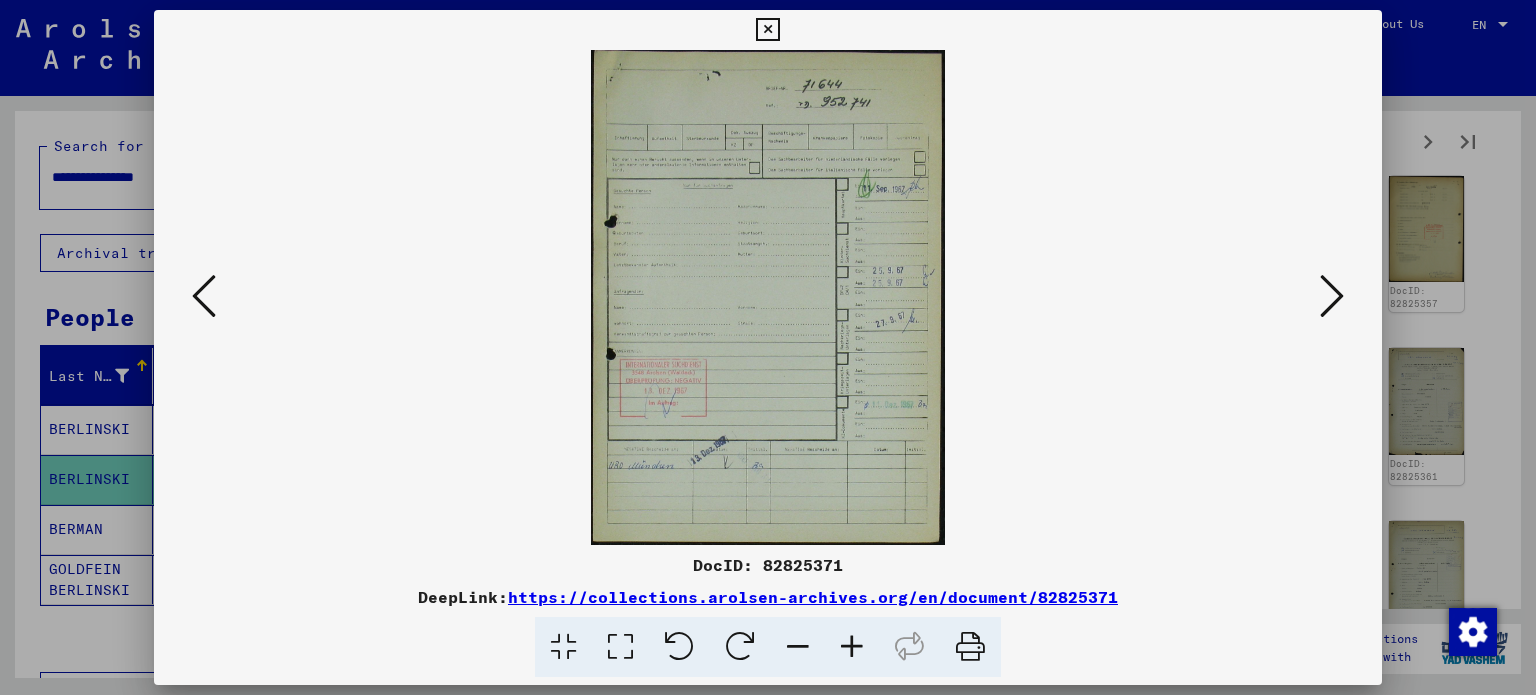 click at bounding box center (1332, 296) 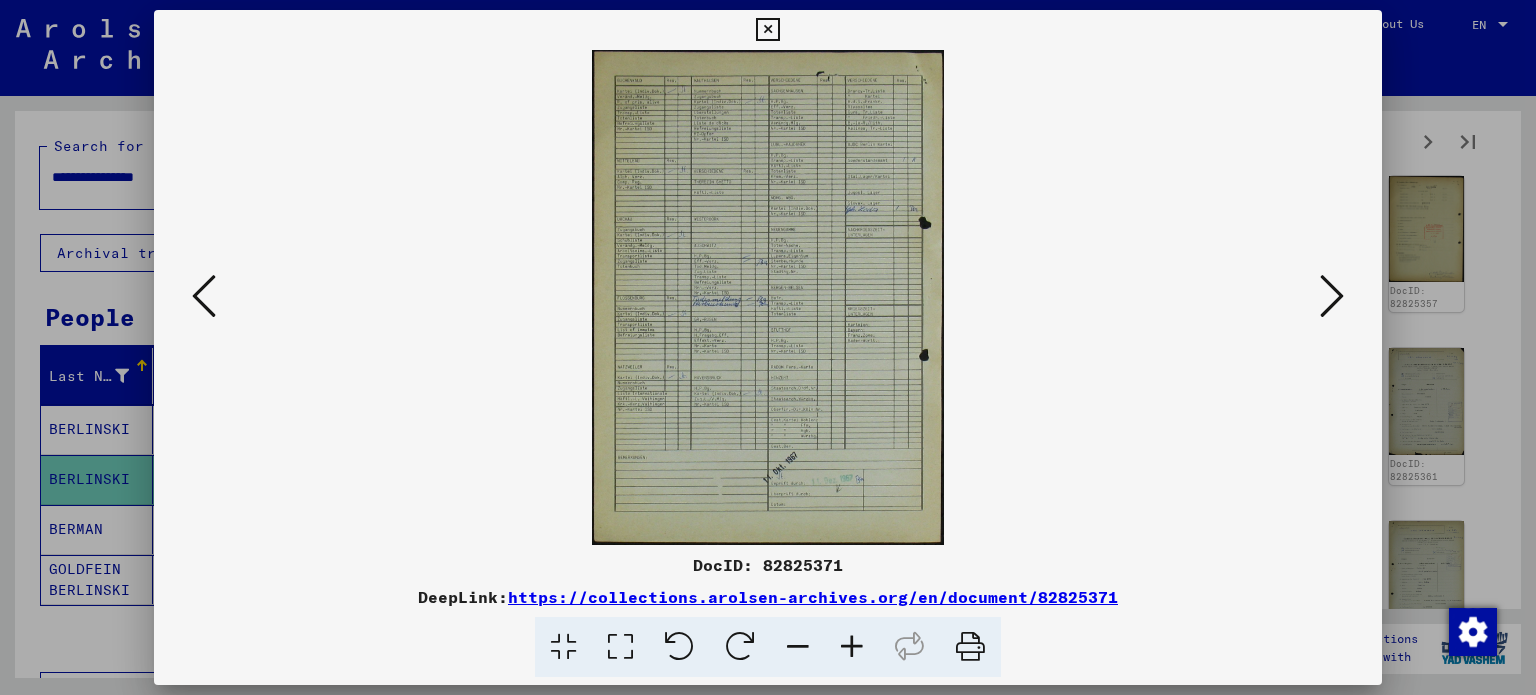 click at bounding box center [1332, 296] 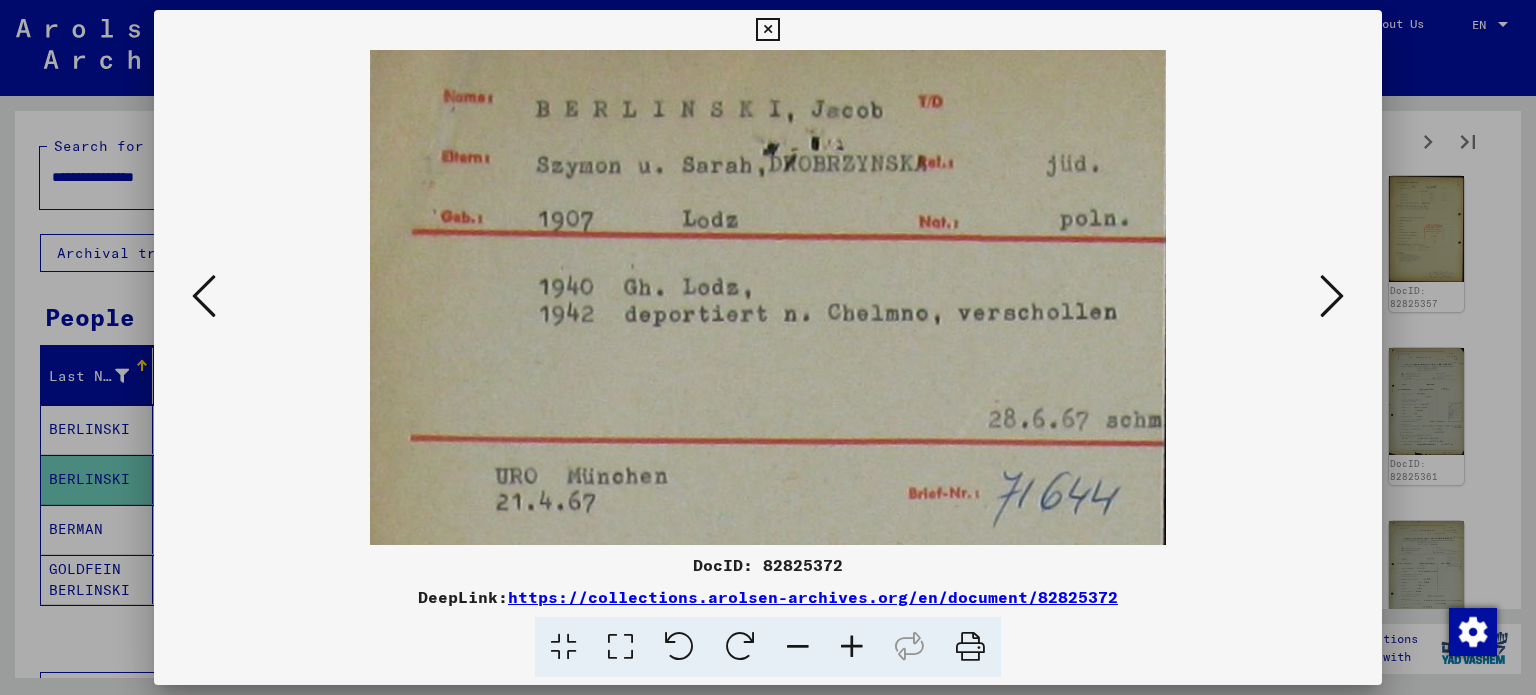 click at bounding box center [1332, 296] 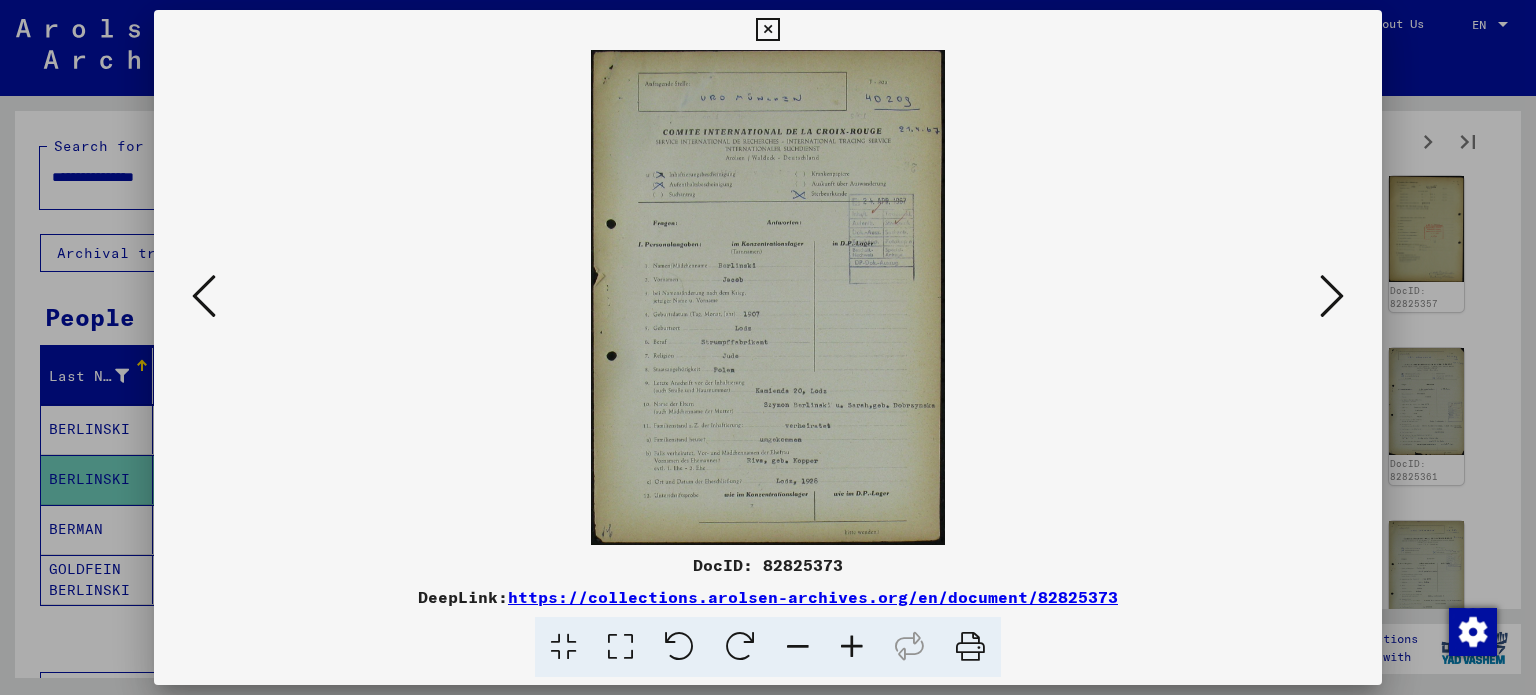 click at bounding box center [1332, 296] 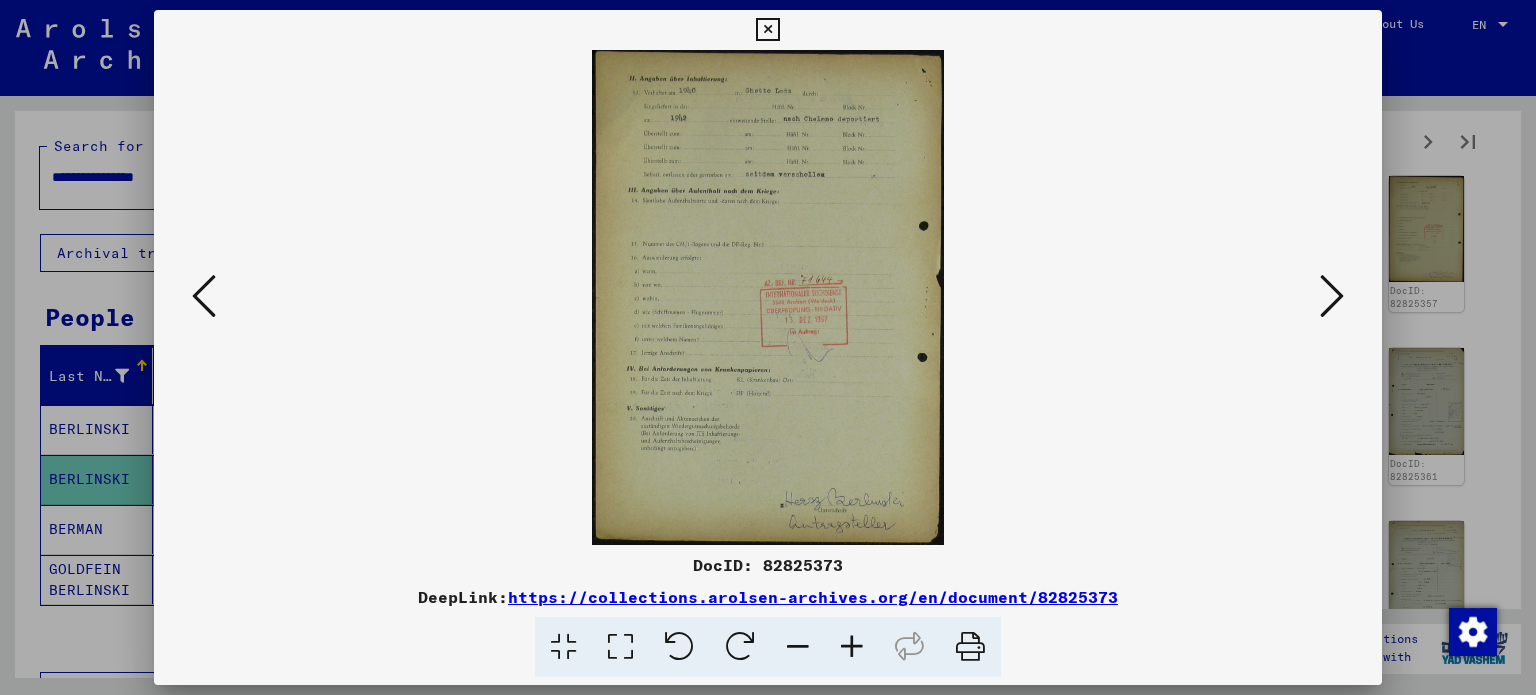 click at bounding box center [1332, 296] 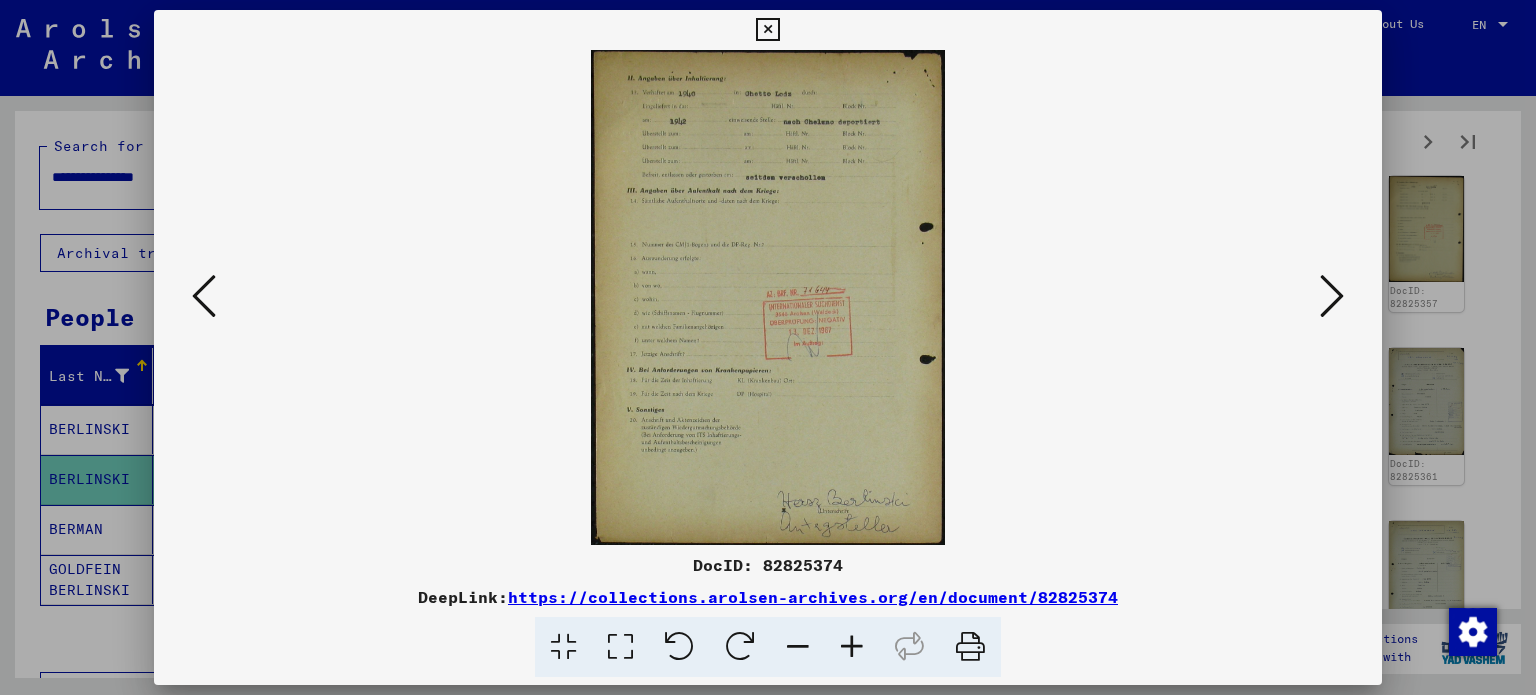 click at bounding box center (1332, 296) 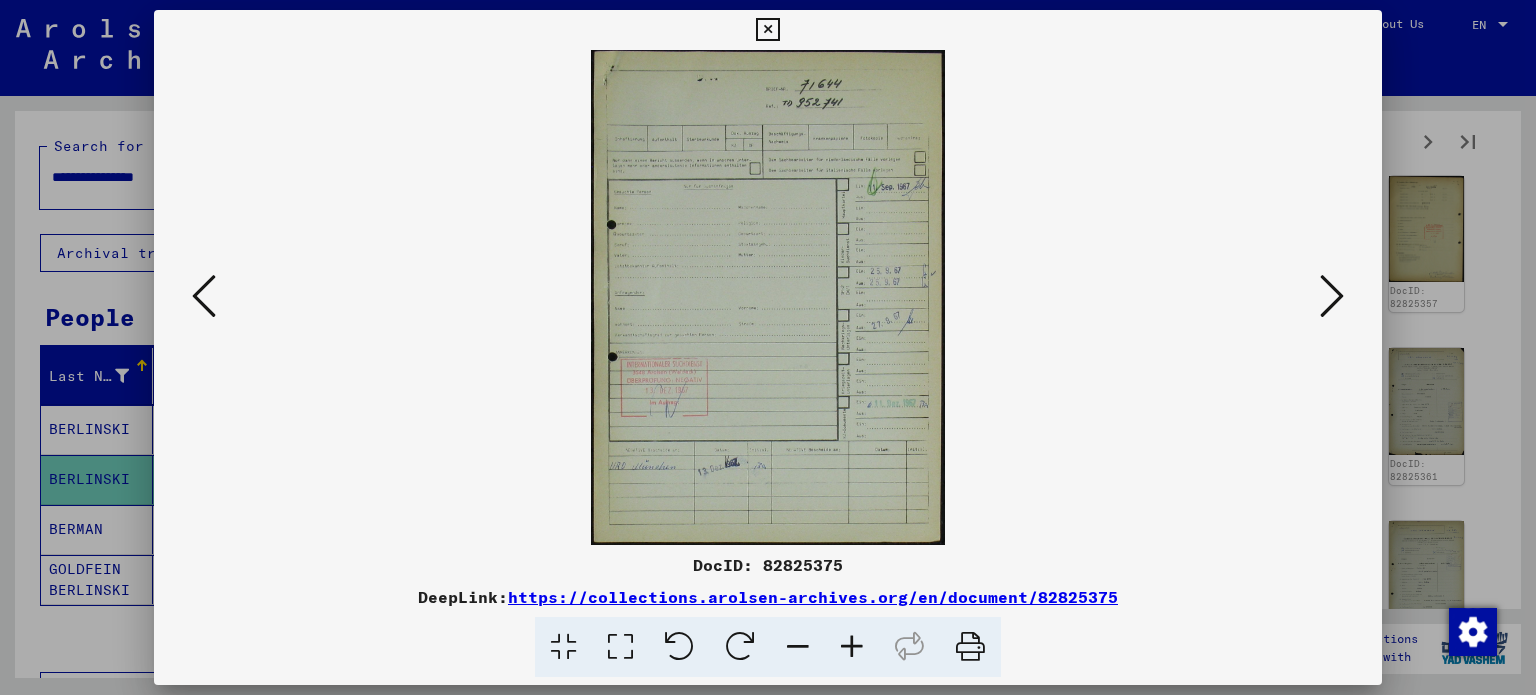 click at bounding box center (1332, 296) 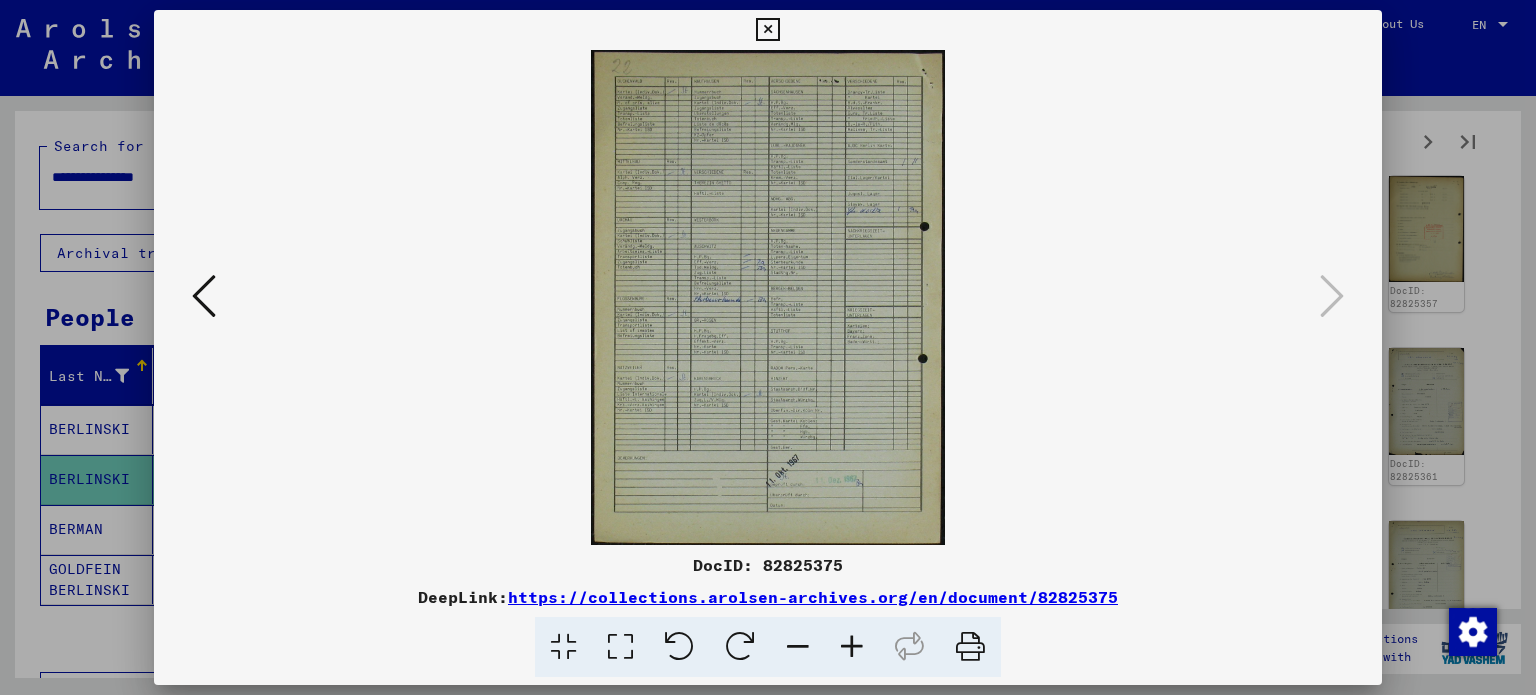 click at bounding box center [768, 347] 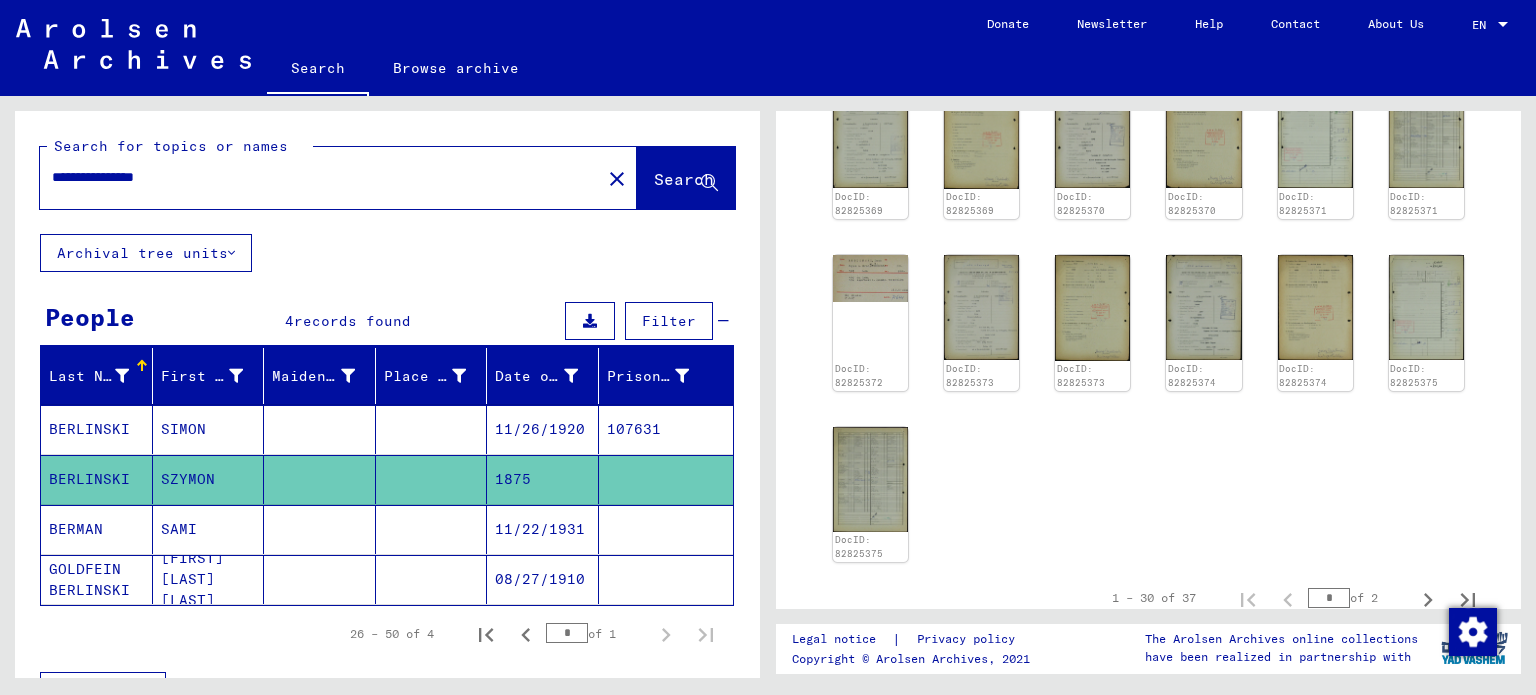 scroll, scrollTop: 1104, scrollLeft: 0, axis: vertical 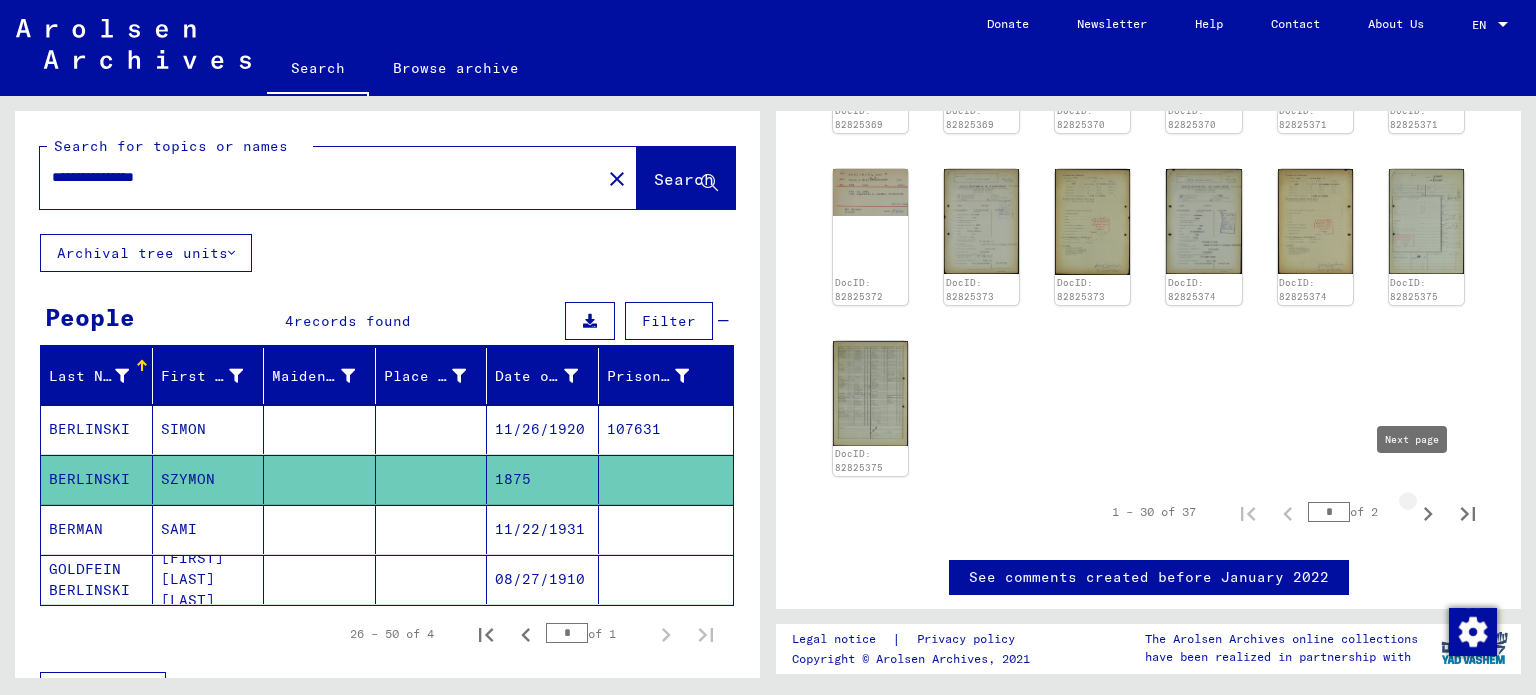 click 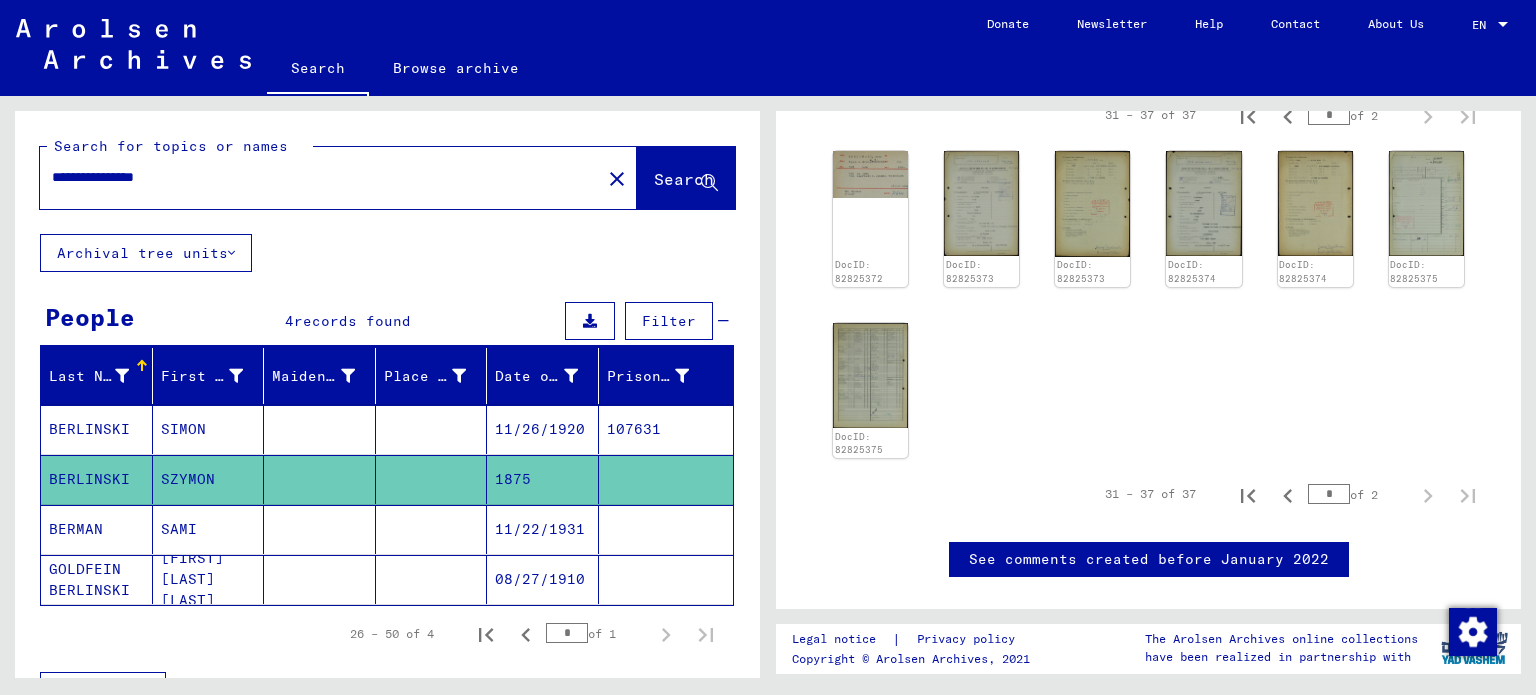 scroll, scrollTop: 96, scrollLeft: 0, axis: vertical 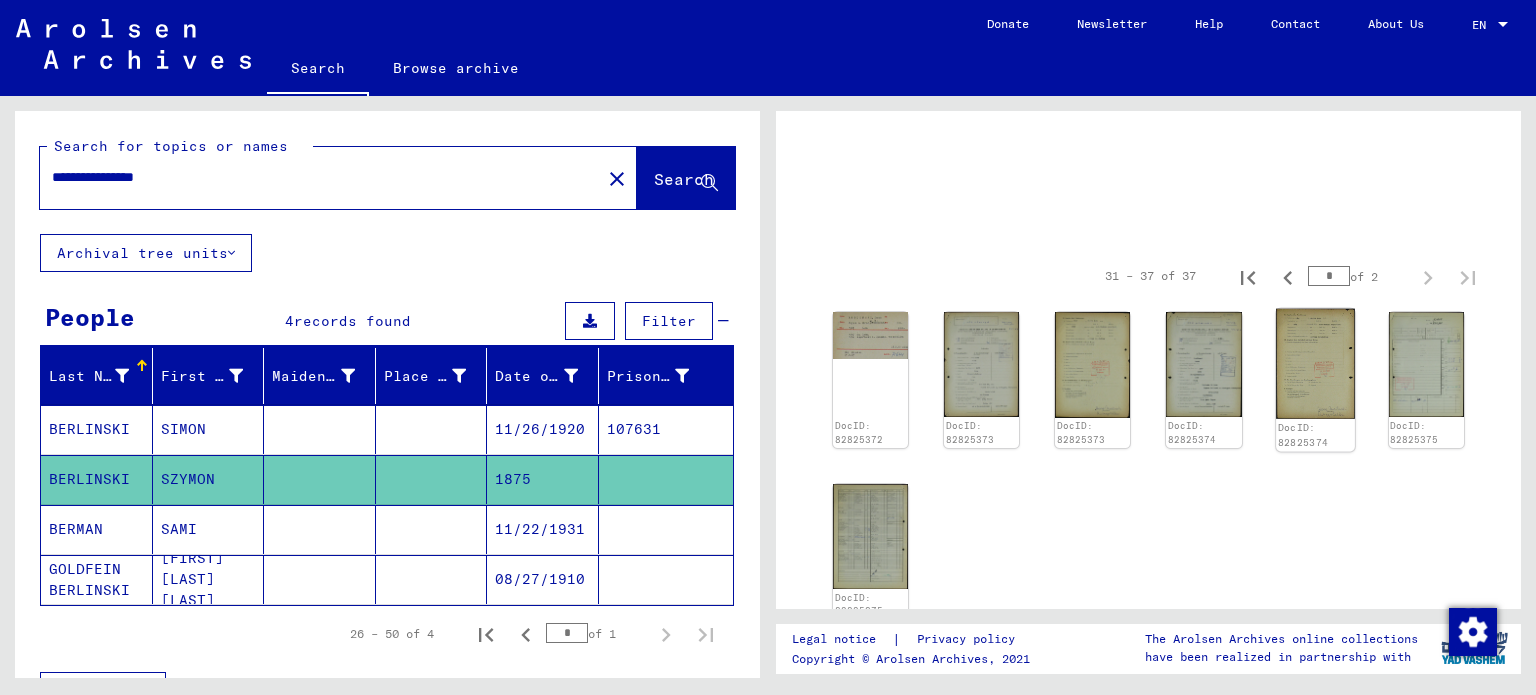 click 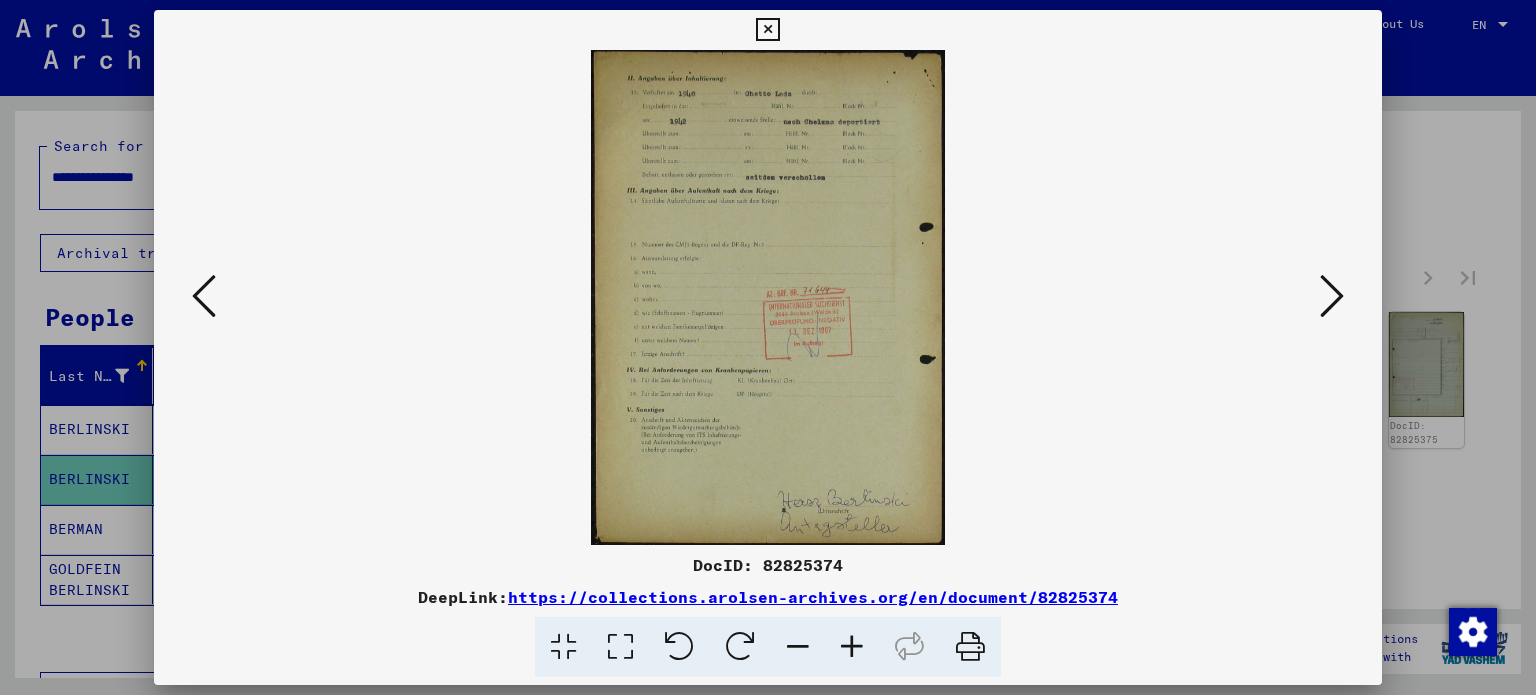 click at bounding box center [1332, 296] 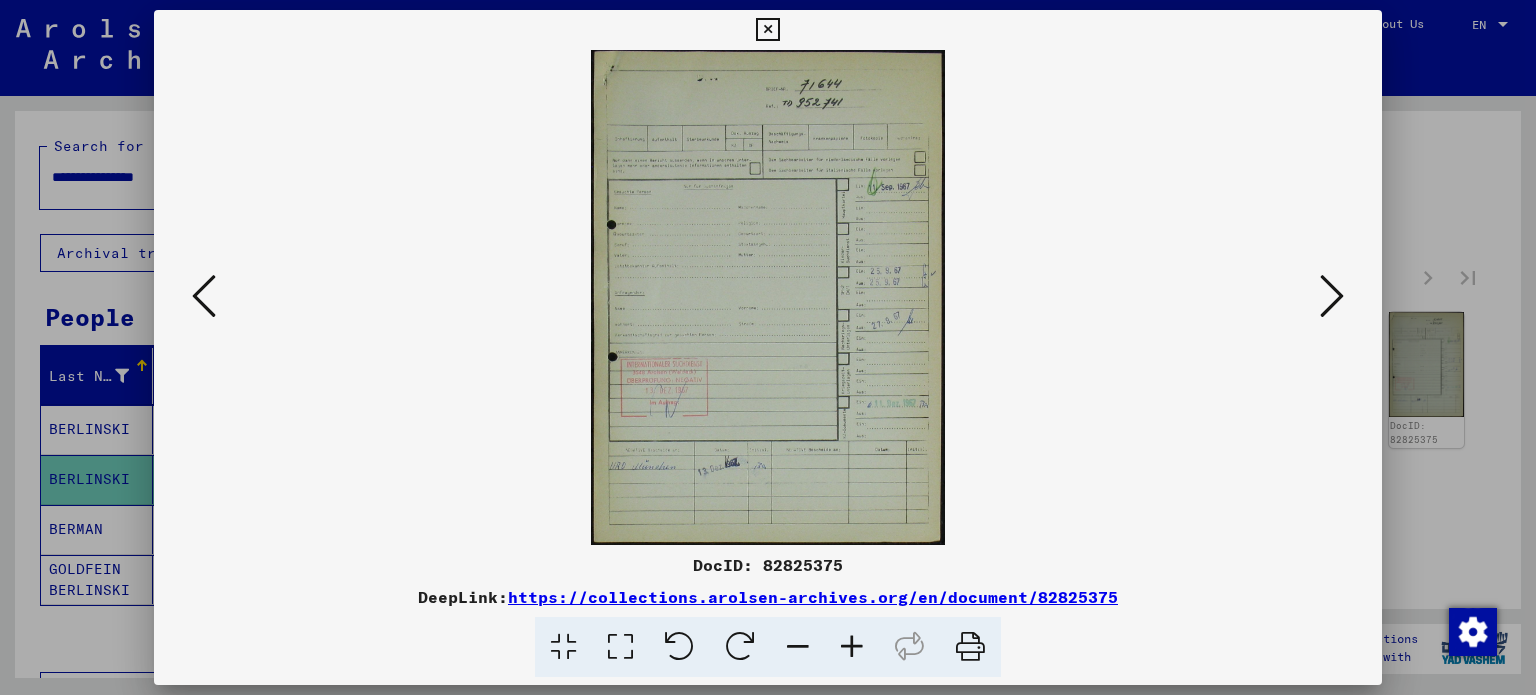 click at bounding box center [1332, 297] 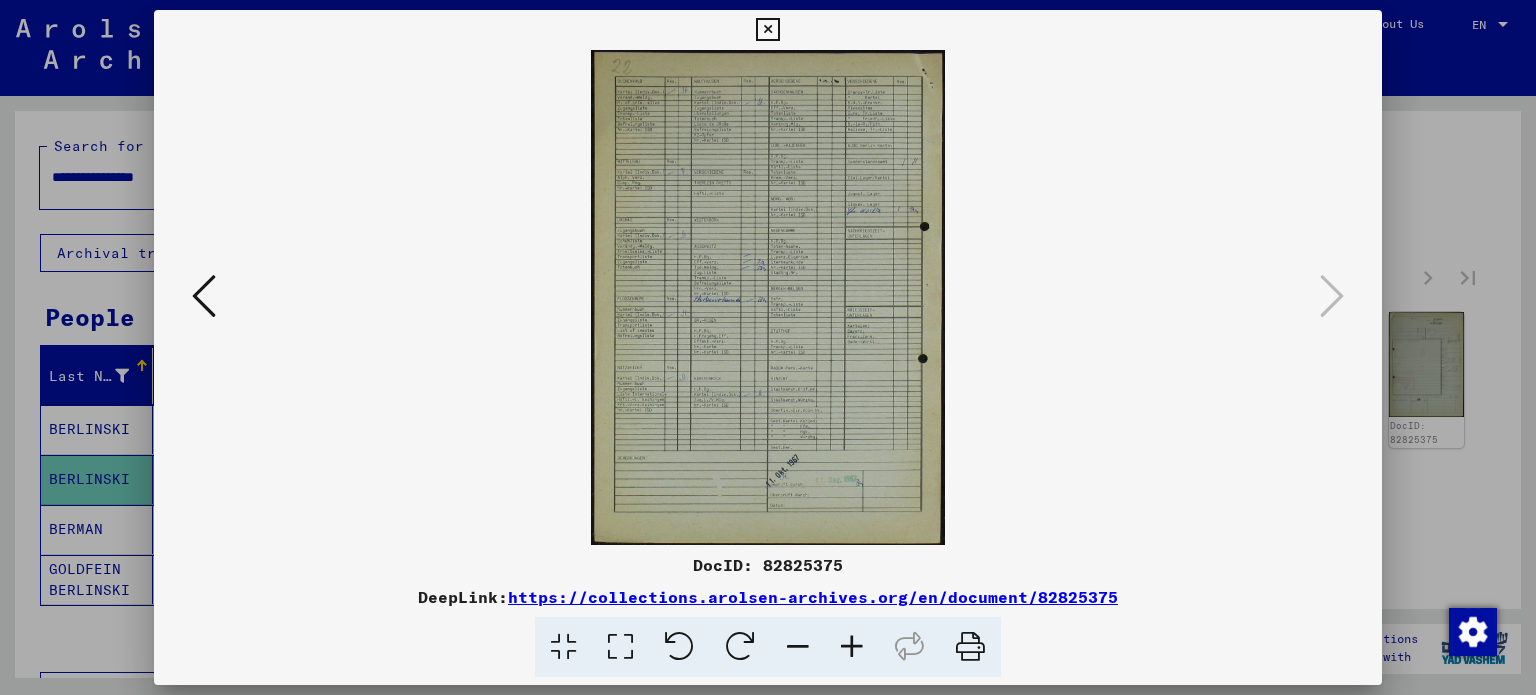 click at bounding box center [768, 297] 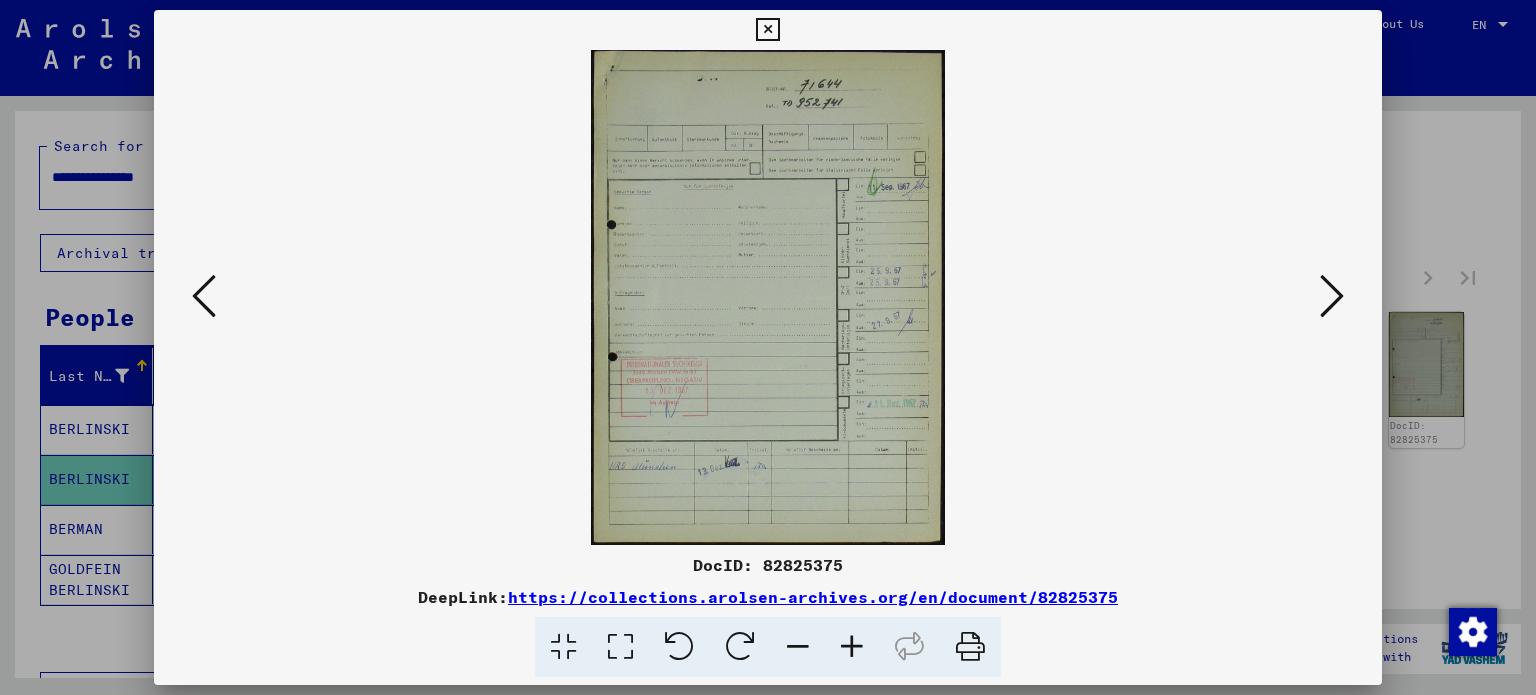 click at bounding box center (204, 296) 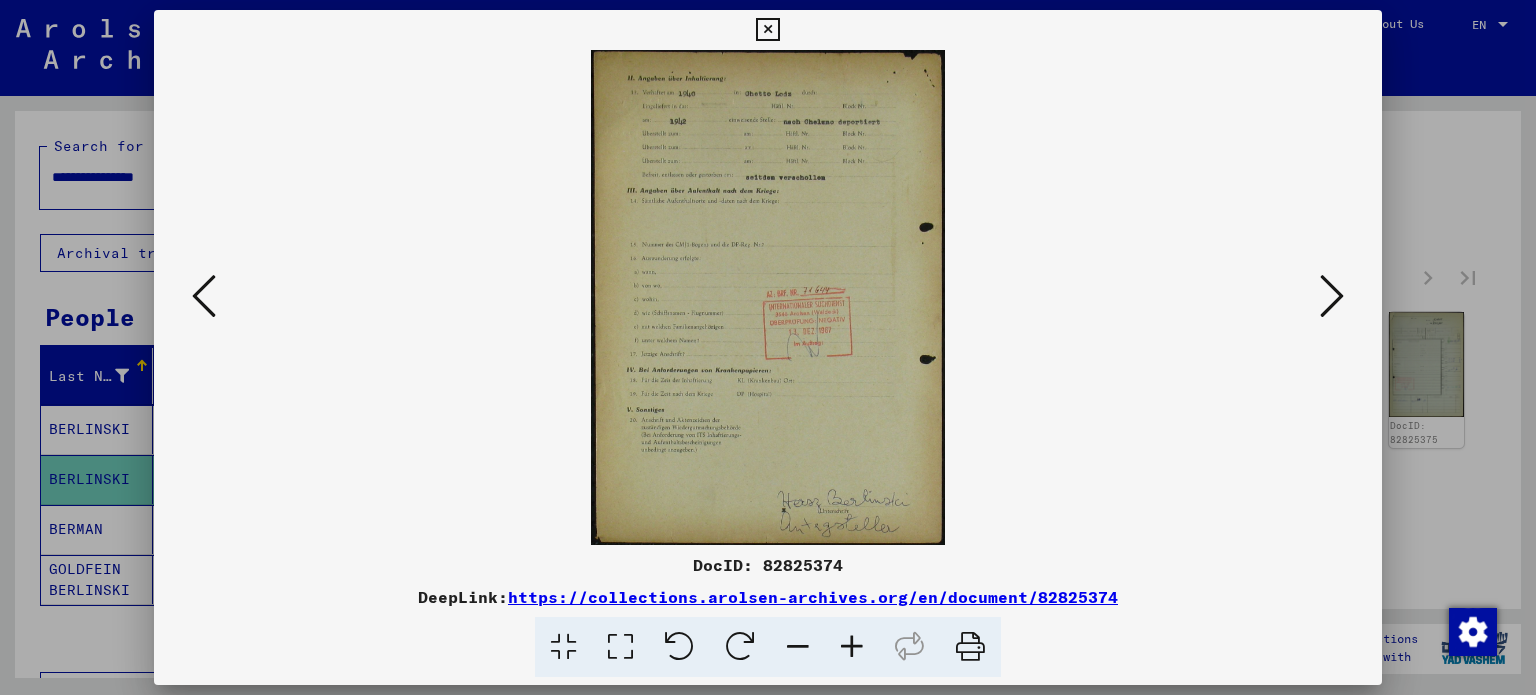 click at bounding box center (204, 296) 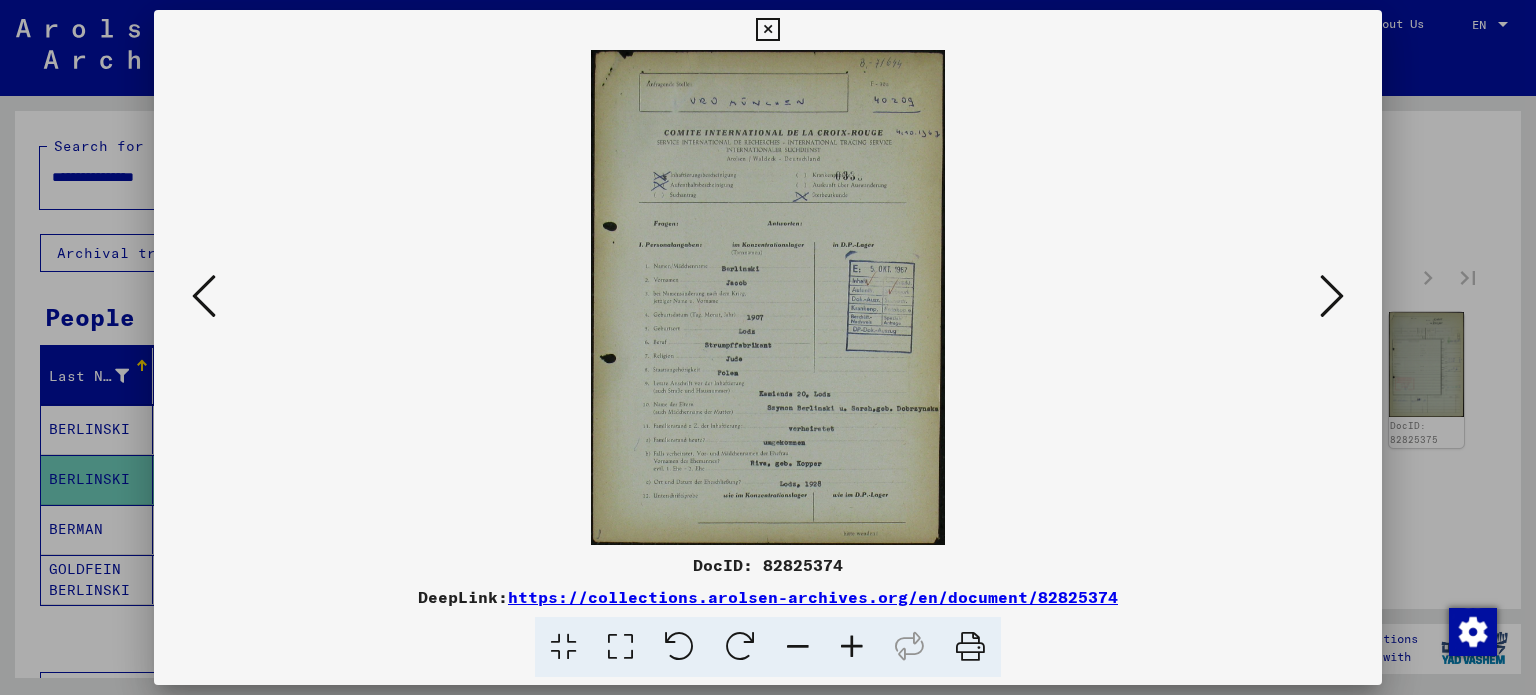 click at bounding box center [1332, 297] 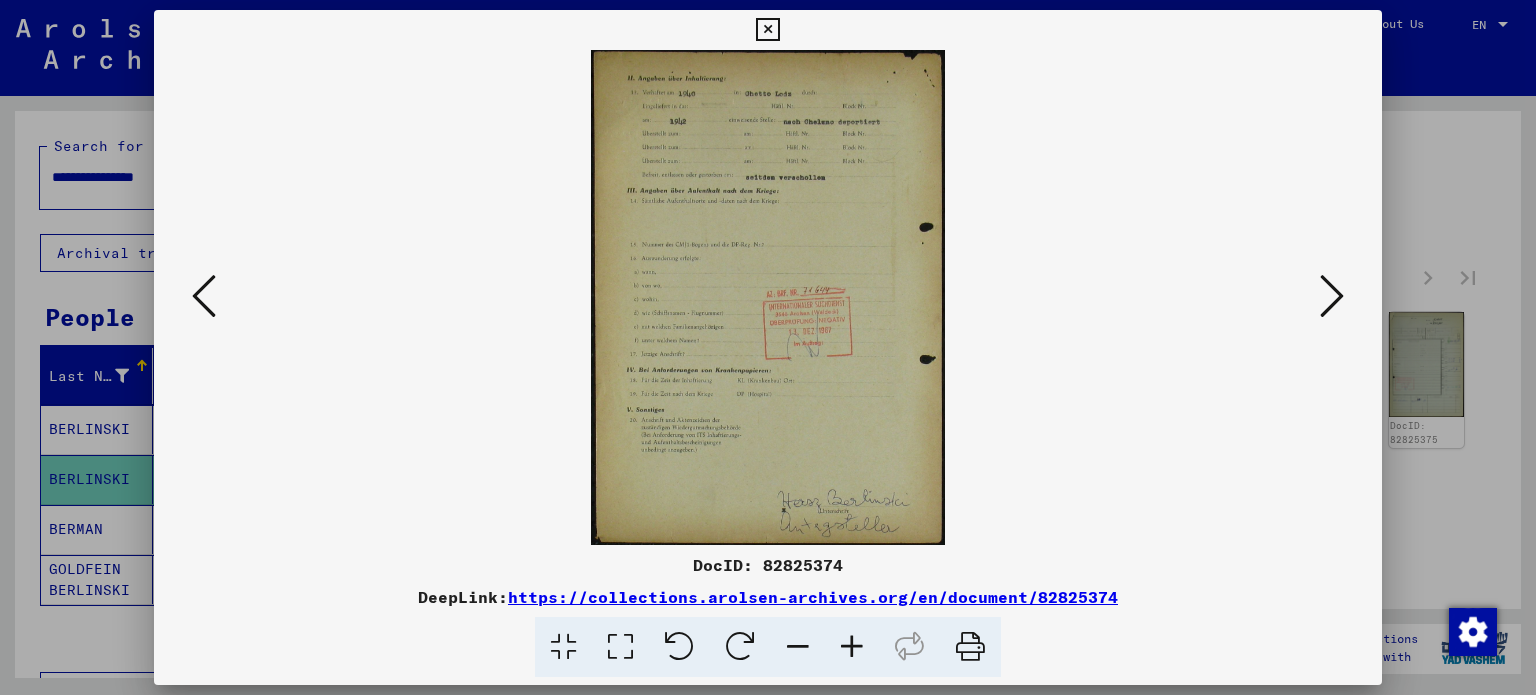 click at bounding box center (204, 296) 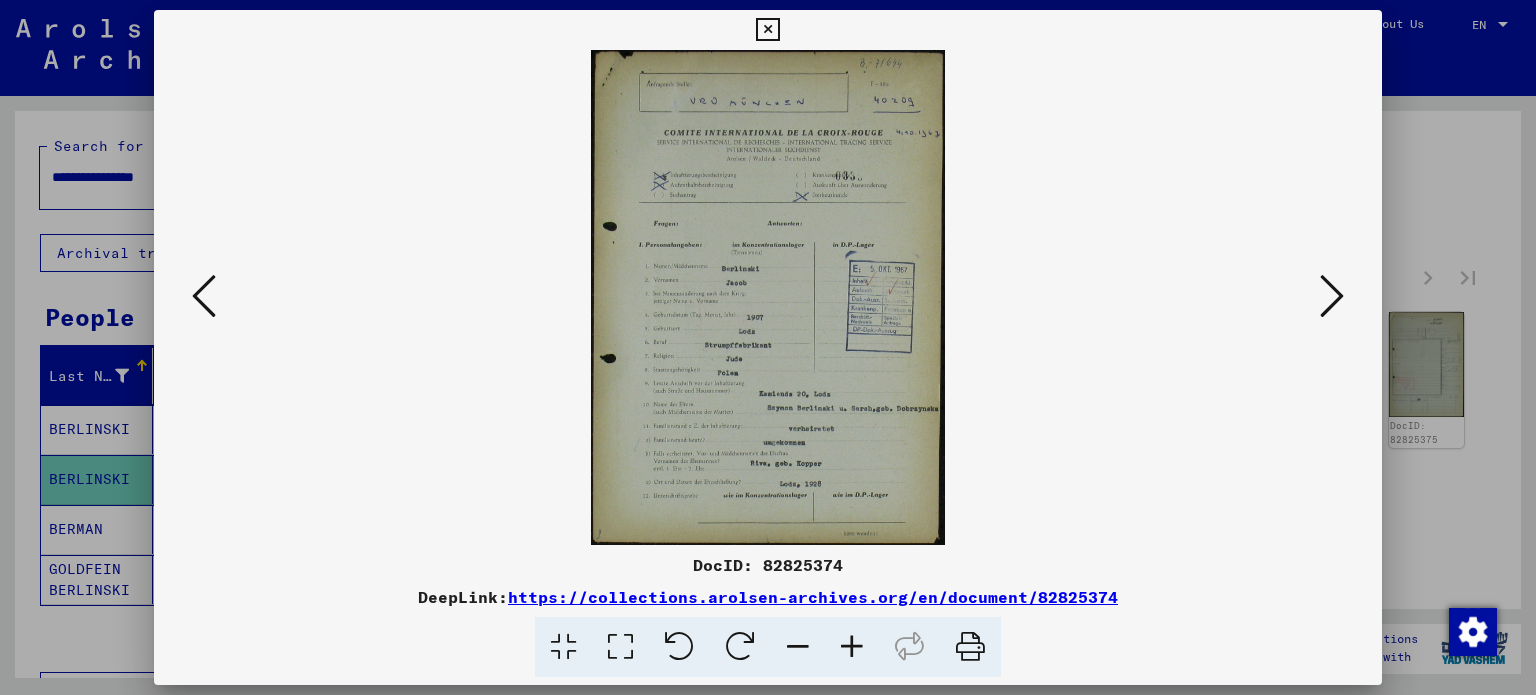 click at bounding box center (204, 296) 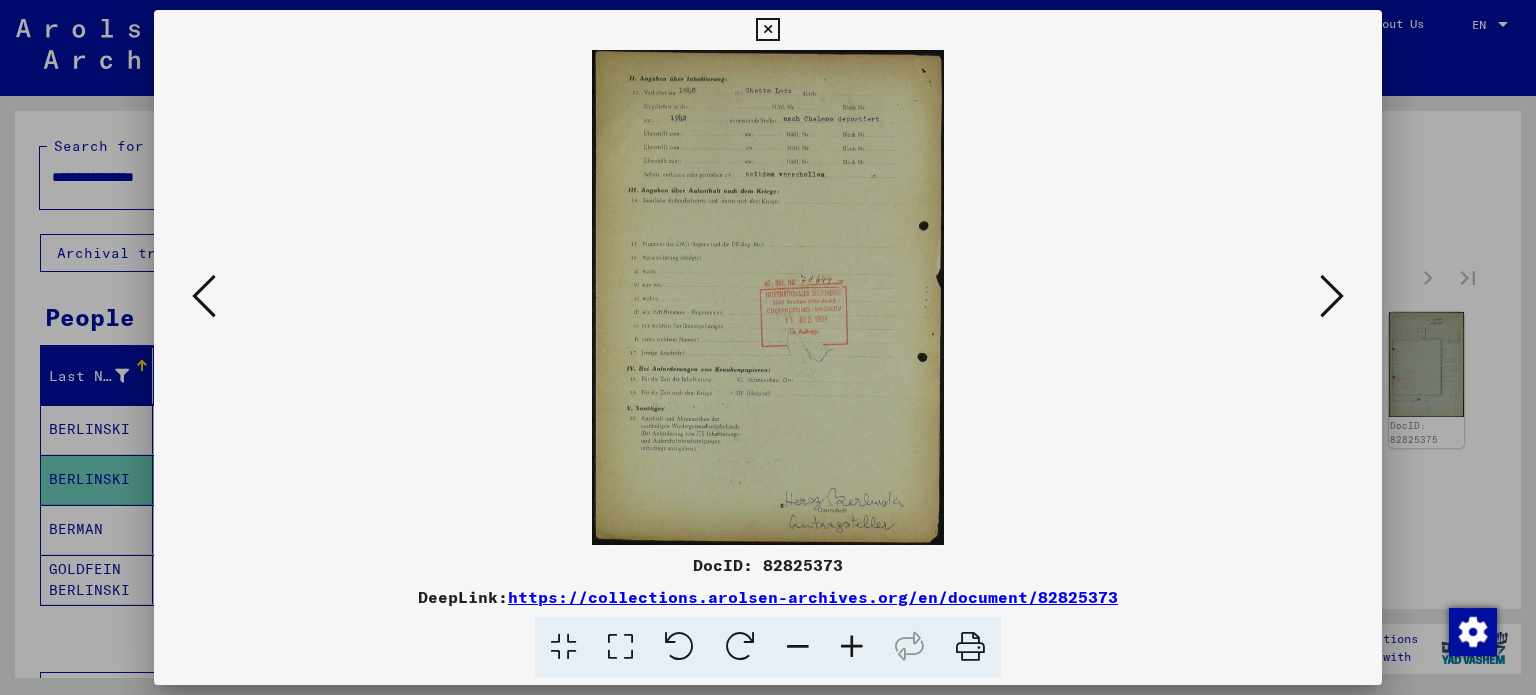 click at bounding box center (204, 296) 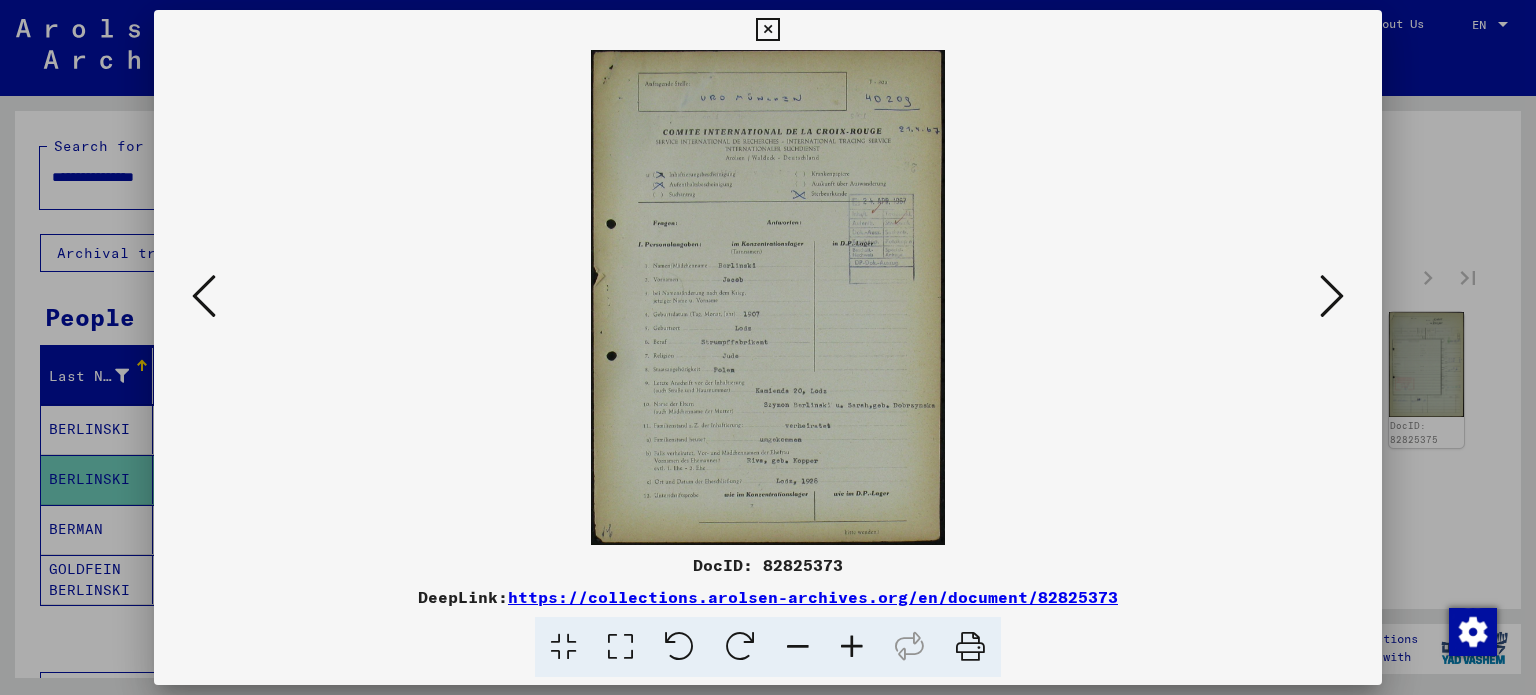 click at bounding box center (204, 296) 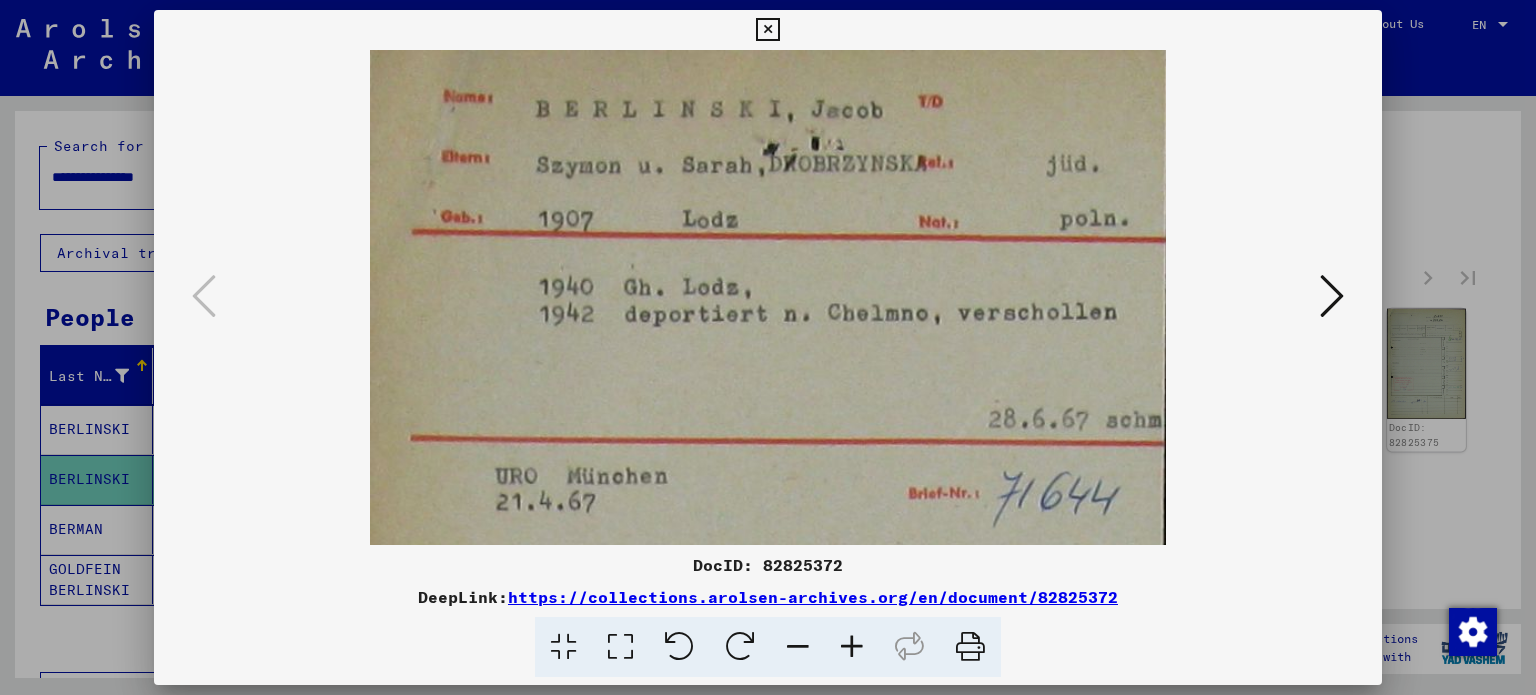 click at bounding box center (768, 347) 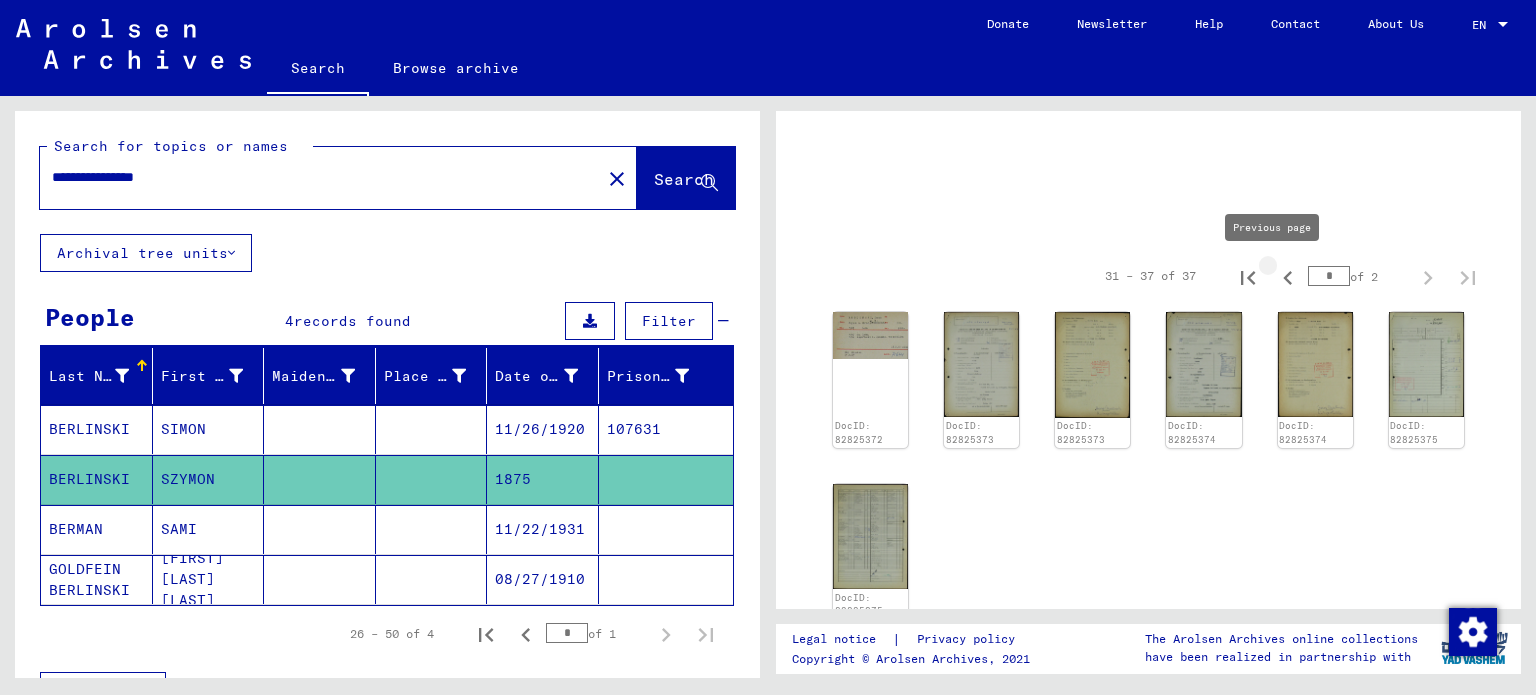 click 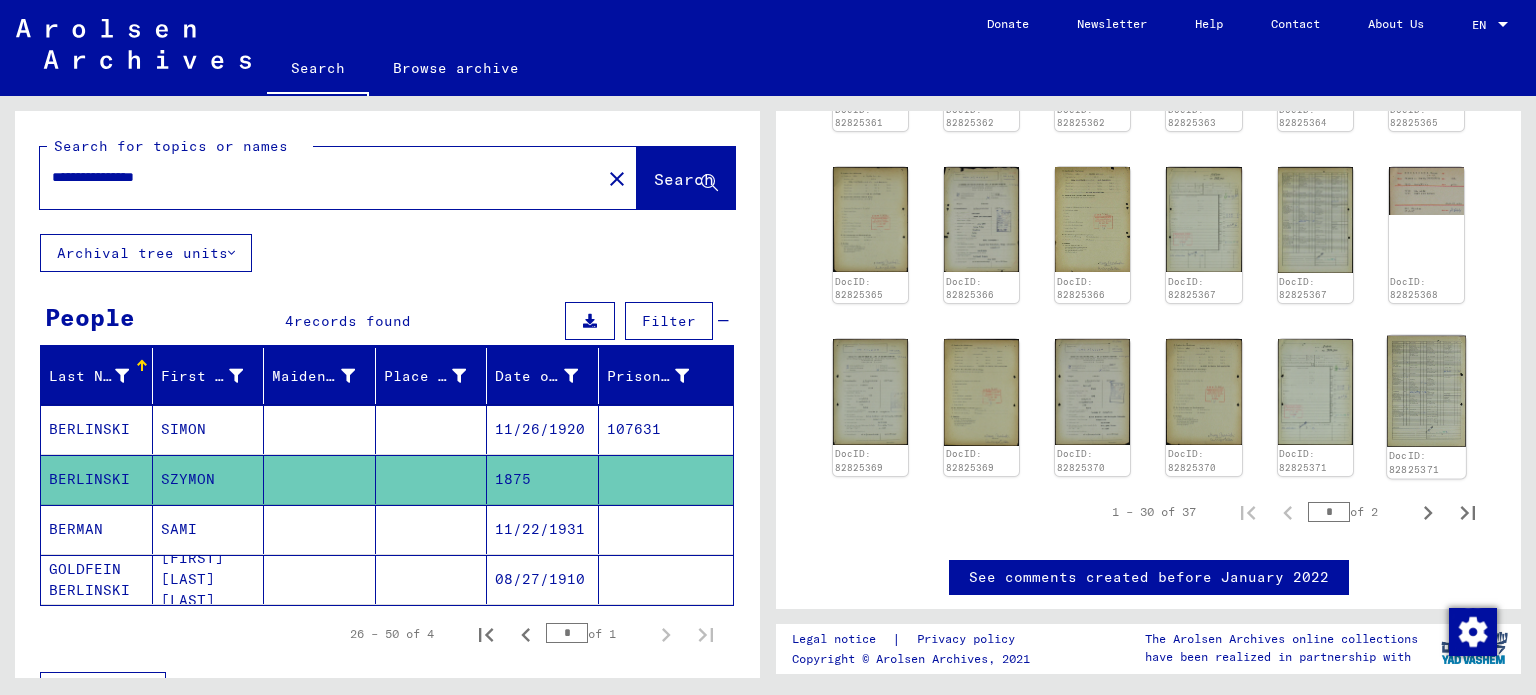 scroll, scrollTop: 758, scrollLeft: 0, axis: vertical 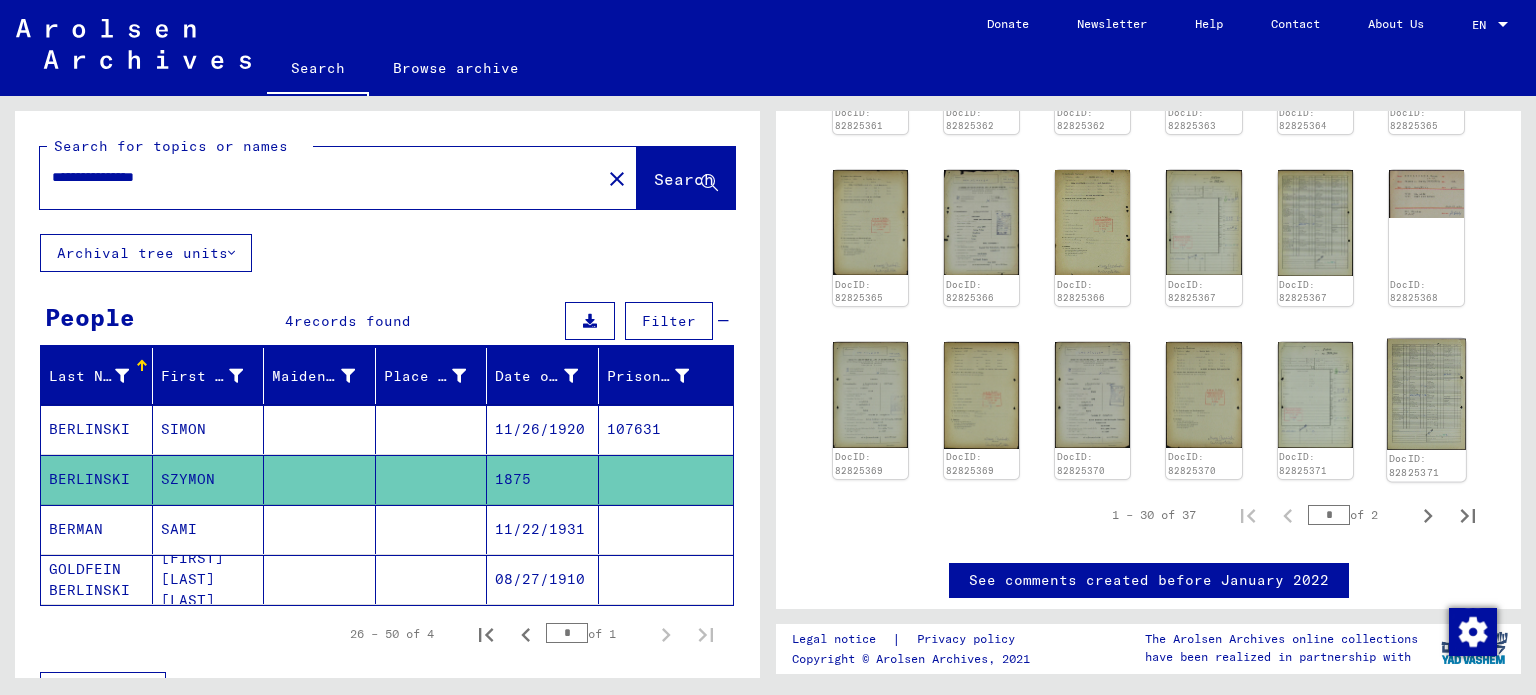 click 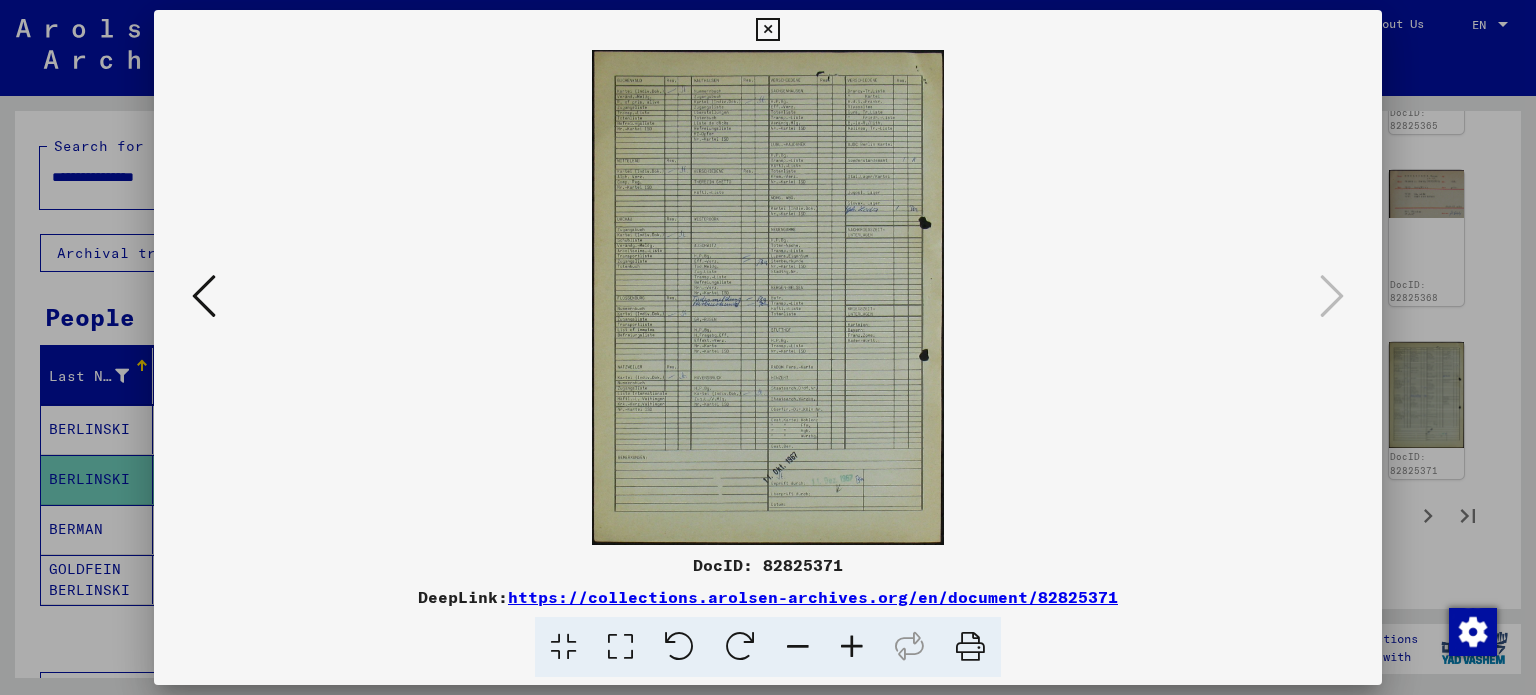 click at bounding box center (204, 296) 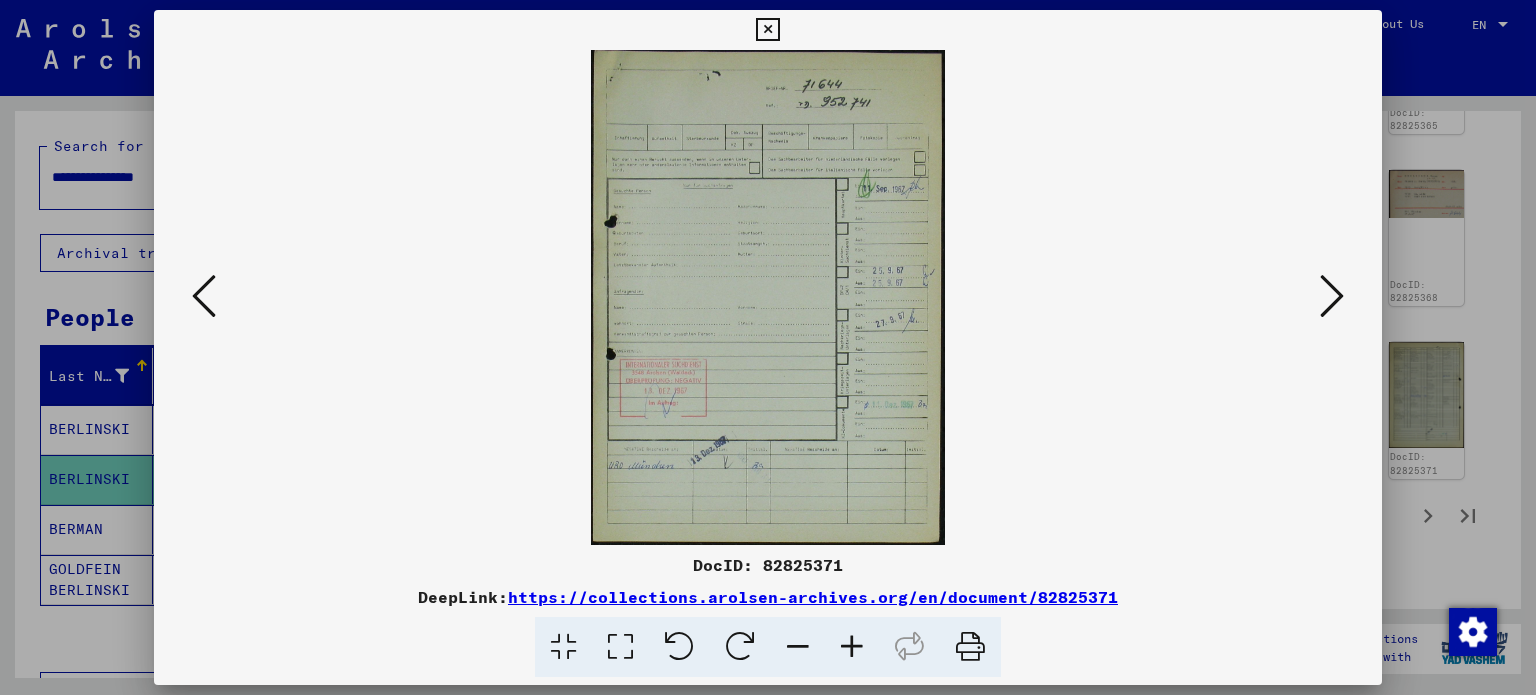click at bounding box center [204, 296] 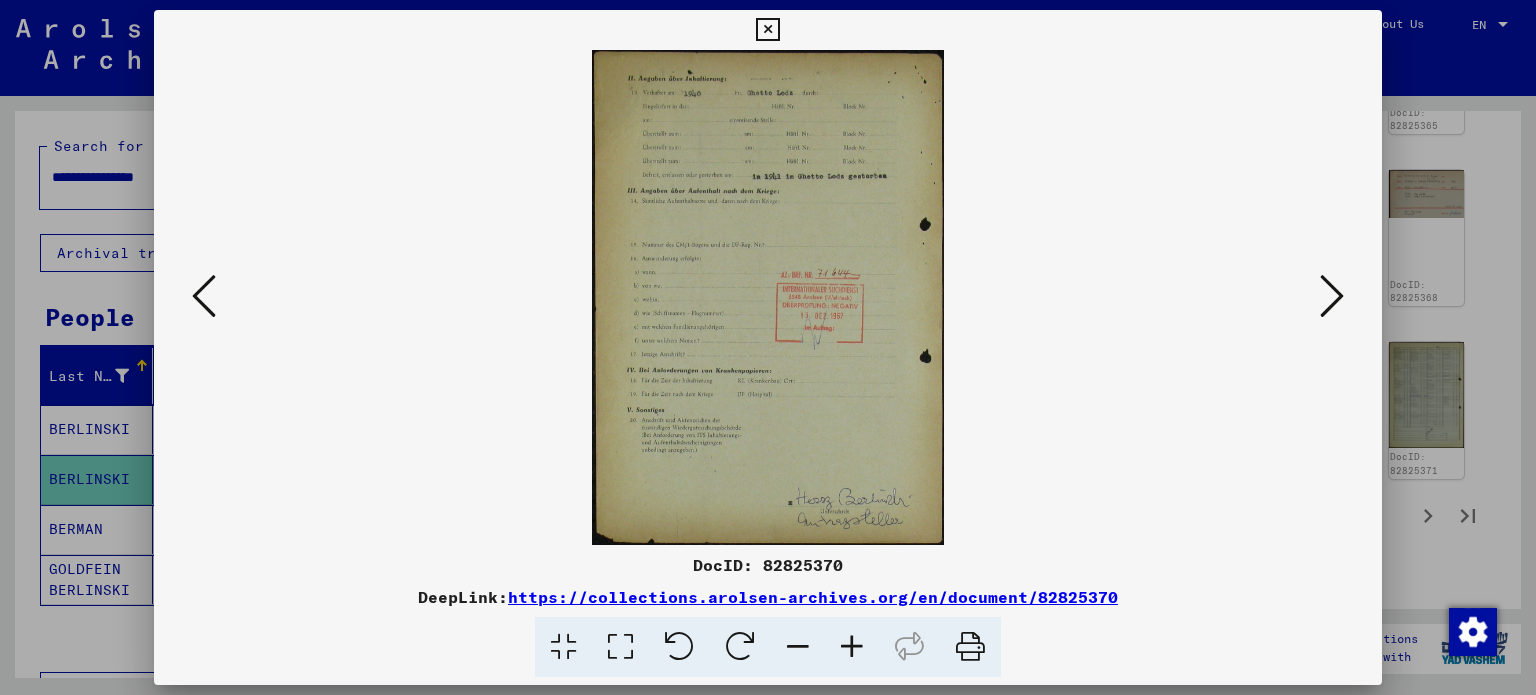 click at bounding box center [204, 296] 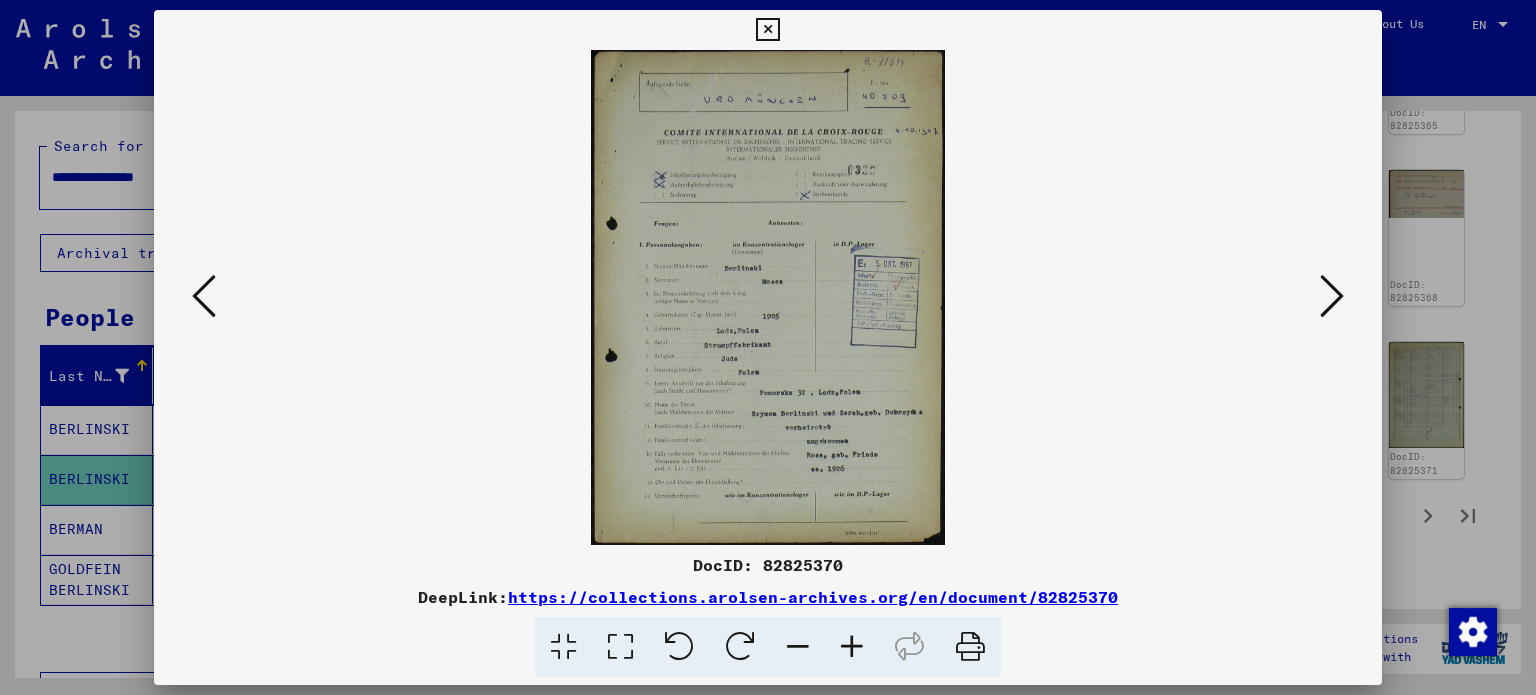click at bounding box center (1332, 296) 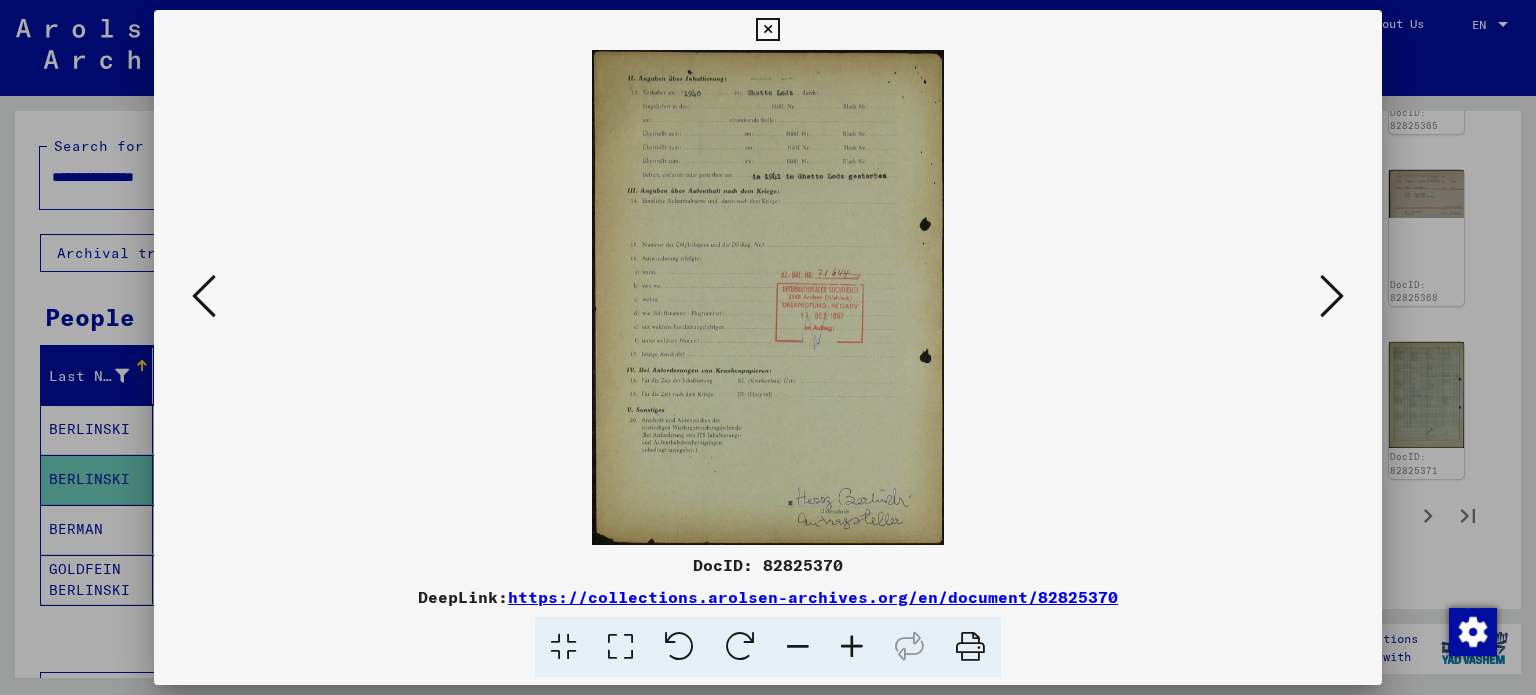click at bounding box center (204, 296) 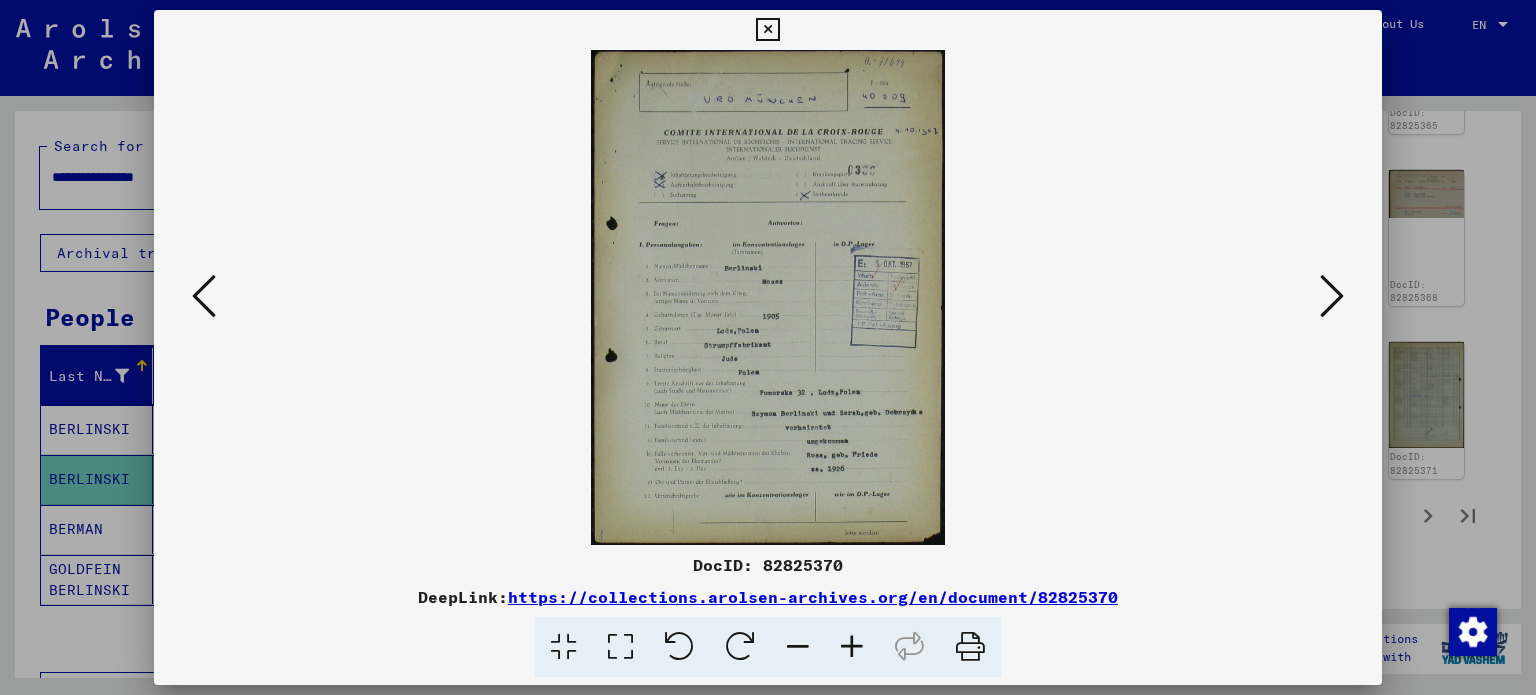 click at bounding box center [204, 296] 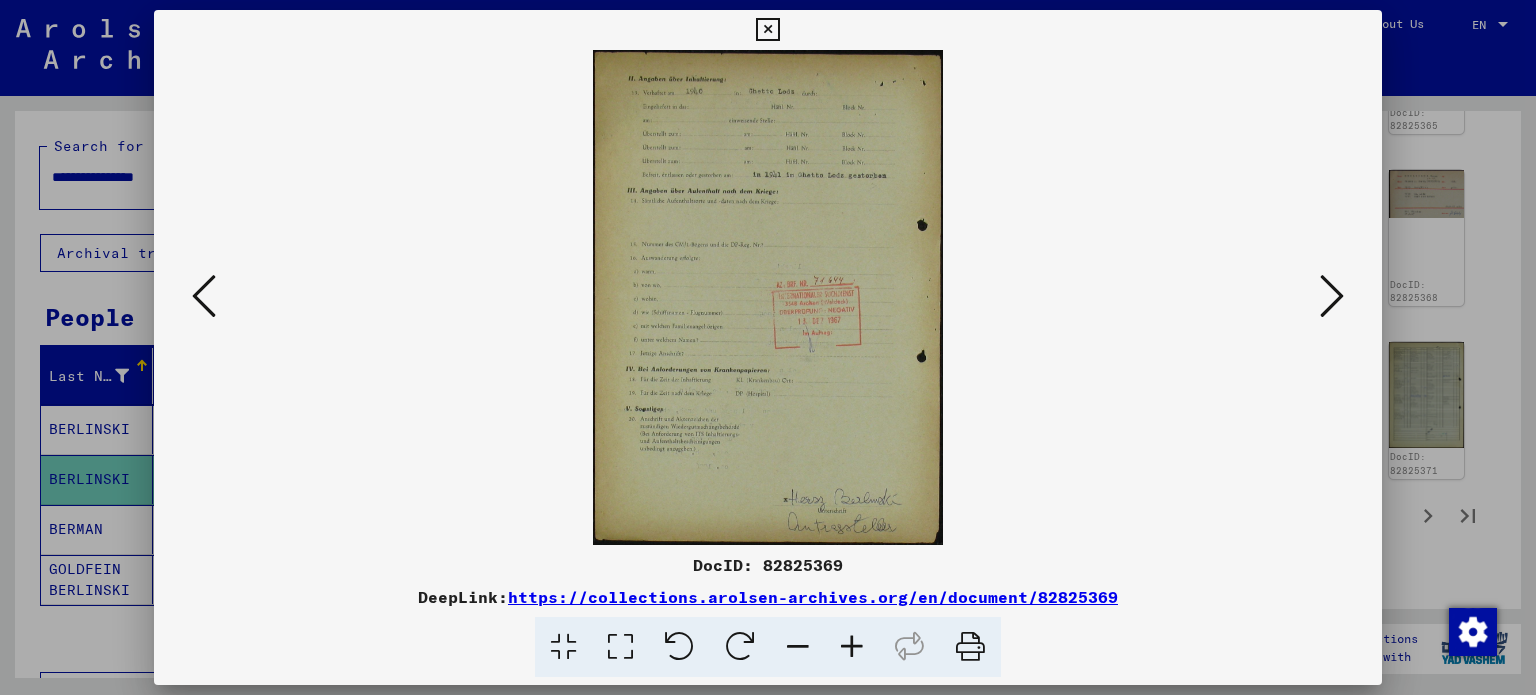 click at bounding box center [204, 296] 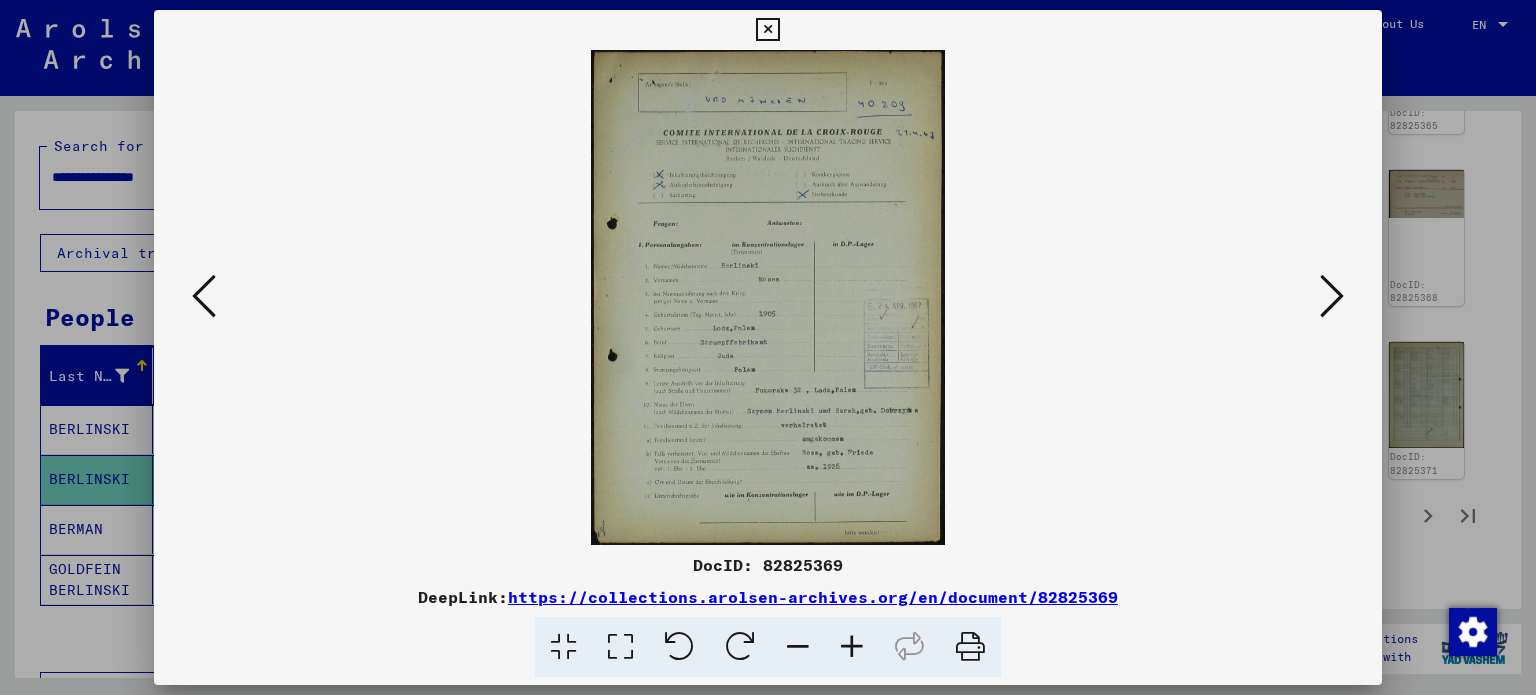click at bounding box center (204, 296) 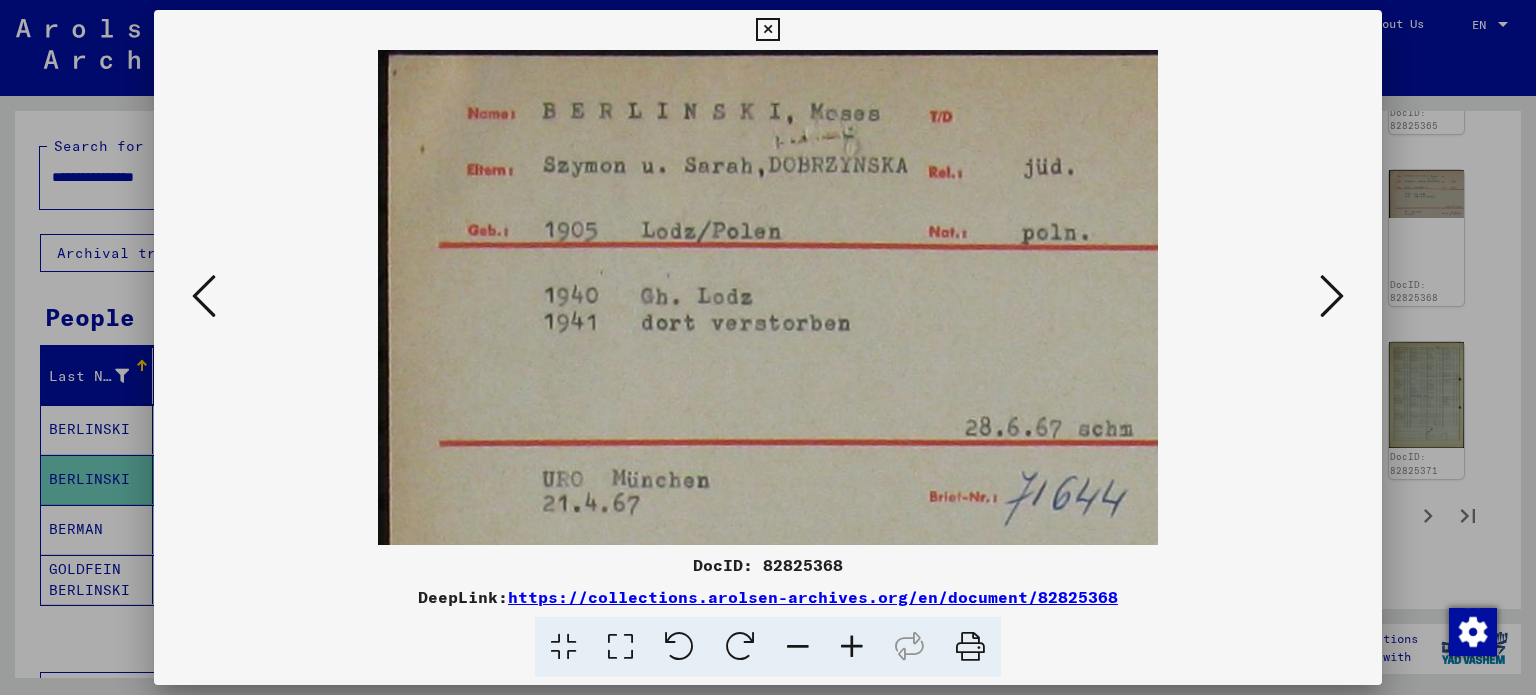 click at bounding box center [204, 296] 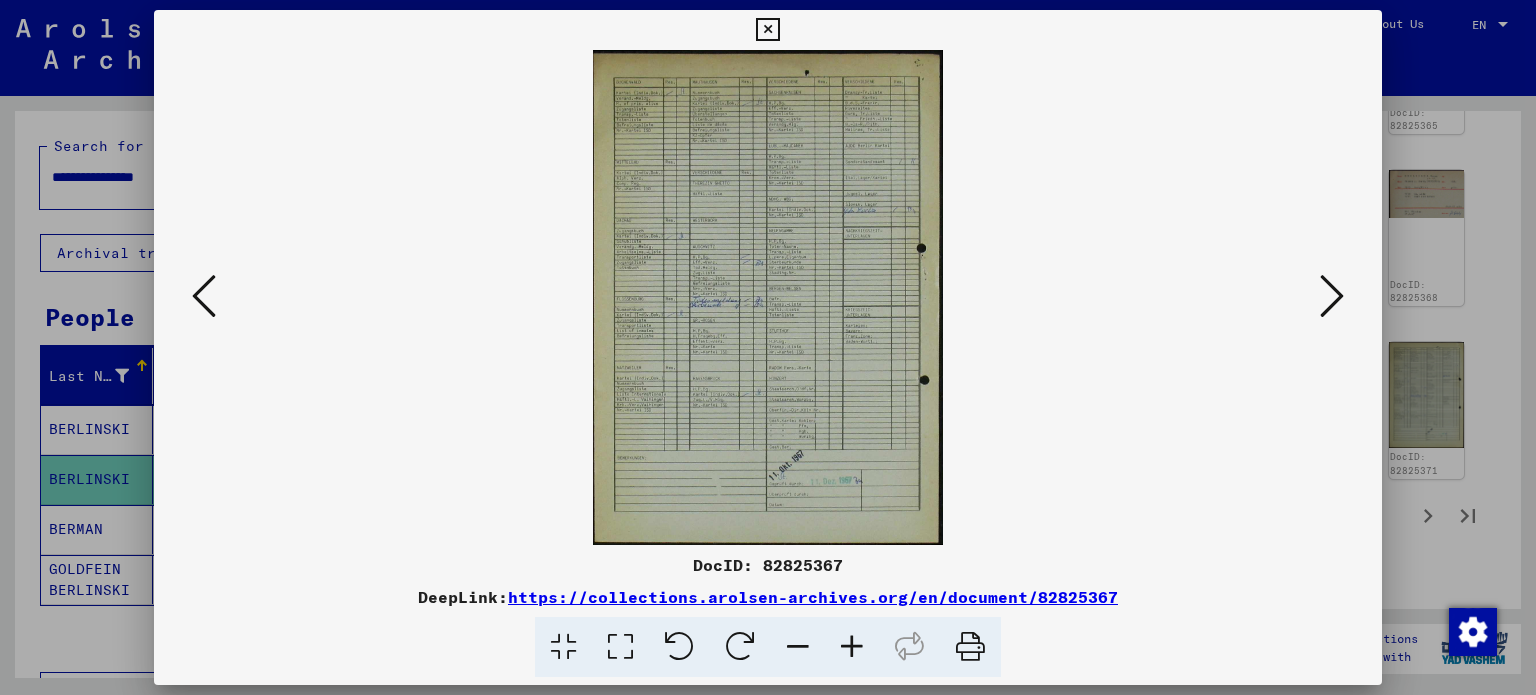 click at bounding box center (204, 296) 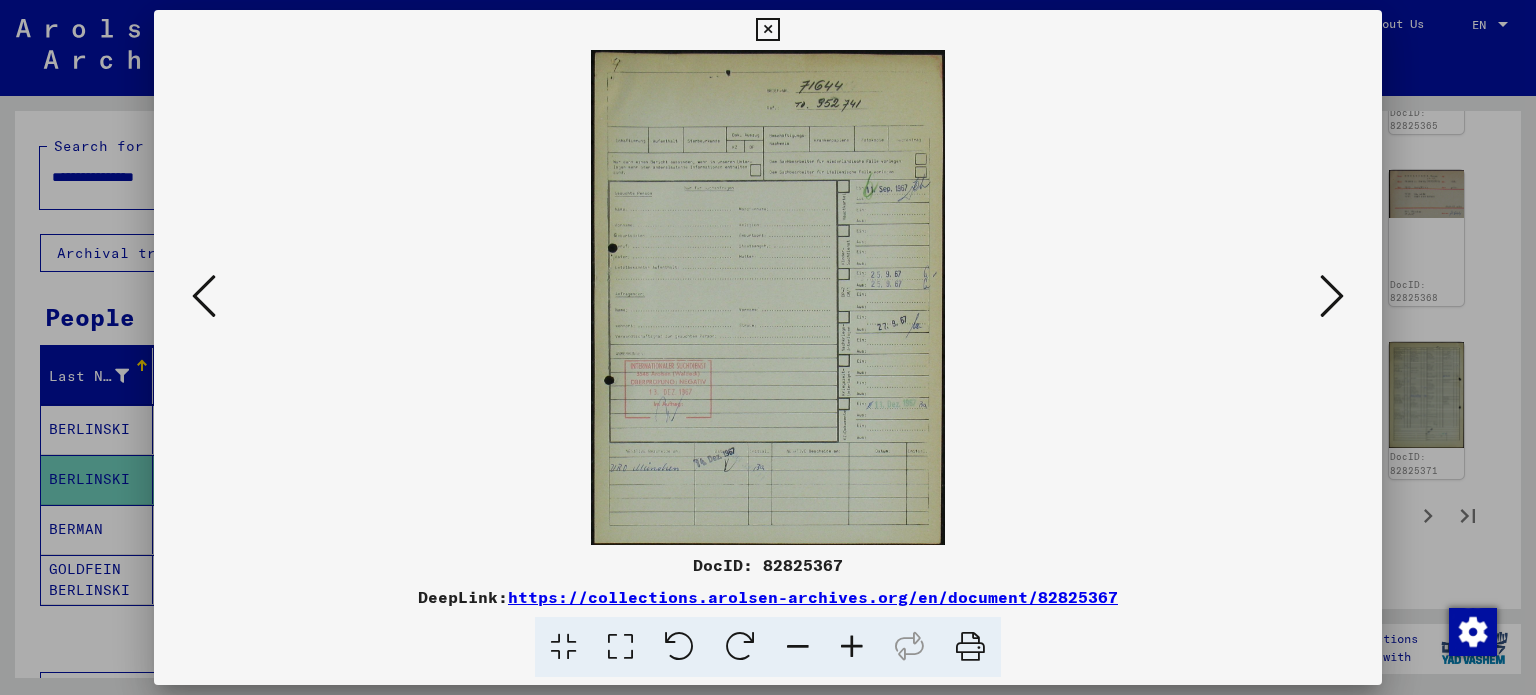 click at bounding box center (204, 296) 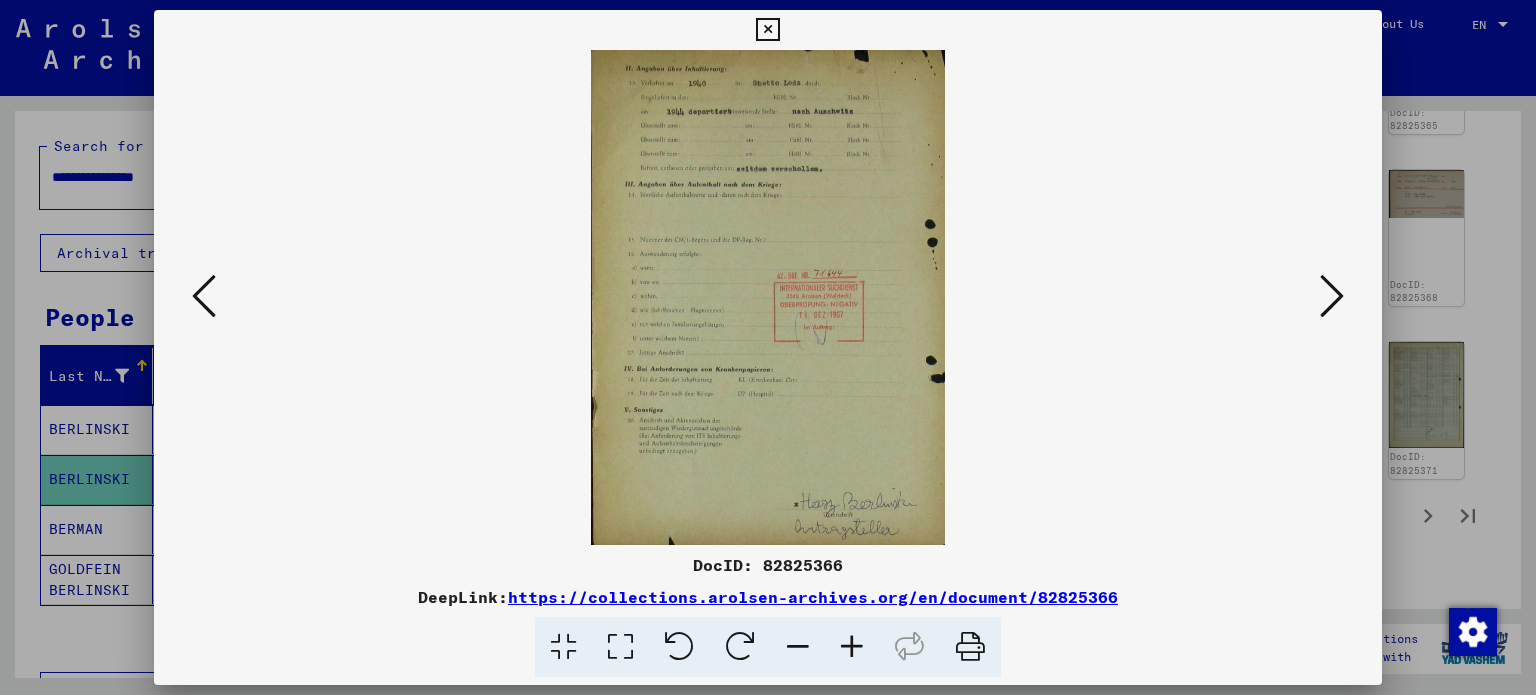 click at bounding box center (204, 296) 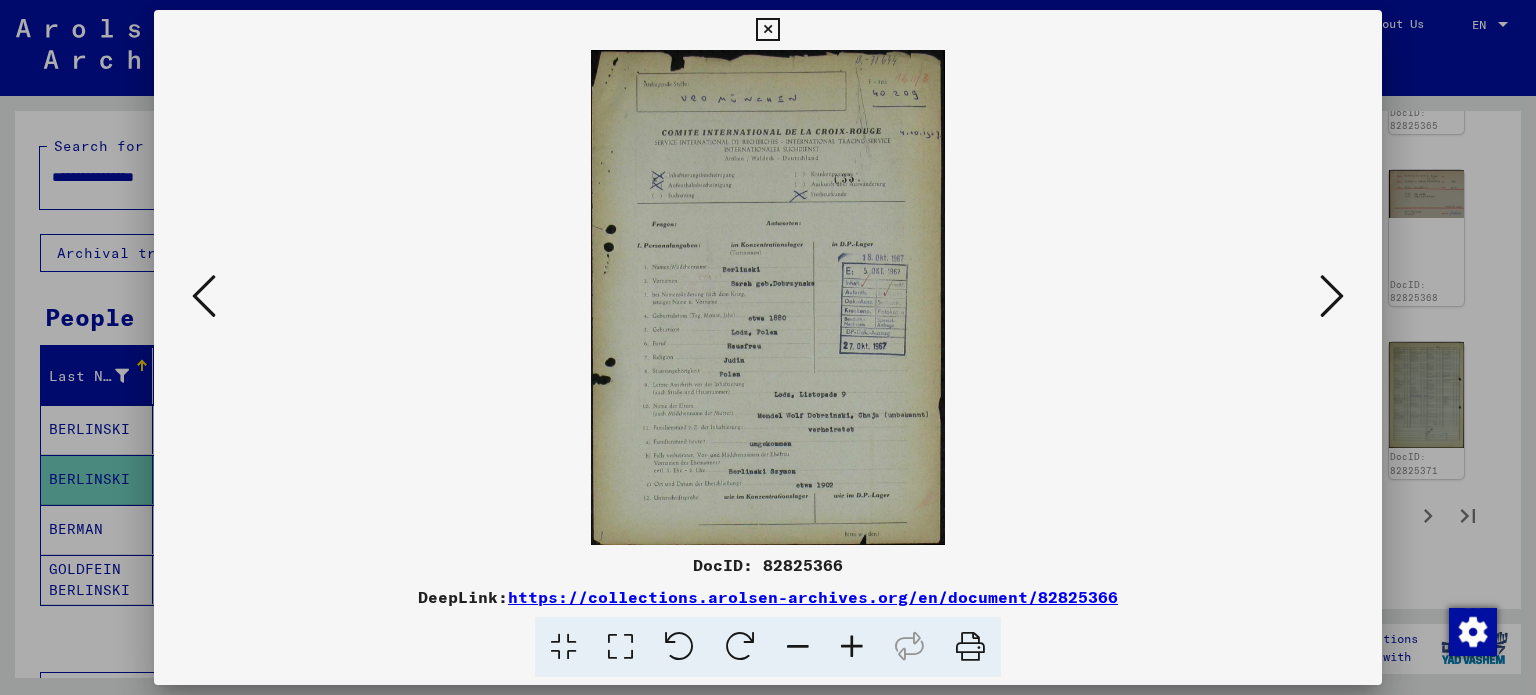 click at bounding box center (204, 296) 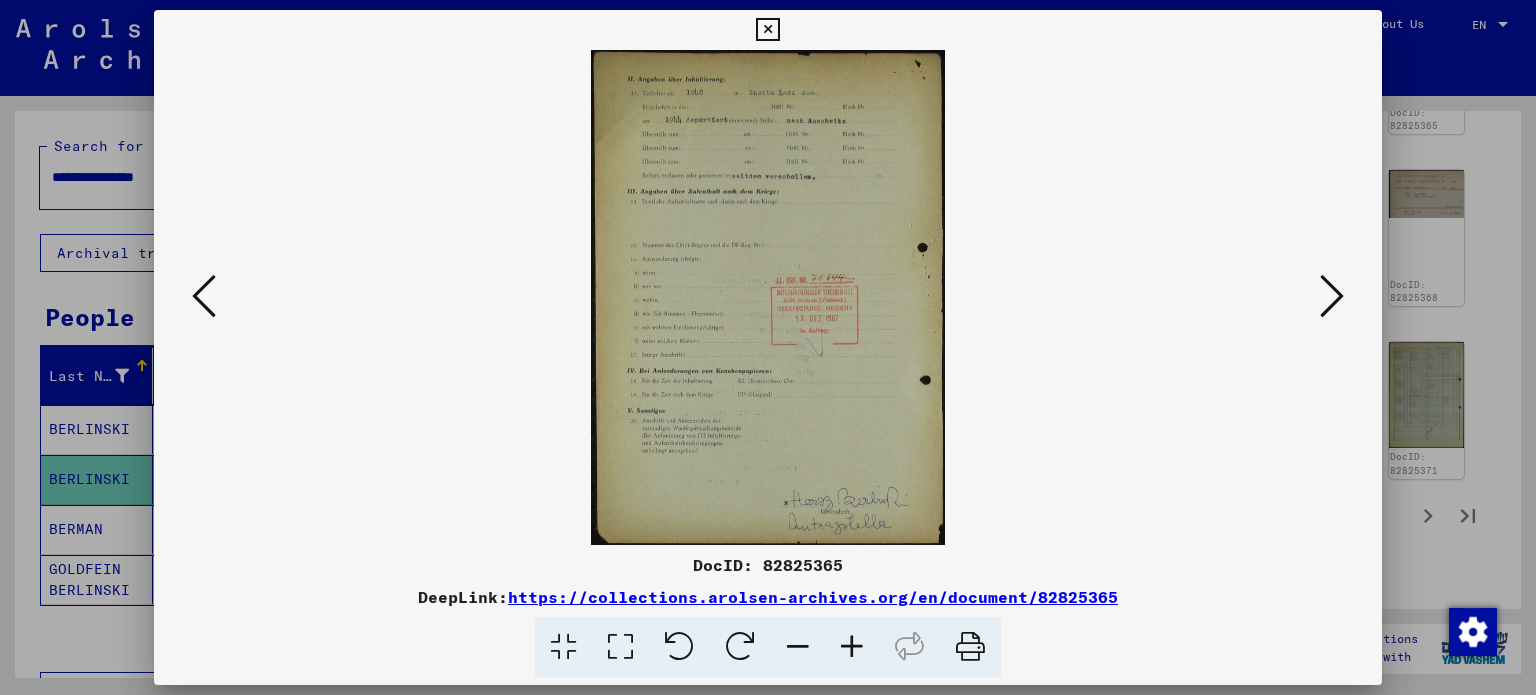 click at bounding box center [204, 296] 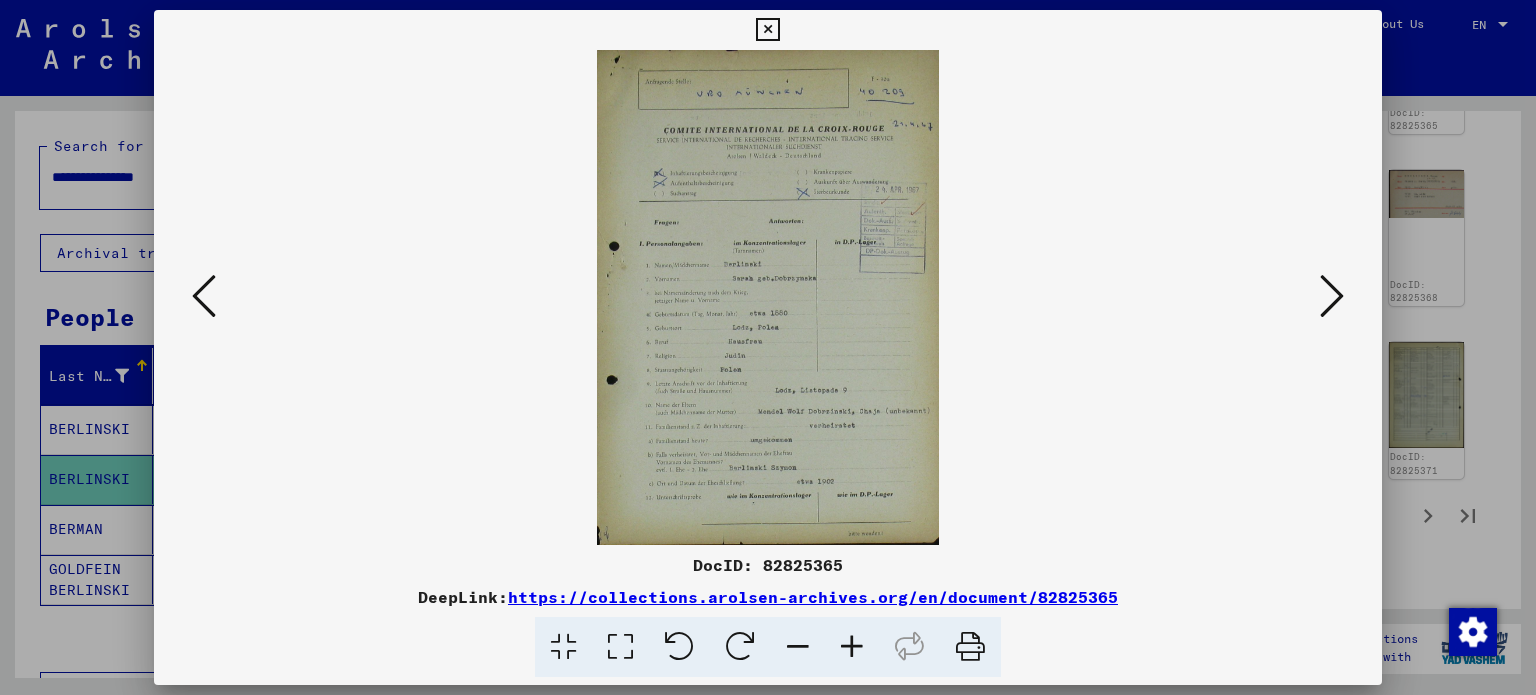 click at bounding box center [204, 296] 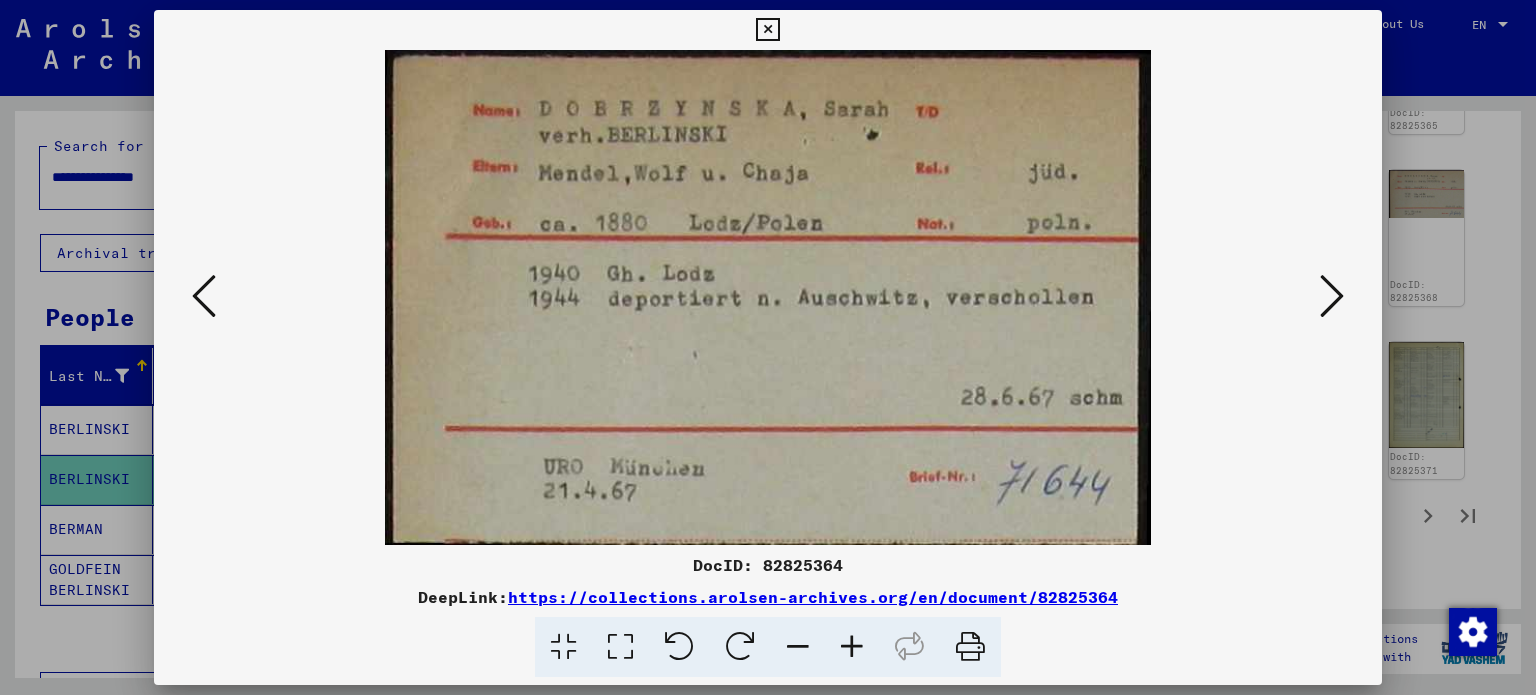 click at bounding box center (204, 296) 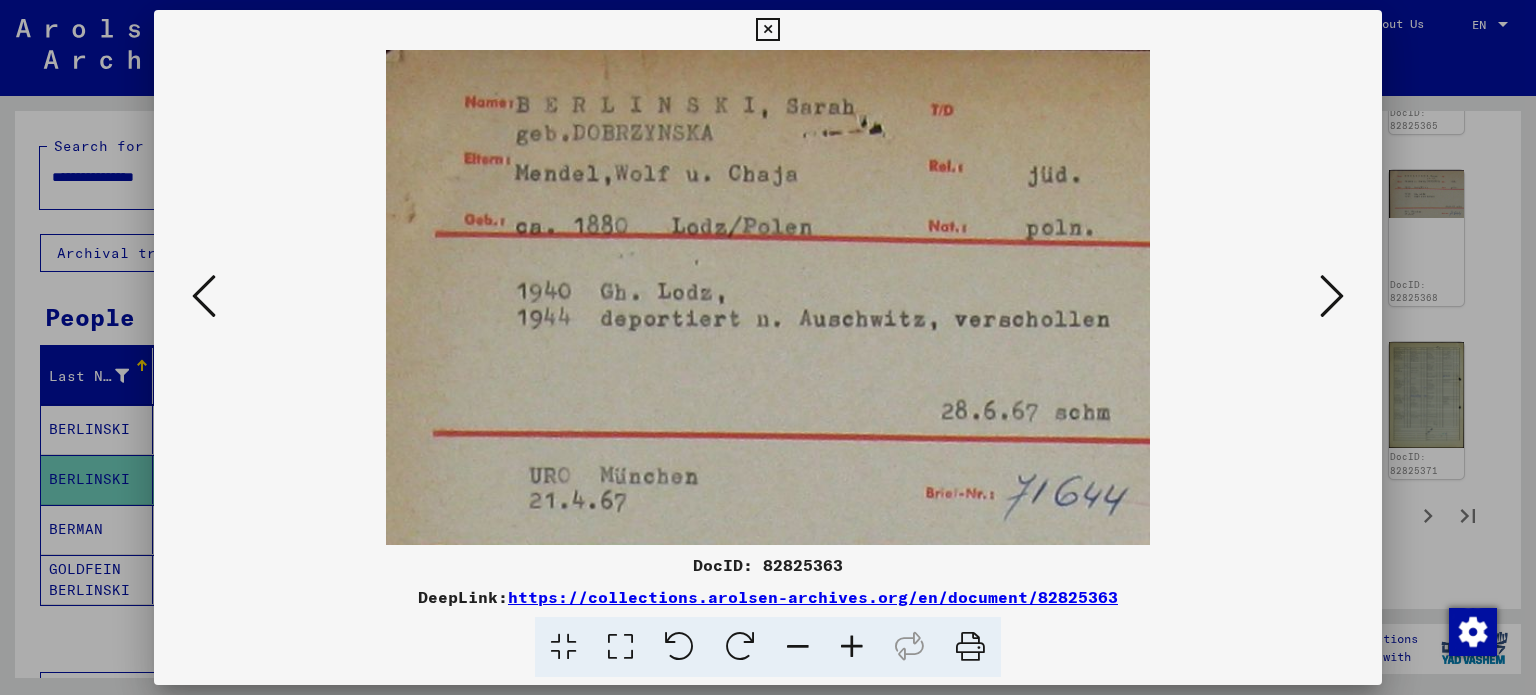 click at bounding box center (204, 296) 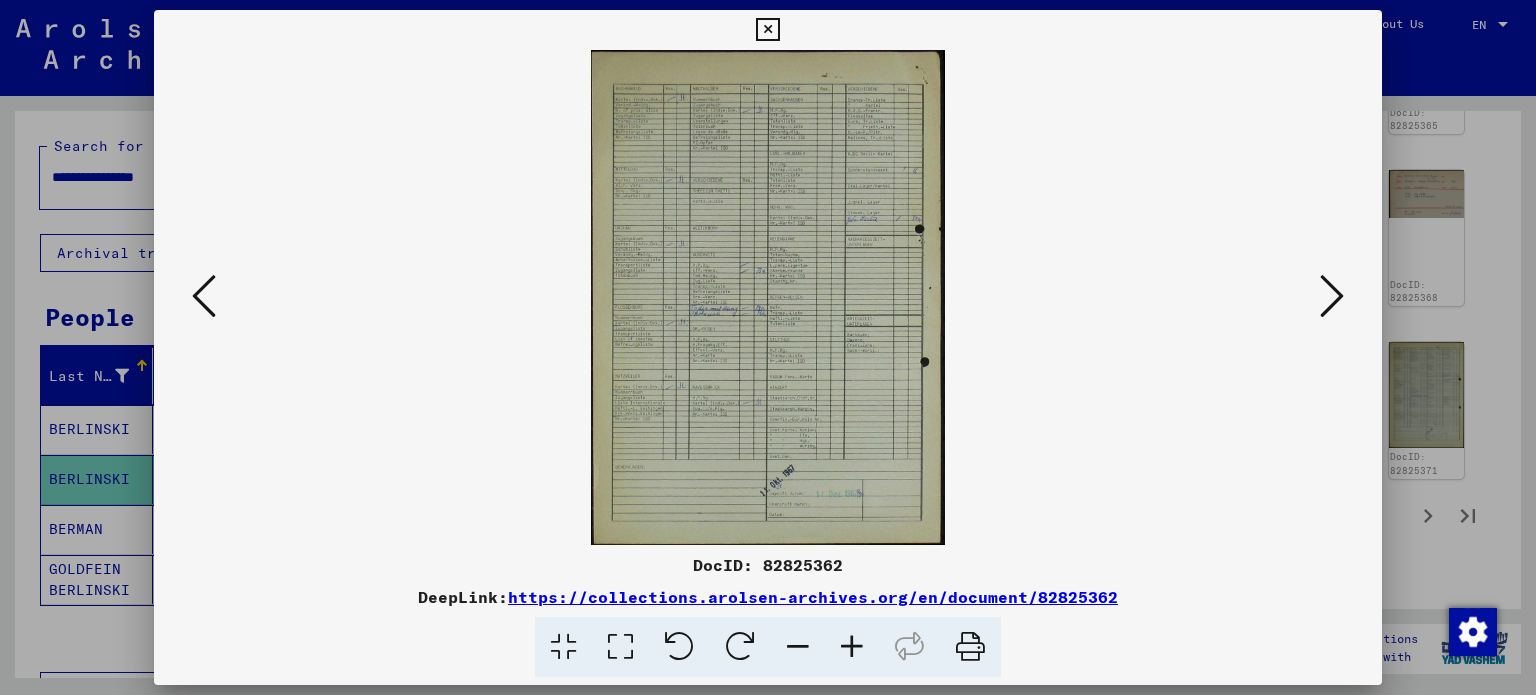 click at bounding box center [768, 347] 